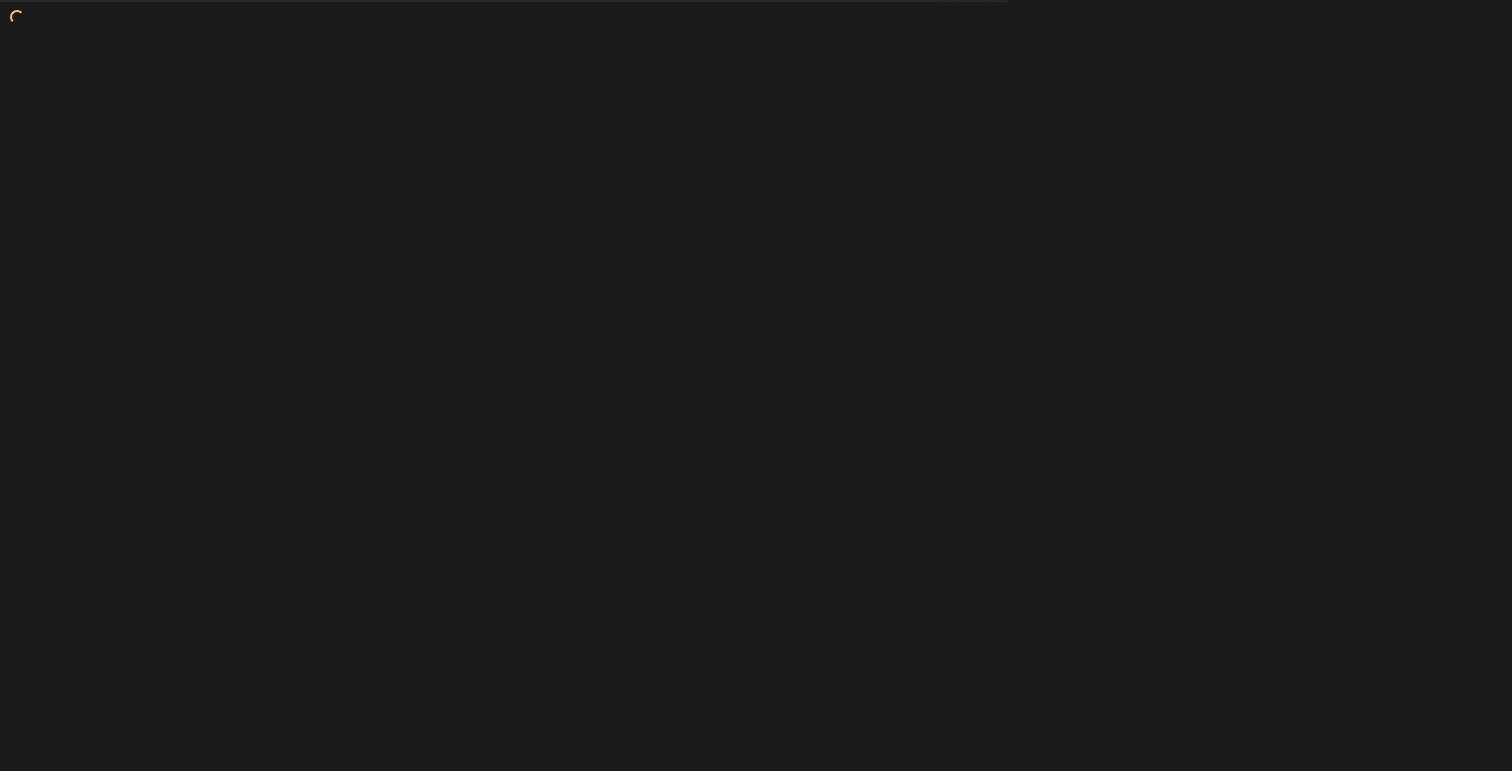 scroll, scrollTop: 0, scrollLeft: 0, axis: both 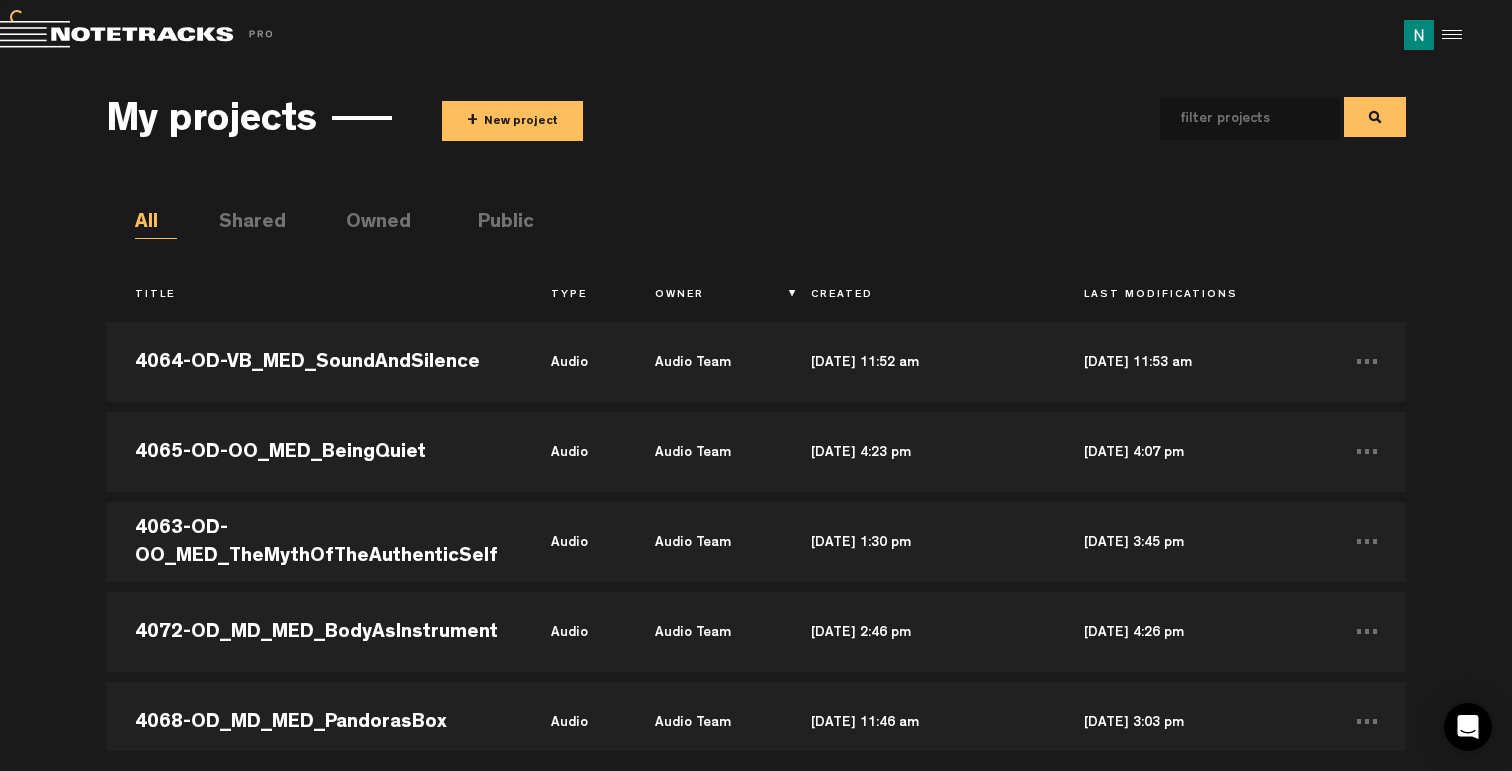 click on "+  New project" at bounding box center (512, 121) 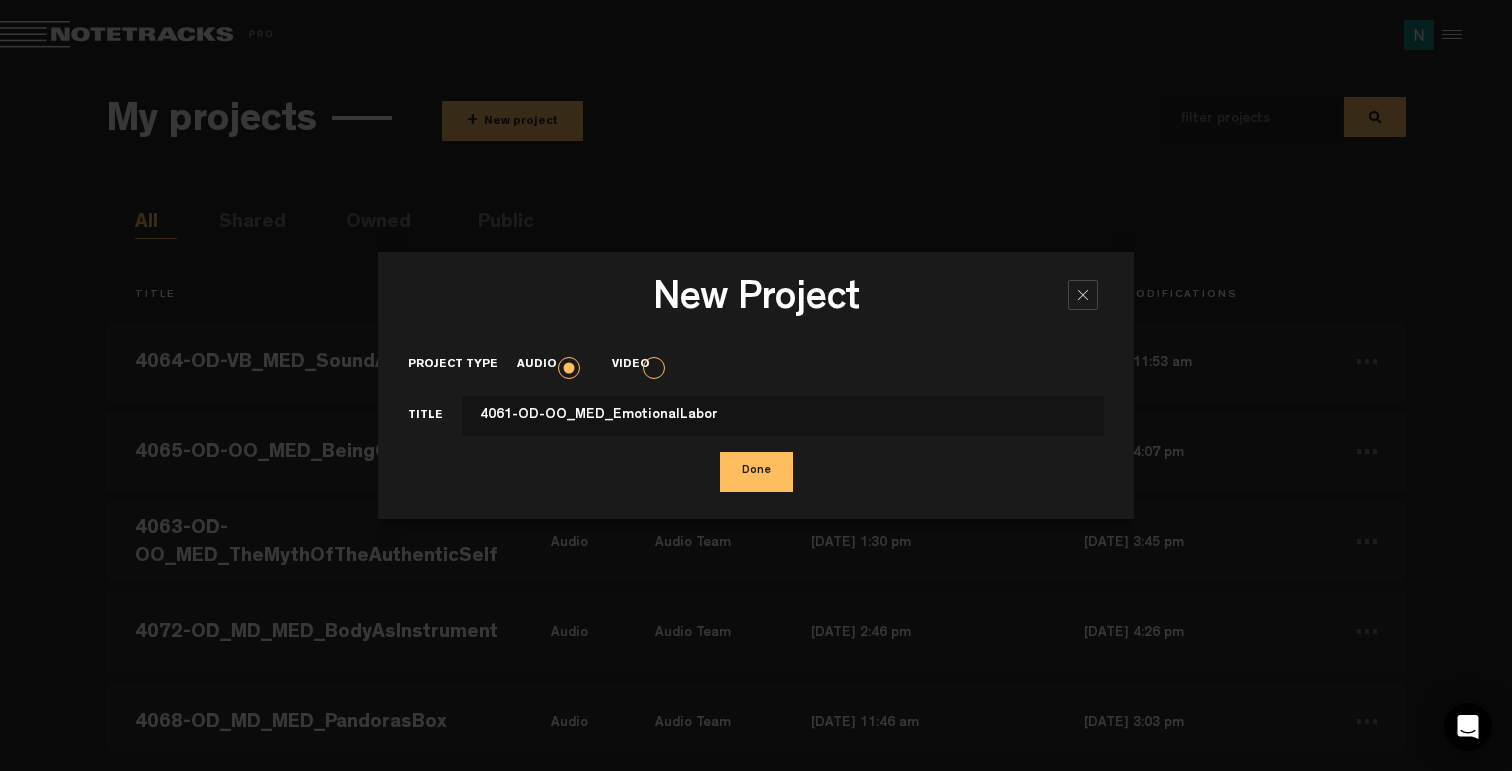 type on "4061-OD-OO_MED_EmotionalLabor" 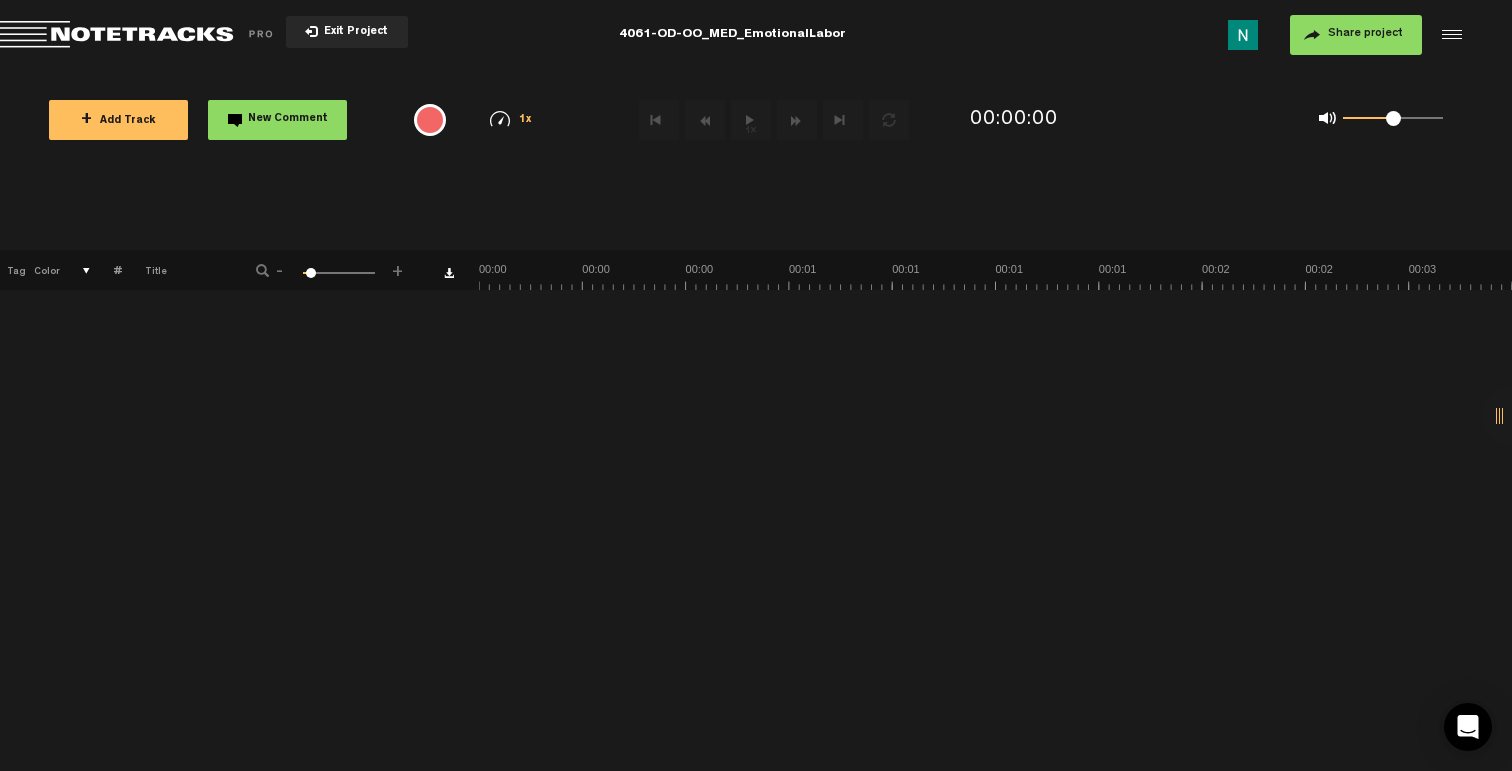 click on "Share project" at bounding box center (1365, 34) 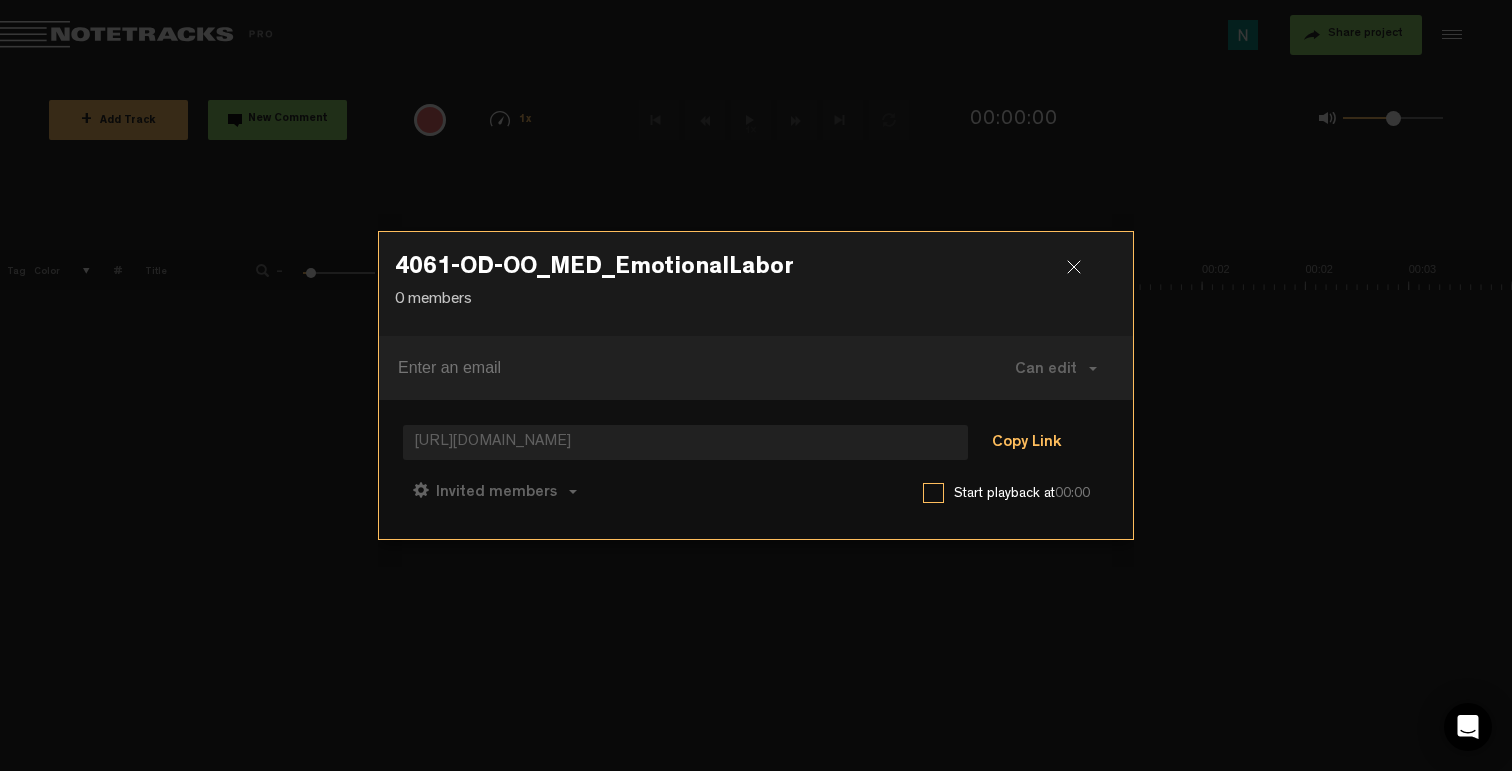 click on "Copy Link" at bounding box center (1026, 444) 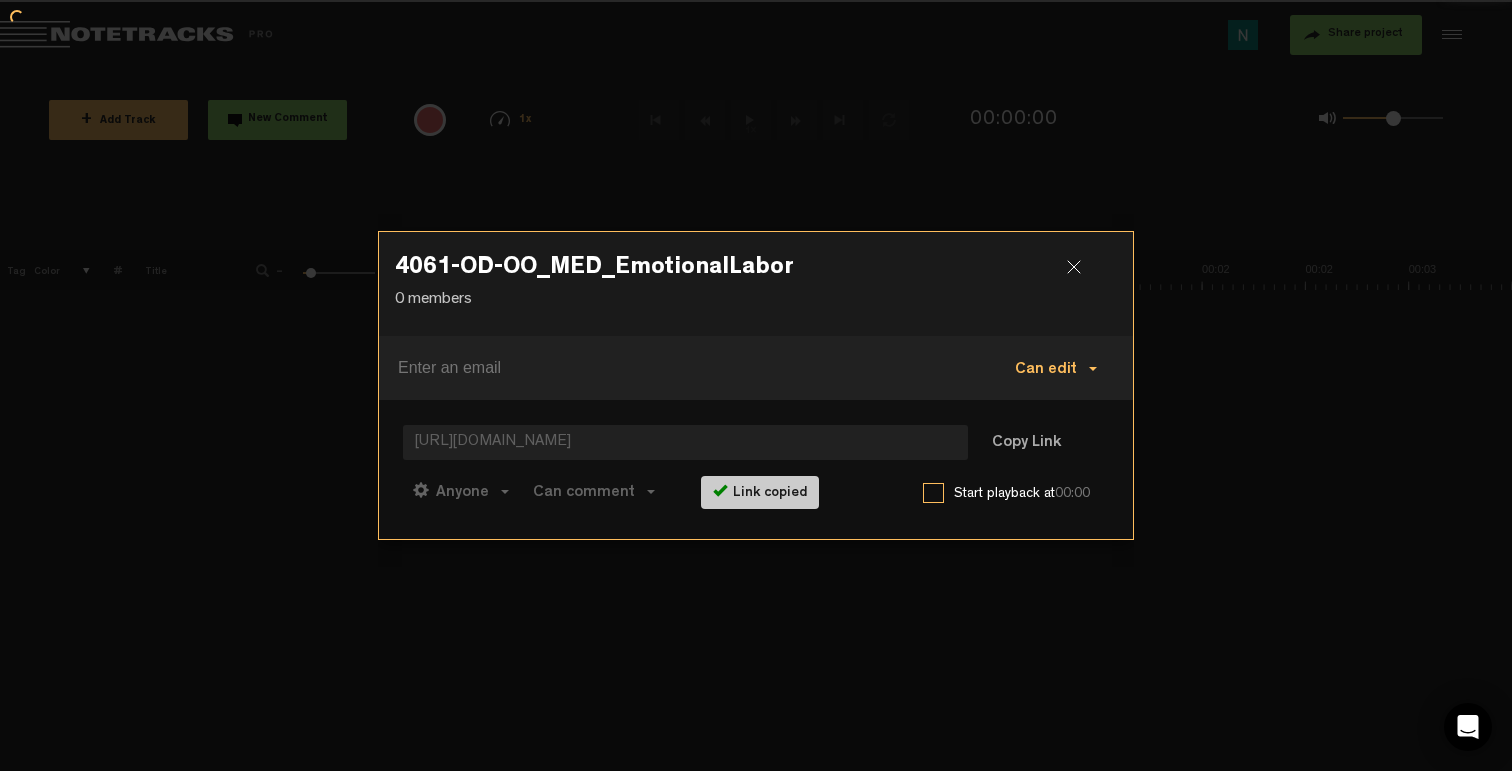 click on "Can edit" at bounding box center (1056, 368) 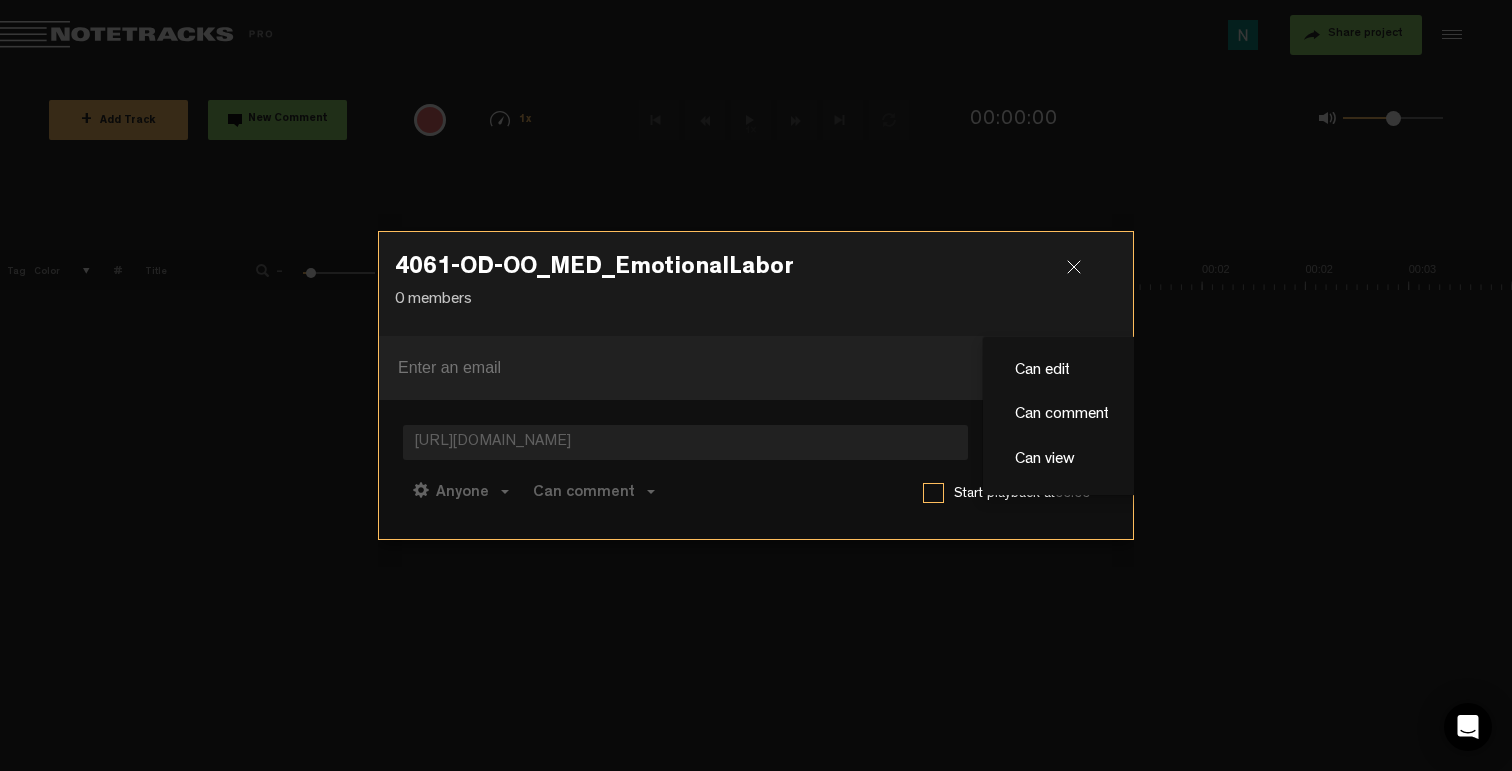 drag, startPoint x: 950, startPoint y: 363, endPoint x: 922, endPoint y: 386, distance: 36.23534 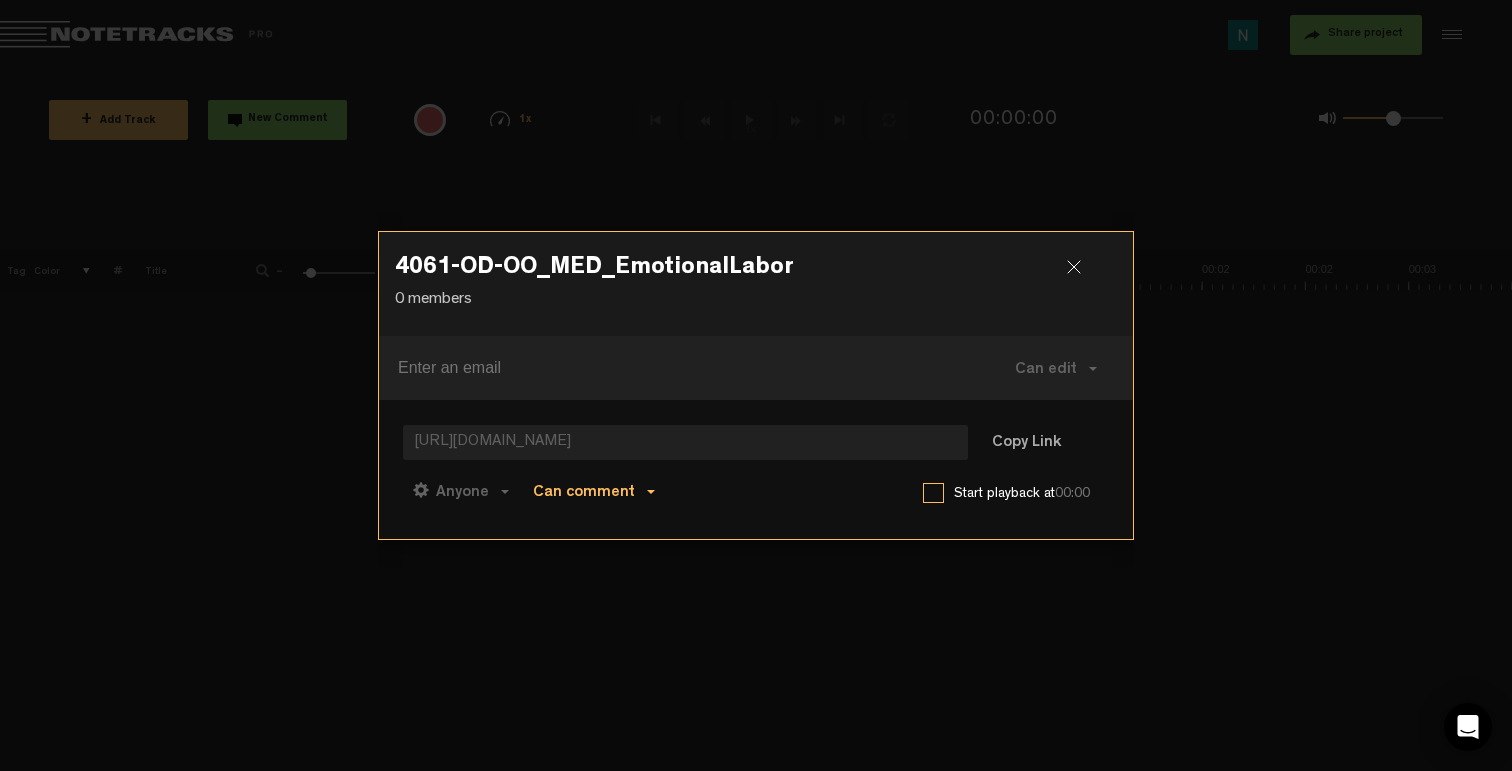 click on "Can comment" at bounding box center [584, 493] 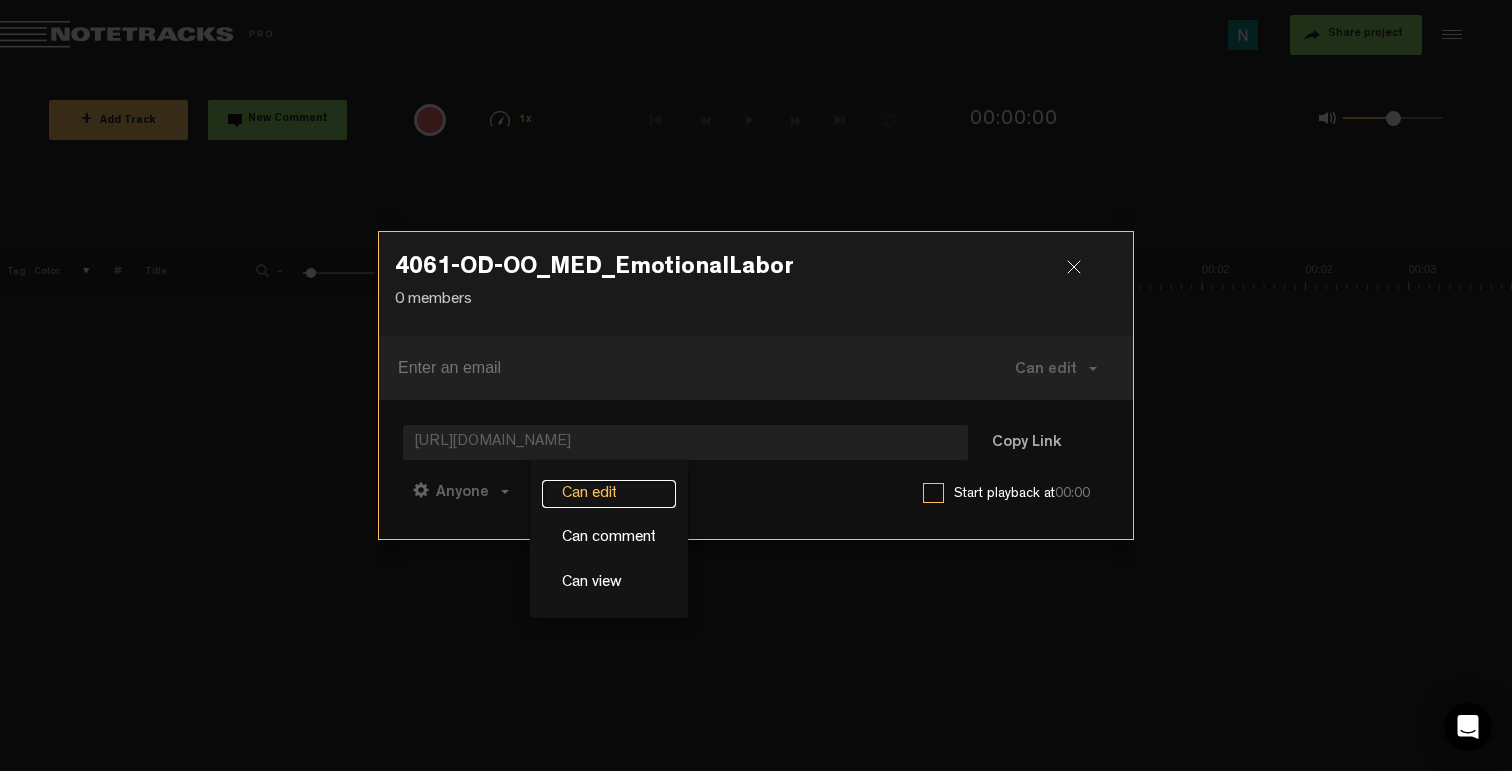 click on "Can edit" at bounding box center (609, 494) 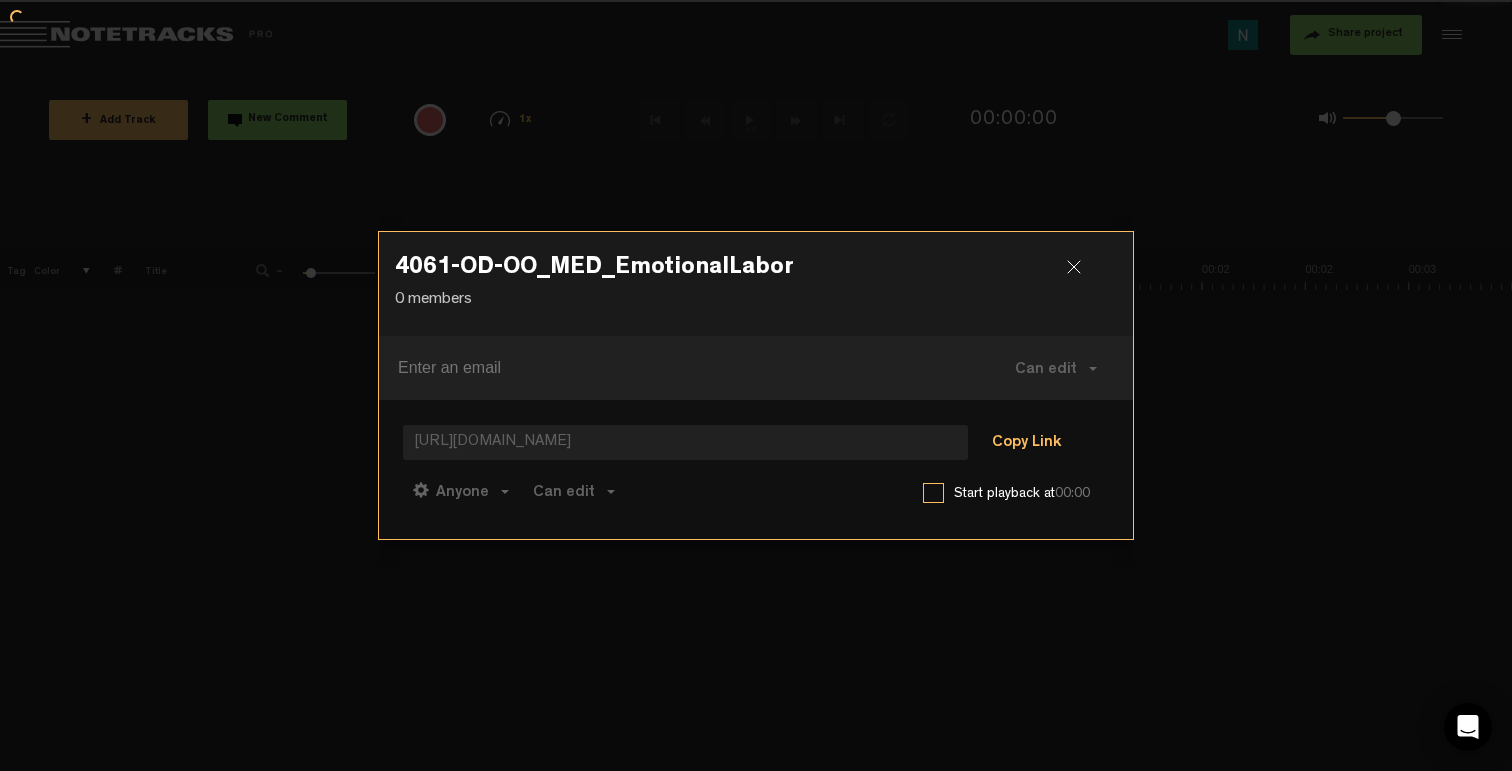 click on "Copy Link" at bounding box center [1026, 444] 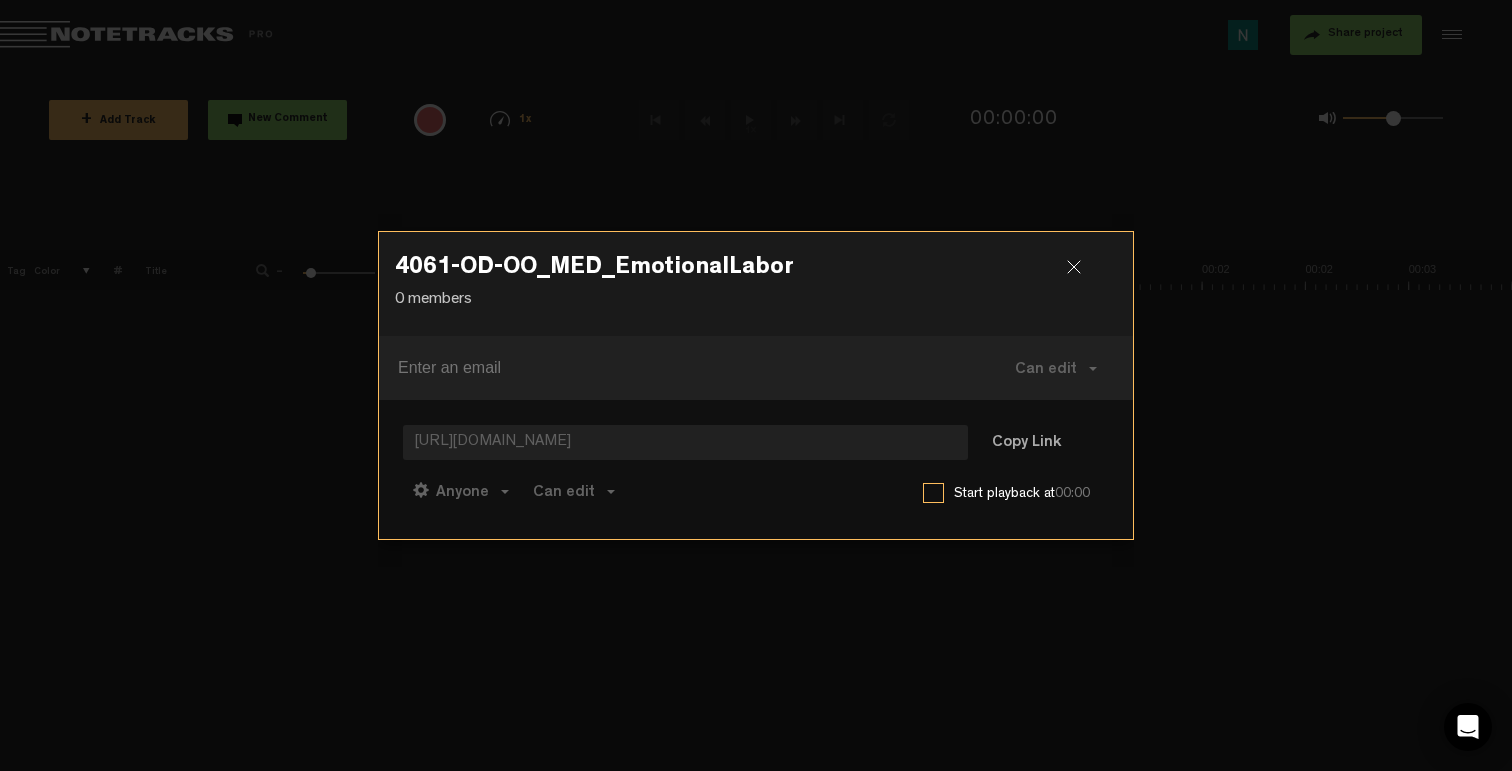 click at bounding box center [1082, 275] 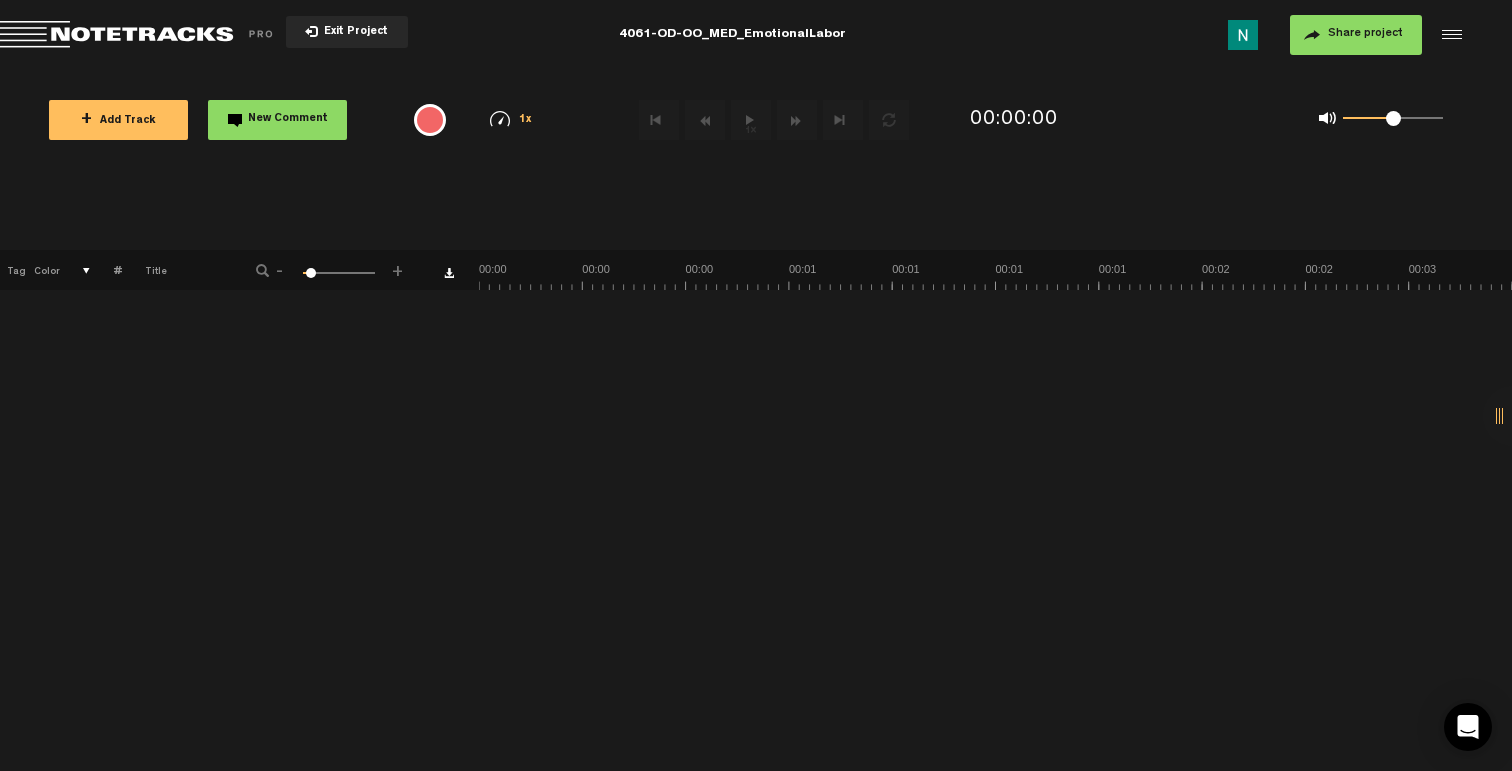click on "+ Add Track" at bounding box center [118, 121] 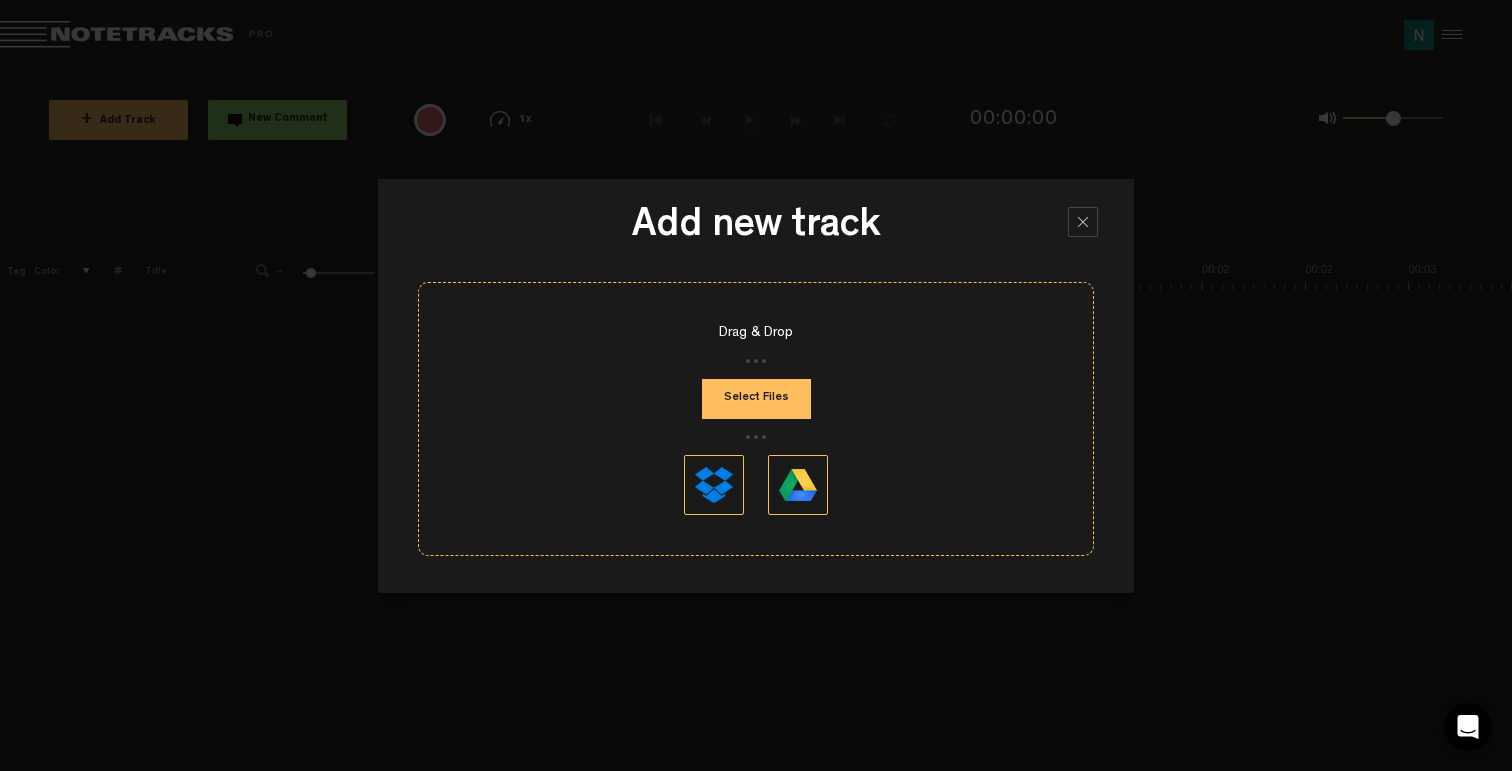 click on "Select Files" at bounding box center (756, 399) 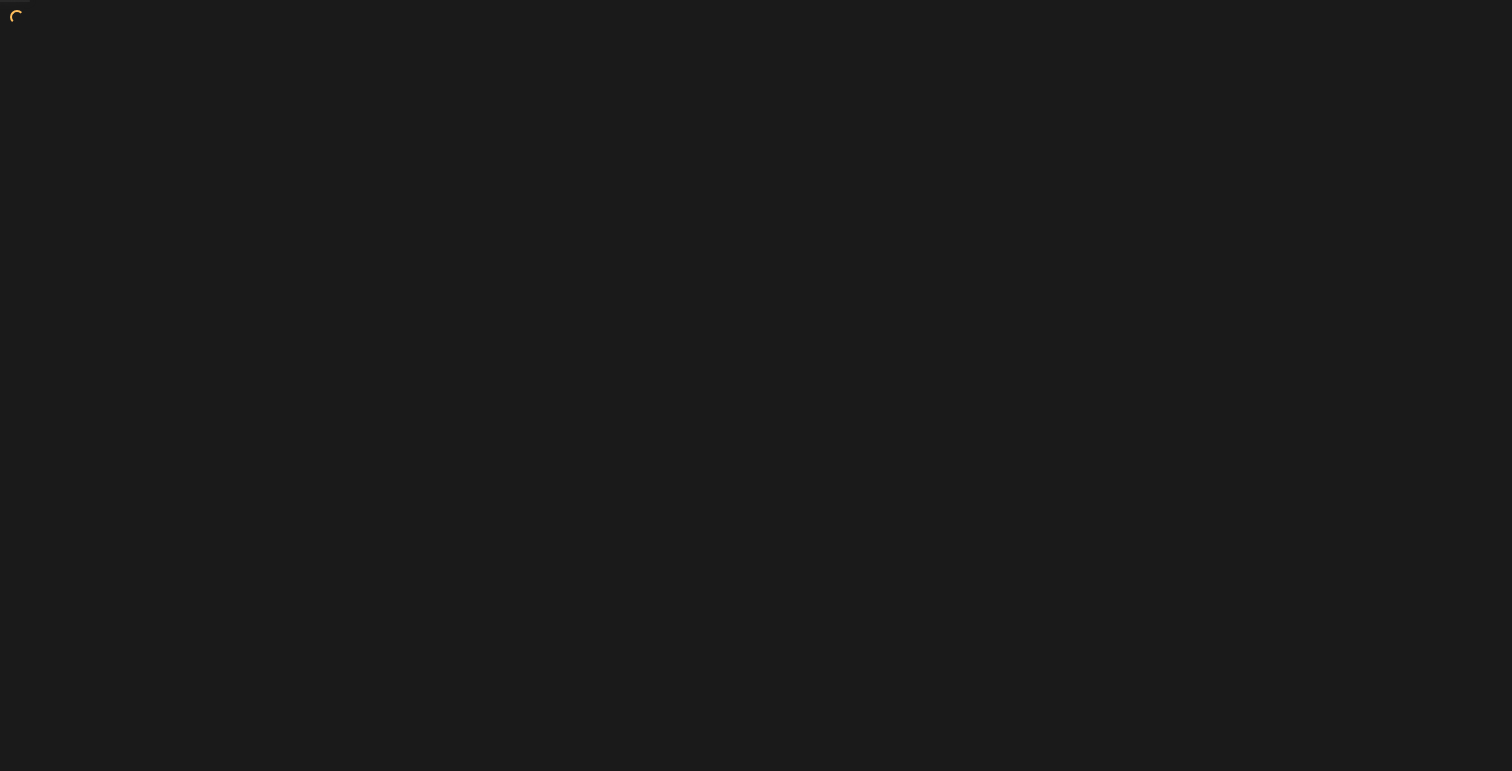 scroll, scrollTop: 0, scrollLeft: 0, axis: both 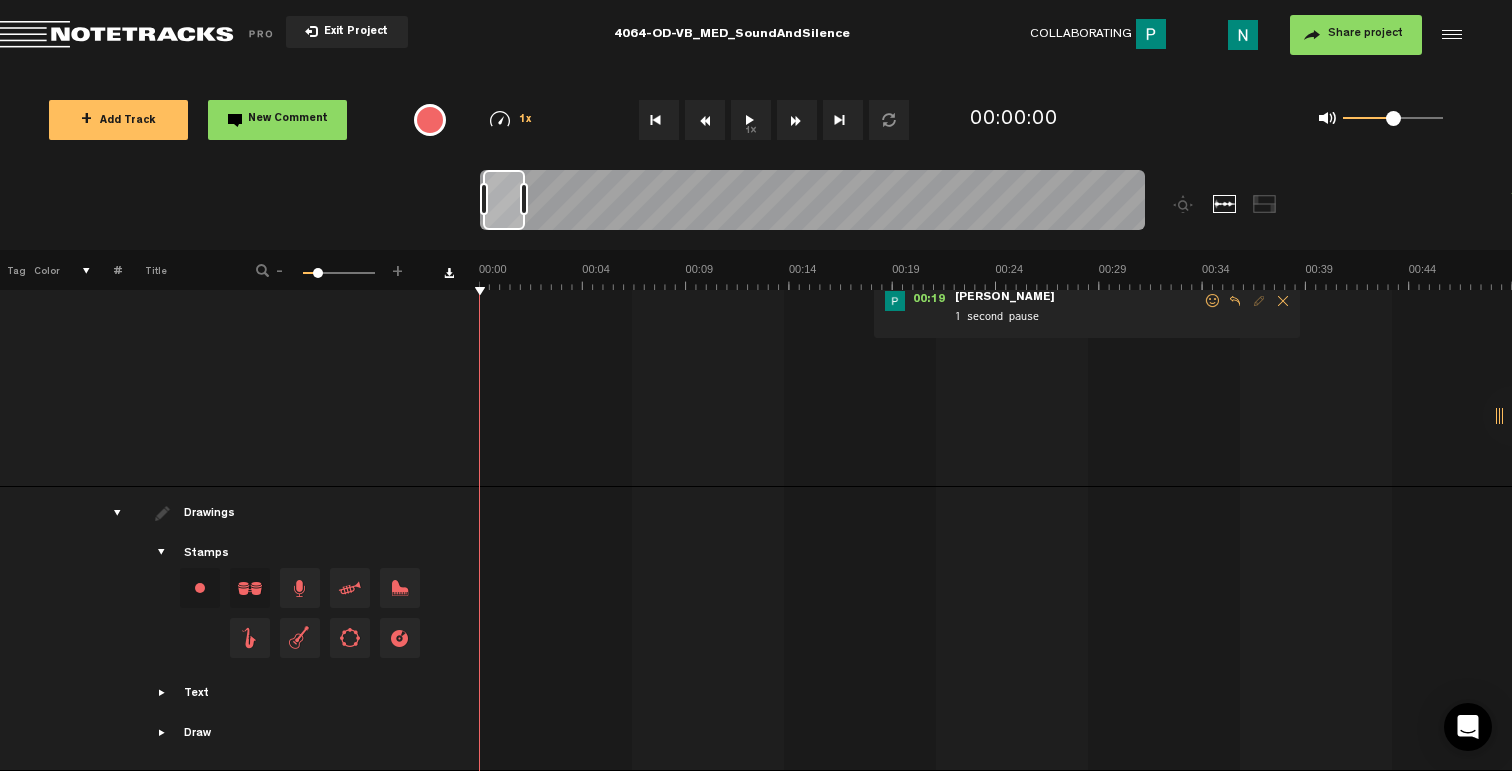 click at bounding box center [109, 513] 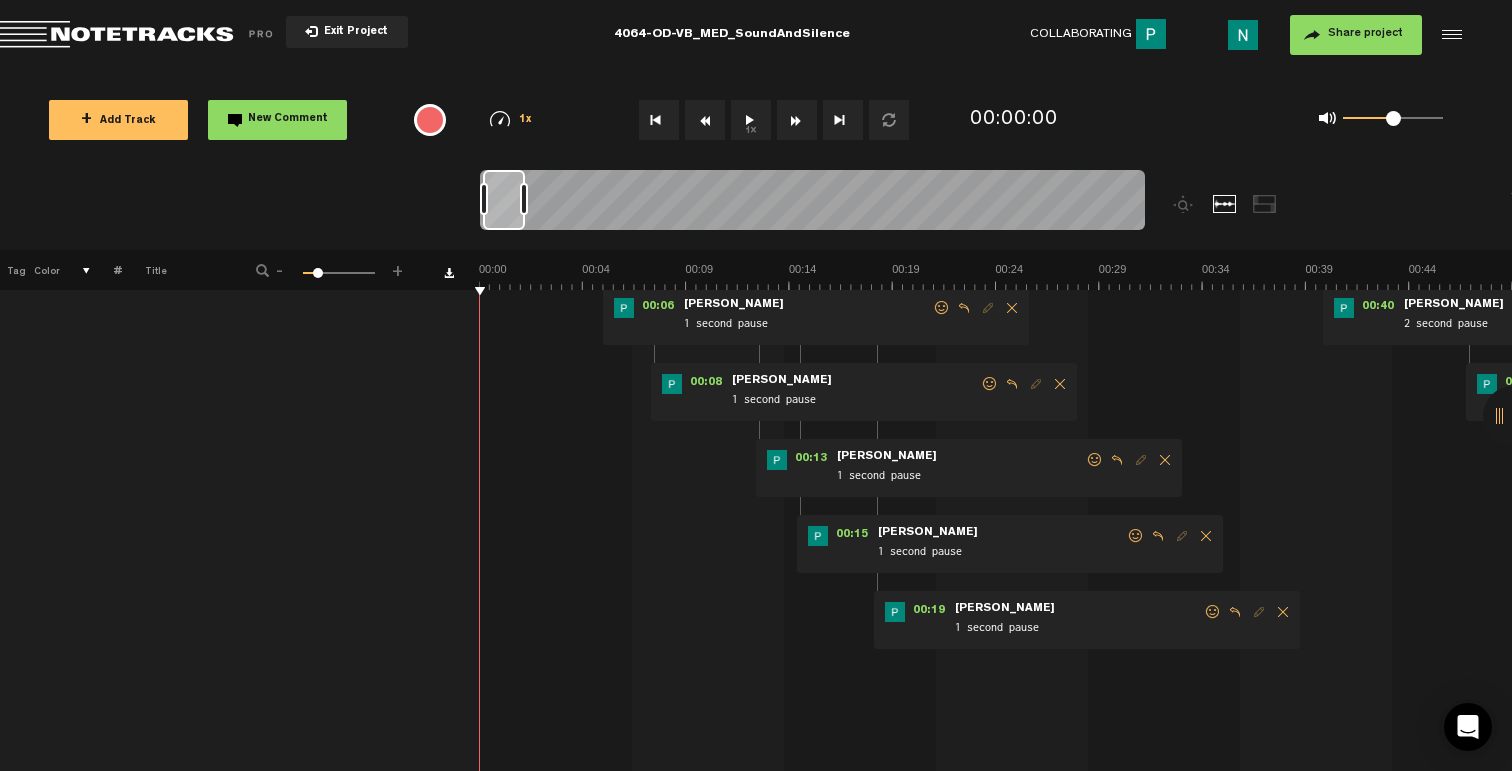 scroll, scrollTop: 0, scrollLeft: 0, axis: both 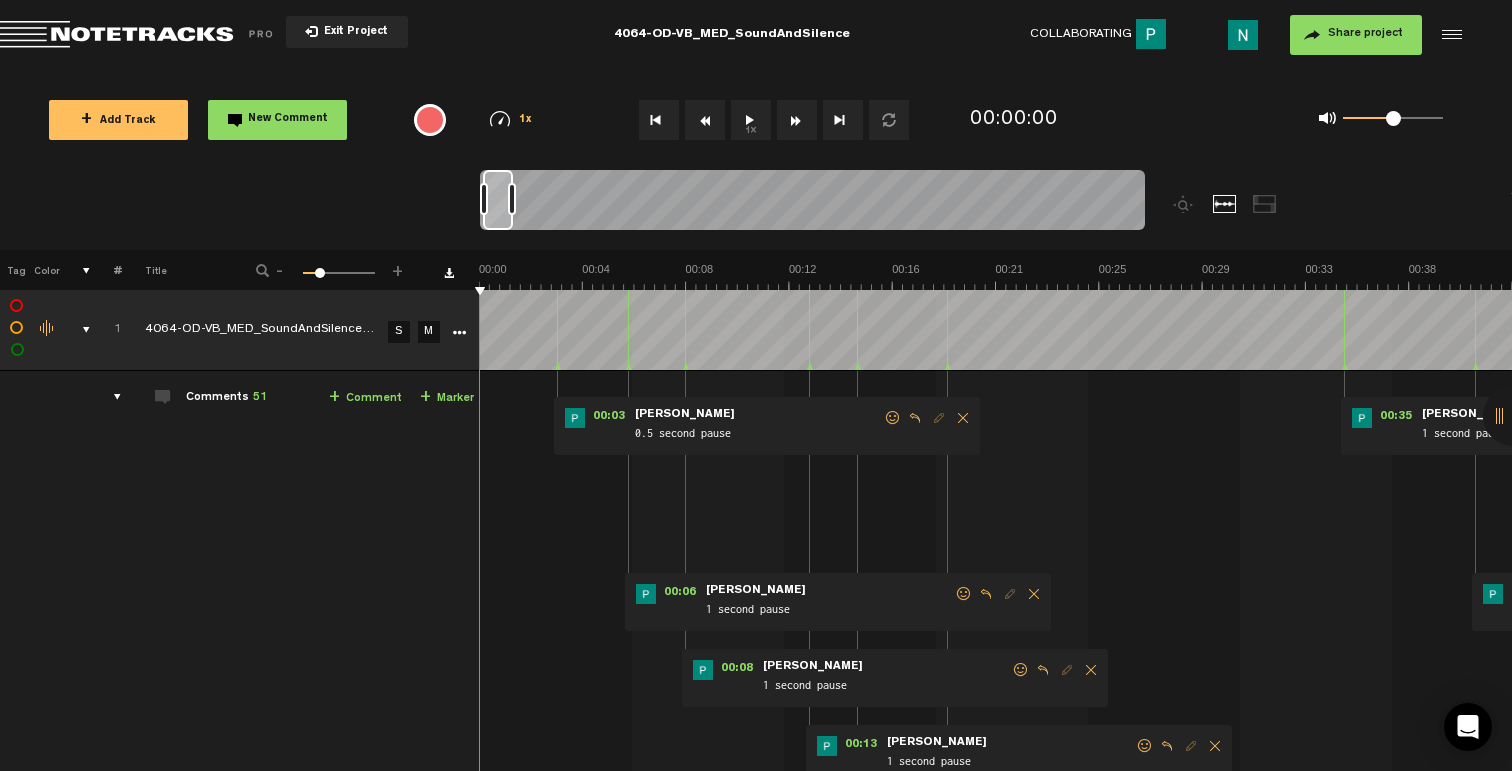 drag, startPoint x: 521, startPoint y: 196, endPoint x: 510, endPoint y: 200, distance: 11.7046995 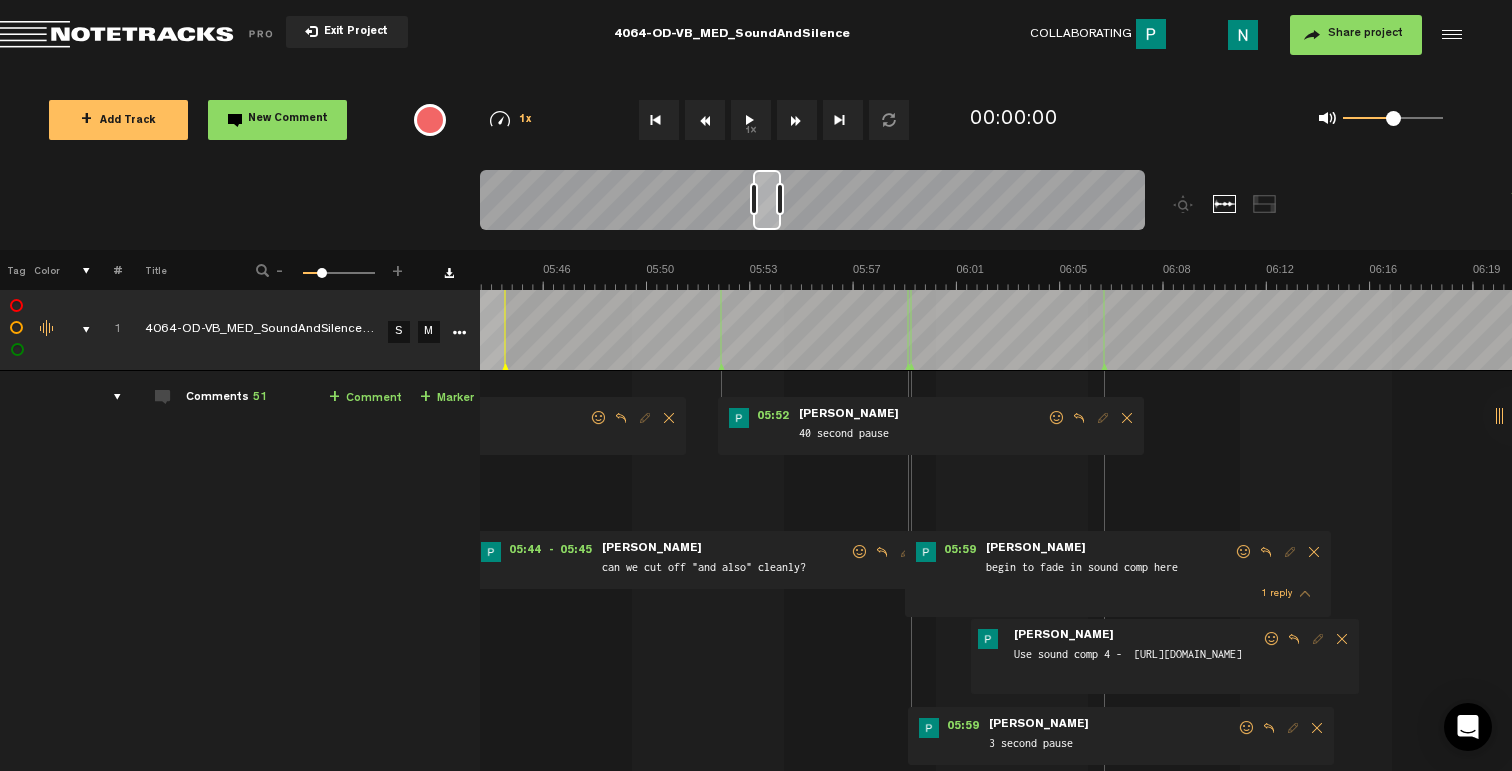 scroll, scrollTop: 0, scrollLeft: 9682, axis: horizontal 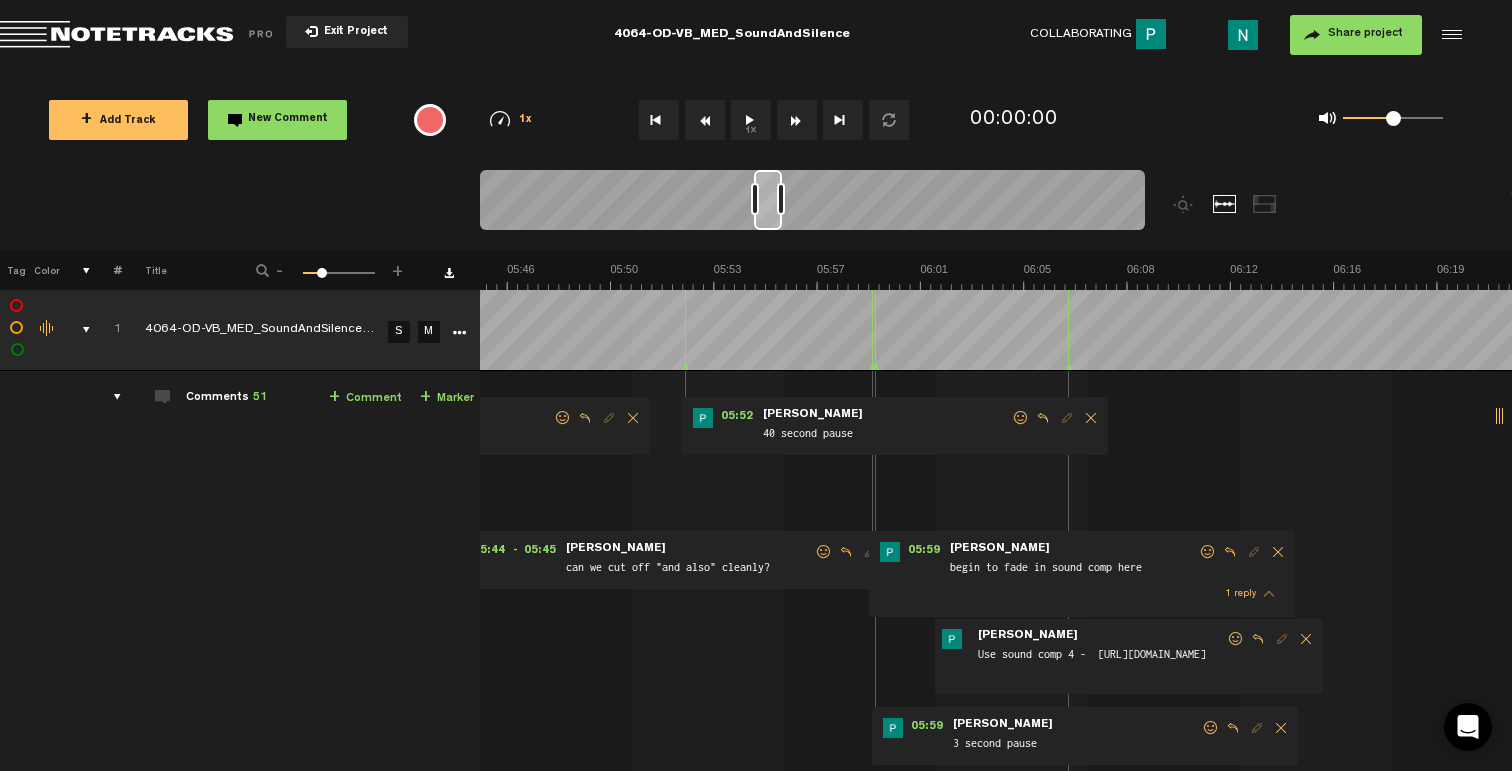 drag, startPoint x: 494, startPoint y: 223, endPoint x: 765, endPoint y: 227, distance: 271.0295 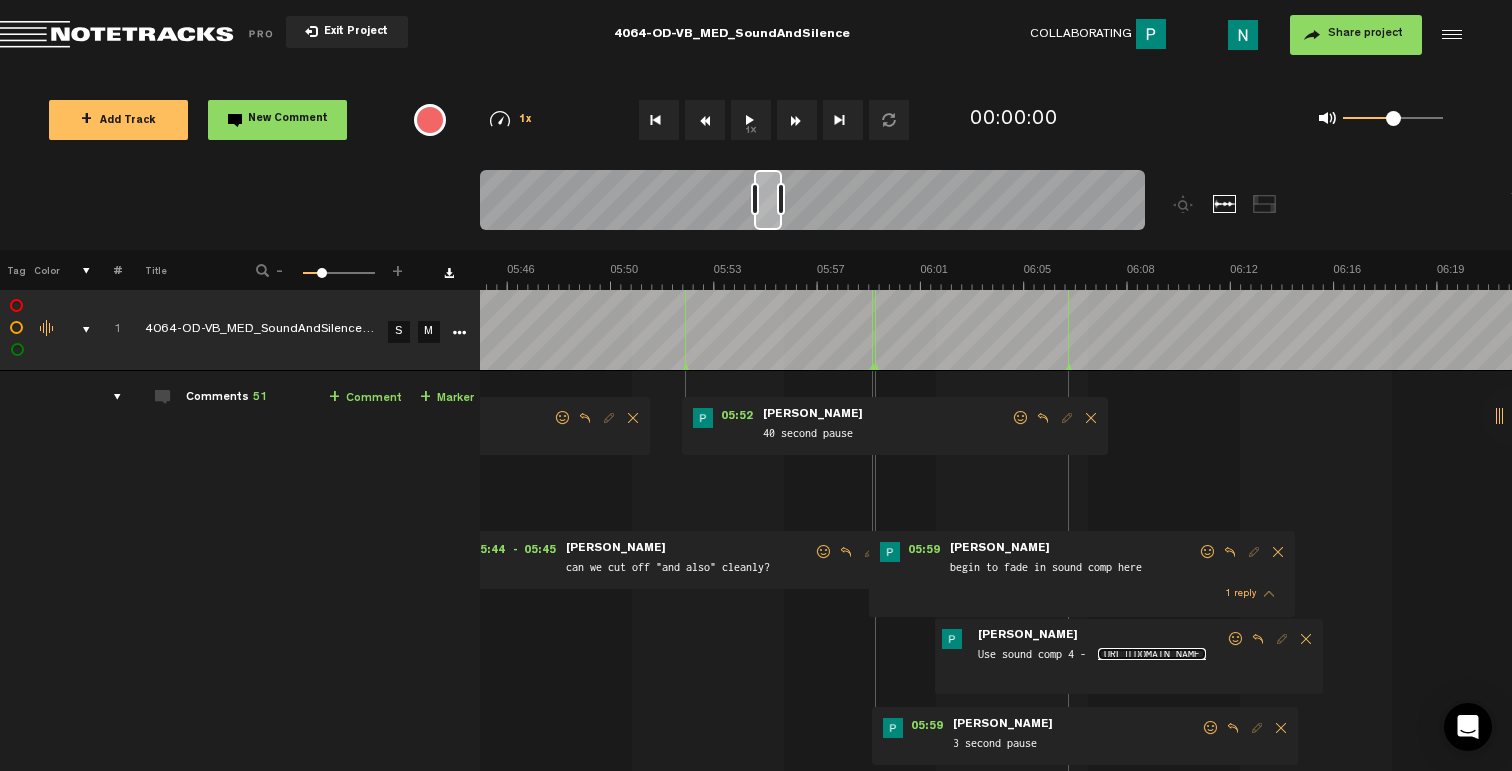 click on "[URL][DOMAIN_NAME]" at bounding box center (1152, 654) 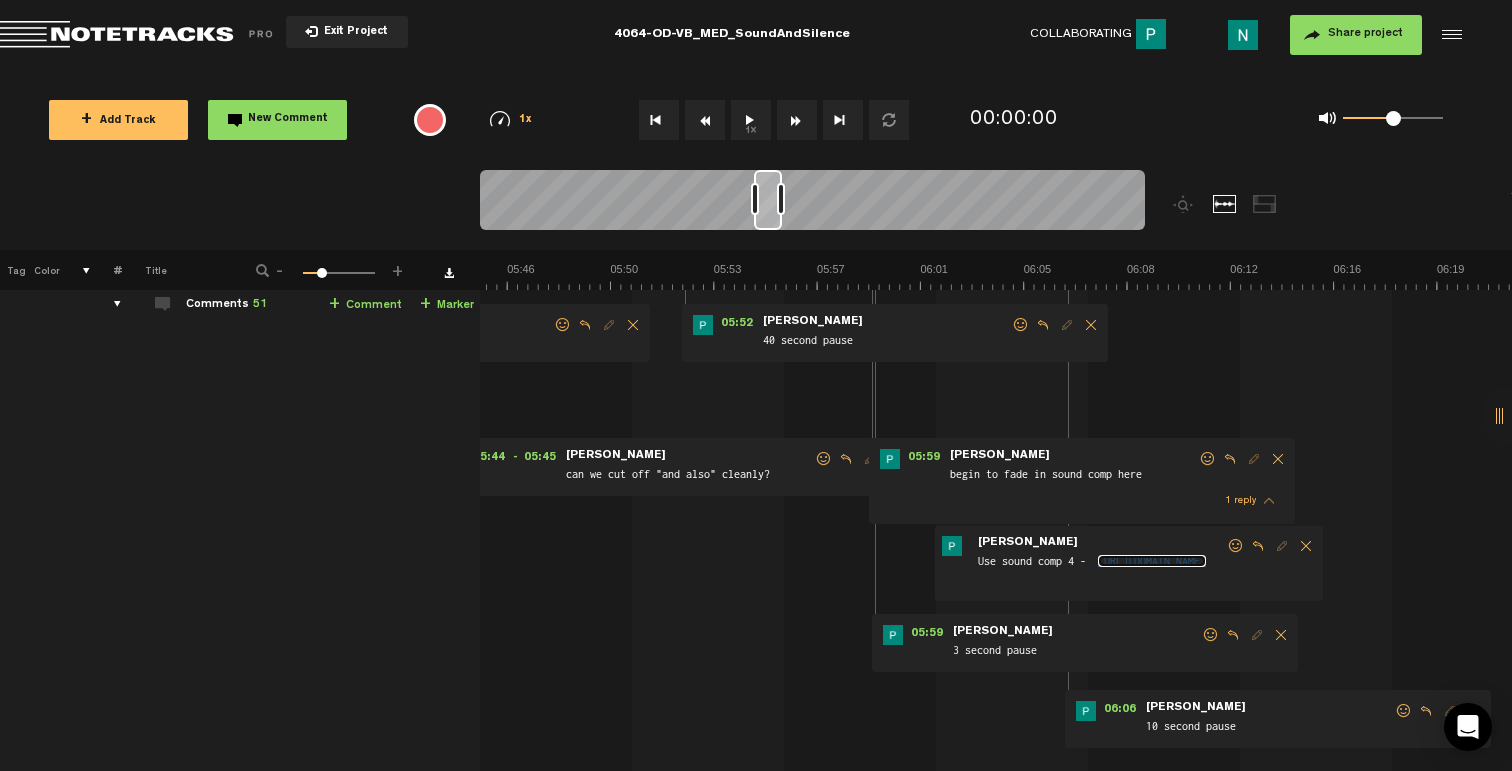 scroll, scrollTop: 5, scrollLeft: 0, axis: vertical 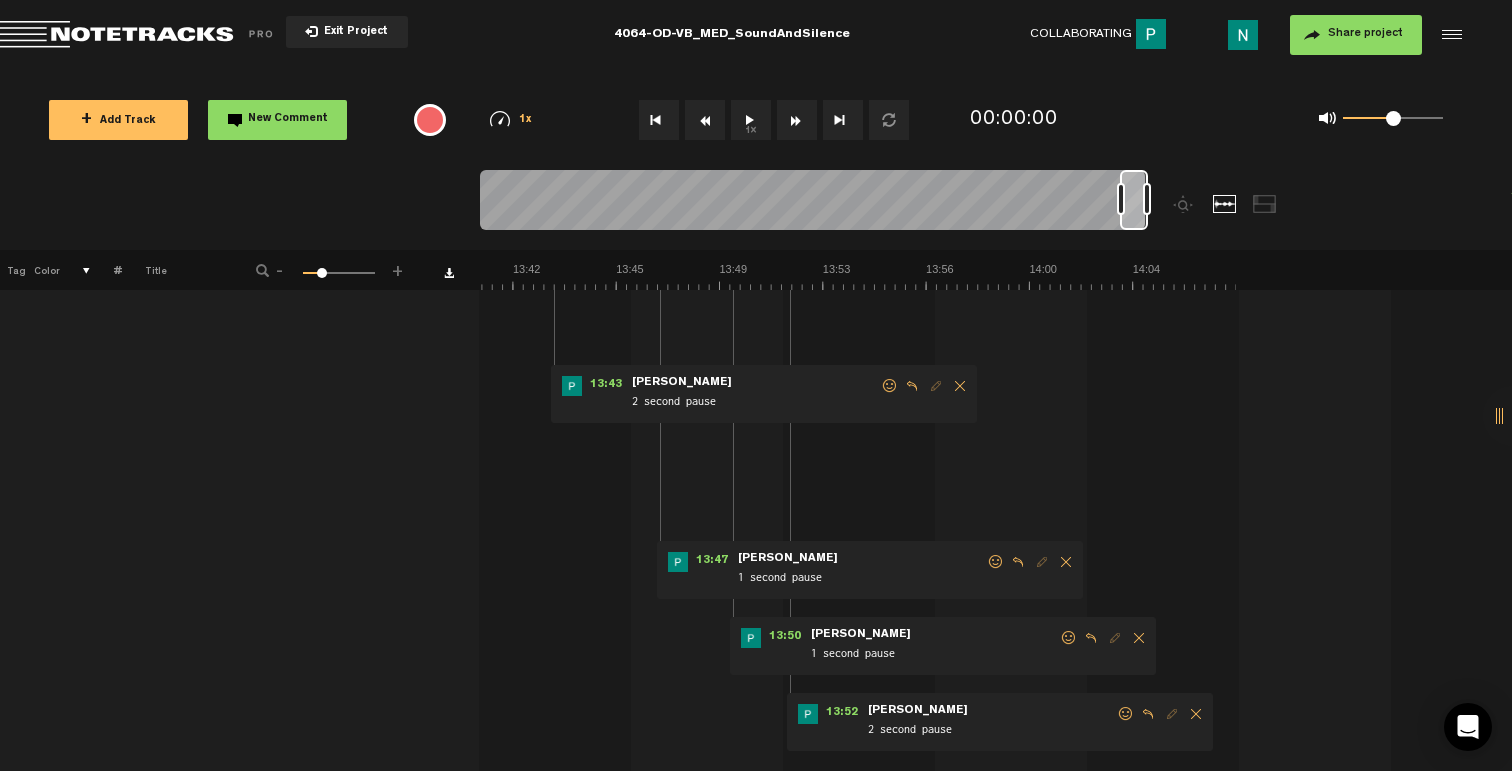 click at bounding box center (1126, 714) 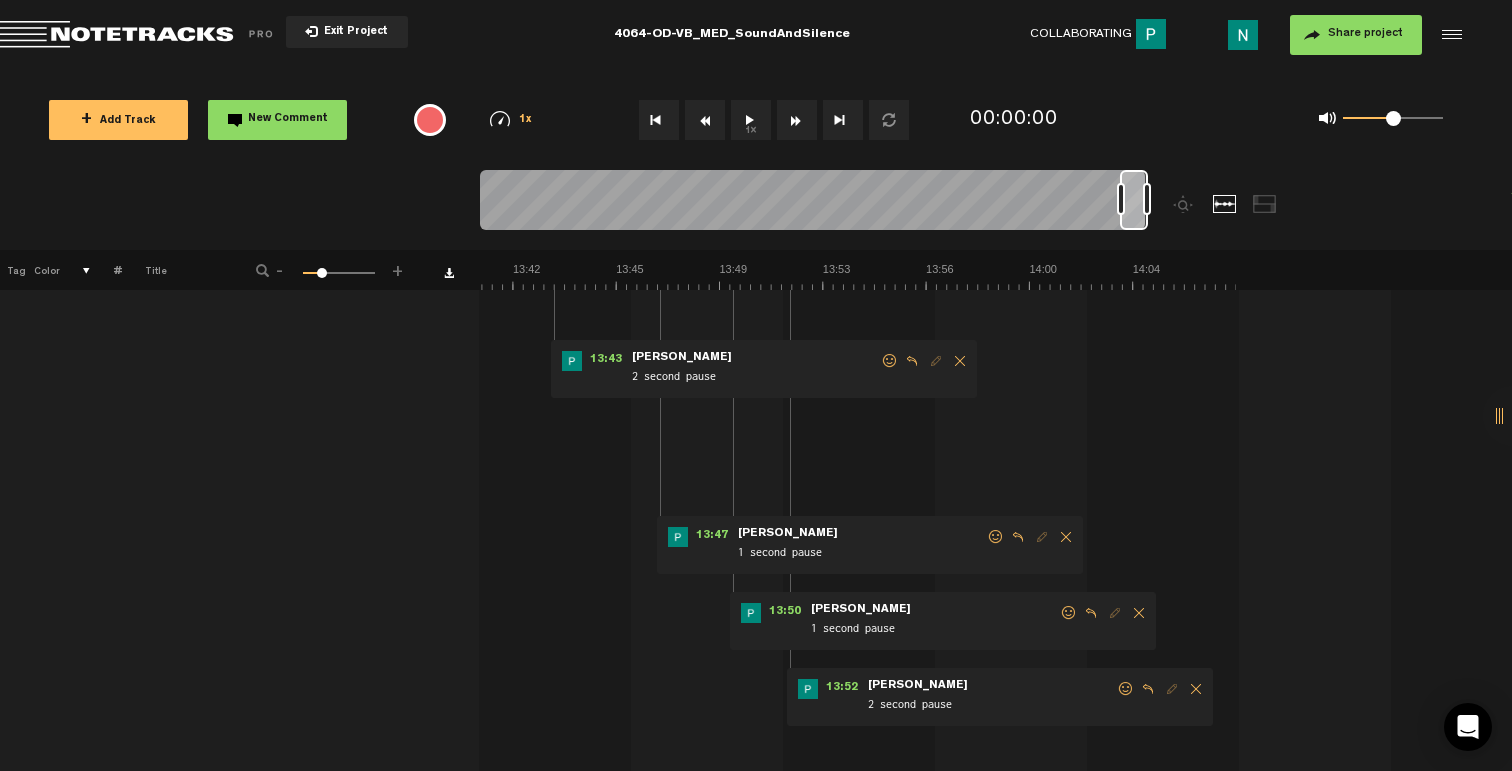 click at bounding box center (1126, 689) 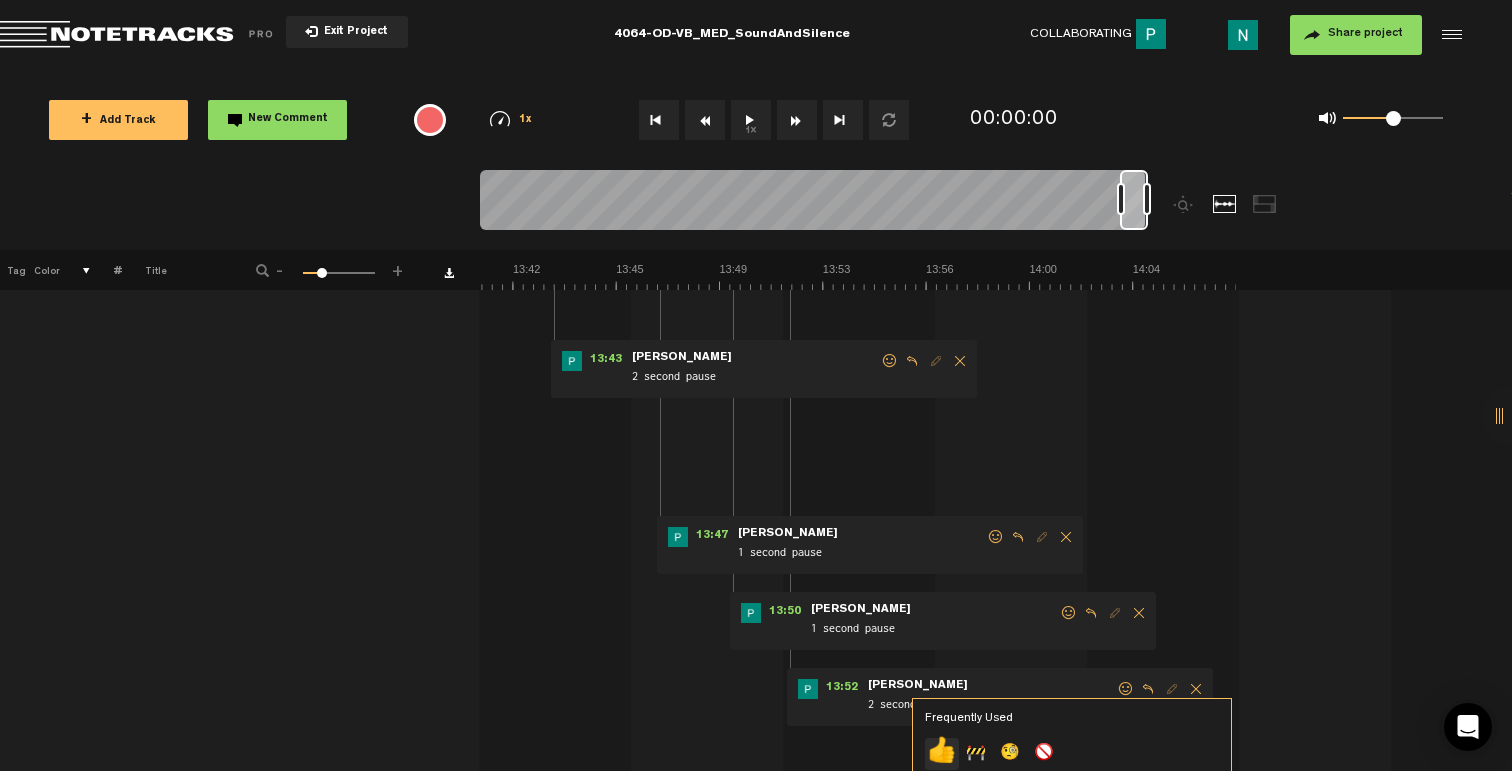 click on "👍" 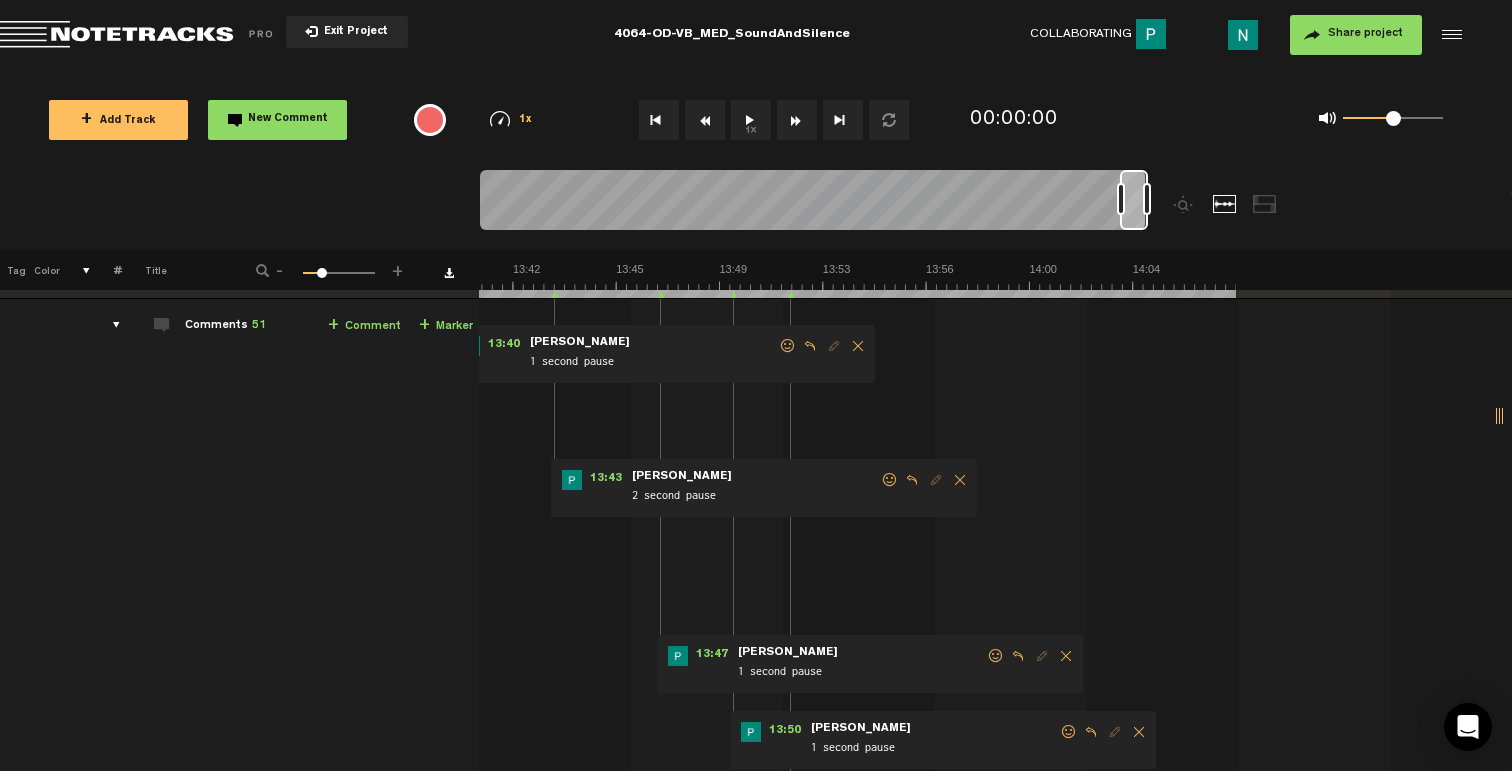 scroll, scrollTop: 85, scrollLeft: 16, axis: both 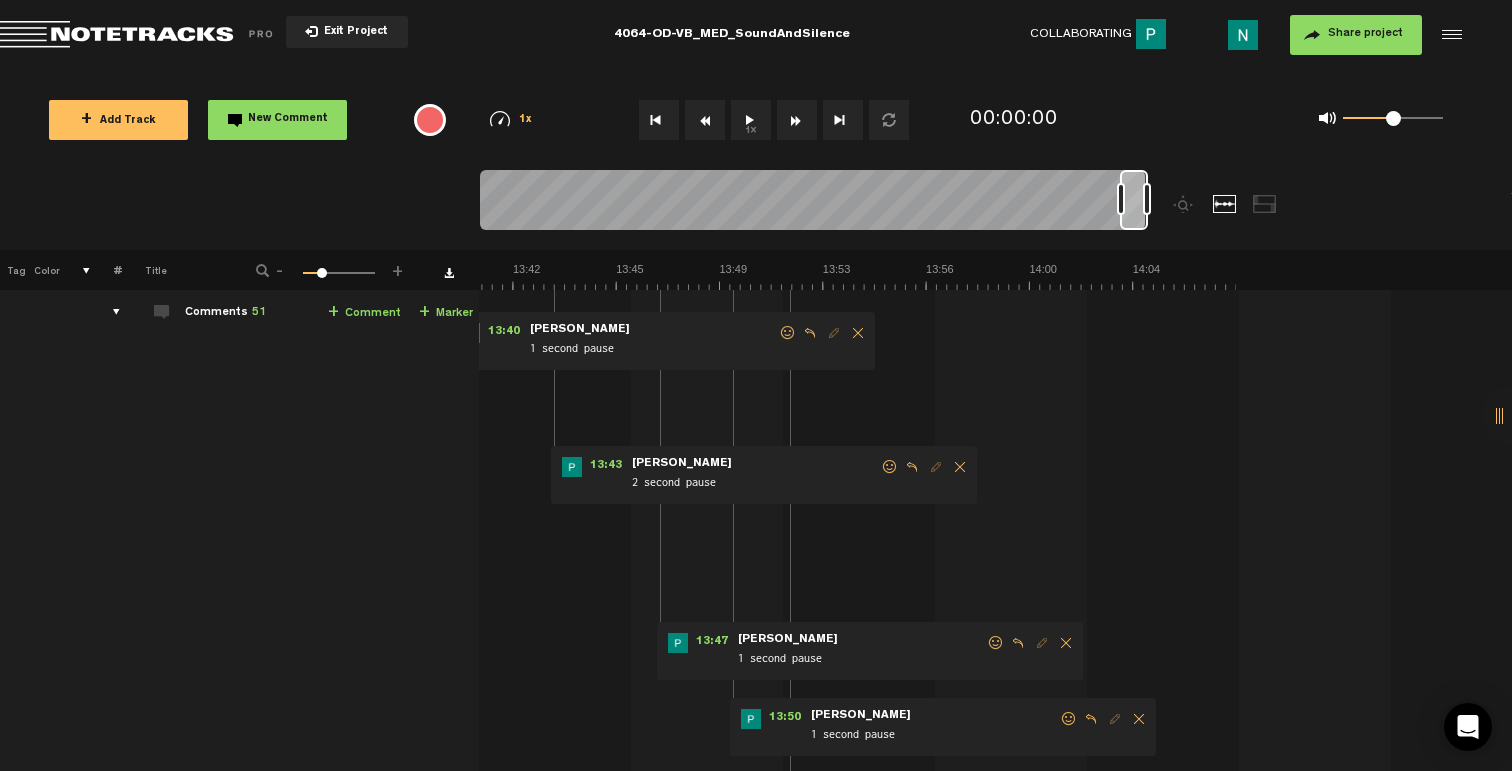 click at bounding box center [1069, 719] 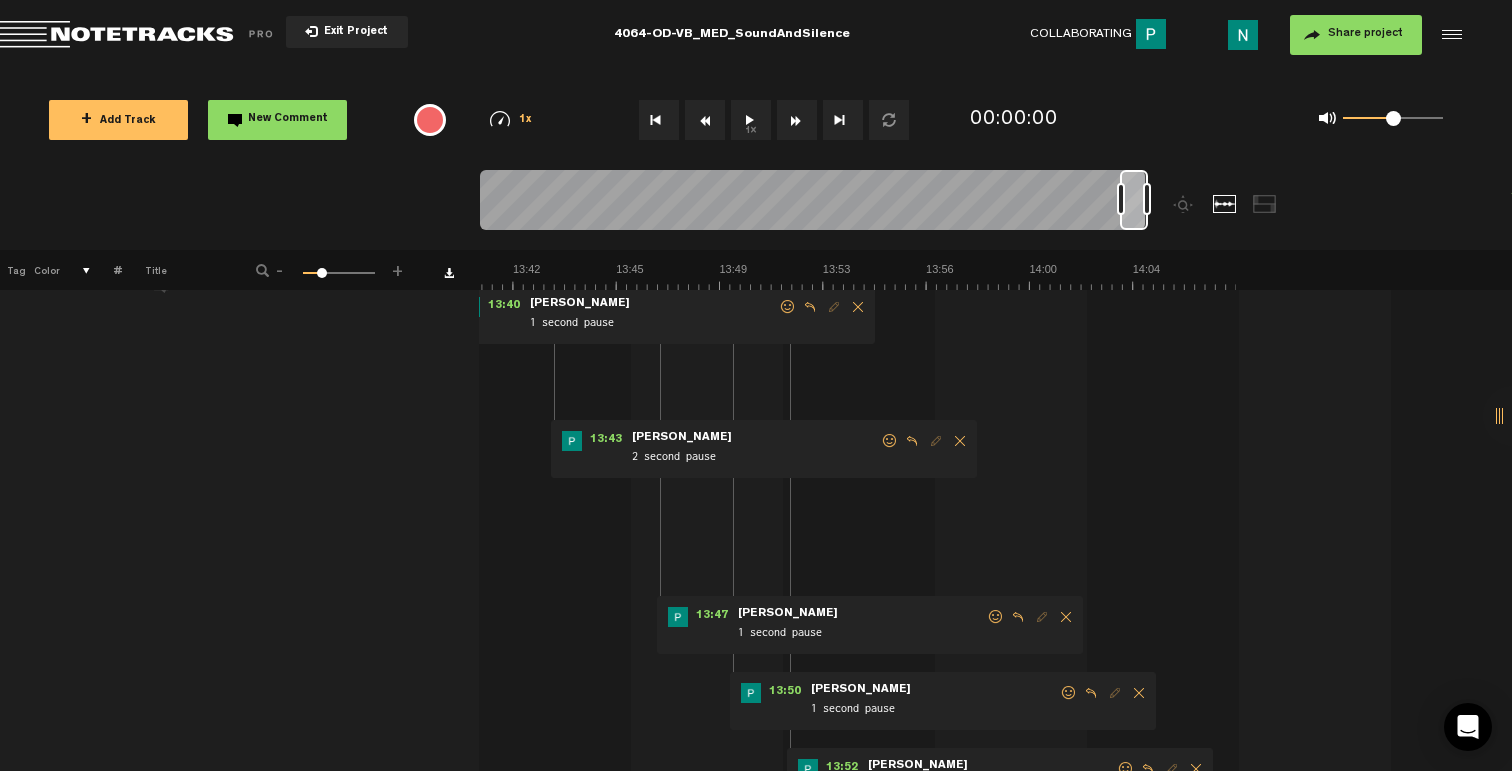 drag, startPoint x: 1048, startPoint y: 687, endPoint x: 1010, endPoint y: 711, distance: 44.94441 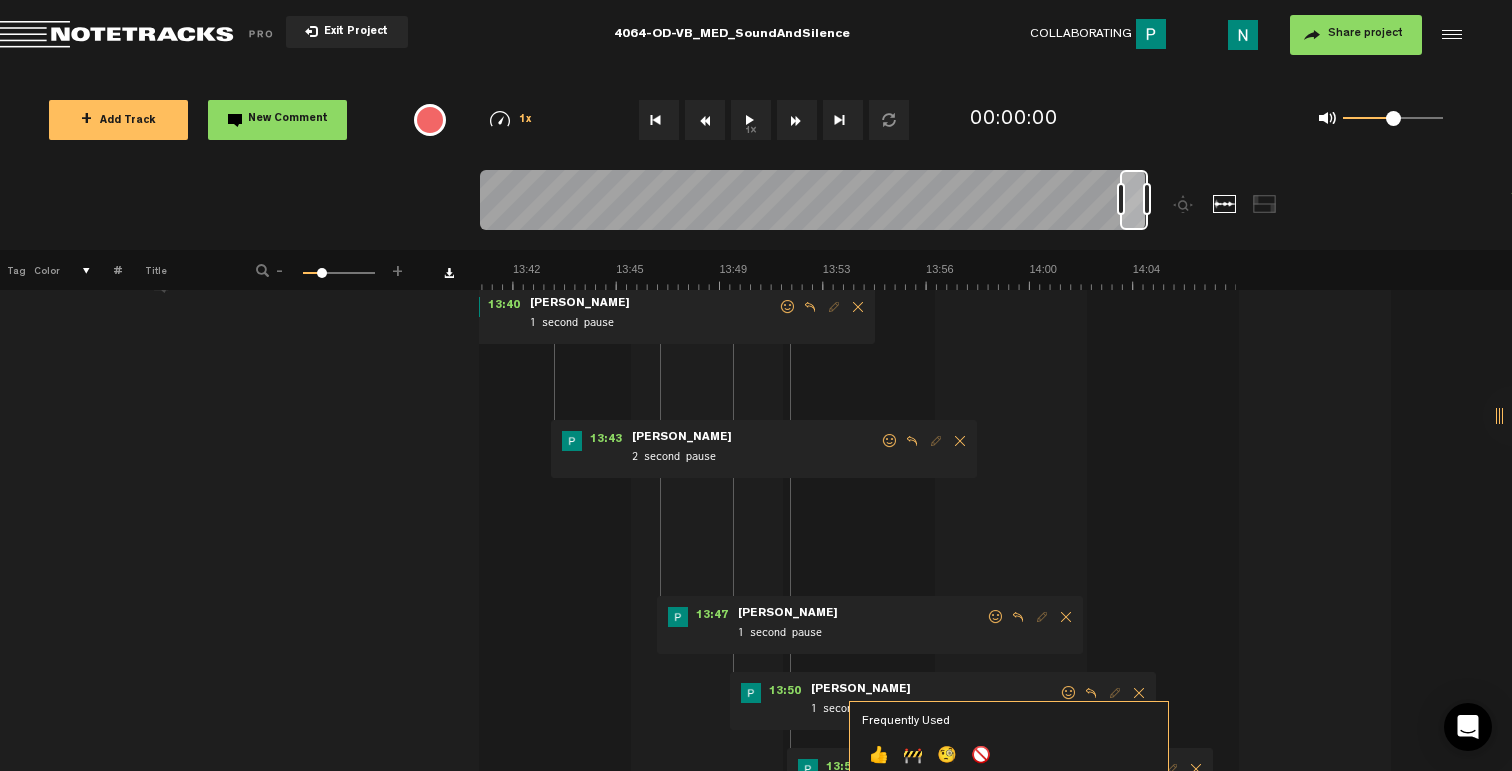 drag, startPoint x: 890, startPoint y: 748, endPoint x: 899, endPoint y: 722, distance: 27.513634 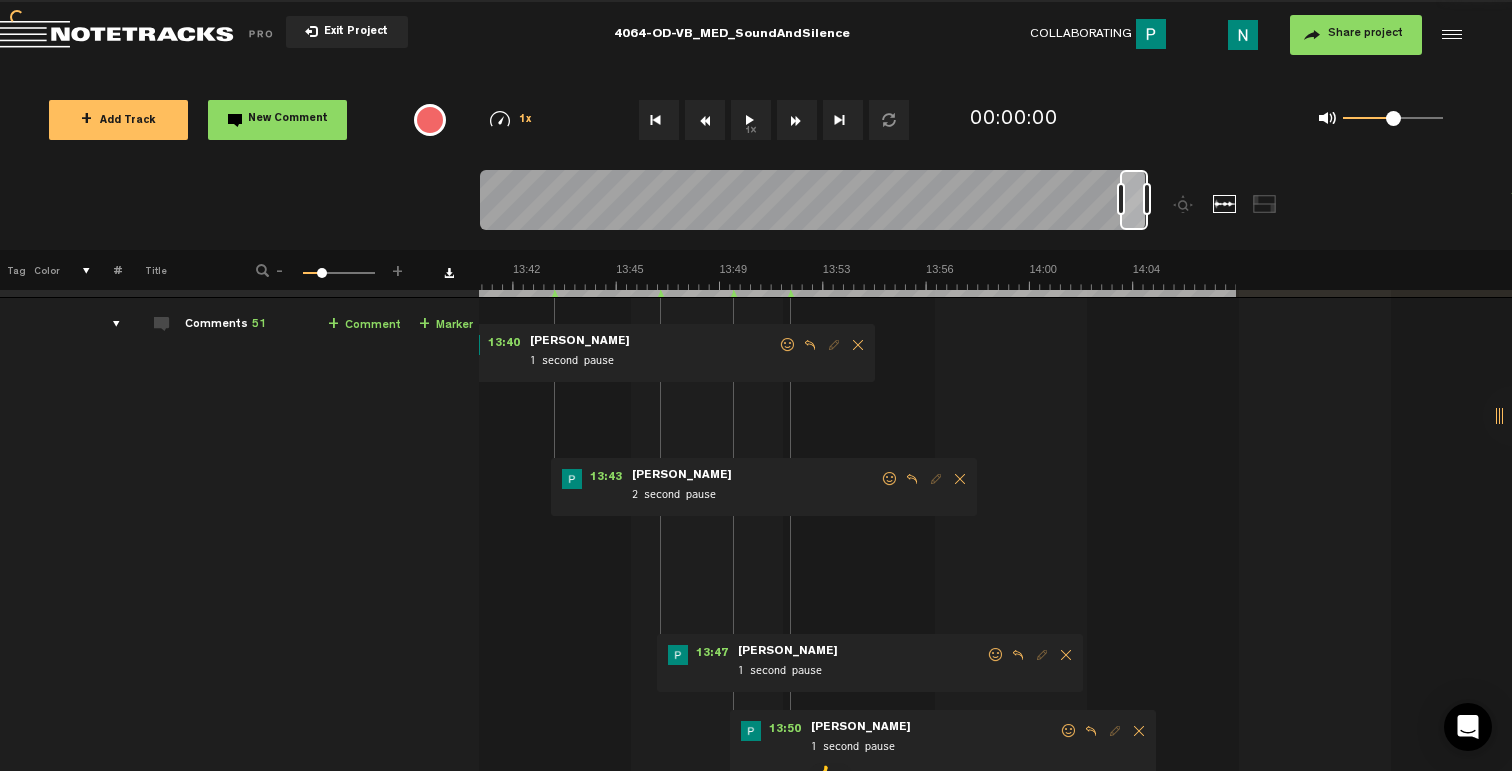 scroll, scrollTop: 47, scrollLeft: 16, axis: both 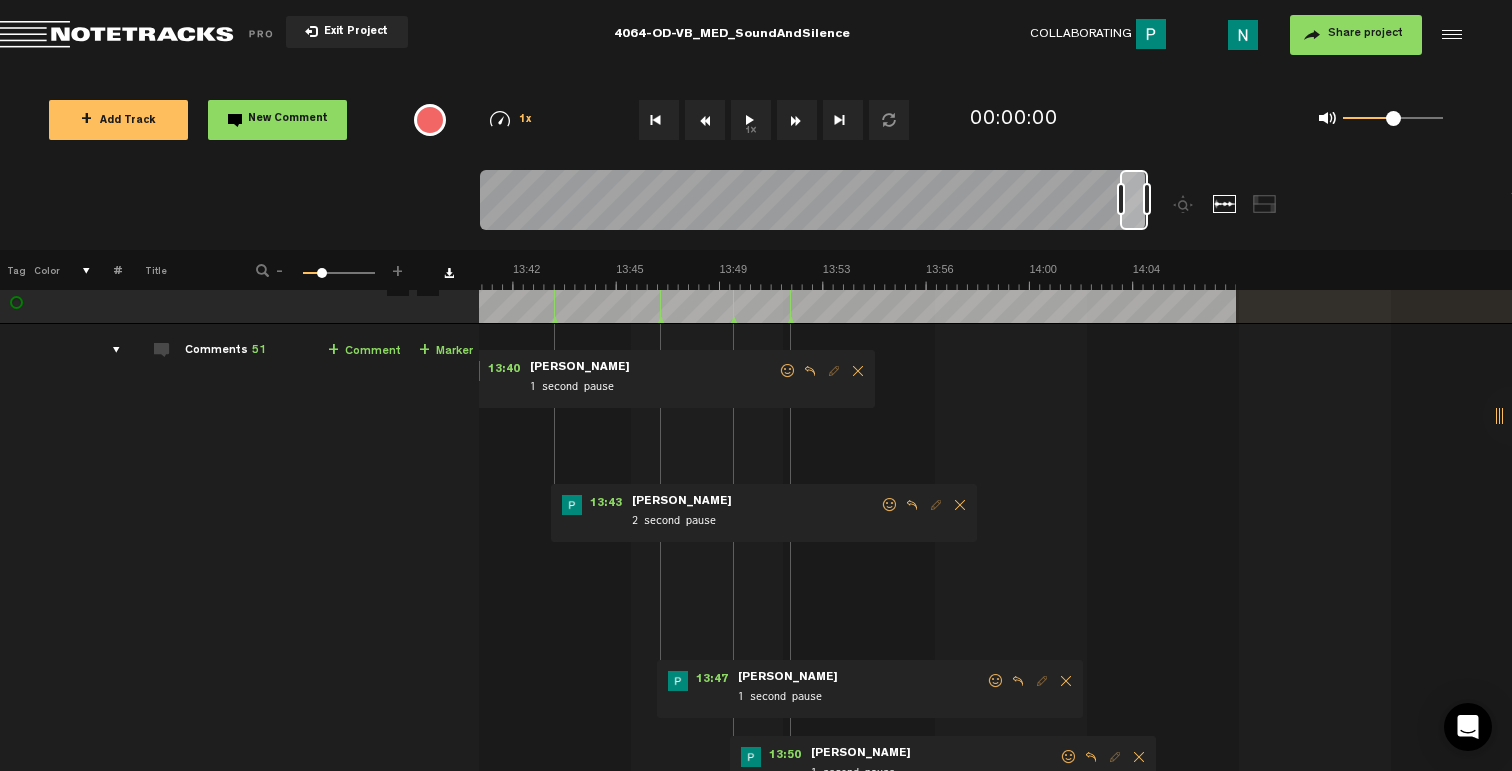 click at bounding box center (996, 681) 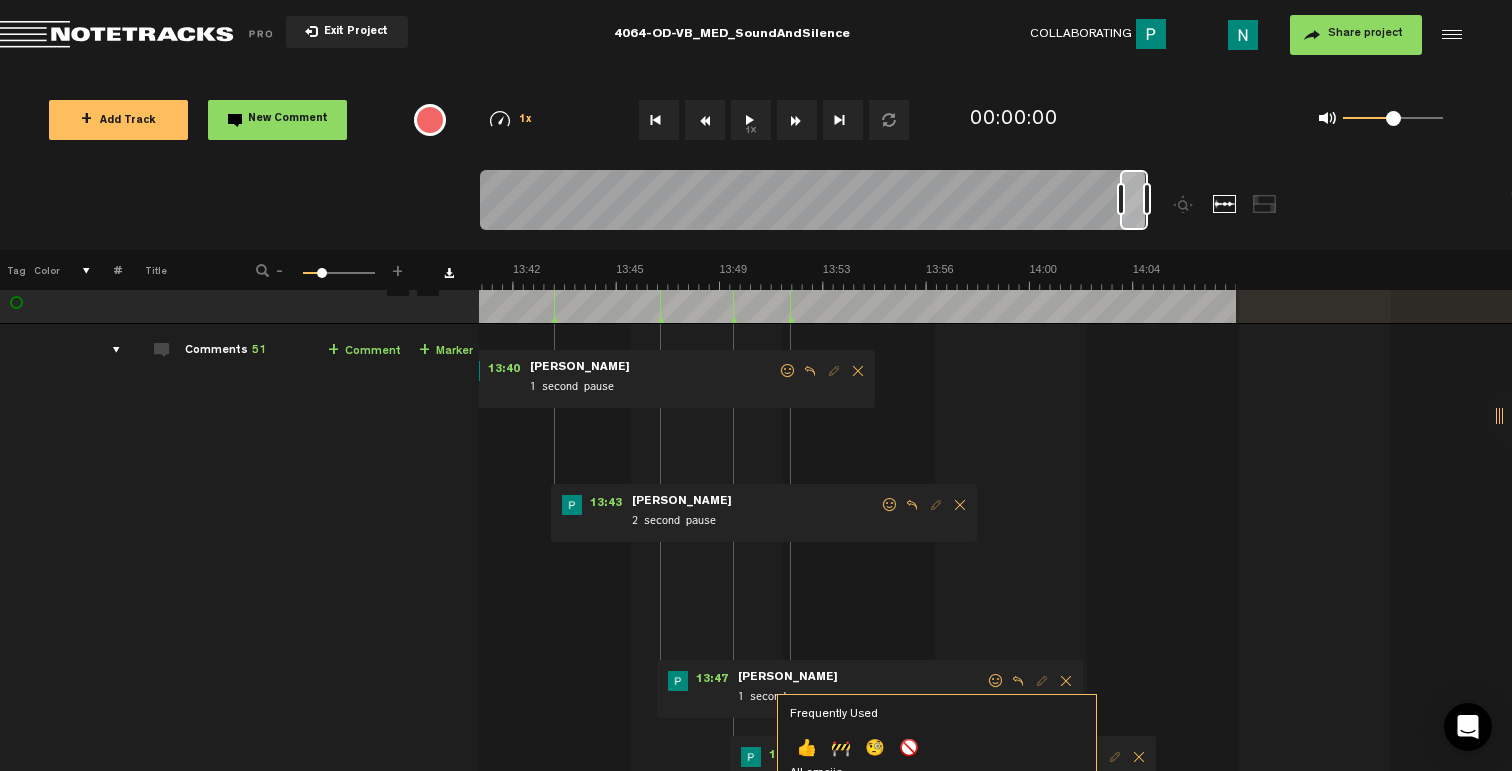 click on "Frequently Used 👍 🚧 🧐 🚫 All emojis 😀 😃 😄 😁 😆 😅 🤣 😂 🙂 🙃 😉 😊 😇 🥰 😍 🤩 😘 😗 😚 😙 🥲 😋 😛 😜 🤪 😝 🤑 🤗 🤭 🤫 🤔 🤐 🤨 😐 😑 😶 🌫 😏 😒 🙄 😬 😮 💨 🤥 😌 😔 😪 🤤 😴 😷 🤒 🤕 🤢 🤮 🤧 🥵 🥶 🥴 😵 💫 🤯 🤠 🥳 🥸 😎 🤓 🧐 😕 😟 🙁 😯 😲 😳 🥺 😦 😧 😨 😰 😥 😢 😭 😱 😖 😣 😞 😓 😩 😫 🥱 😤 😡 😠 🤬 😈 👿 💀 💩 🤡 👹 👺 👻 👽 👾 🤖 😺 😸 😹 😻 😼 😽 🙀 😿 😾 🙈 🙉 🙊 💋 💌 💘 💝 💖 💗 💓 💞 💕 💟 💔 🔥 🩹 🧡 💛 💚 💙 💜 🤎 🖤 🤍 💯 💢 💥 💦 🕳 💣 💬 👁 🗨 🗯 💭 💤 👋 🤚 🖐 🖖 👌 🤌 🤏 🤞 🤟 🤘 🤙 👈 👉 👆 🖕 👇 👍 👎 👊 🤛 🤜 👏 🙌 👐 🤲 🤝 🙏 💅 🤳 💪 🦾 🦿 🦵 🦶 👂 🦻 👃 🧠 🫀 🫁 🦷 🦴 👀 👅 👄 👶" 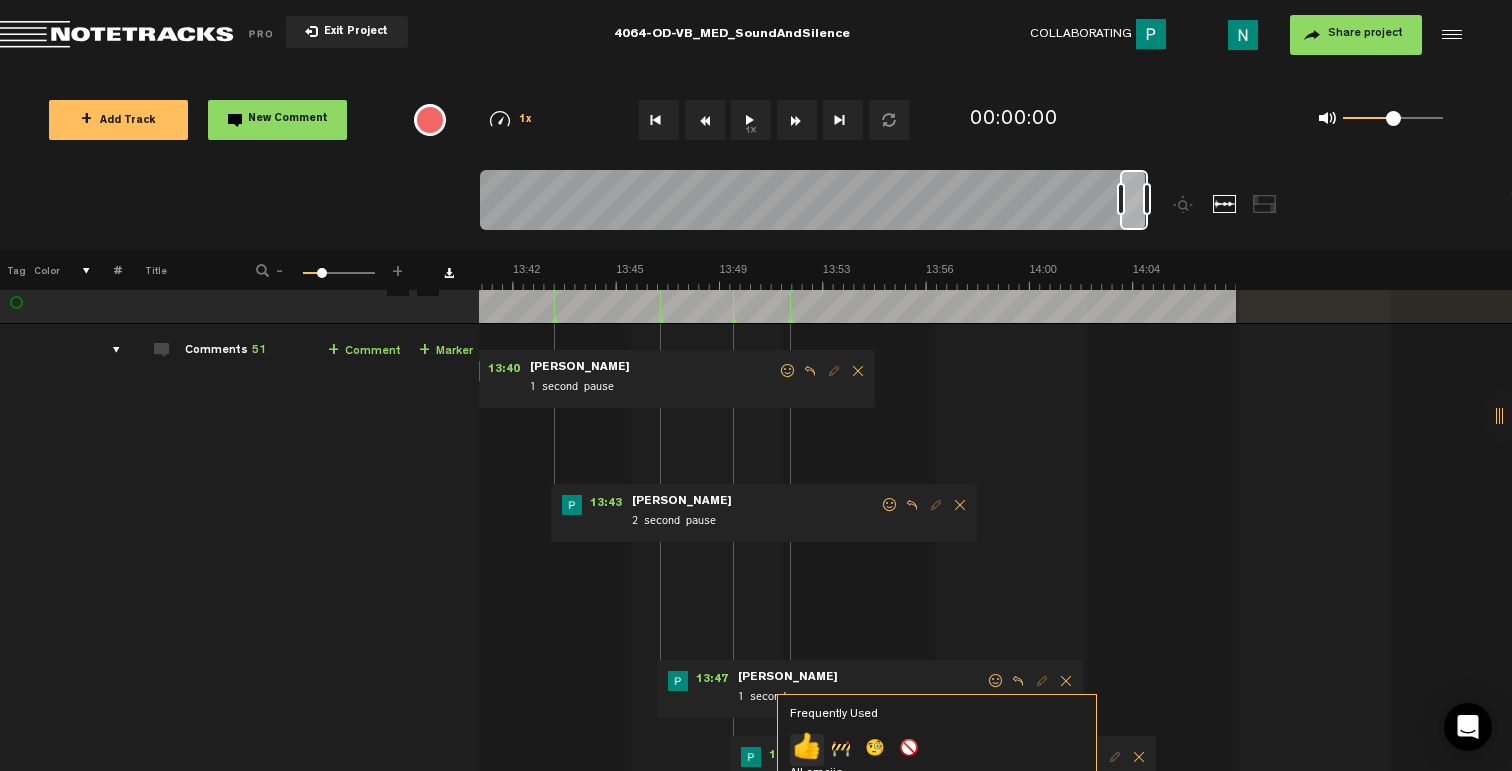 click on "👍" 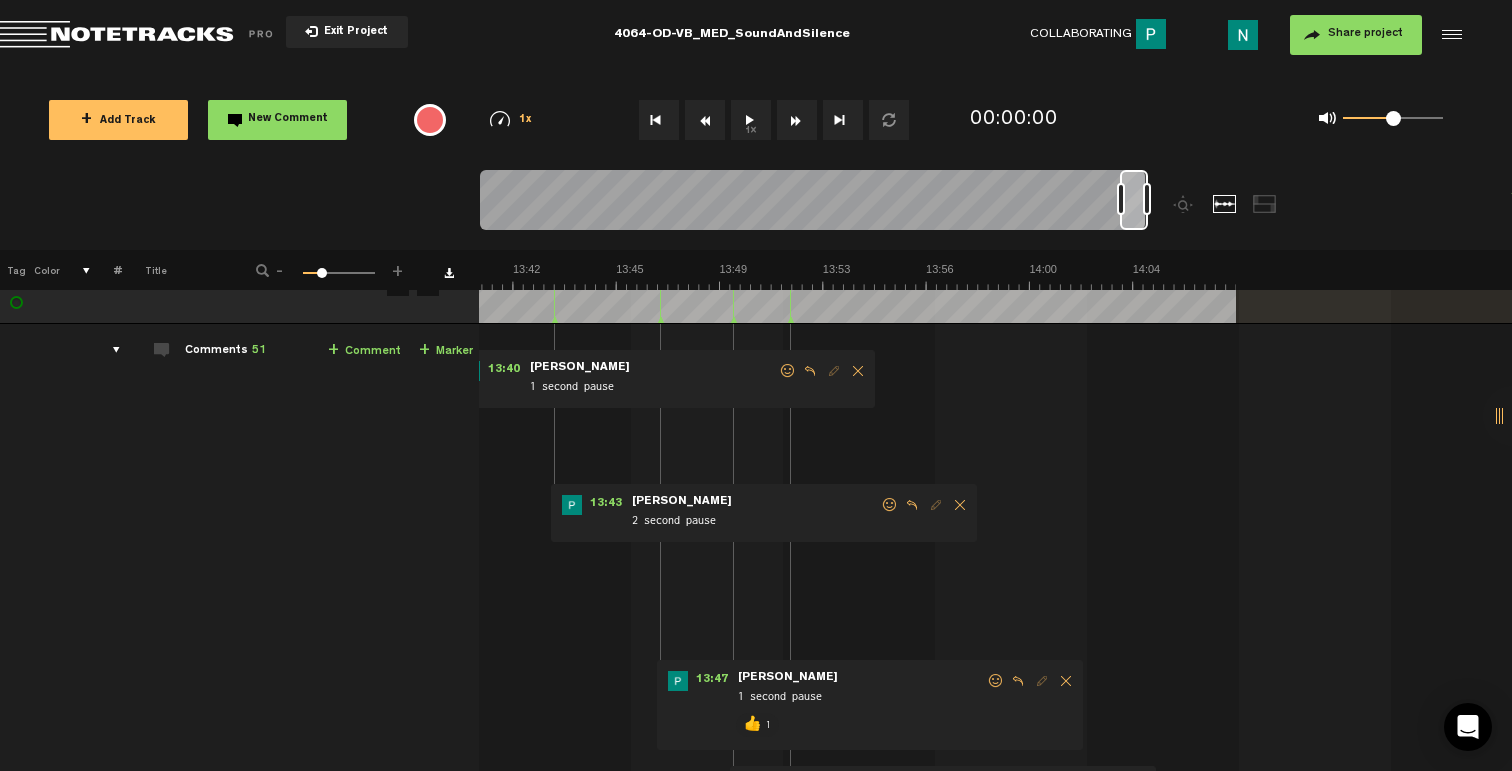 click at bounding box center (890, 505) 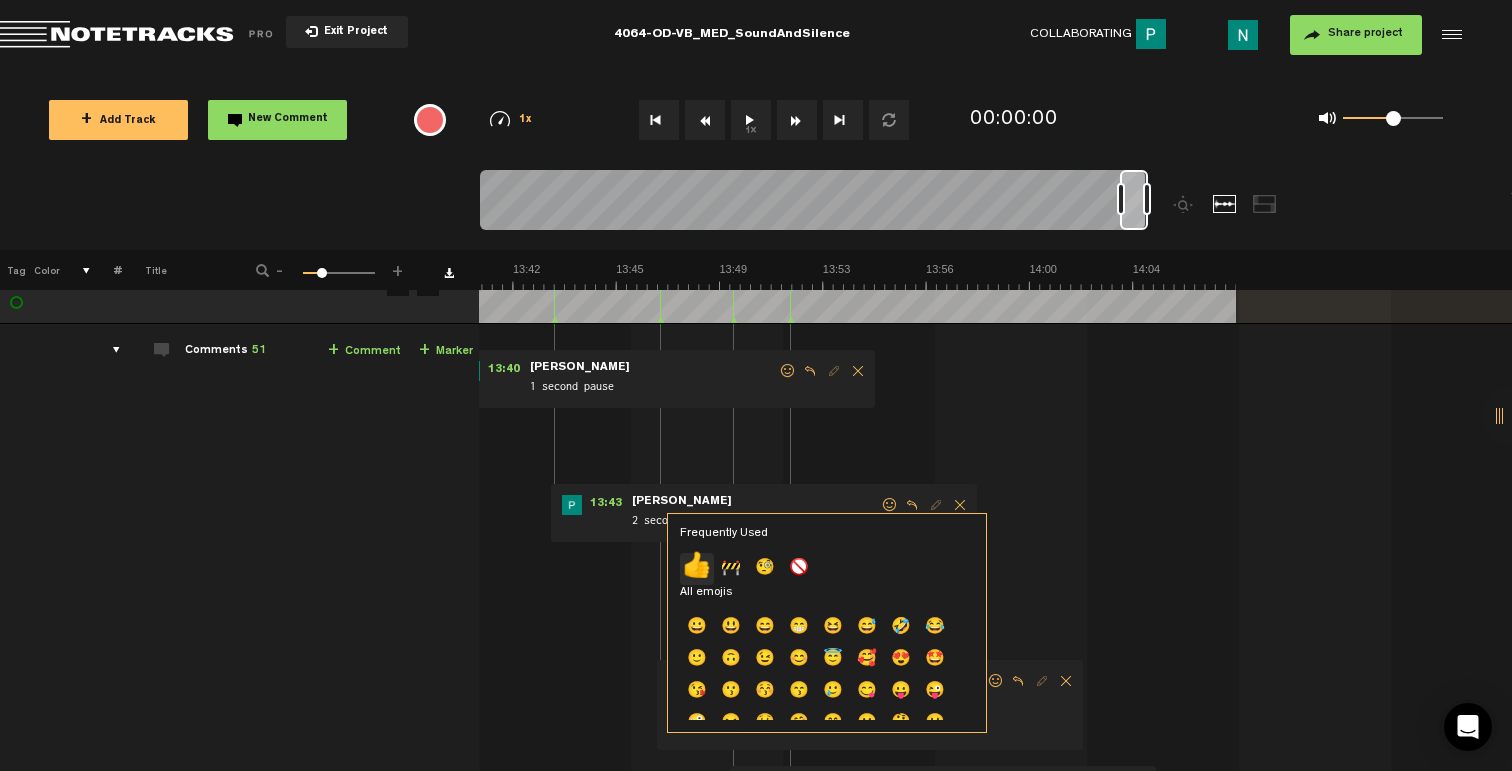 click on "👍" 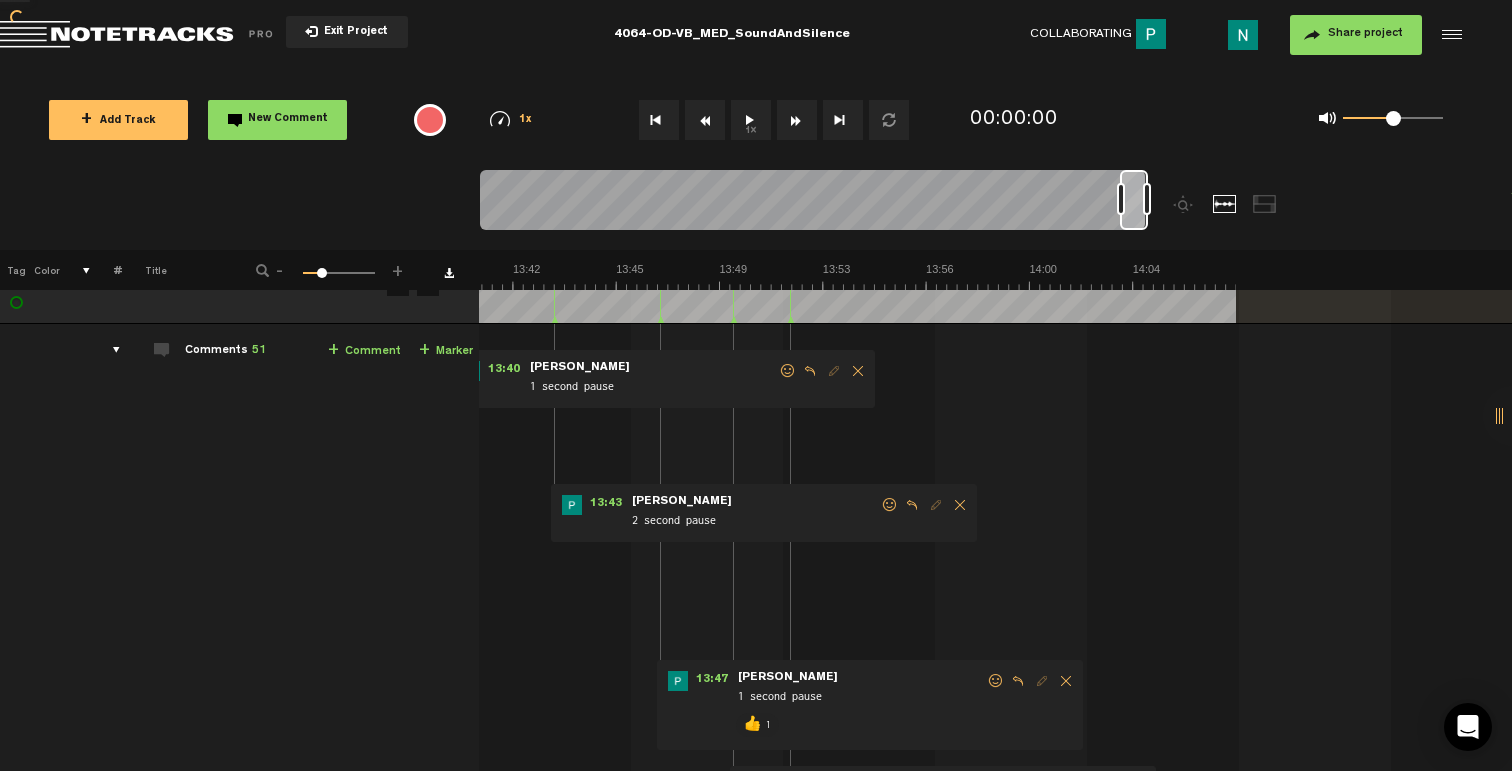 scroll, scrollTop: 47, scrollLeft: 3, axis: both 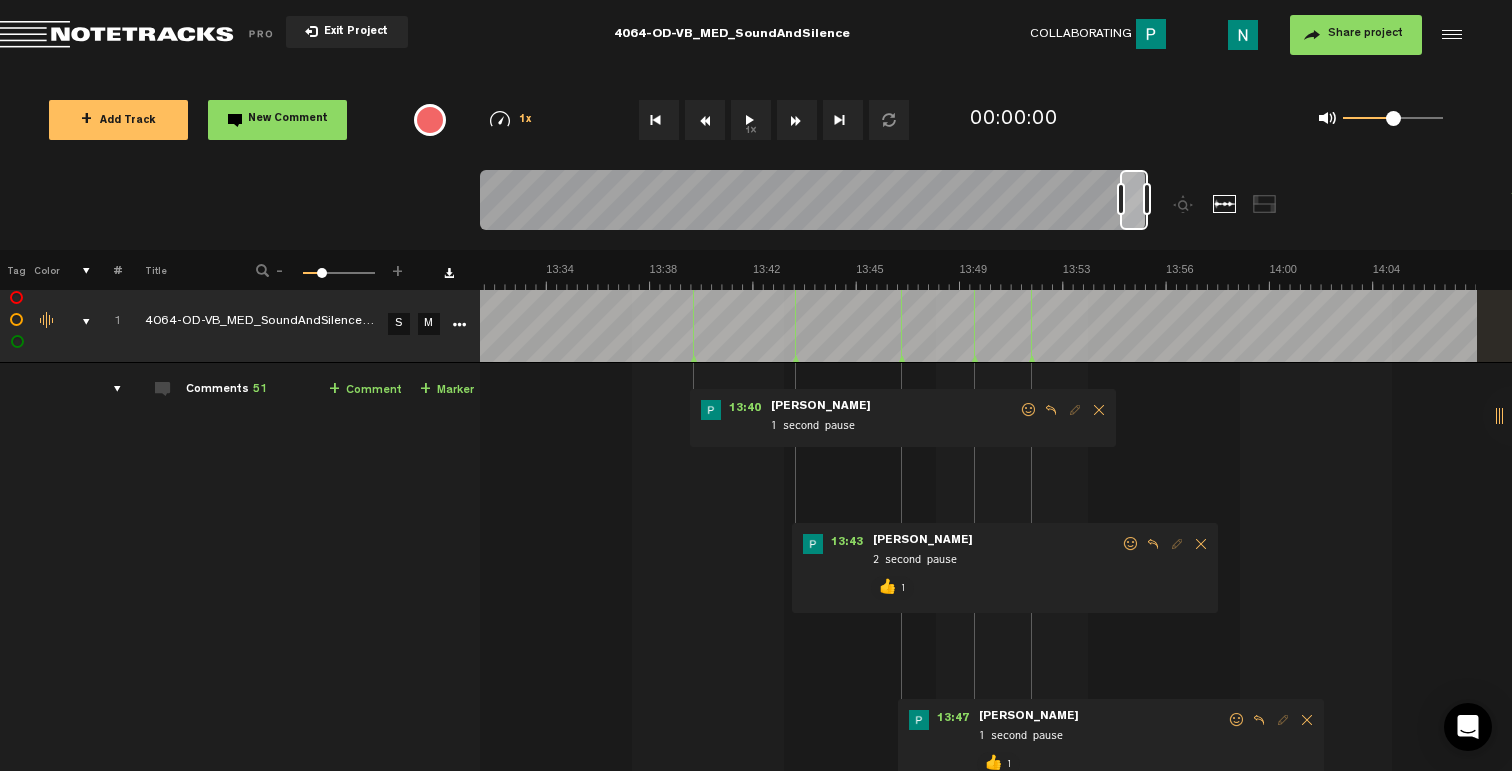click at bounding box center (1029, 410) 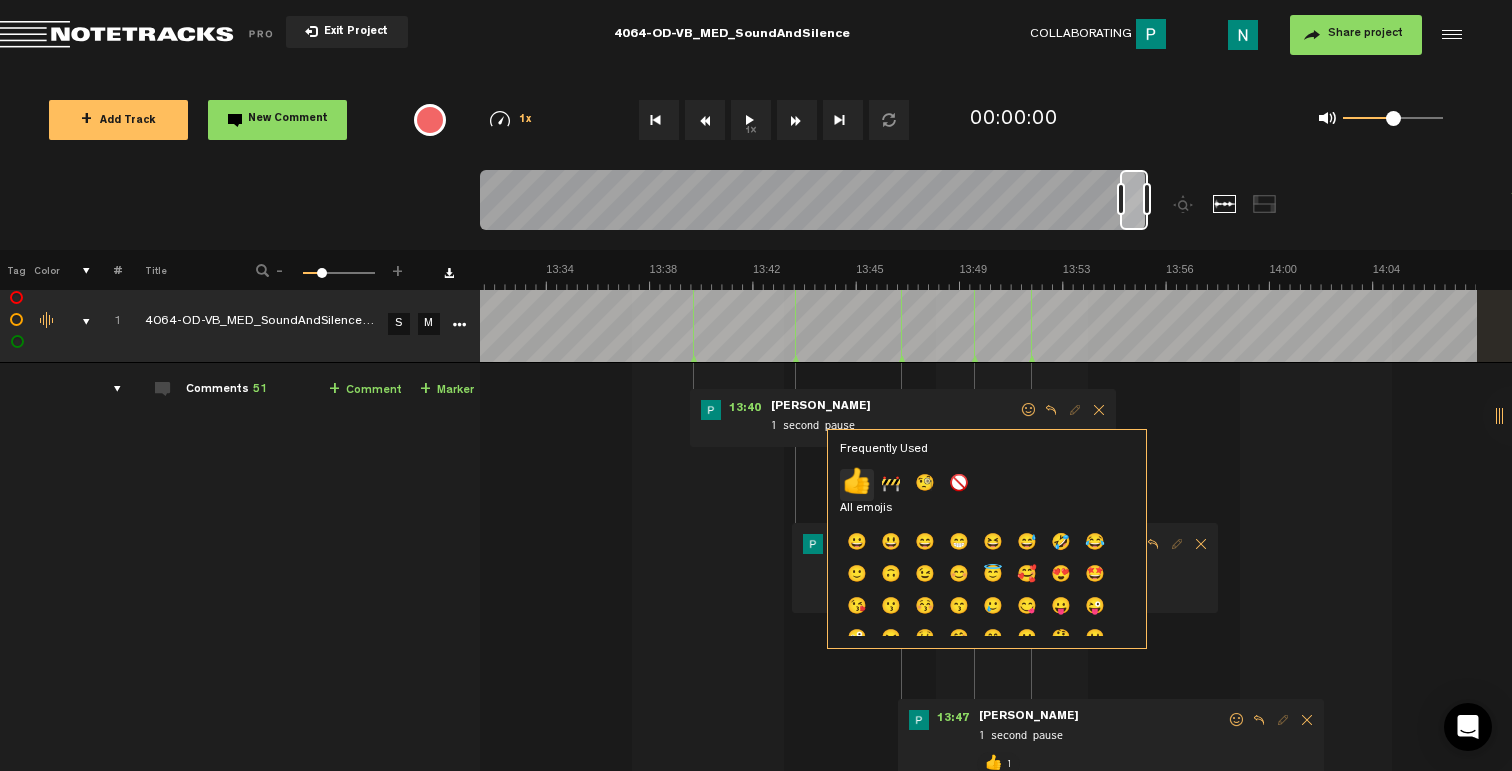 click on "👍" 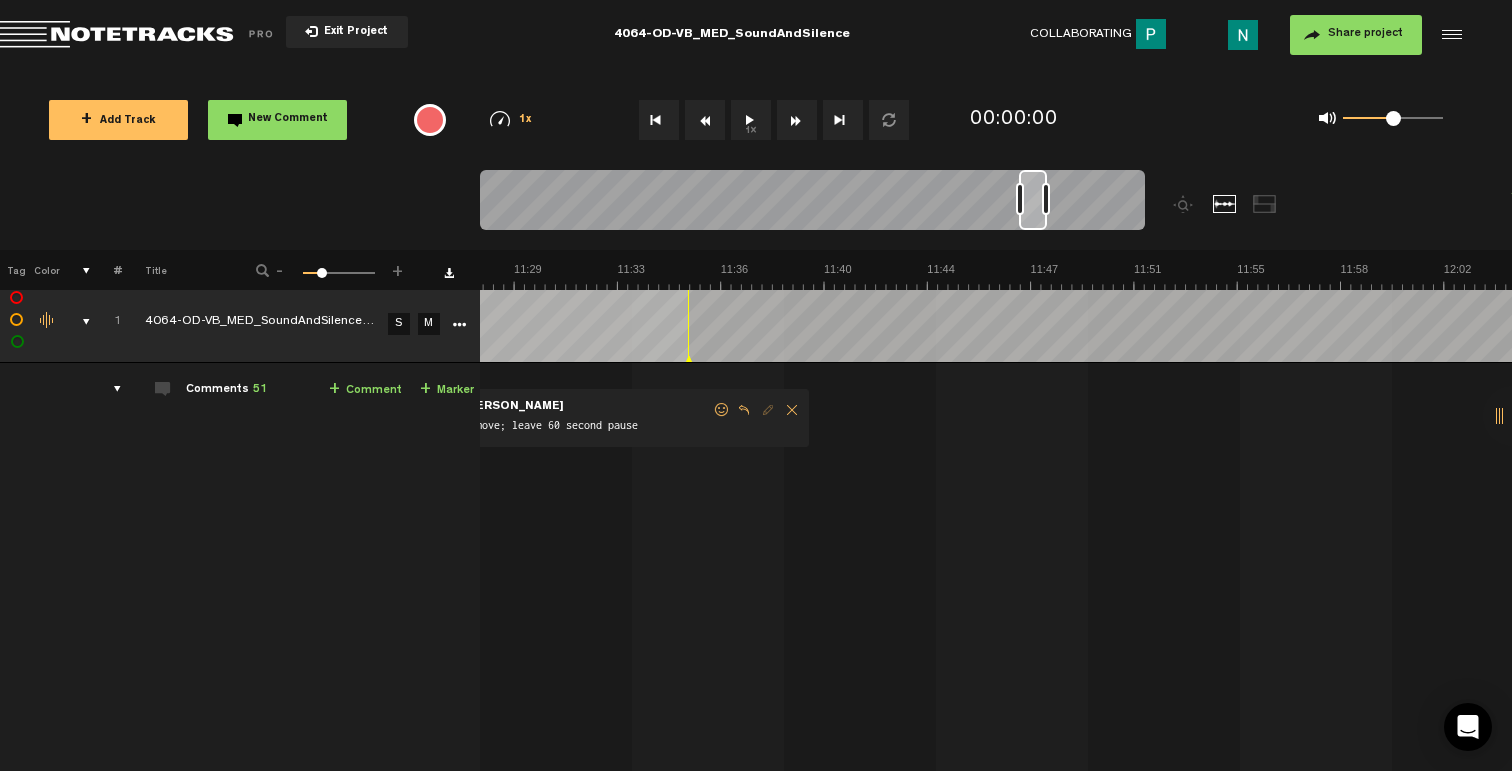 scroll, scrollTop: 0, scrollLeft: 19042, axis: horizontal 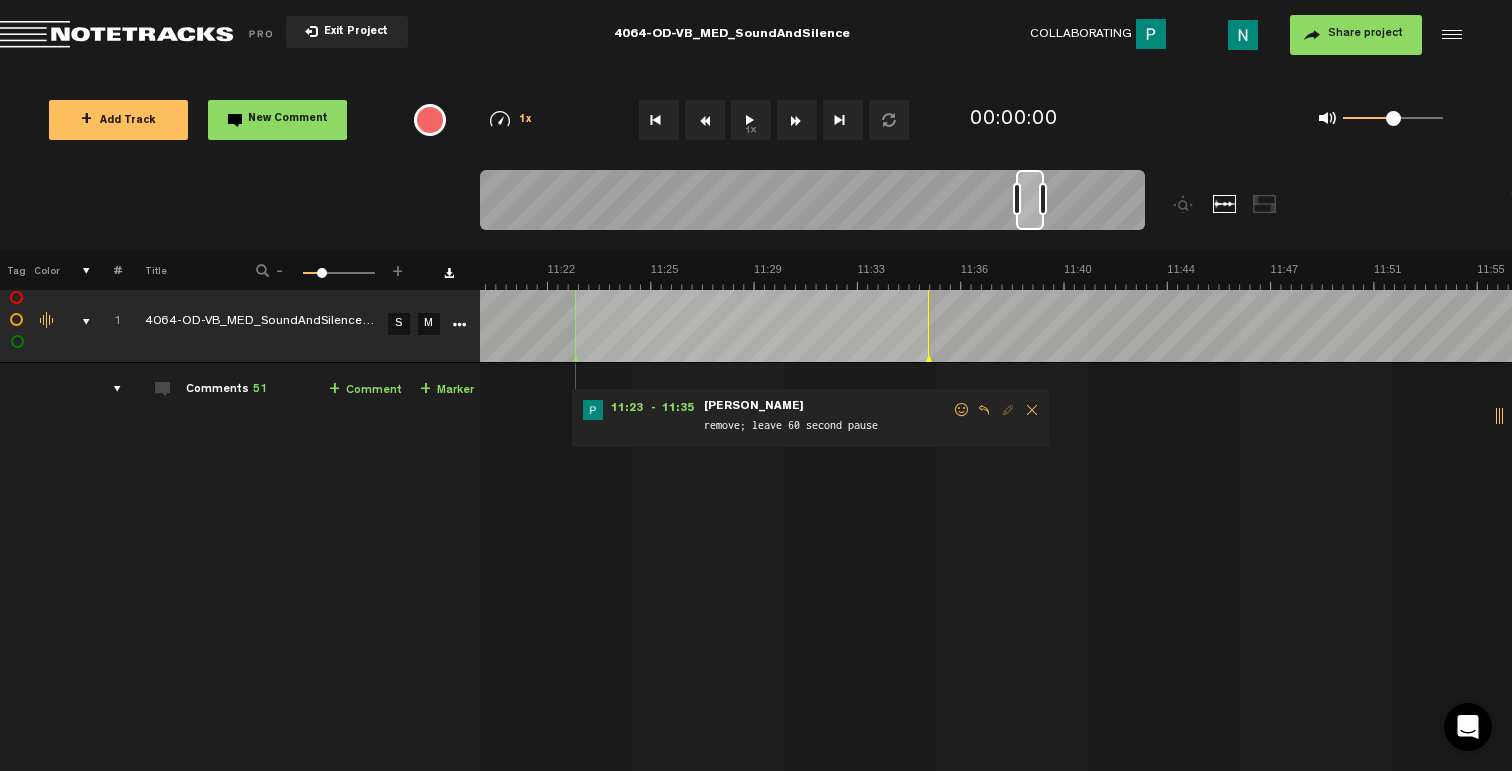 click at bounding box center [962, 410] 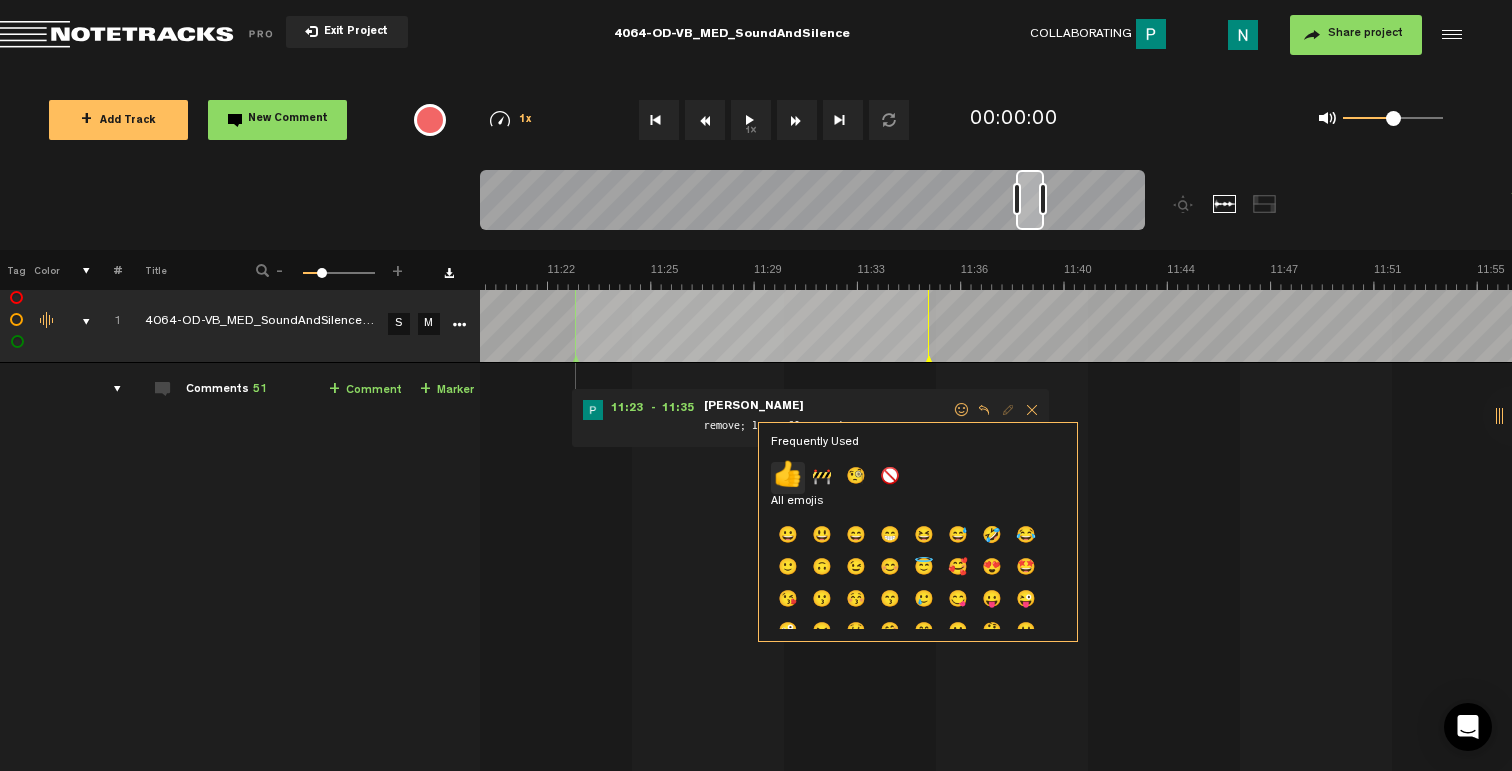 click on "👍" 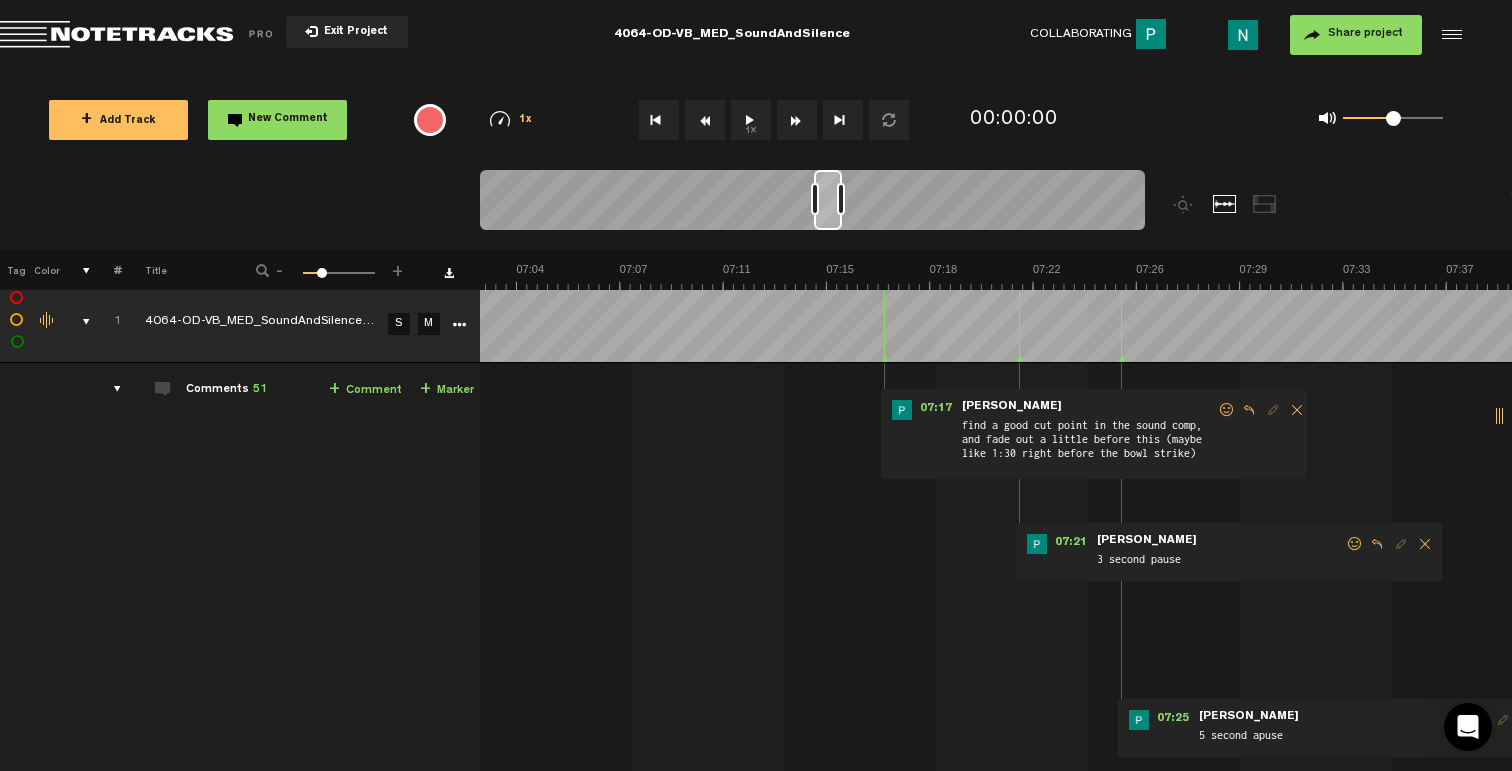 scroll, scrollTop: 0, scrollLeft: 12082, axis: horizontal 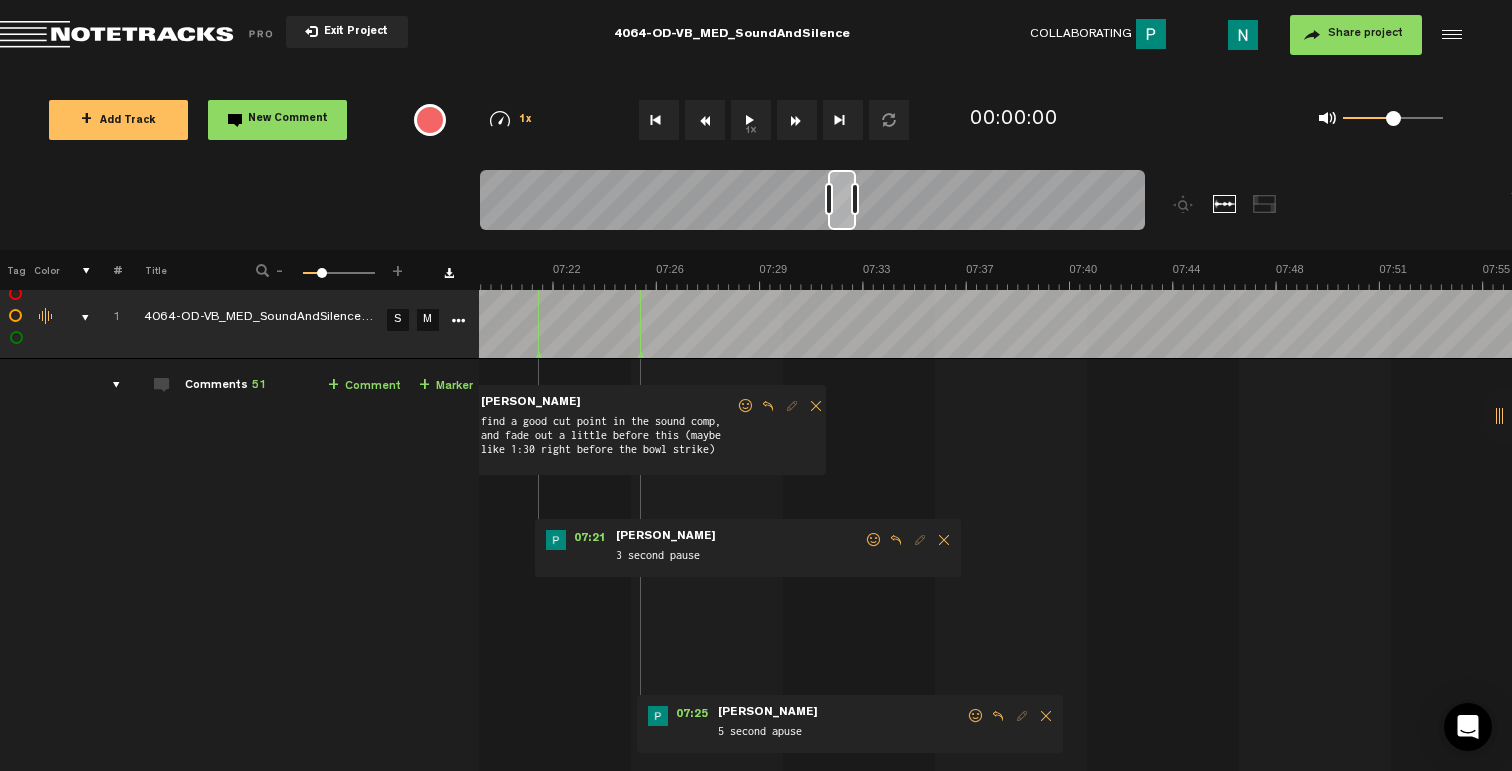 click at bounding box center [976, 716] 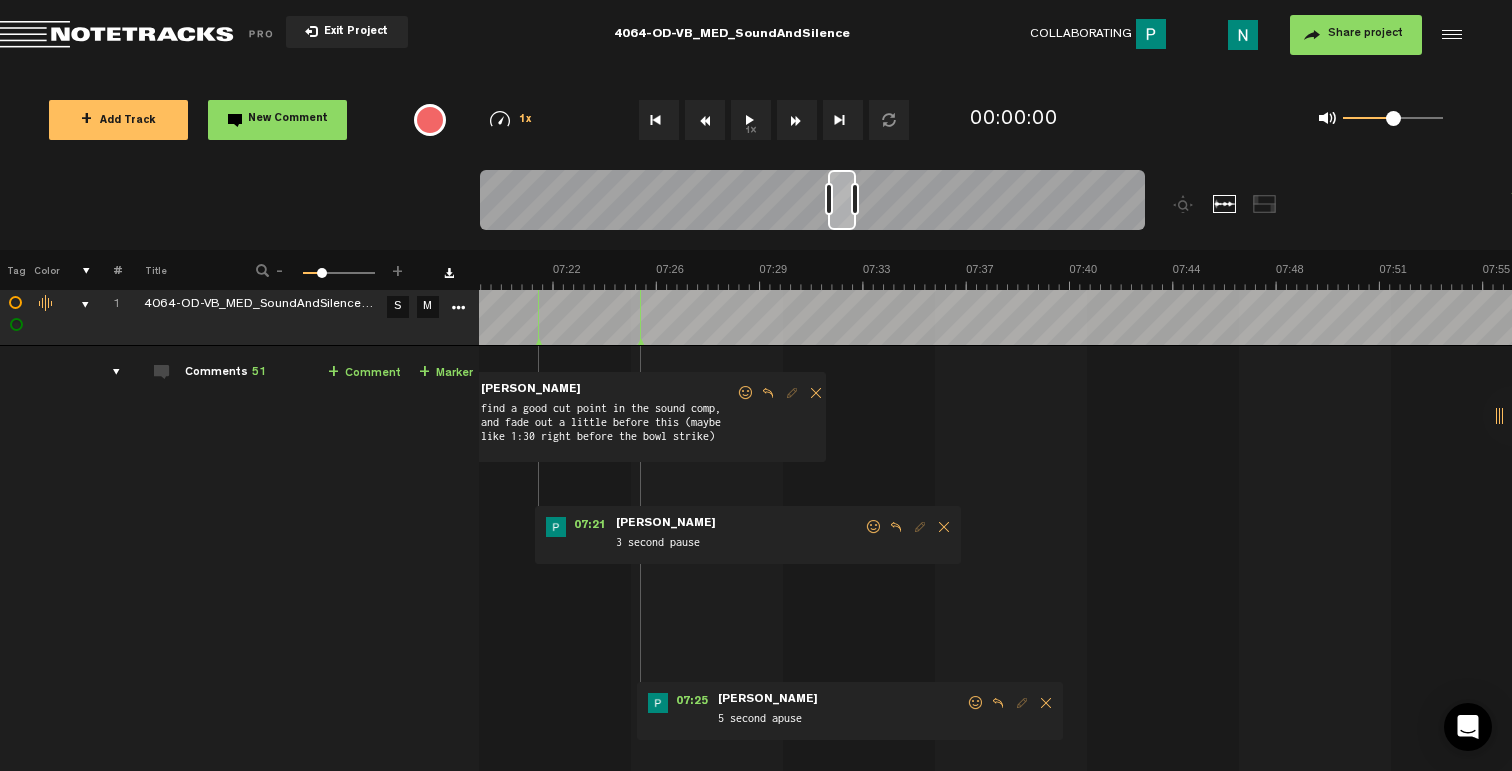 scroll, scrollTop: 38, scrollLeft: 16, axis: both 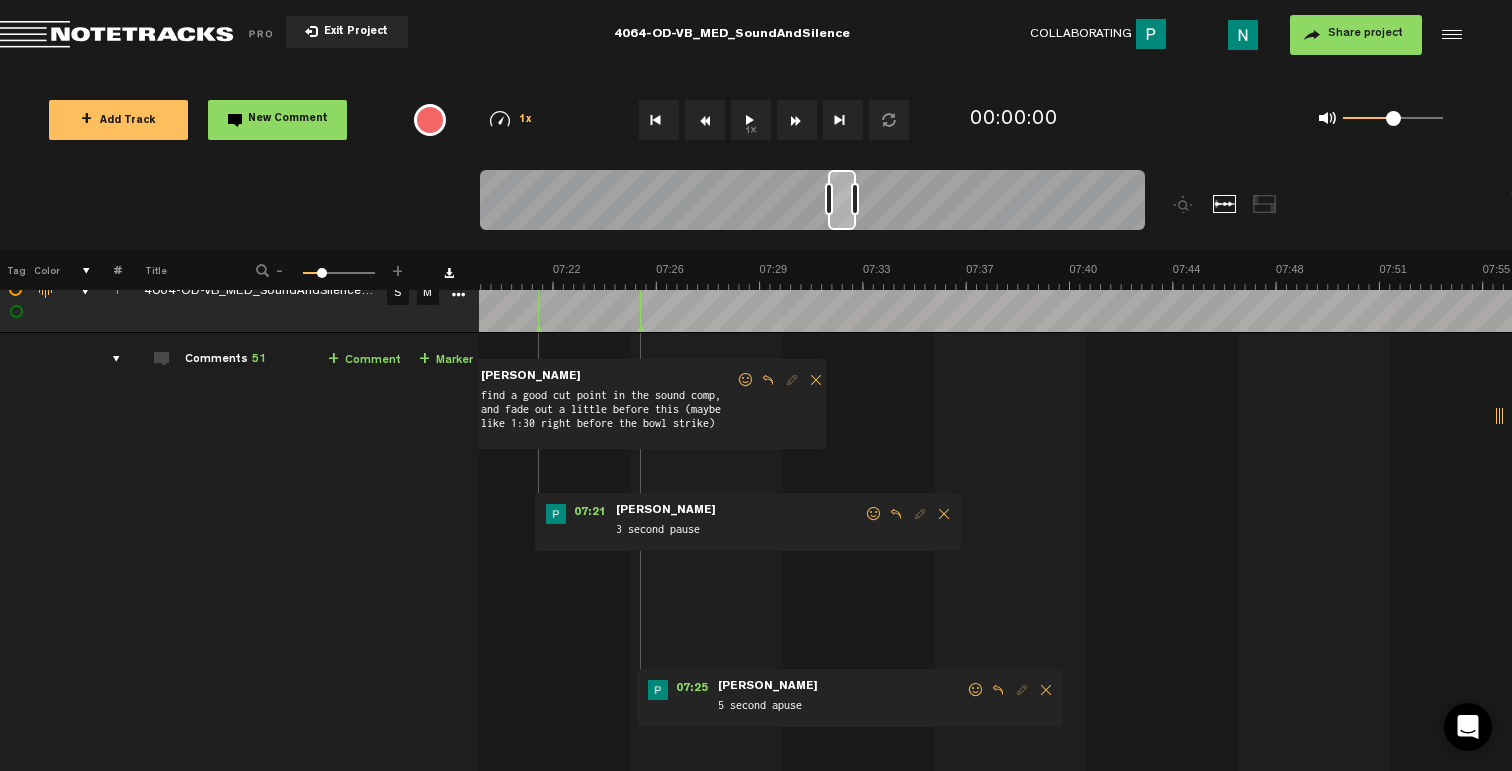 drag, startPoint x: 961, startPoint y: 686, endPoint x: 961, endPoint y: 700, distance: 14 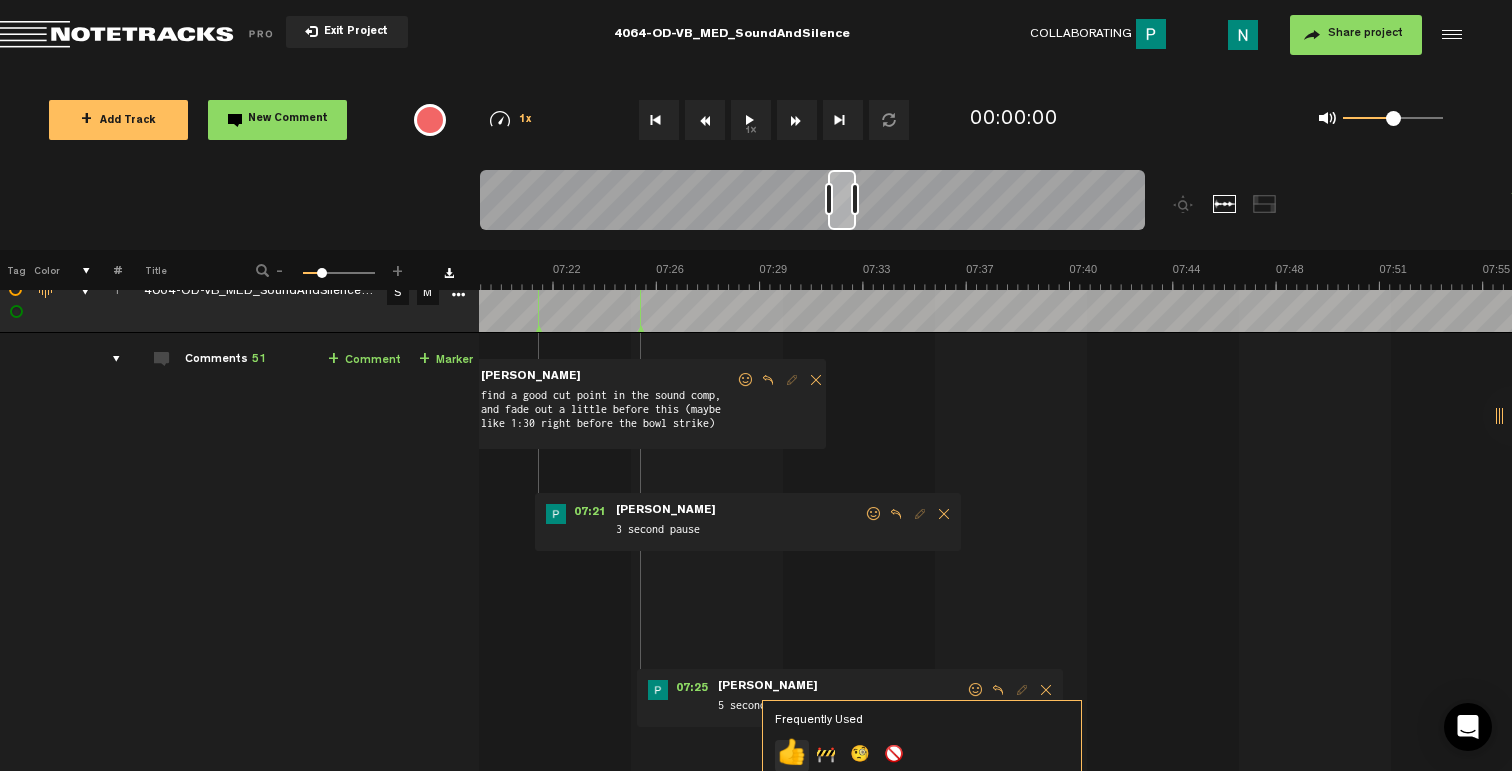 click on "👍" 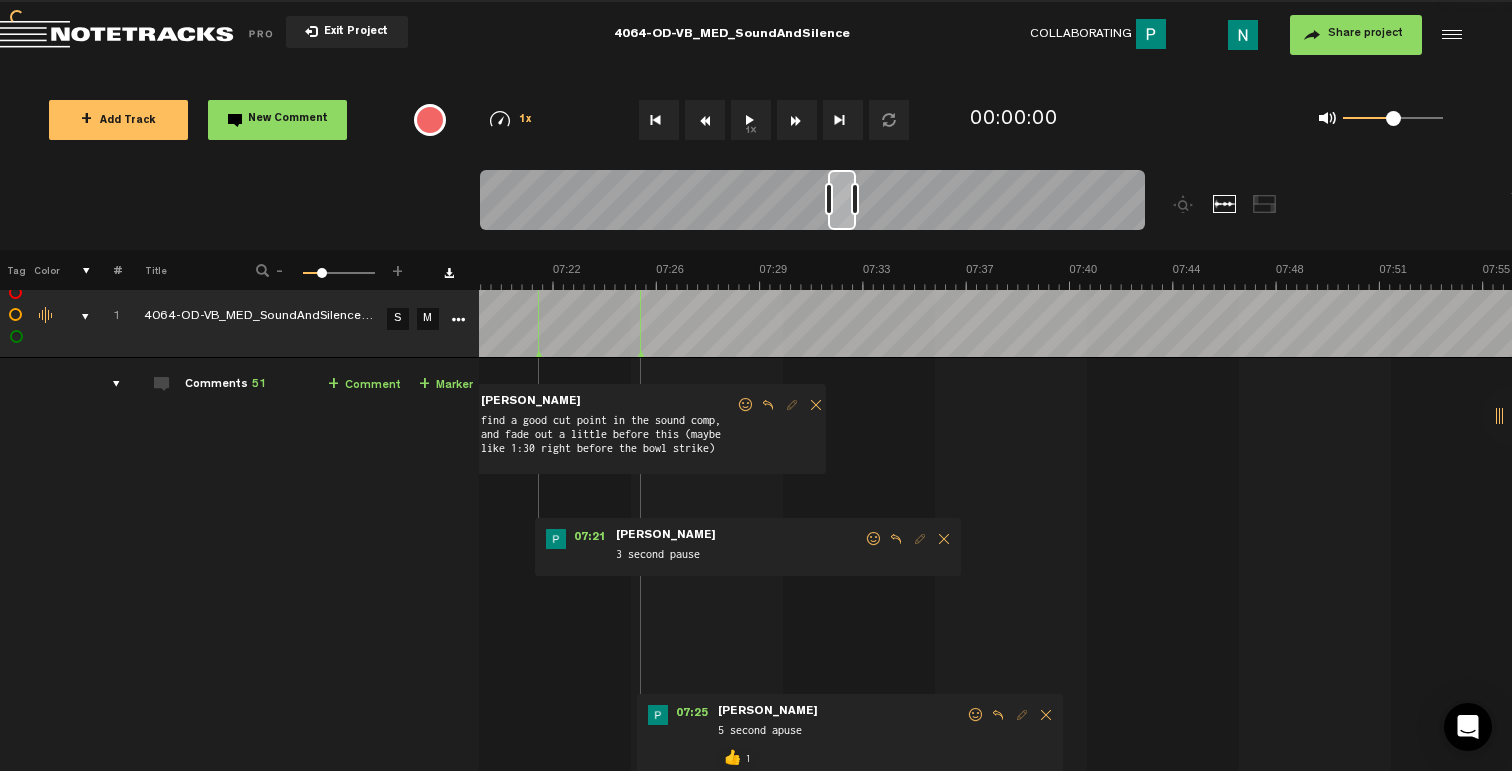 scroll, scrollTop: 0, scrollLeft: 16, axis: horizontal 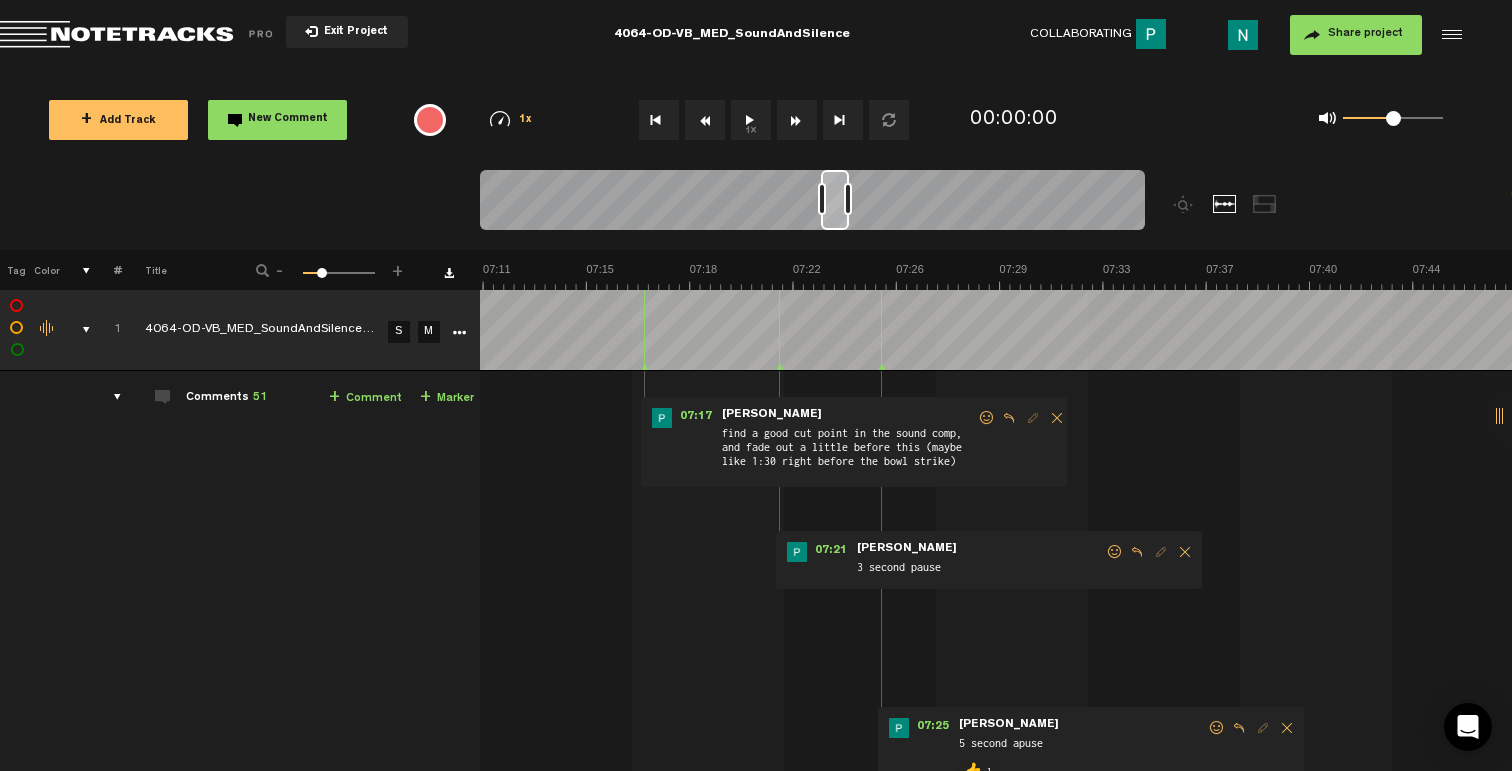 click at bounding box center [1115, 552] 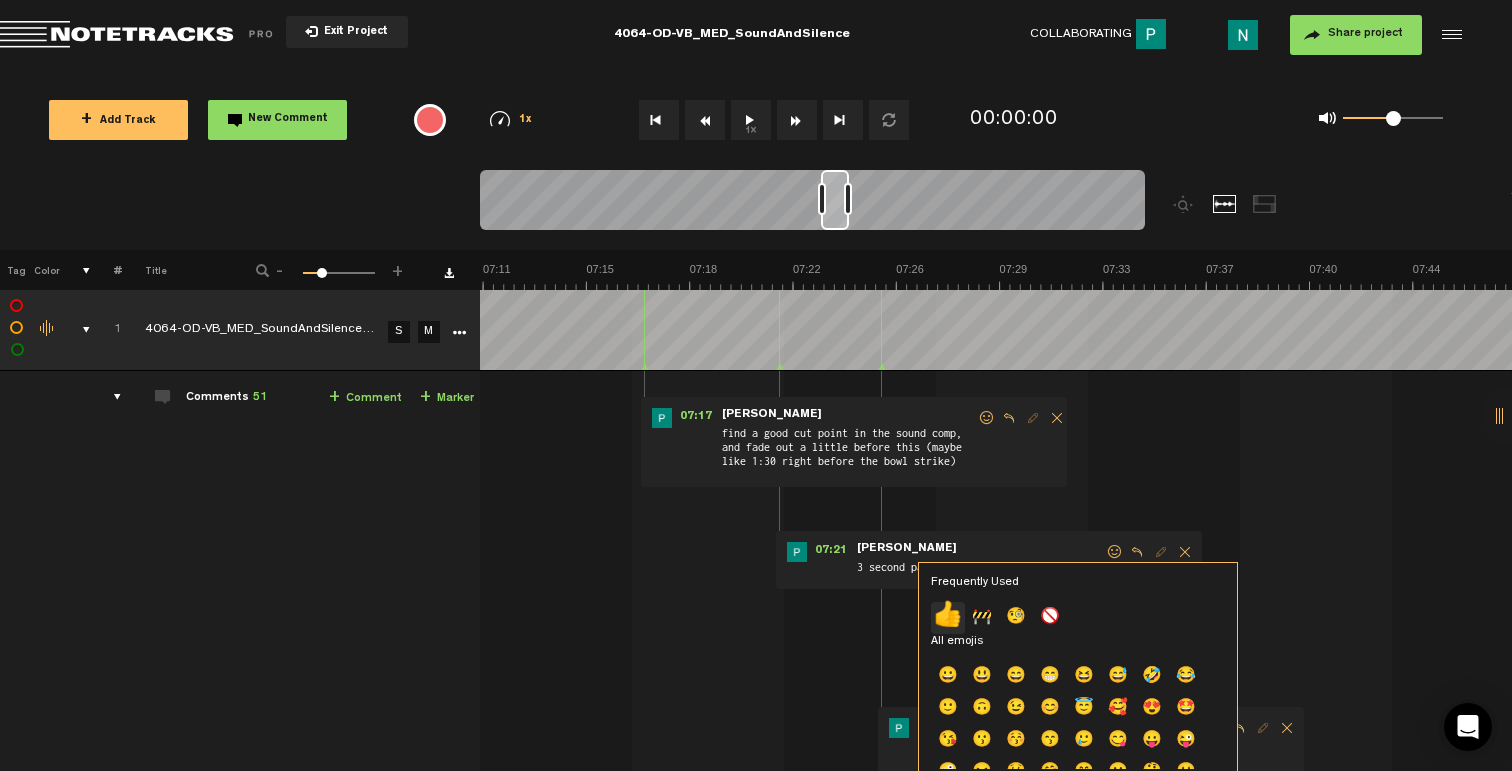 click on "👍" 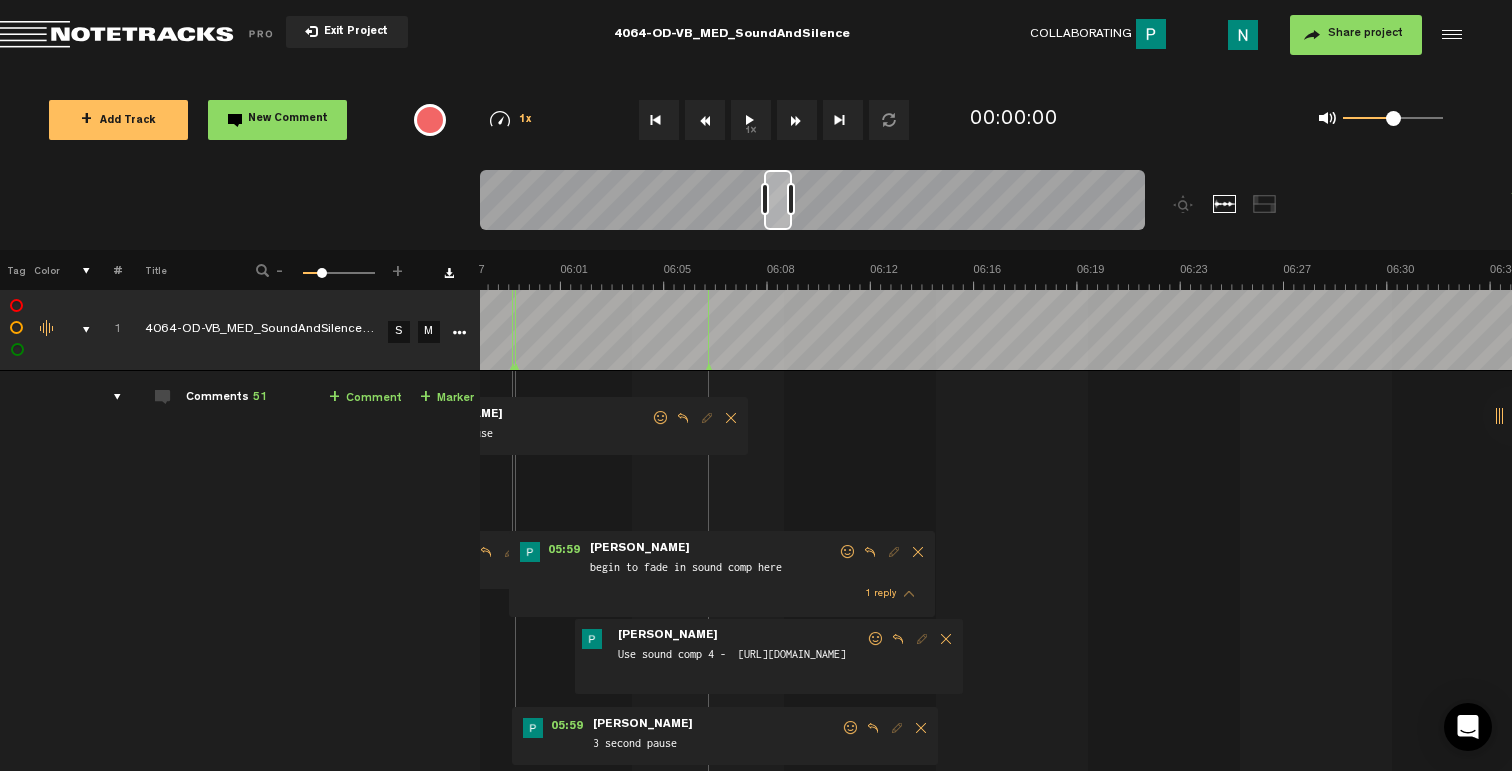 scroll, scrollTop: 0, scrollLeft: 9802, axis: horizontal 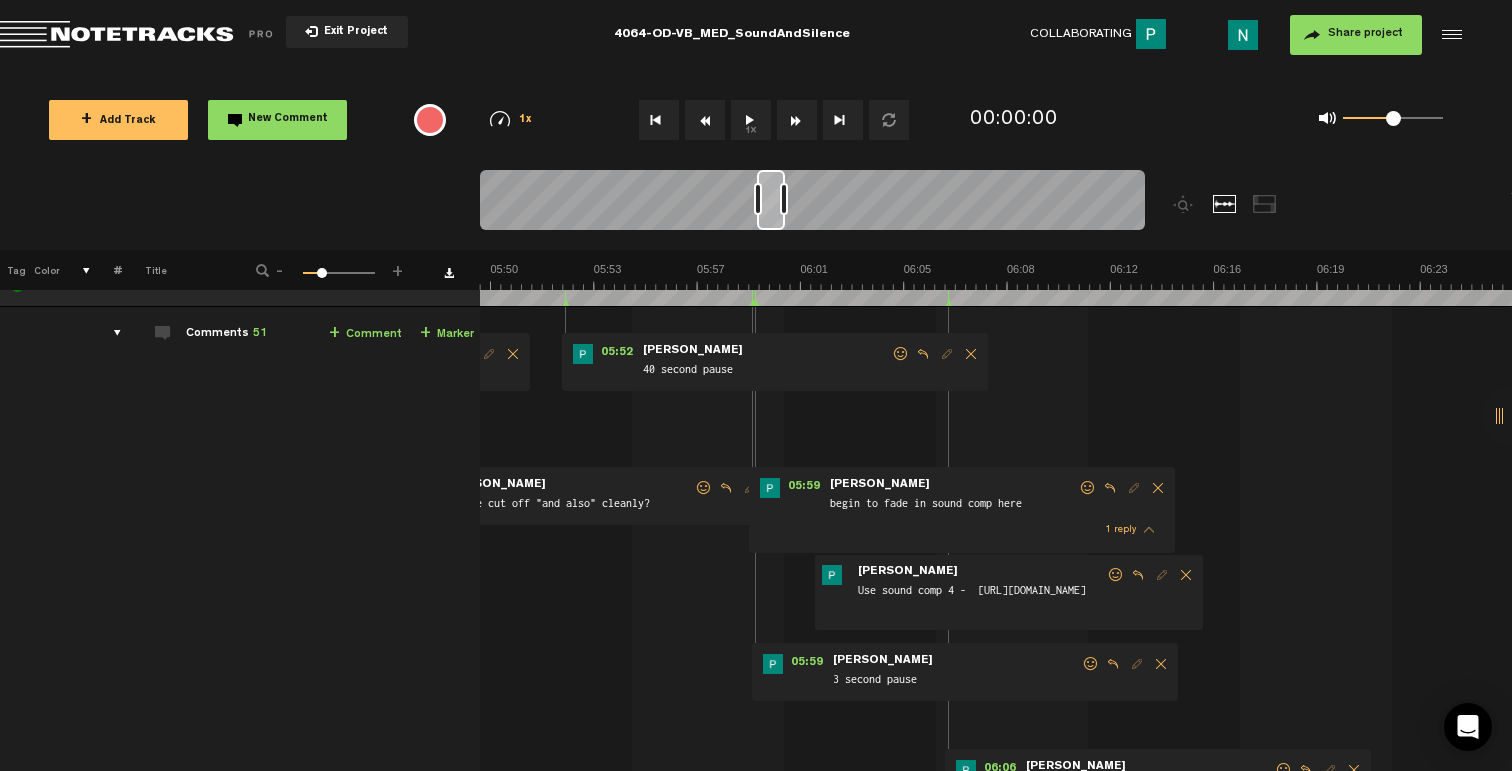 click at bounding box center [1116, 575] 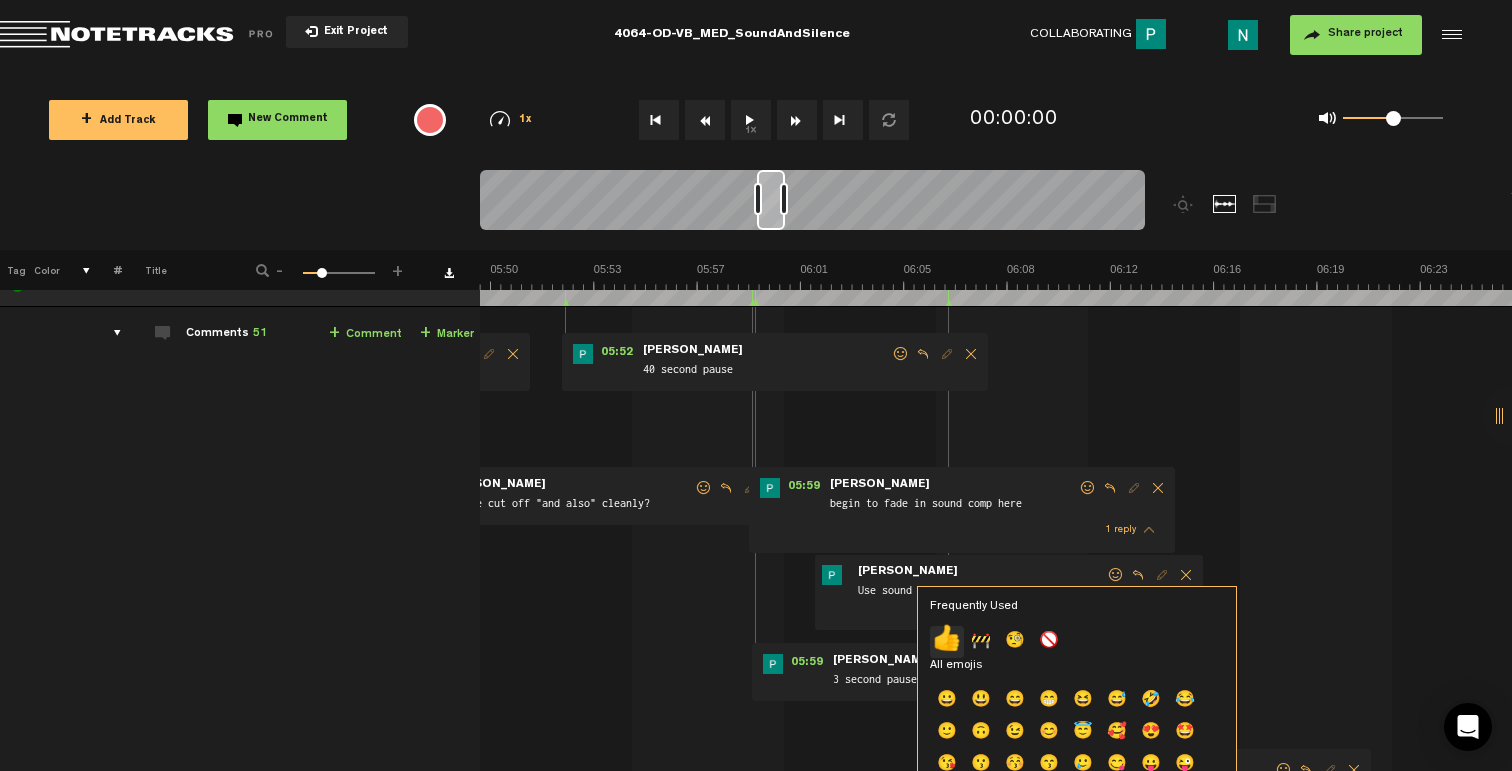 click on "👍" 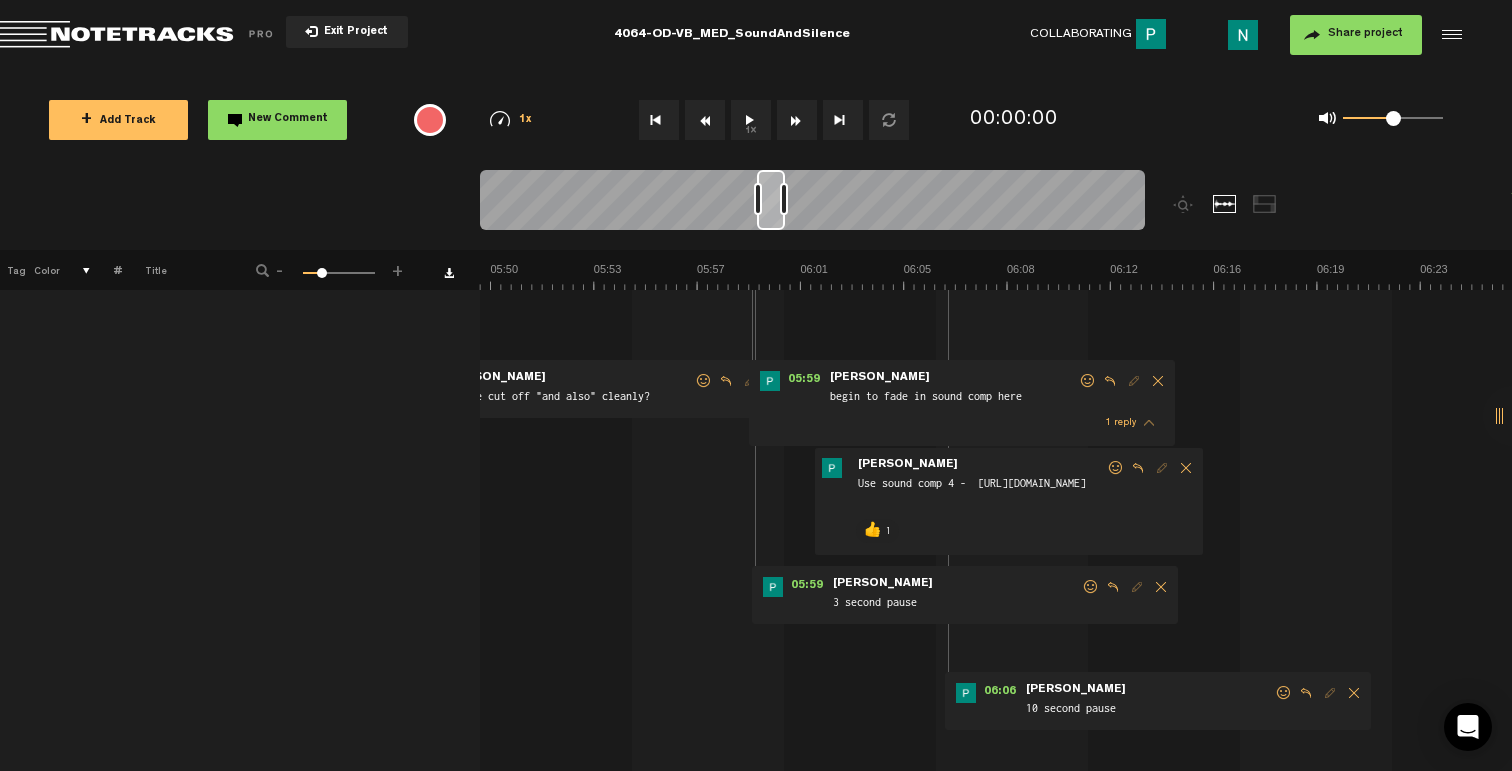 scroll, scrollTop: 146, scrollLeft: 0, axis: vertical 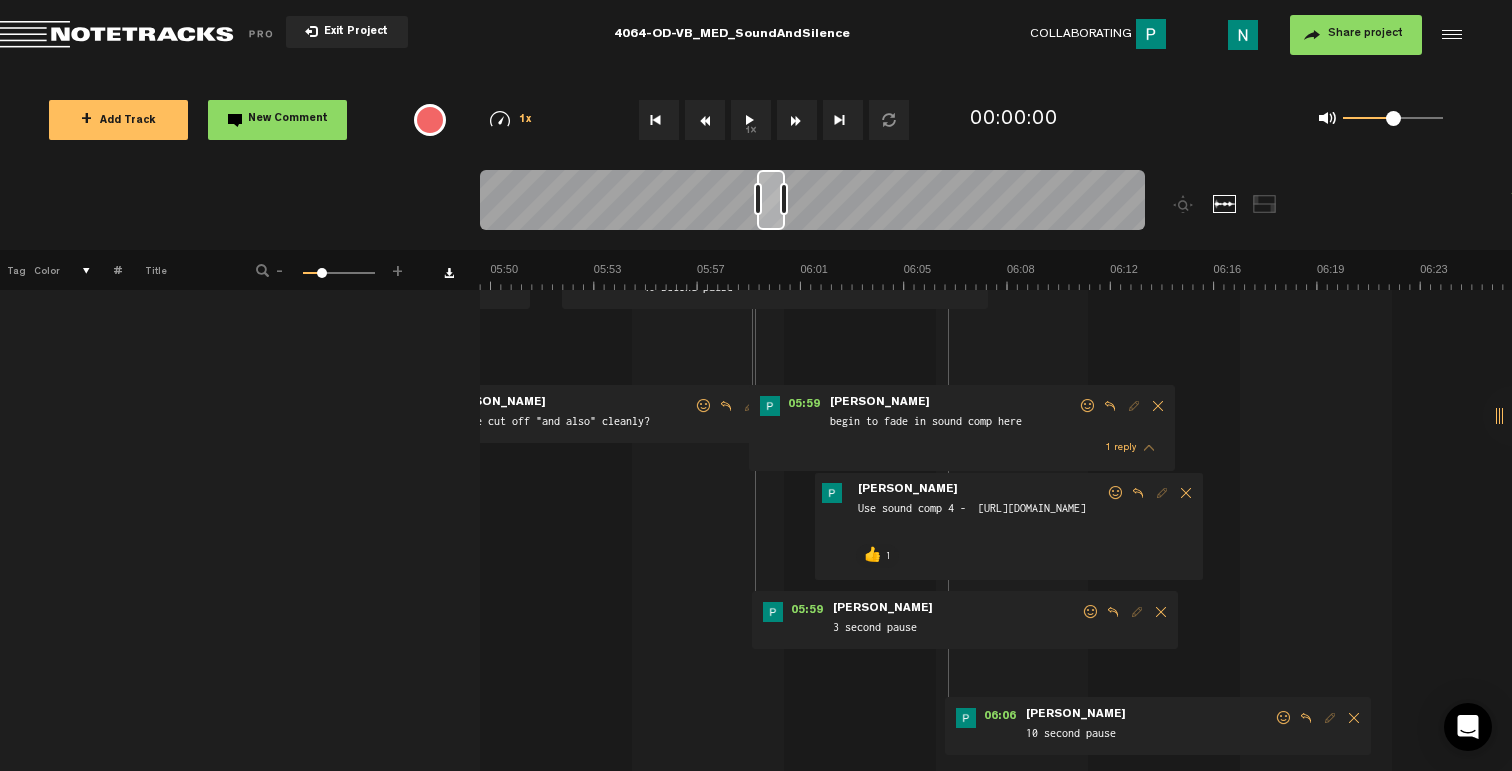 click at bounding box center [1284, 718] 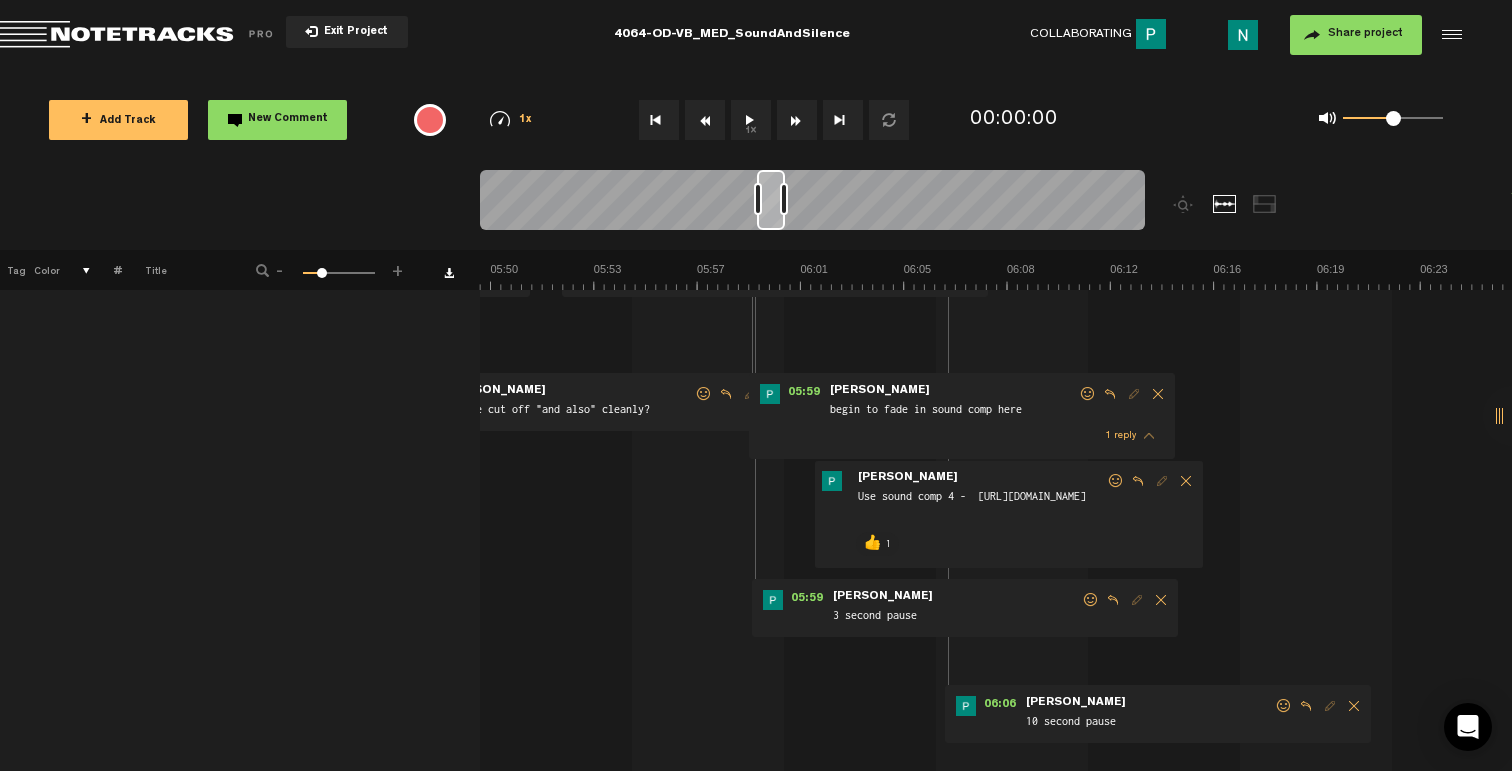 scroll, scrollTop: 171, scrollLeft: 0, axis: vertical 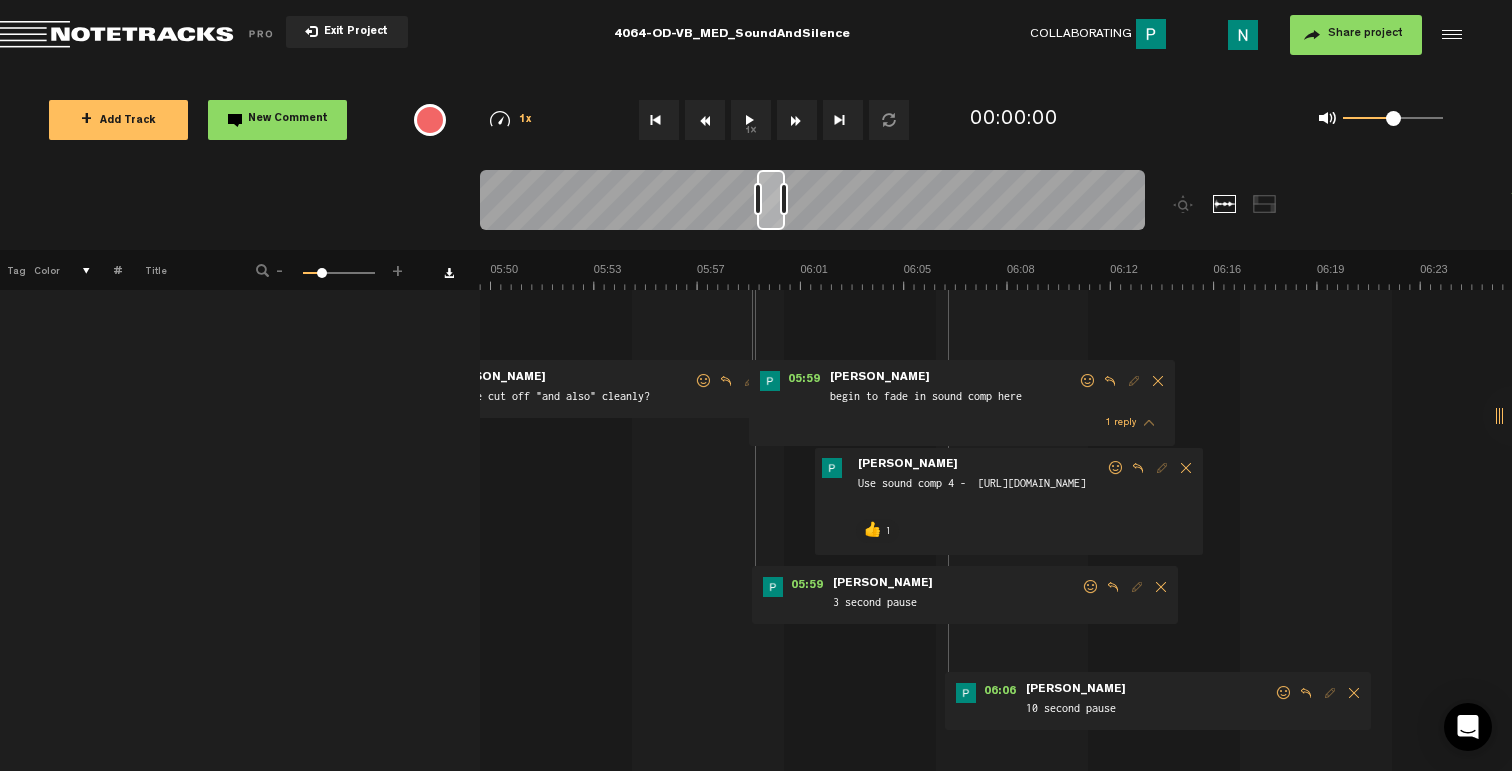 click at bounding box center (1284, 693) 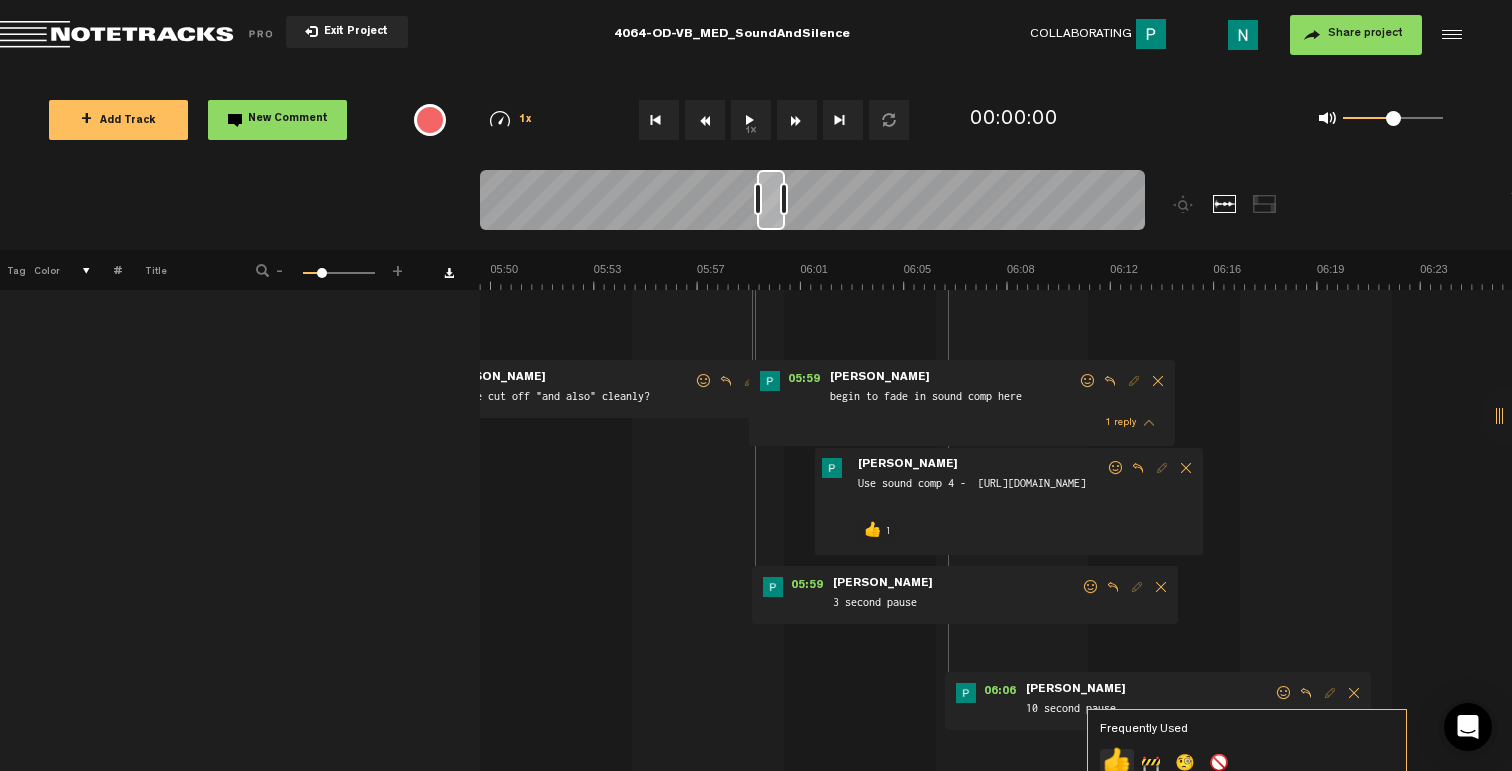 click on "👍" 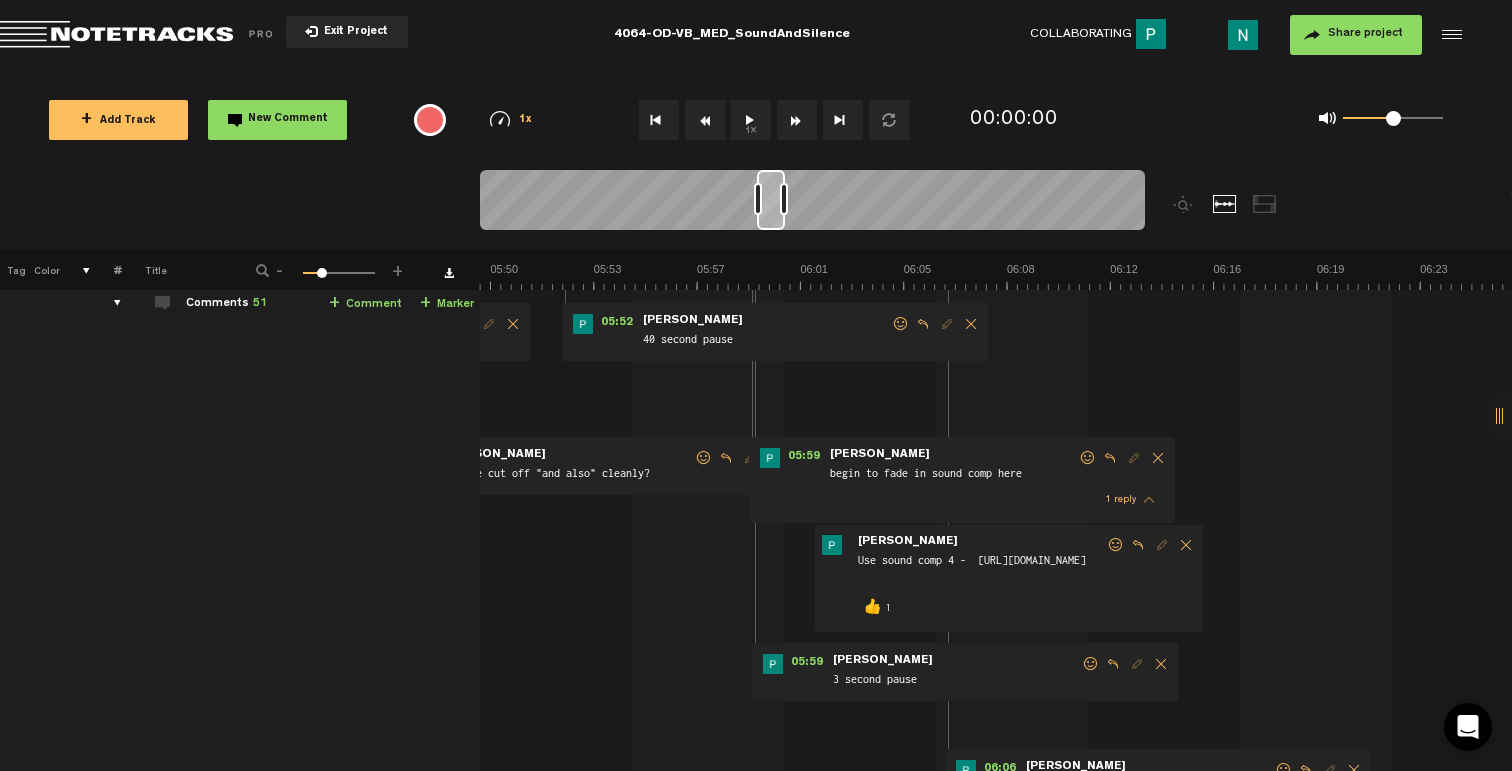 scroll, scrollTop: 69, scrollLeft: 0, axis: vertical 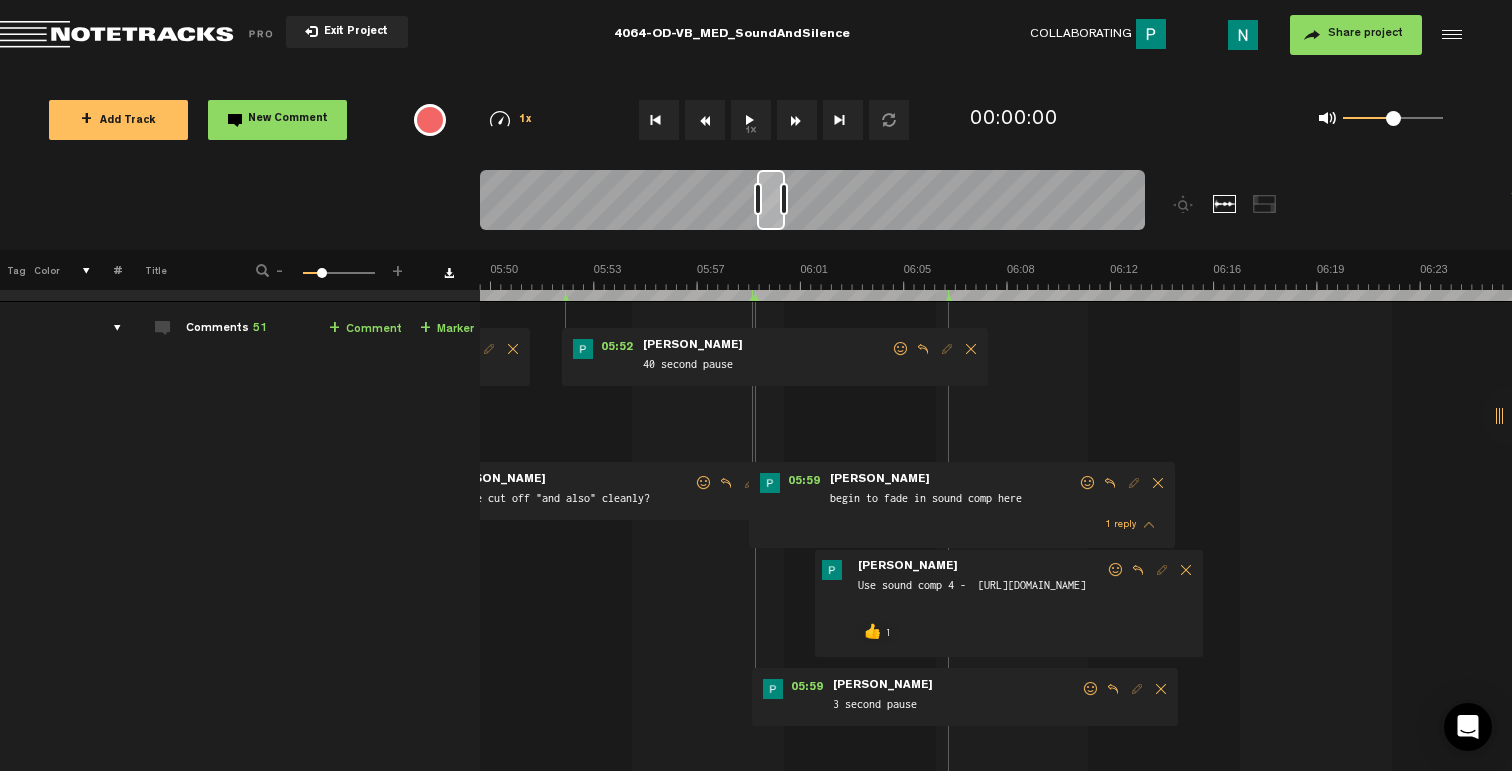click at bounding box center [1091, 689] 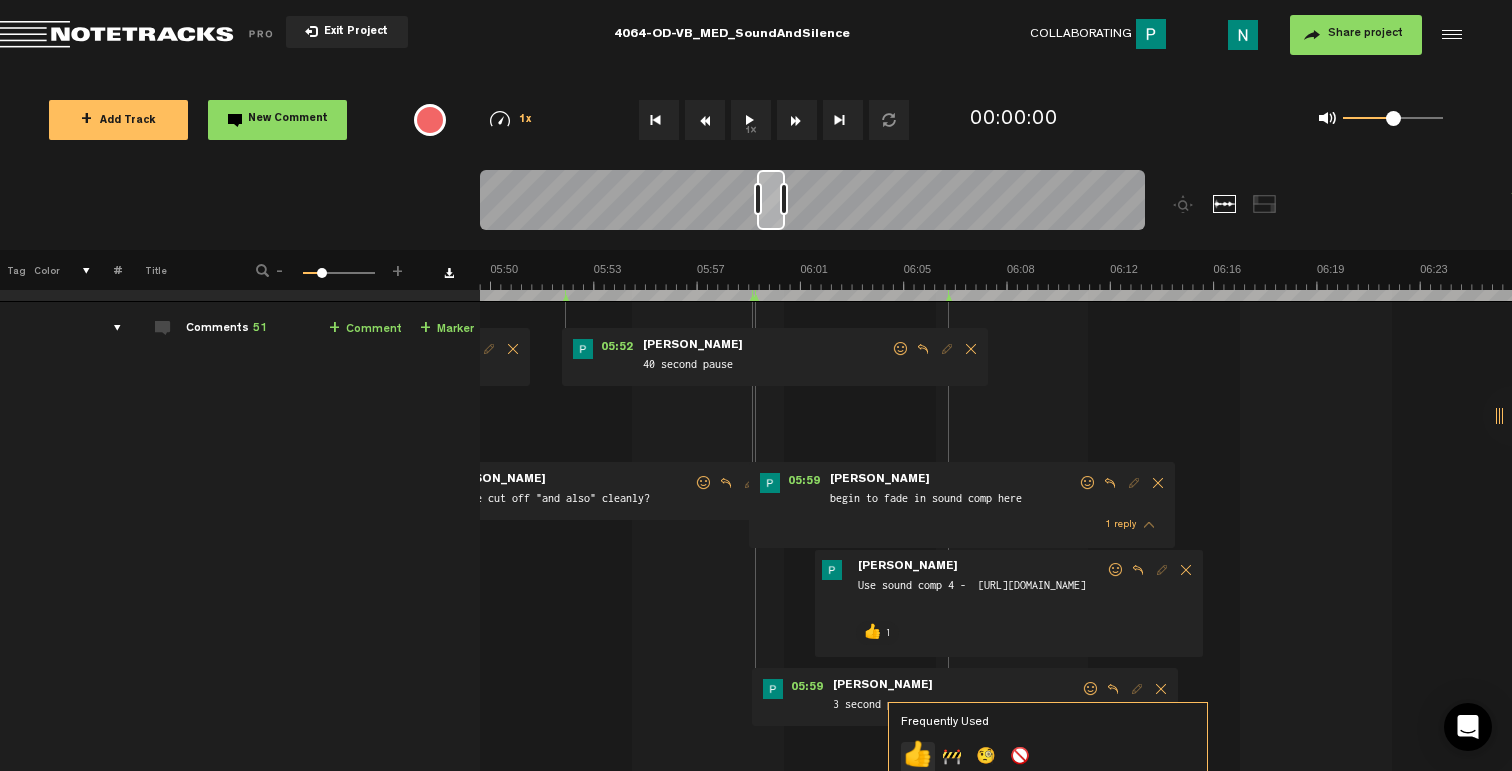 click on "👍" 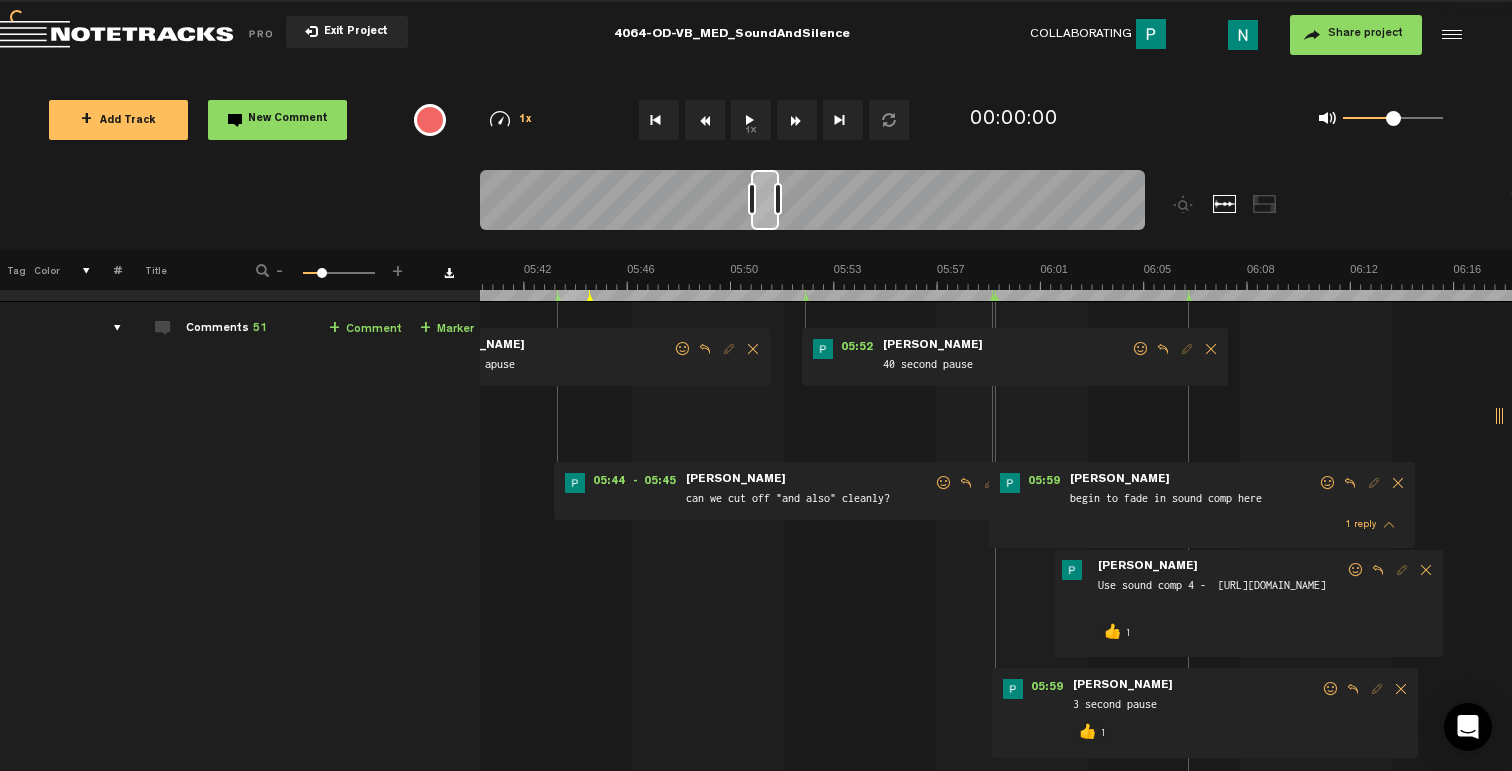 scroll, scrollTop: 0, scrollLeft: 9442, axis: horizontal 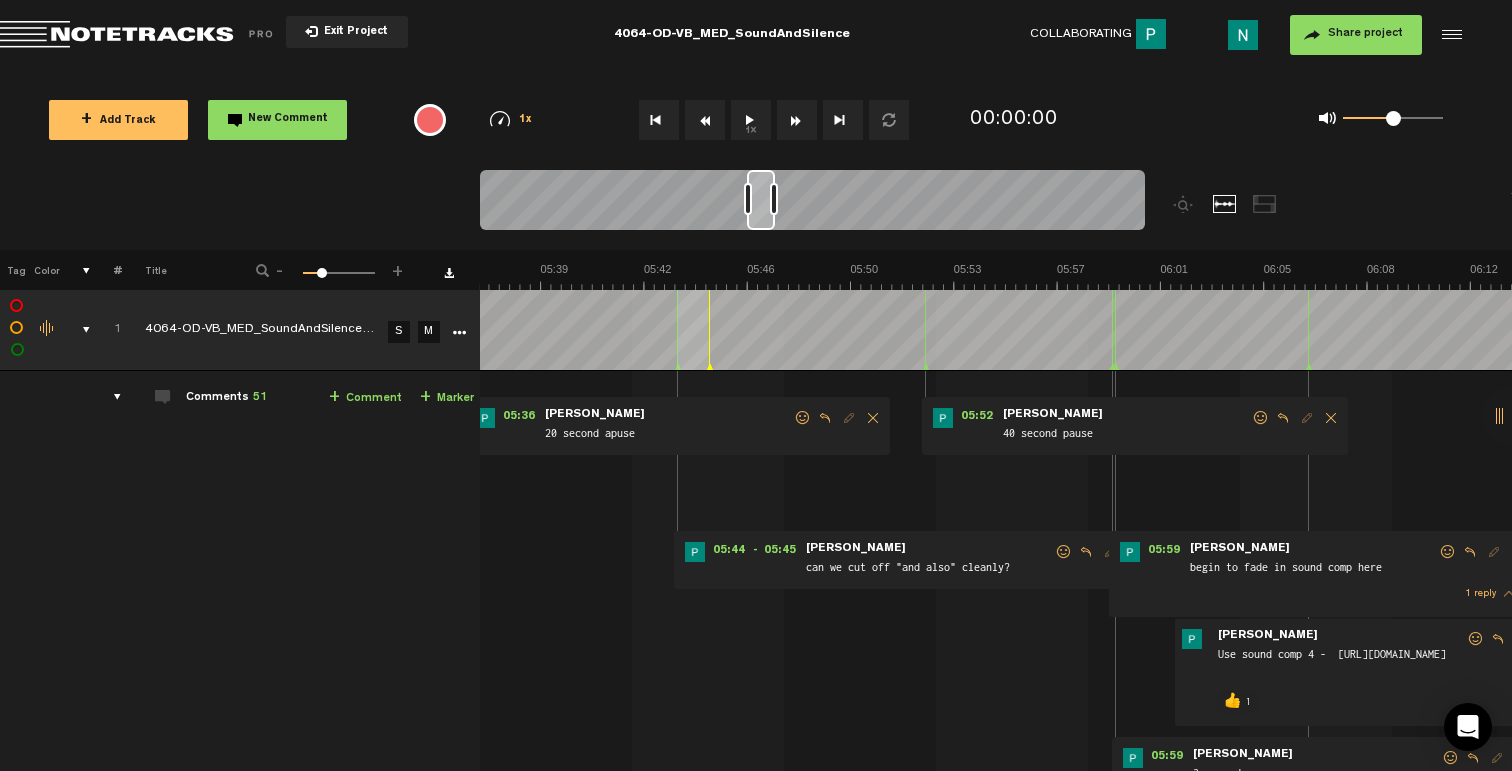 click at bounding box center [1261, 418] 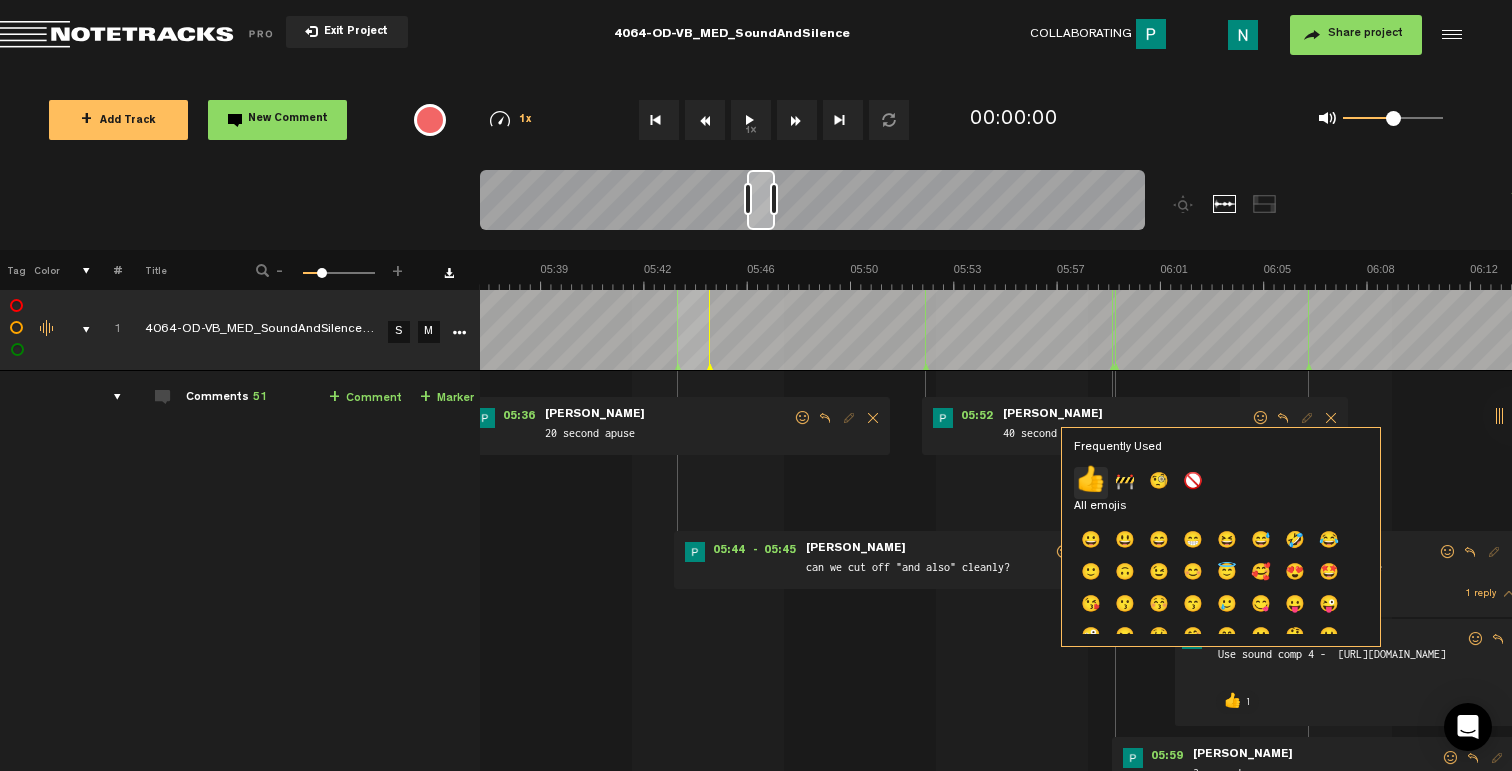click on "👍" 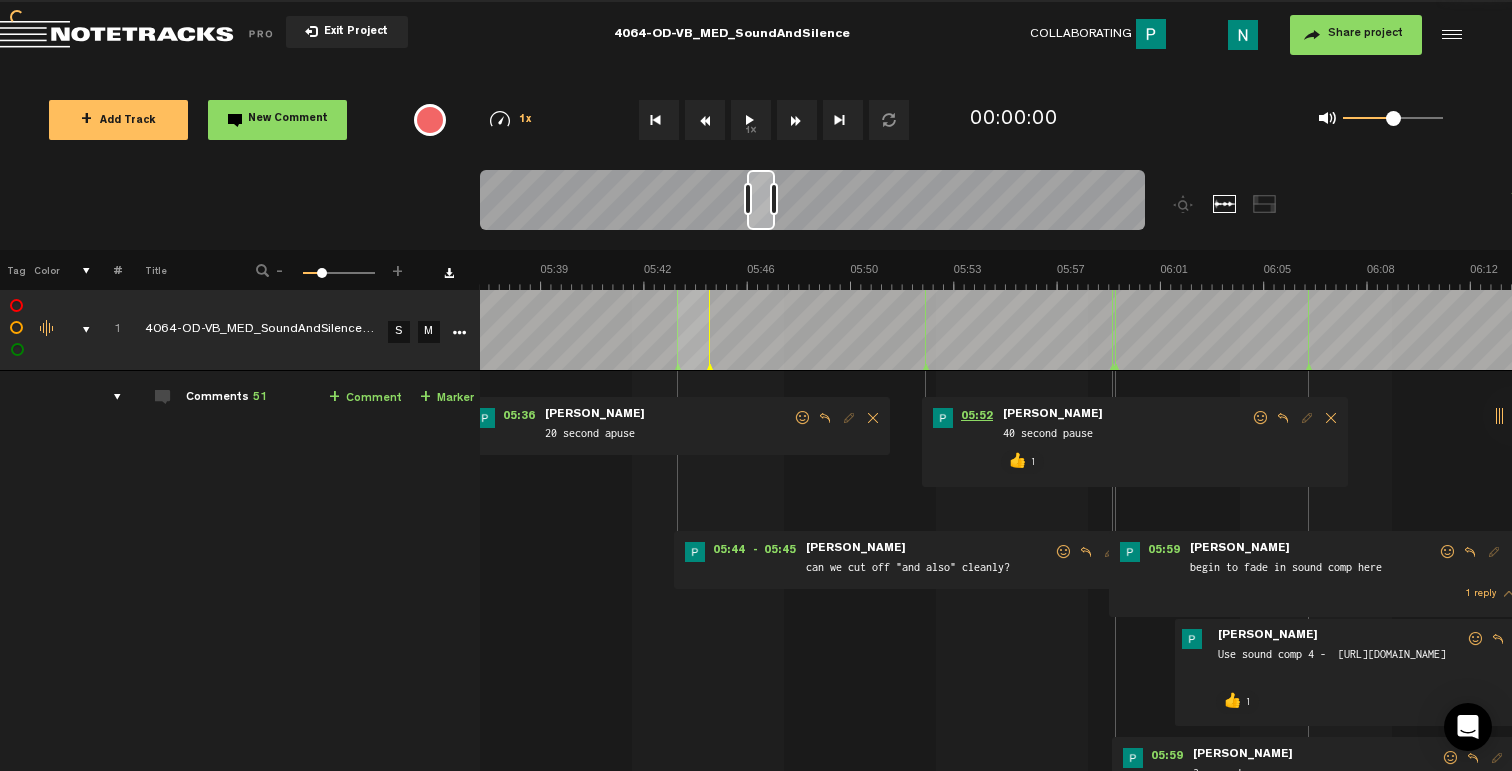 scroll, scrollTop: 0, scrollLeft: 9322, axis: horizontal 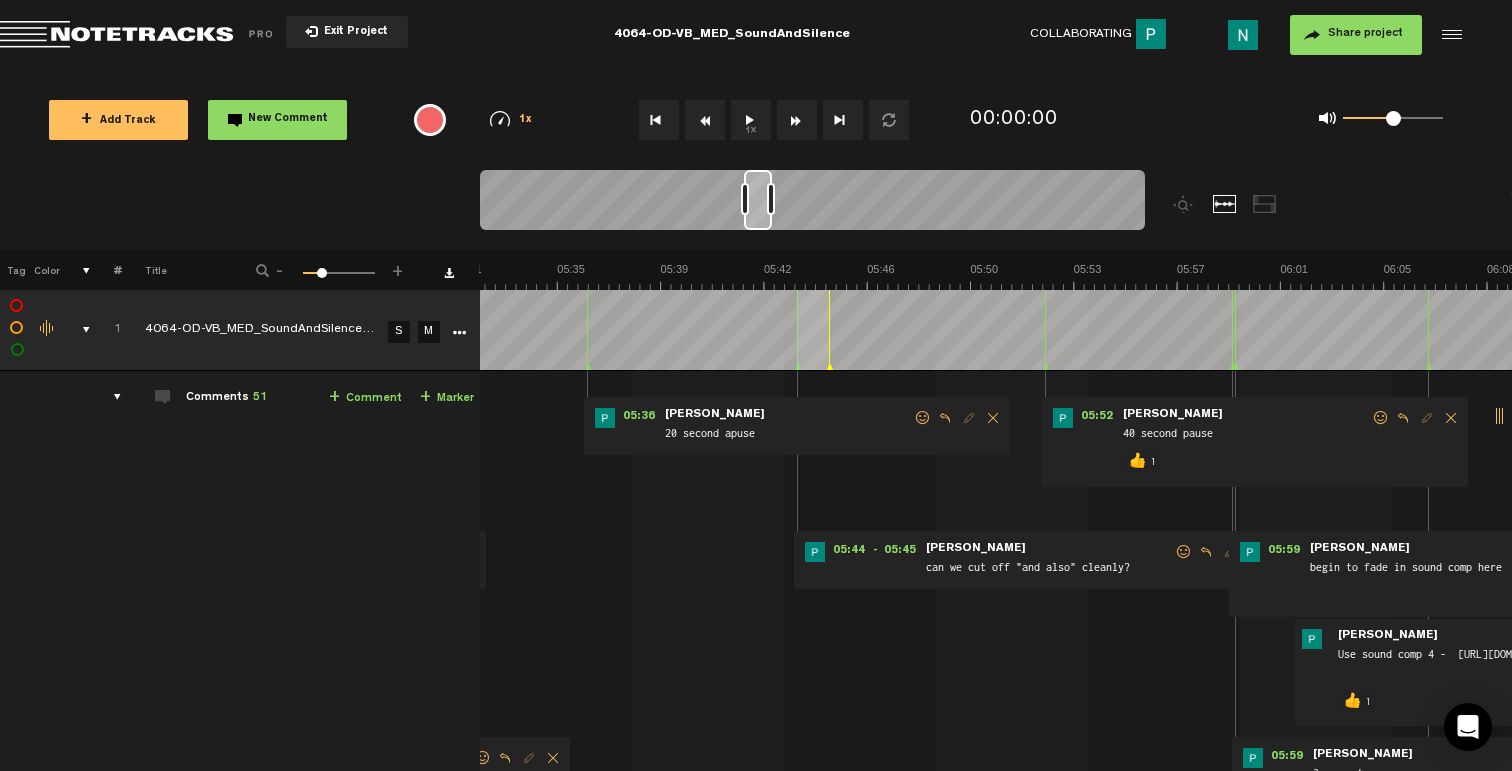 click at bounding box center (1184, 552) 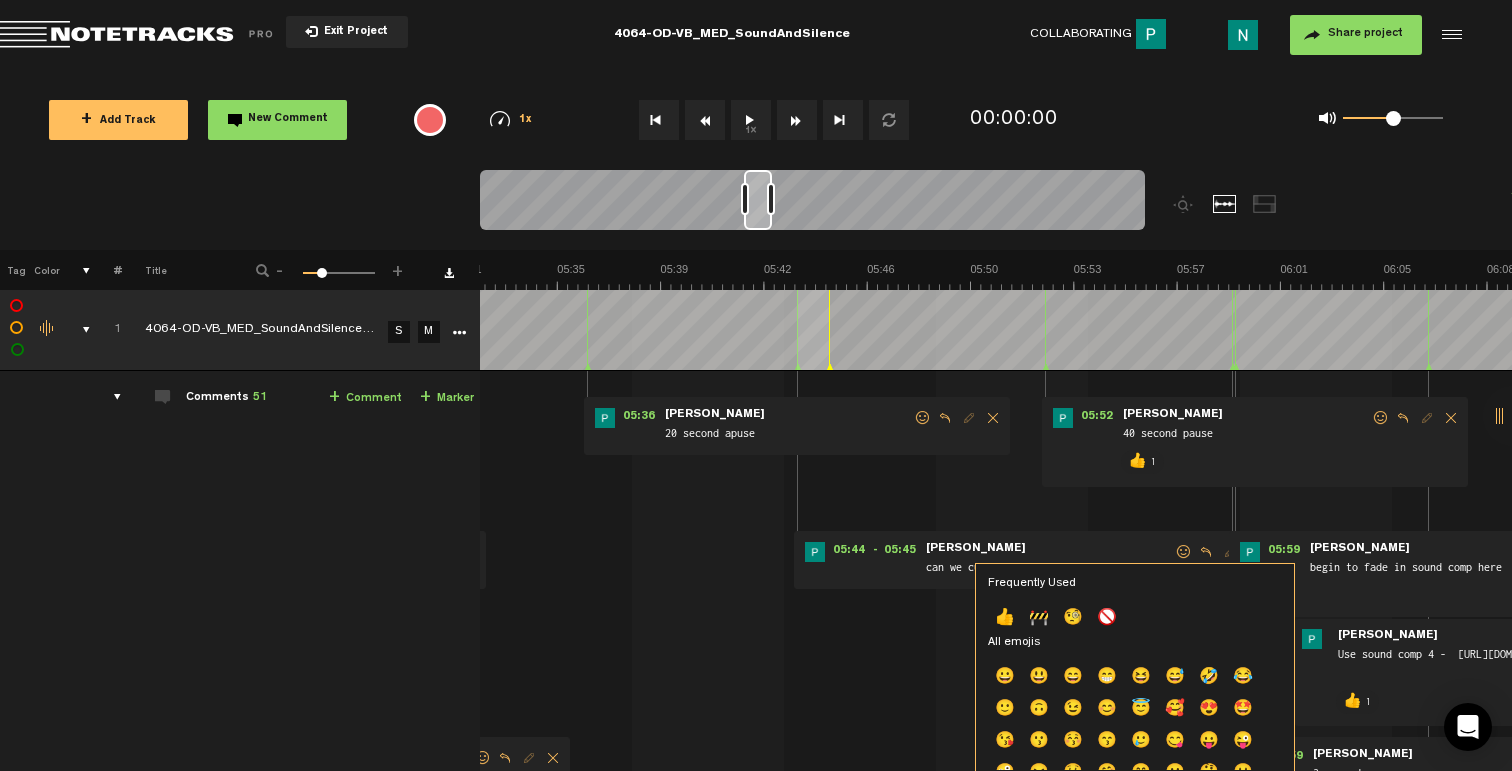 click on "👍" 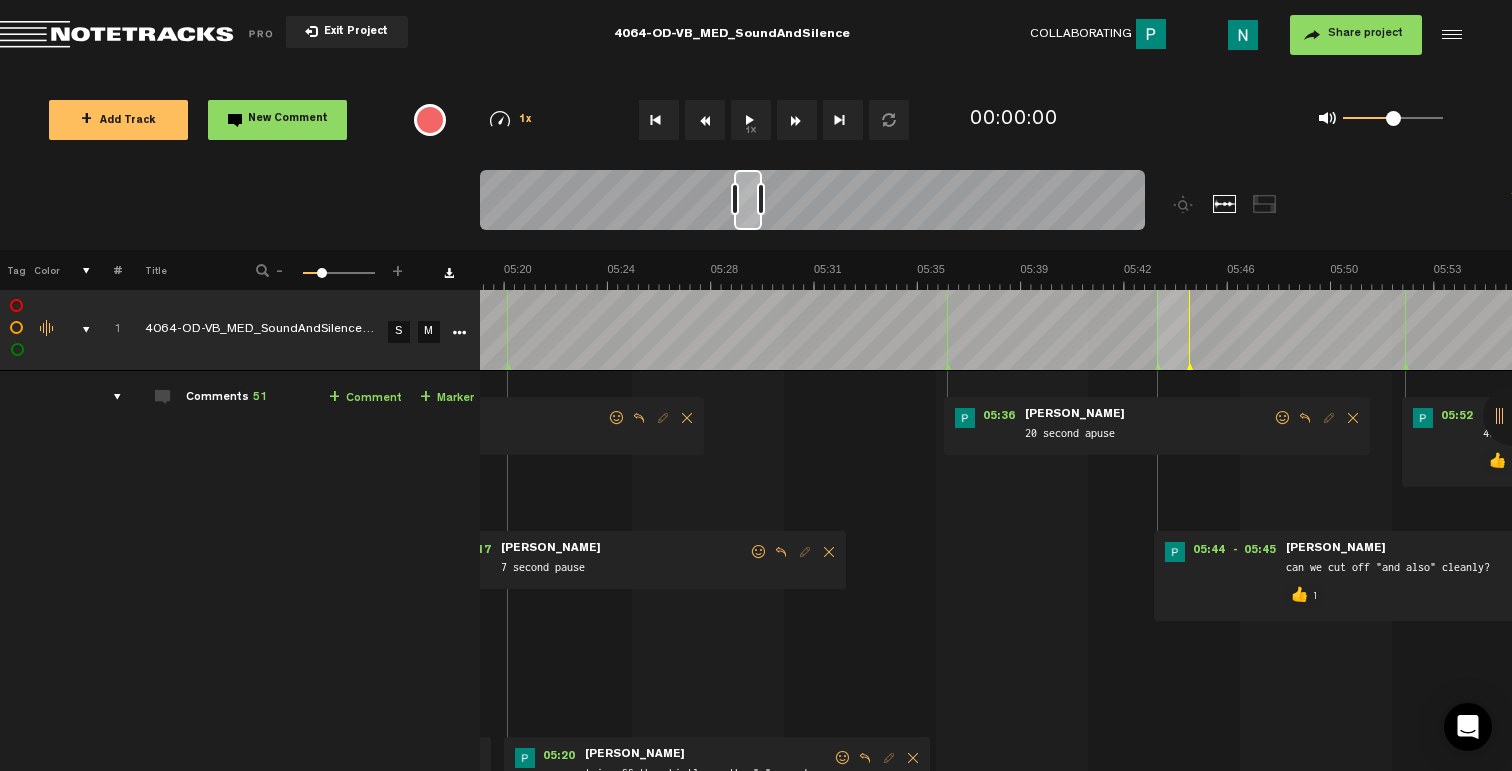 scroll, scrollTop: 0, scrollLeft: 8842, axis: horizontal 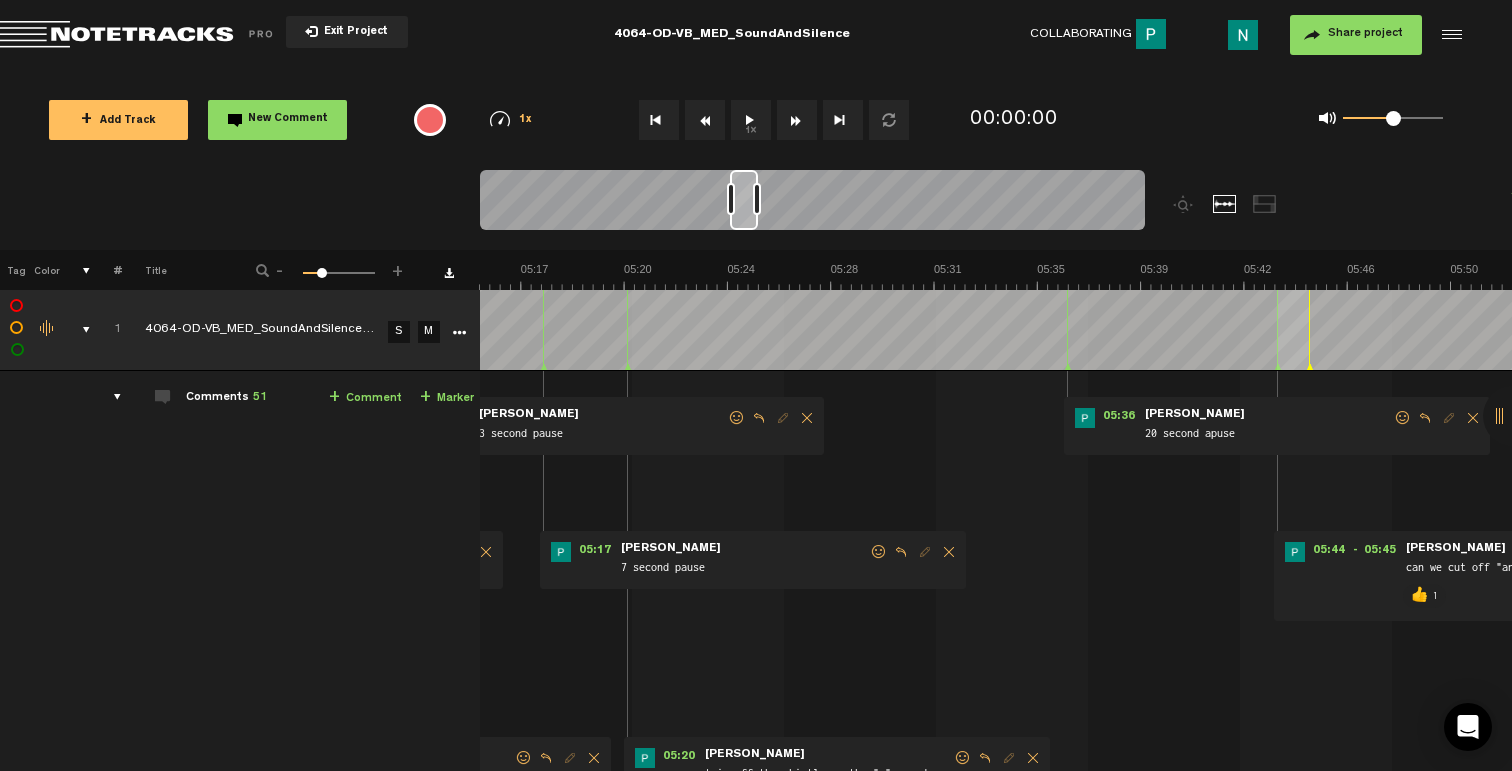 drag, startPoint x: 1401, startPoint y: 418, endPoint x: 1379, endPoint y: 429, distance: 24.596748 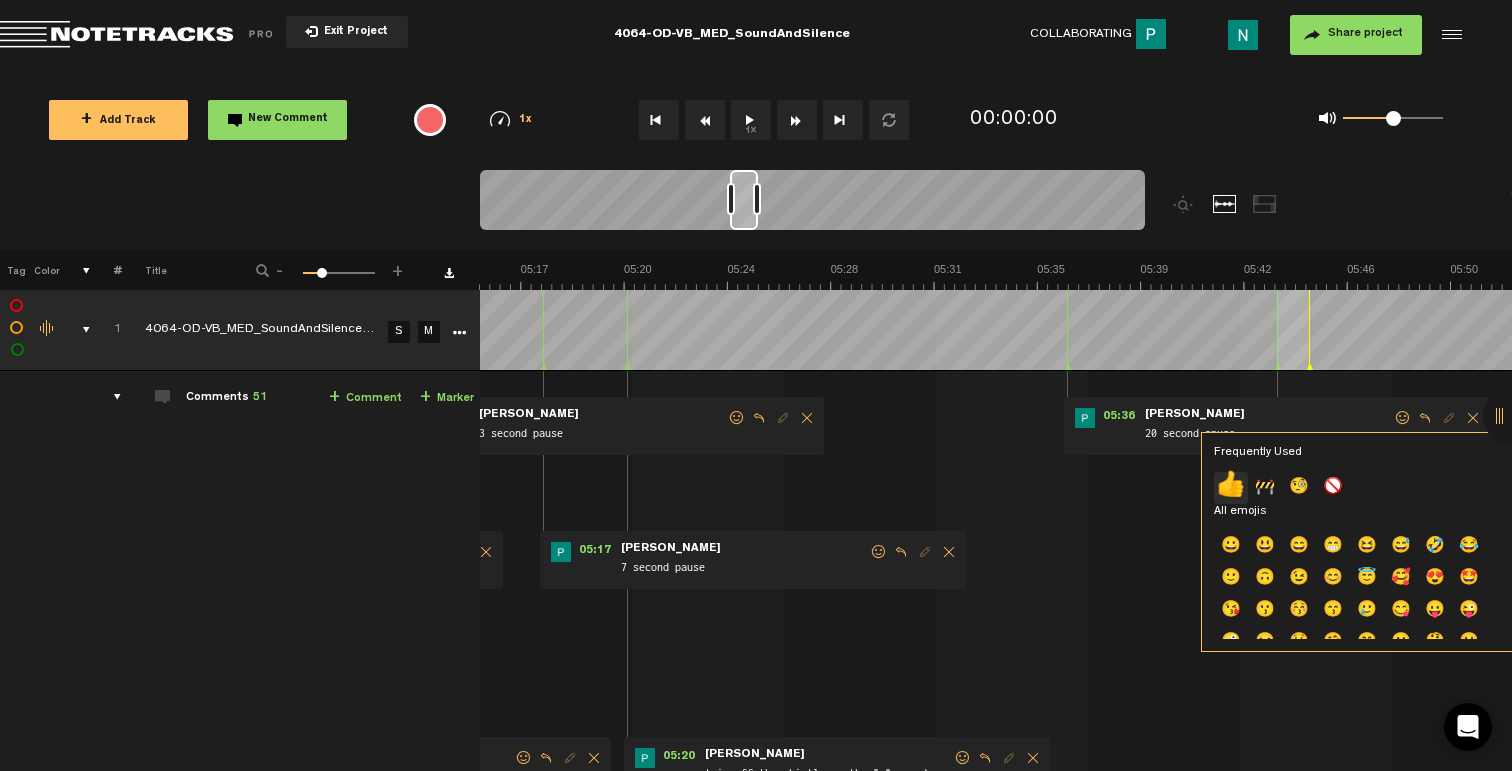 click on "👍" 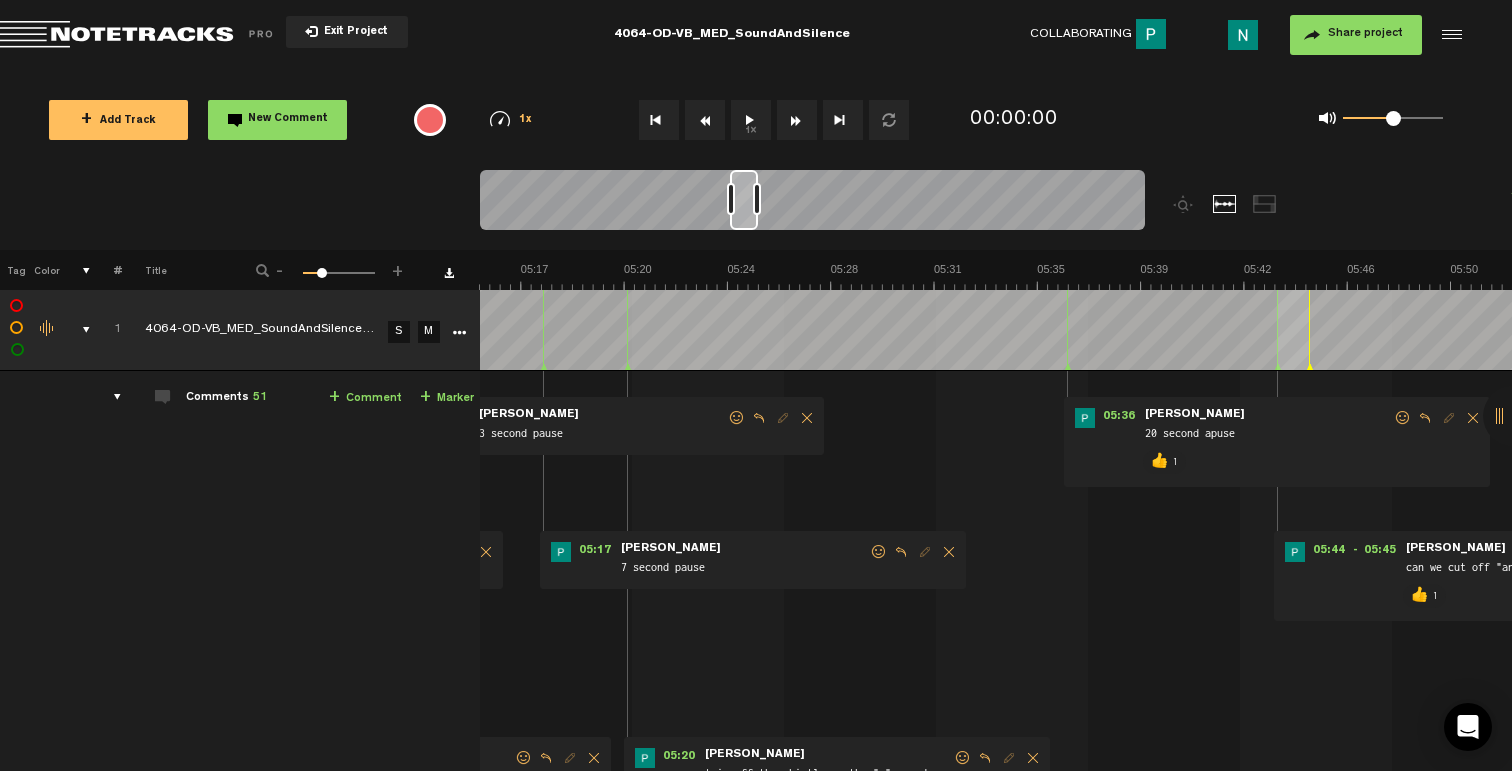 scroll, scrollTop: 0, scrollLeft: 8722, axis: horizontal 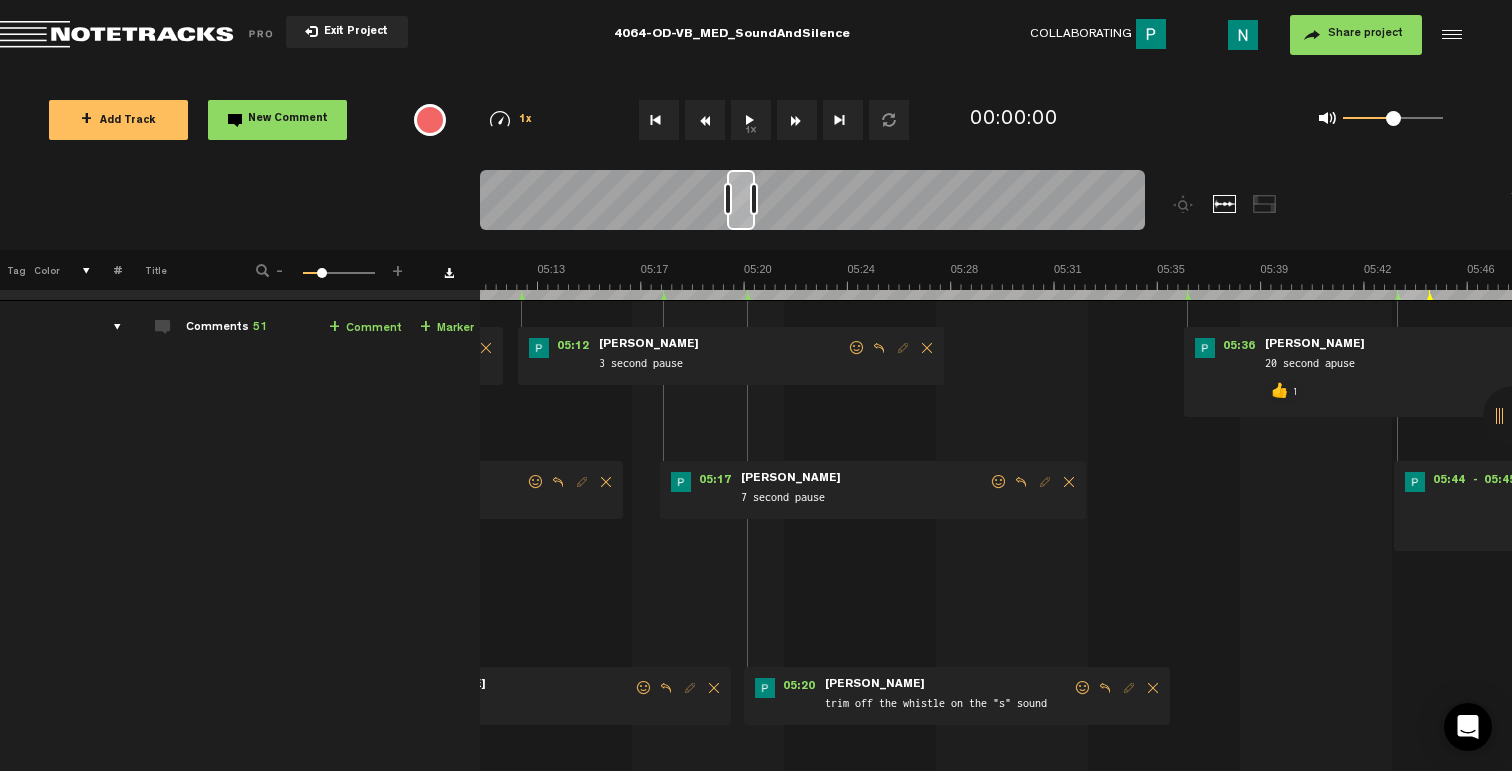 drag, startPoint x: 1083, startPoint y: 688, endPoint x: 1024, endPoint y: 671, distance: 61.400326 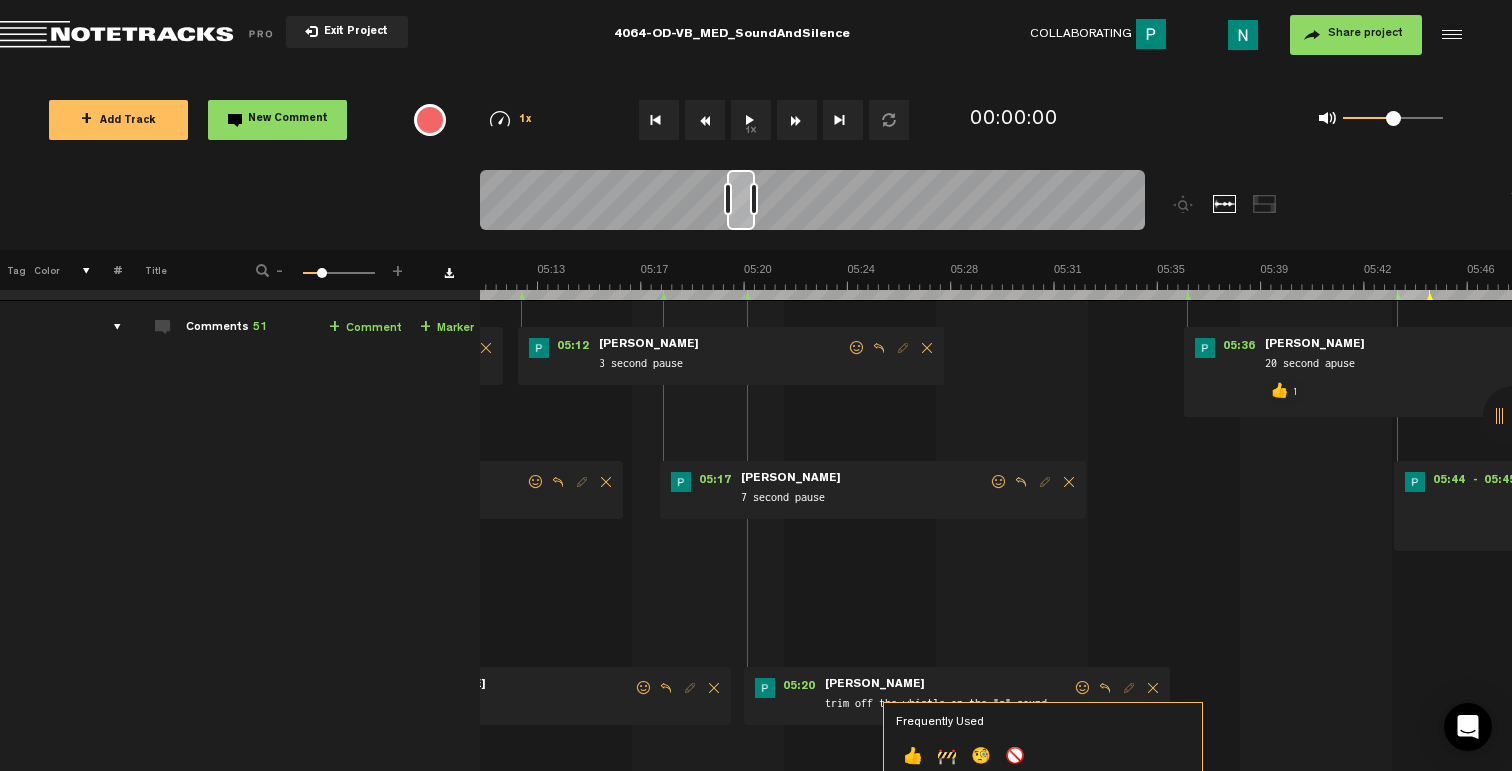 click on "👍" 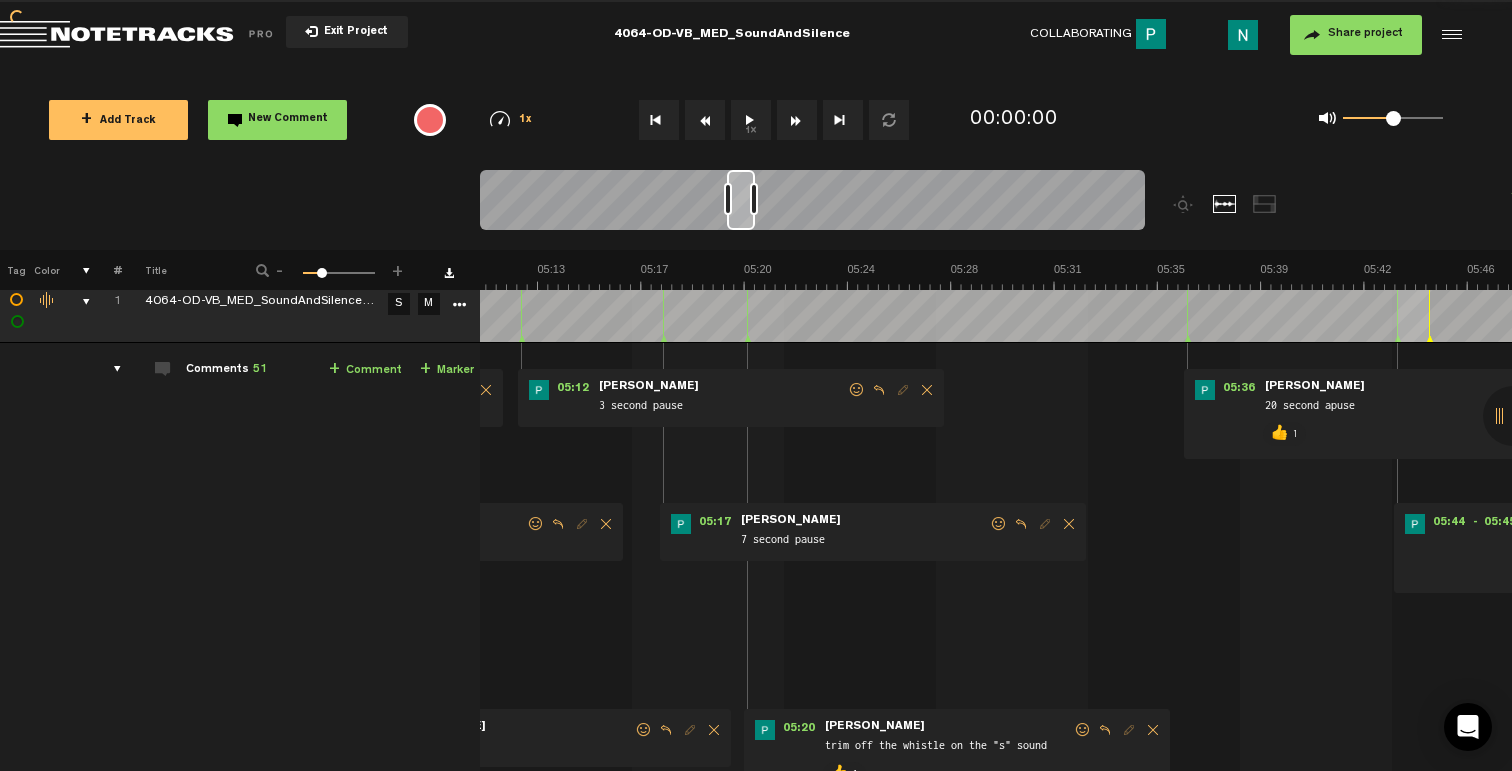 scroll, scrollTop: 0, scrollLeft: 0, axis: both 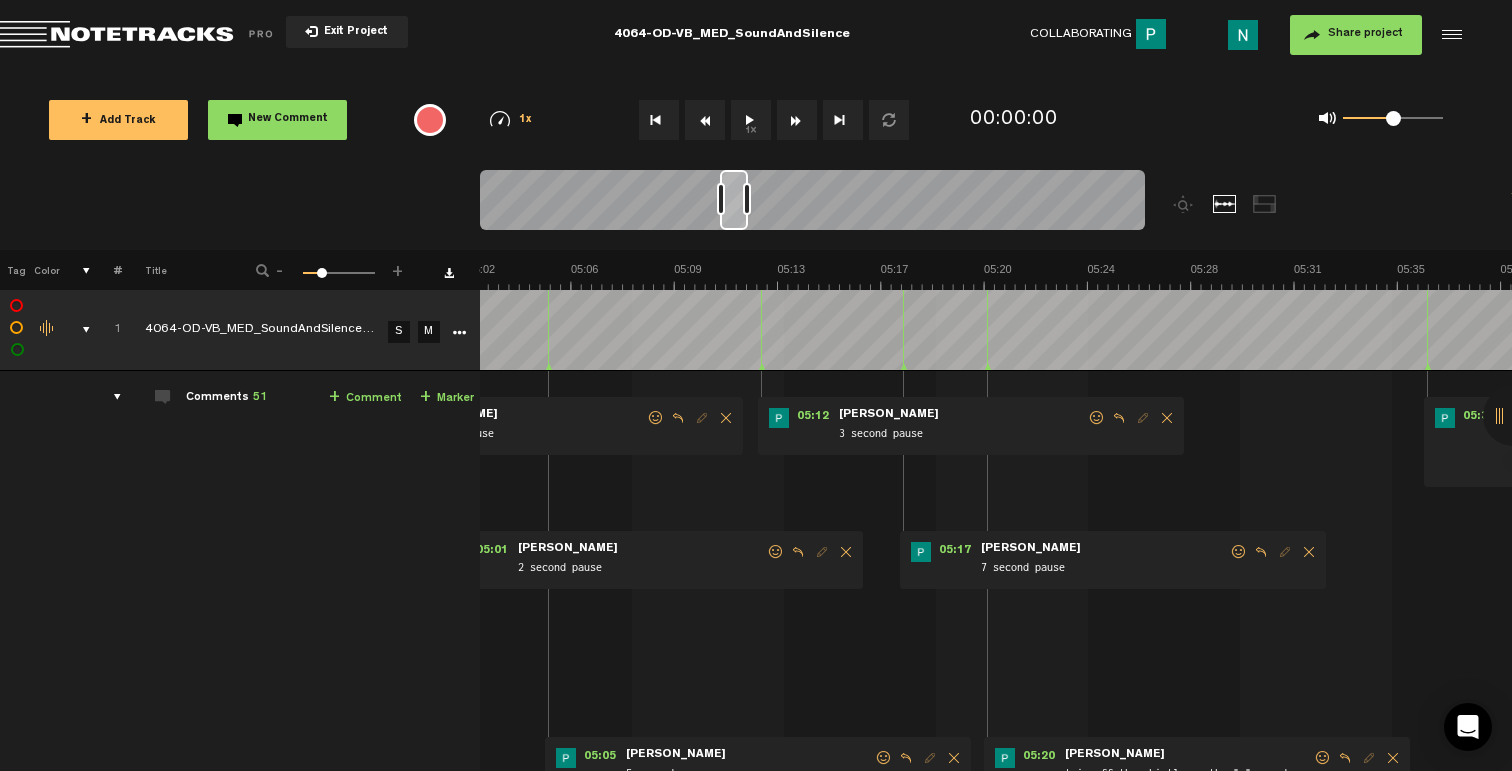 click at bounding box center [1239, 552] 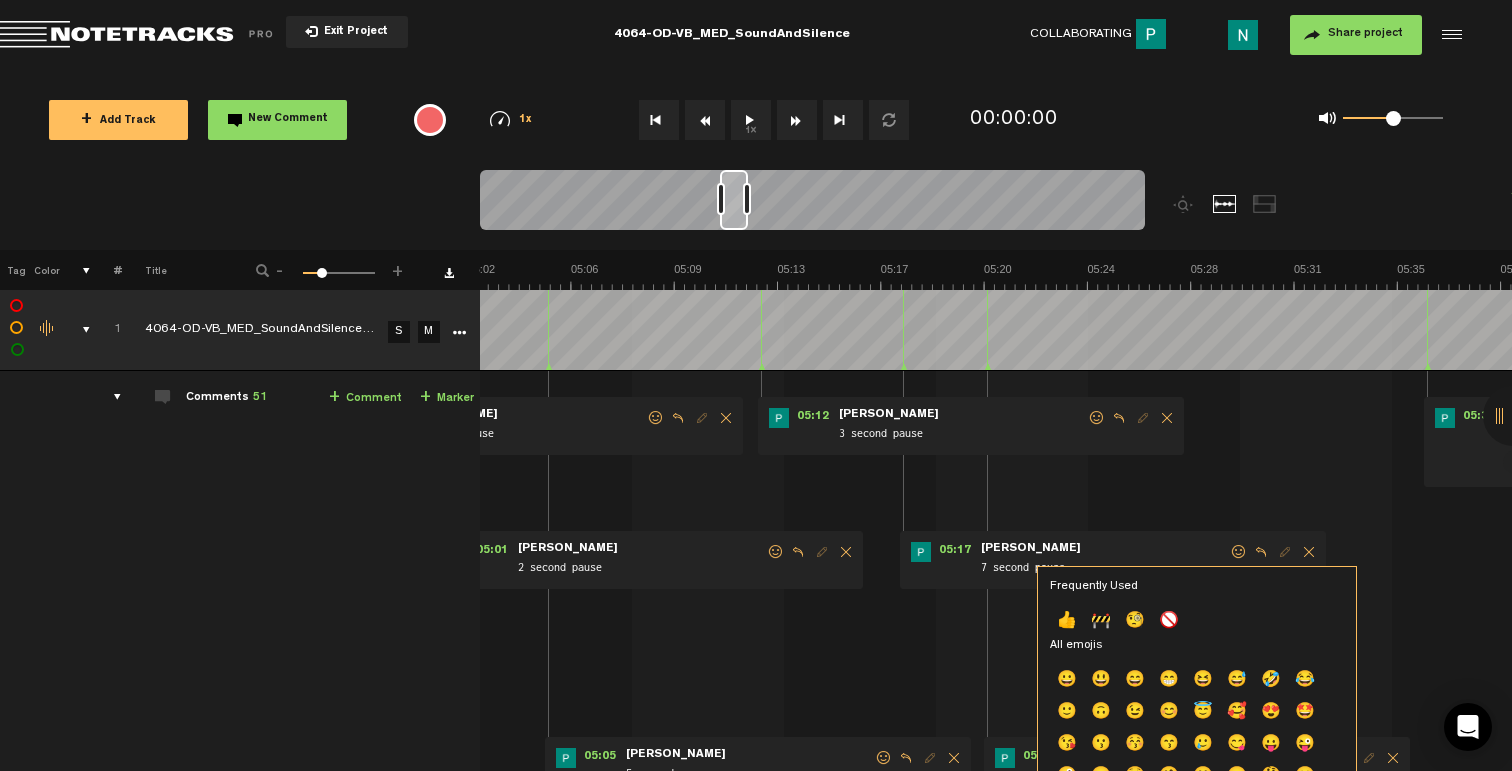 click on "👍" 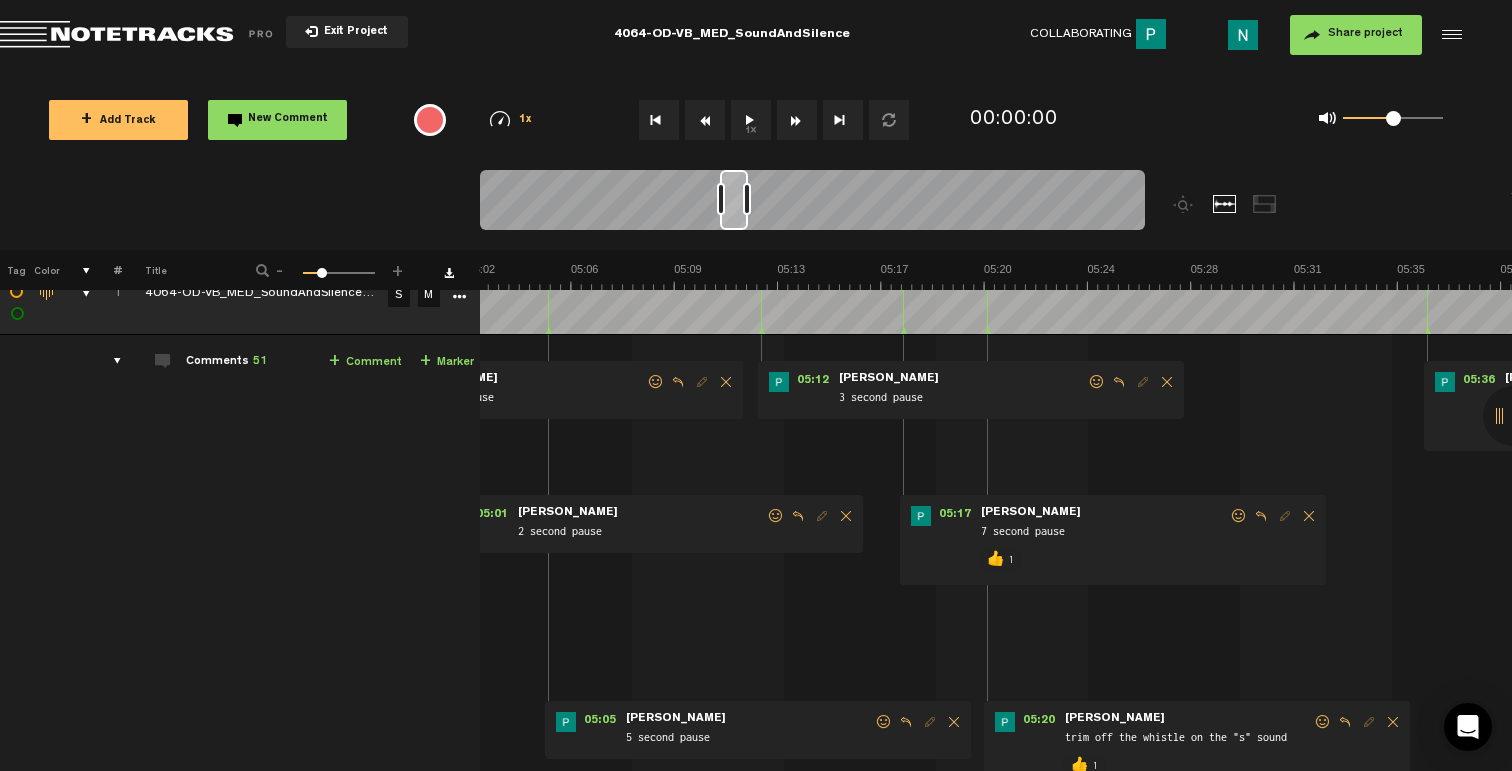 scroll, scrollTop: 0, scrollLeft: 0, axis: both 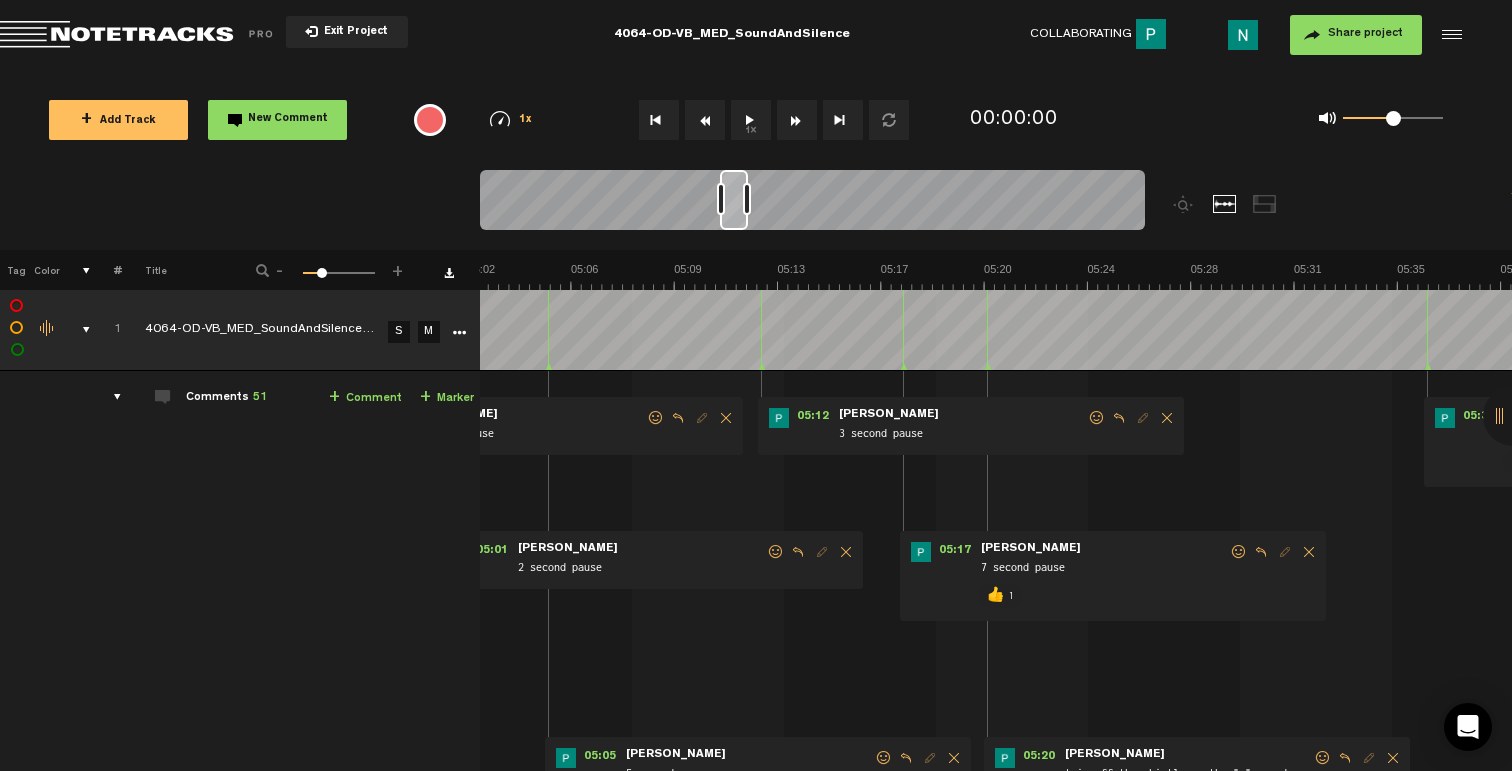 click at bounding box center [1097, 418] 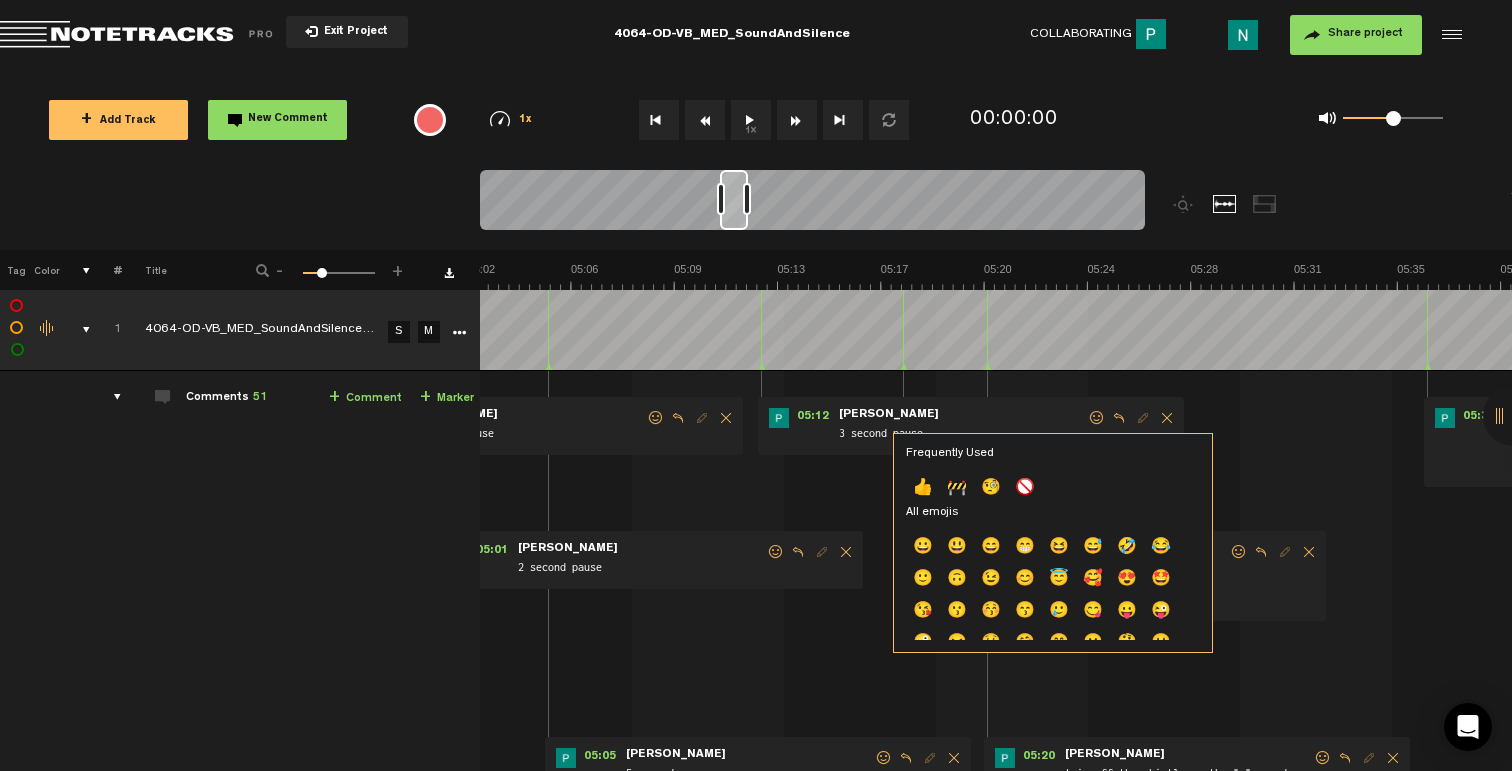 click on "👍" 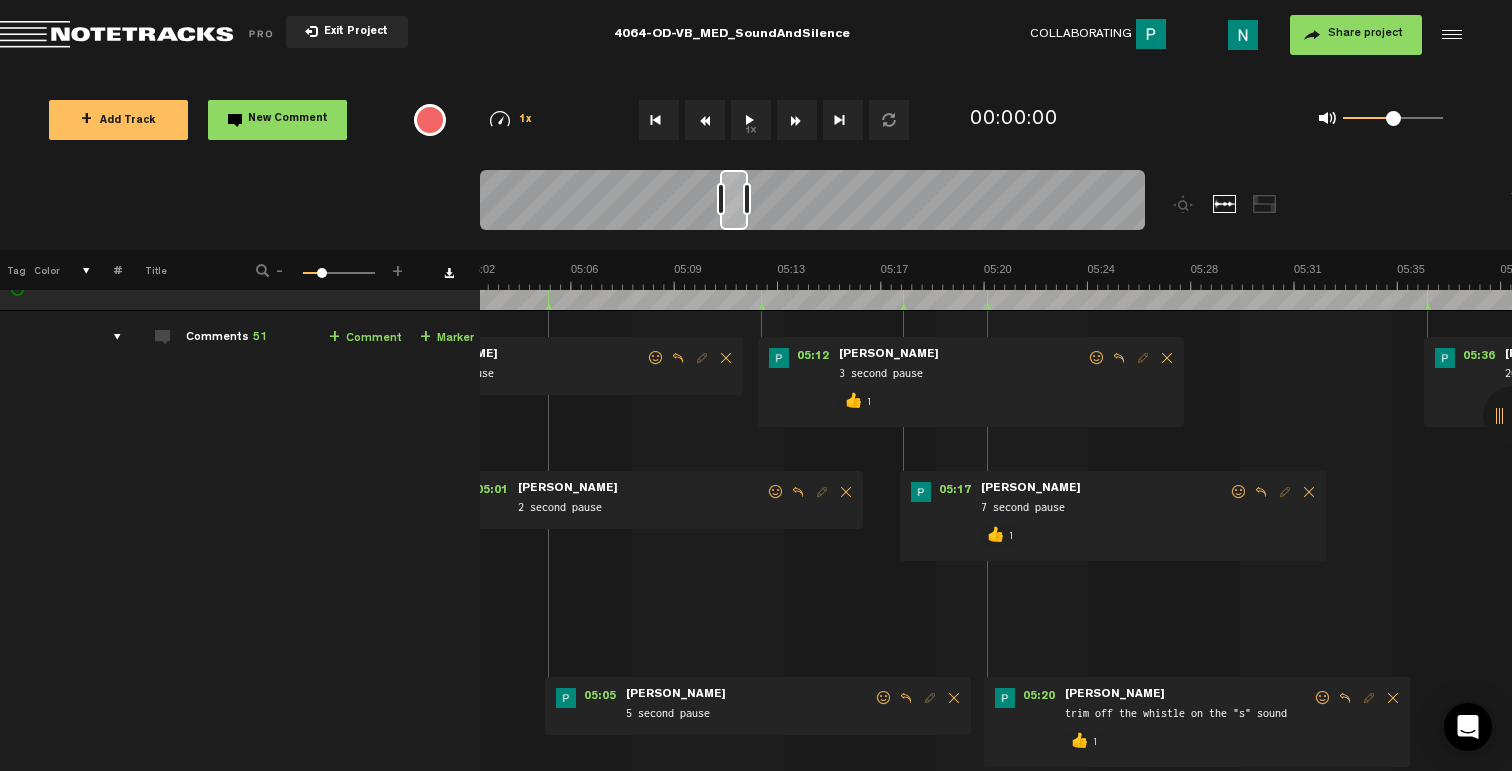 scroll, scrollTop: 86, scrollLeft: 0, axis: vertical 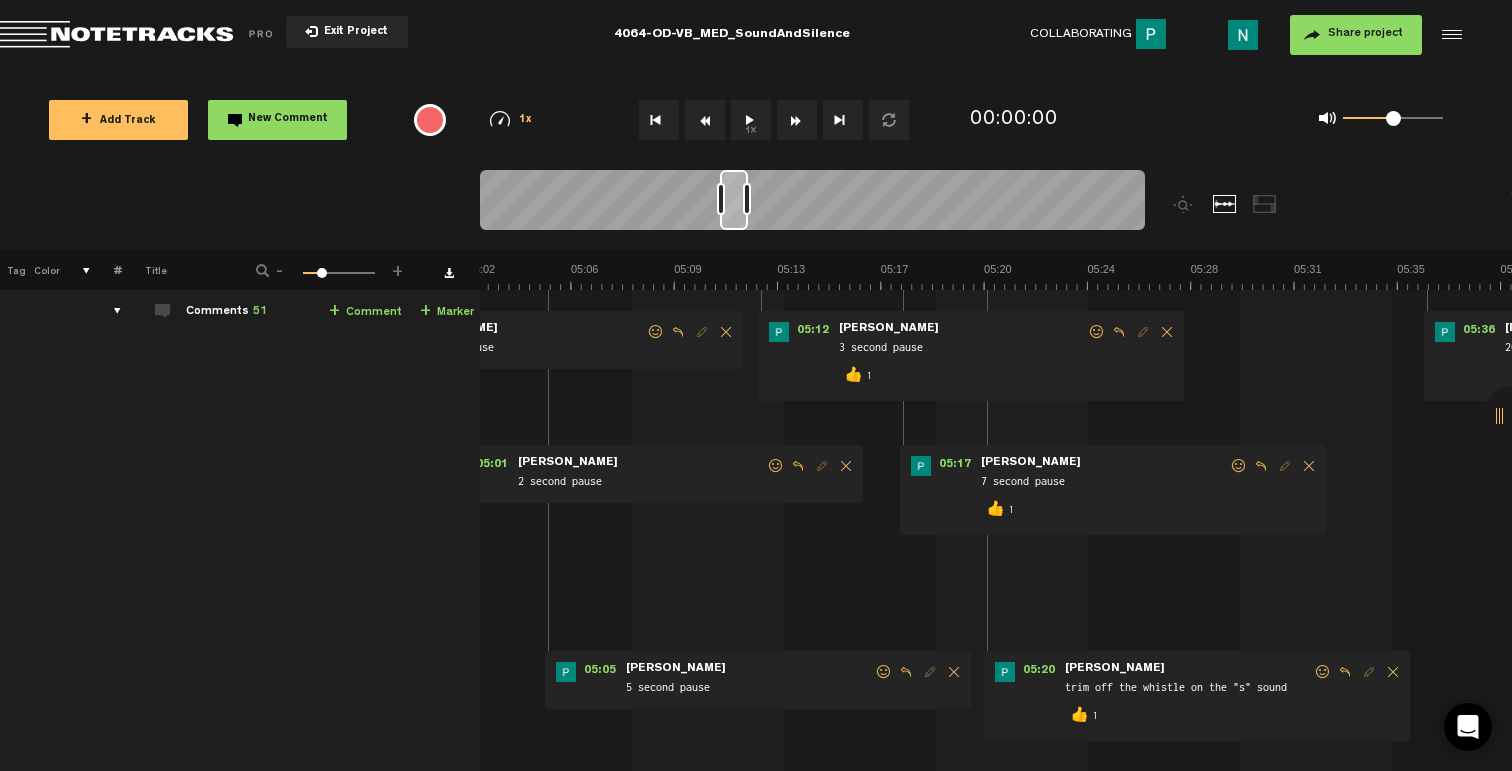 click at bounding box center [884, 672] 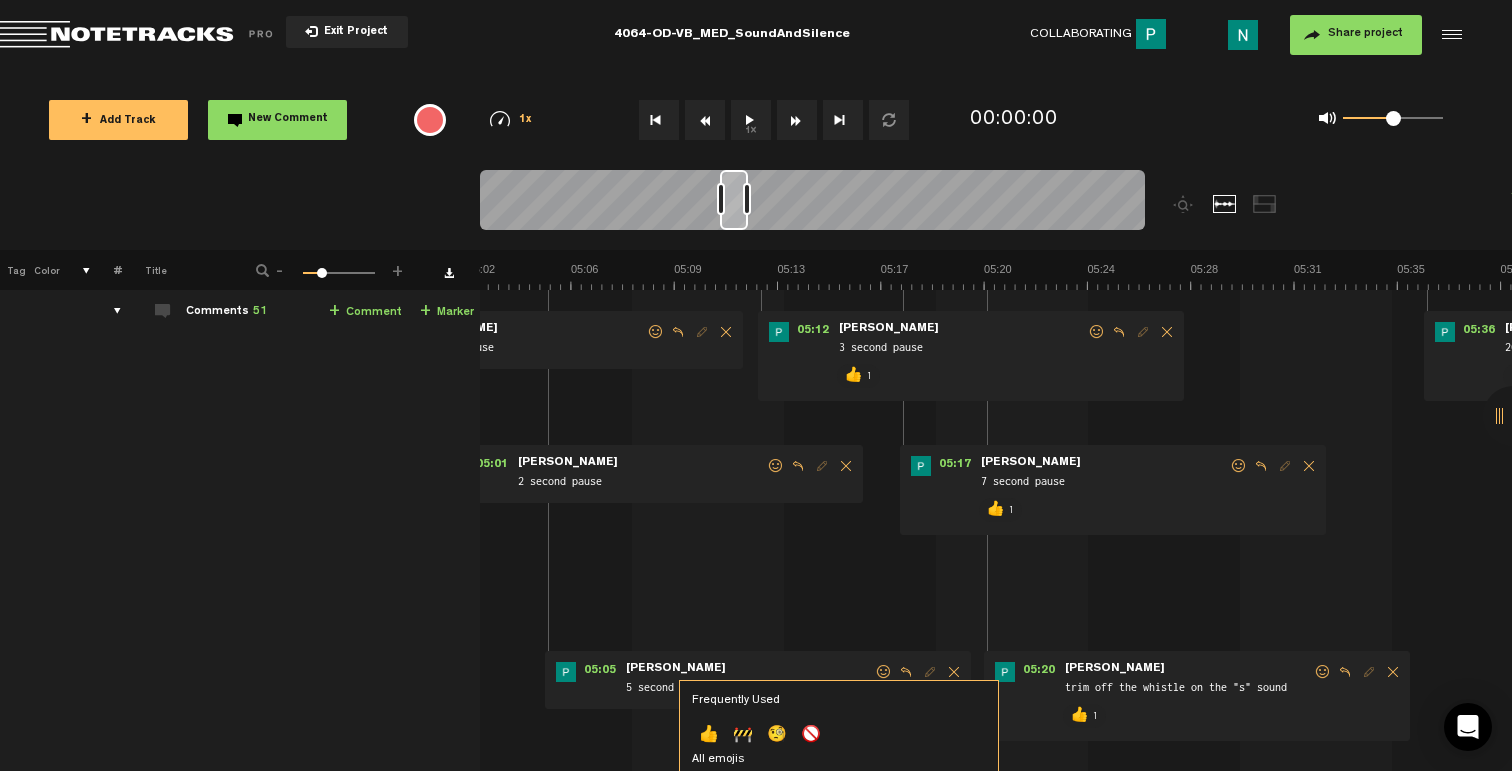 click on "👍" 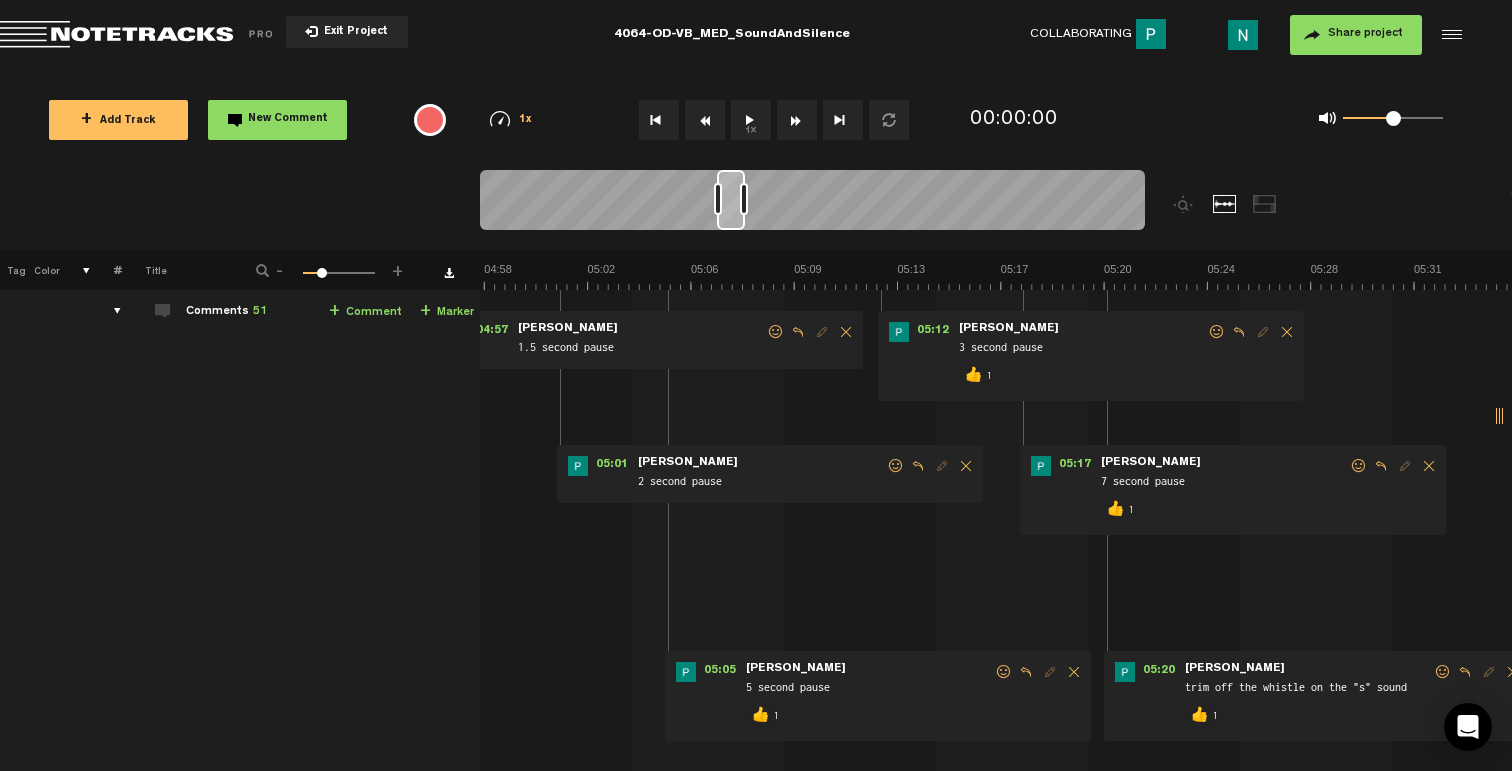 scroll, scrollTop: 0, scrollLeft: 8242, axis: horizontal 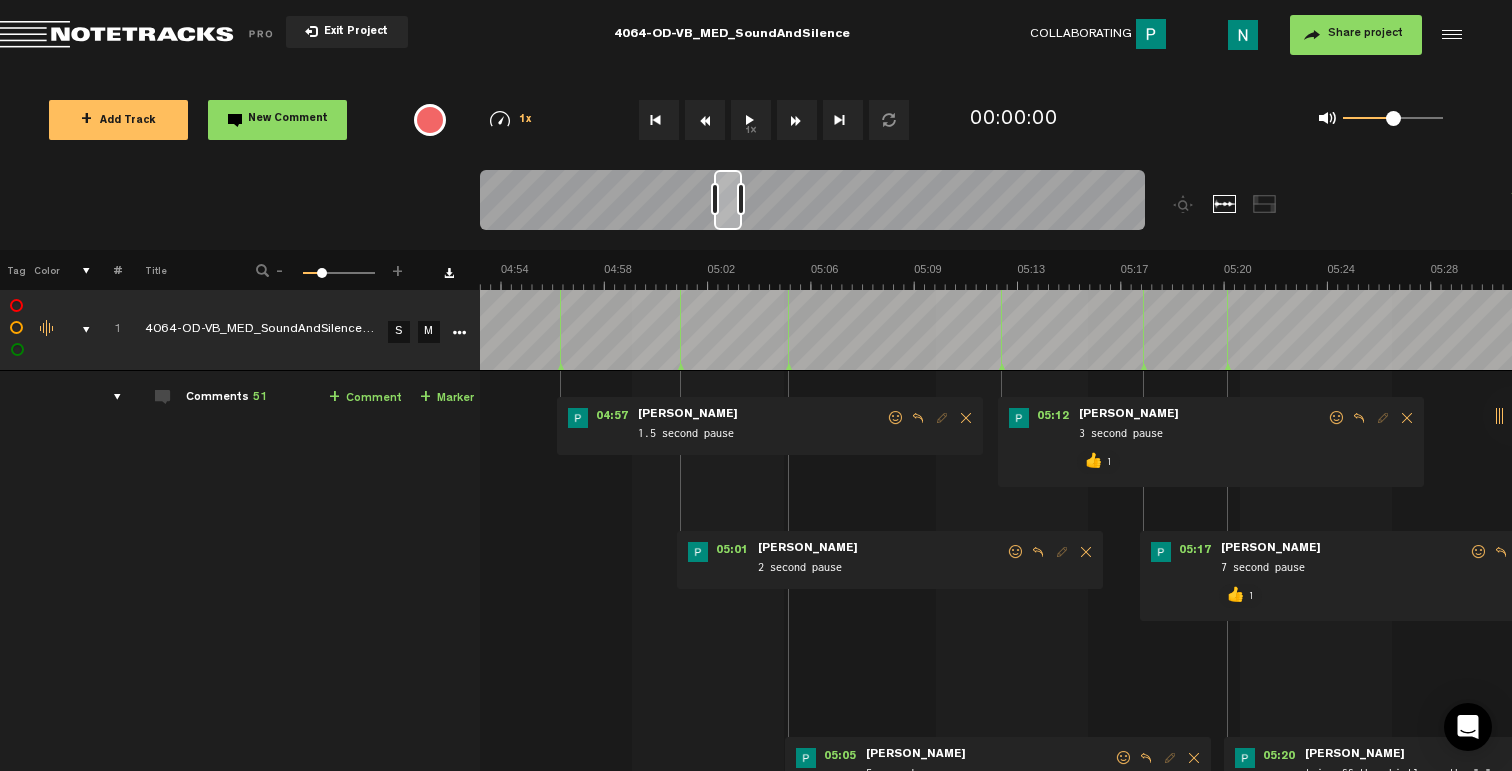 click at bounding box center [1016, 552] 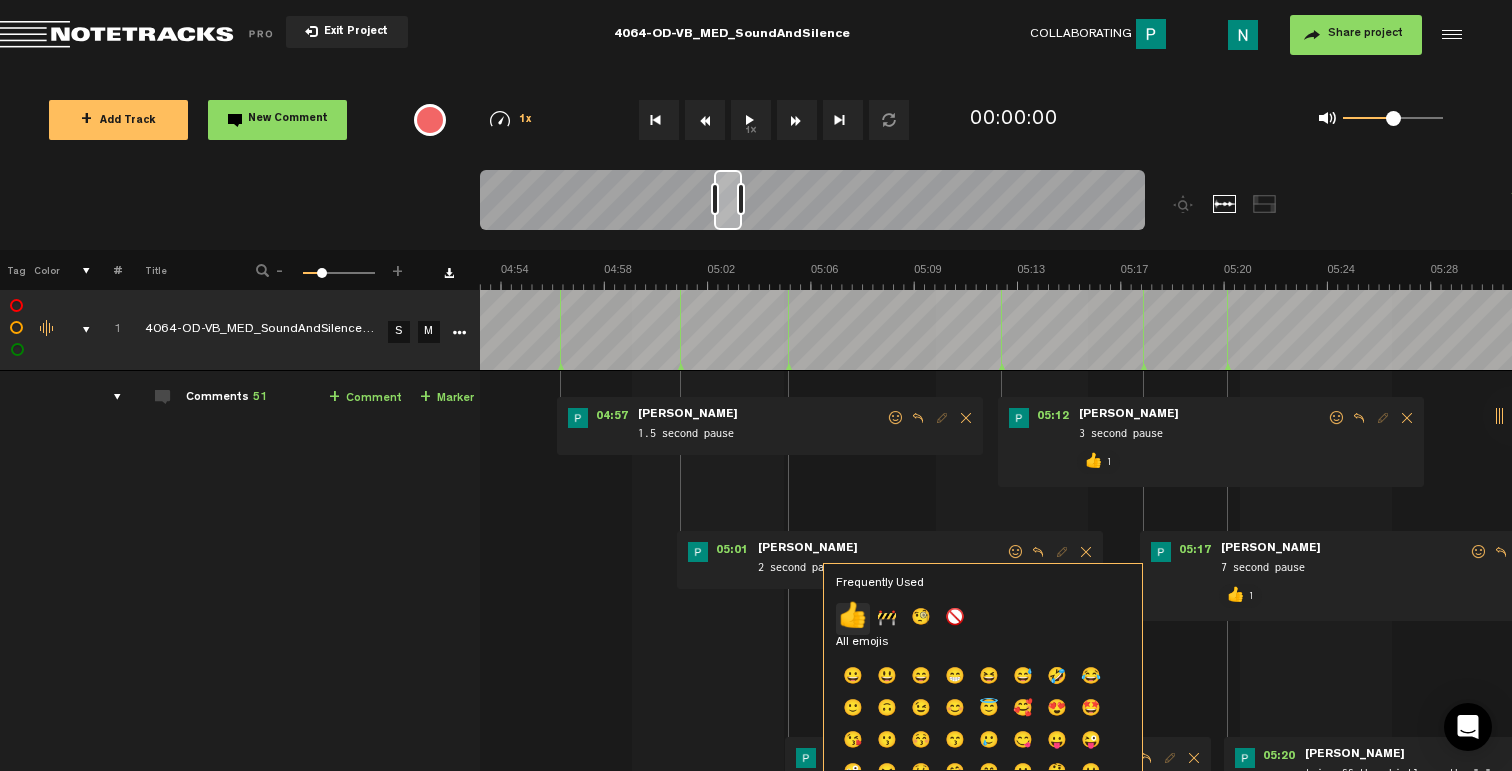 click on "👍" 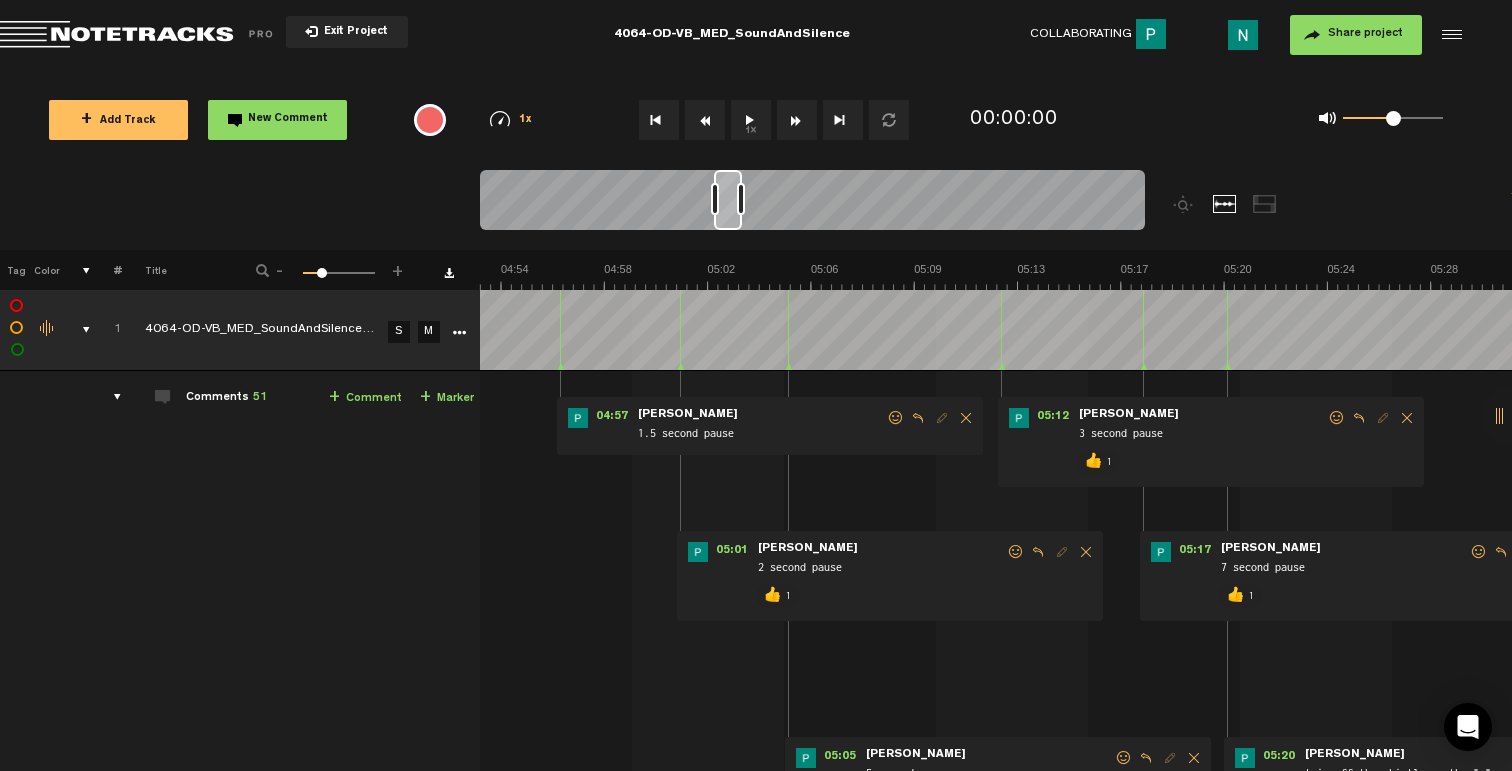 click at bounding box center [896, 418] 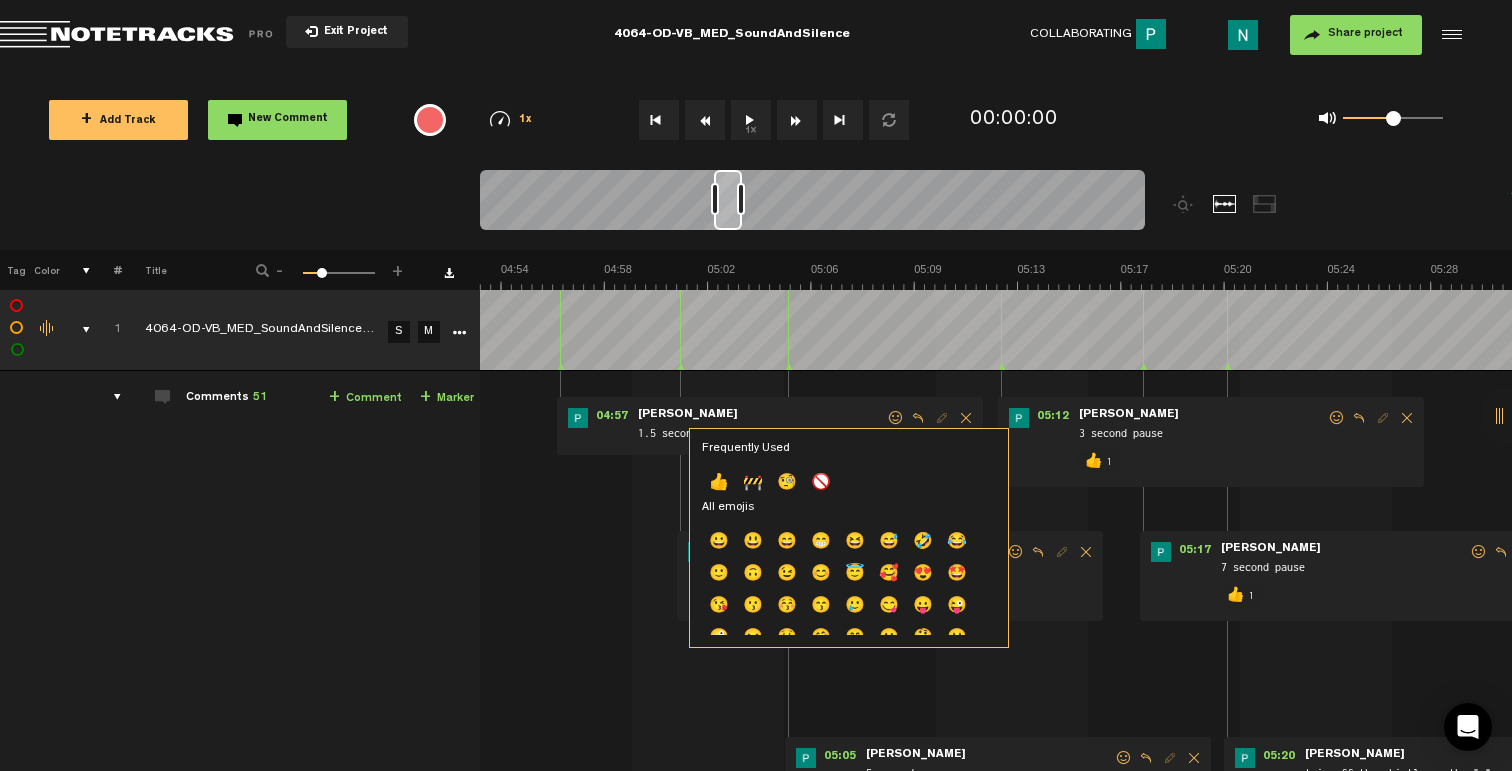 click on "👍" 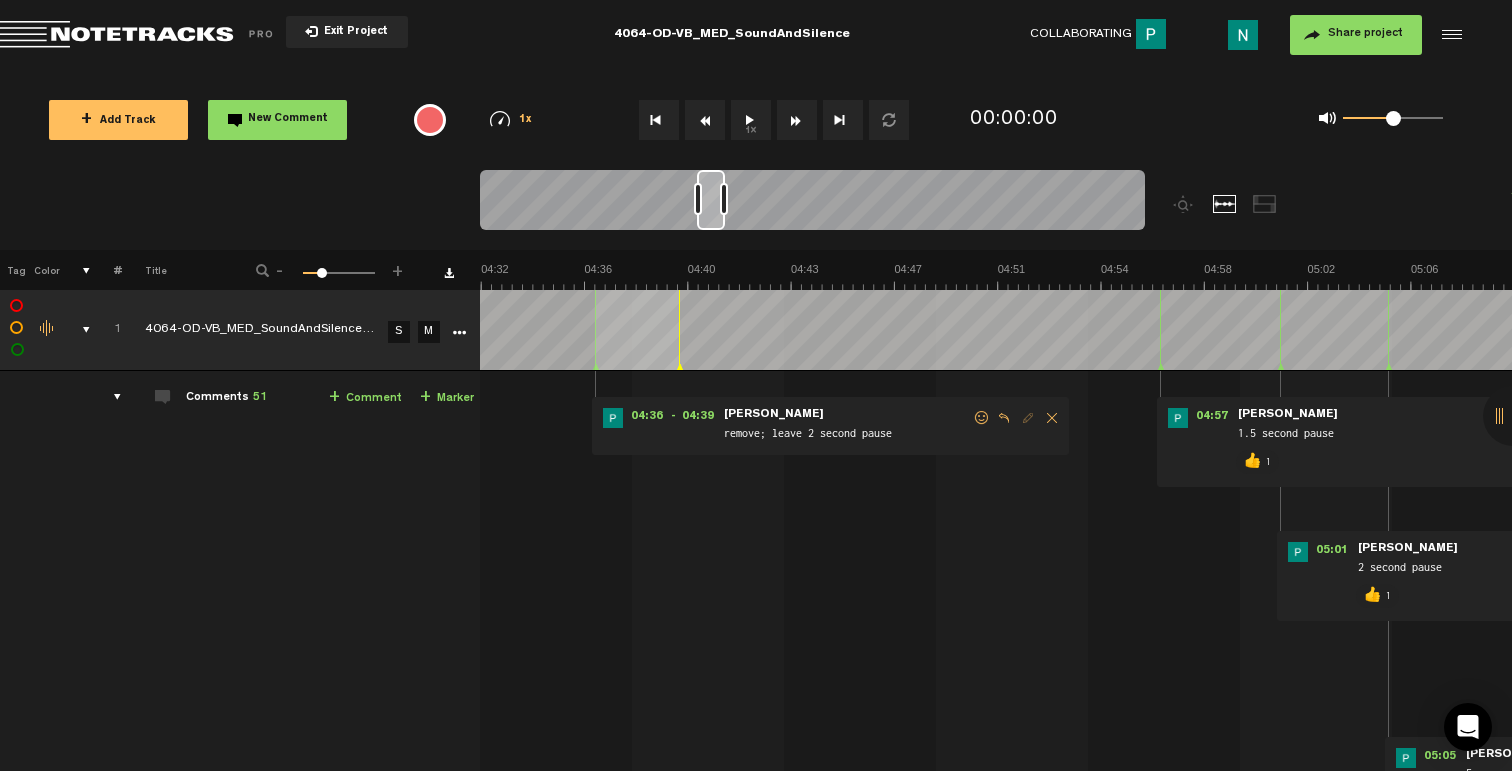 scroll, scrollTop: 0, scrollLeft: 7402, axis: horizontal 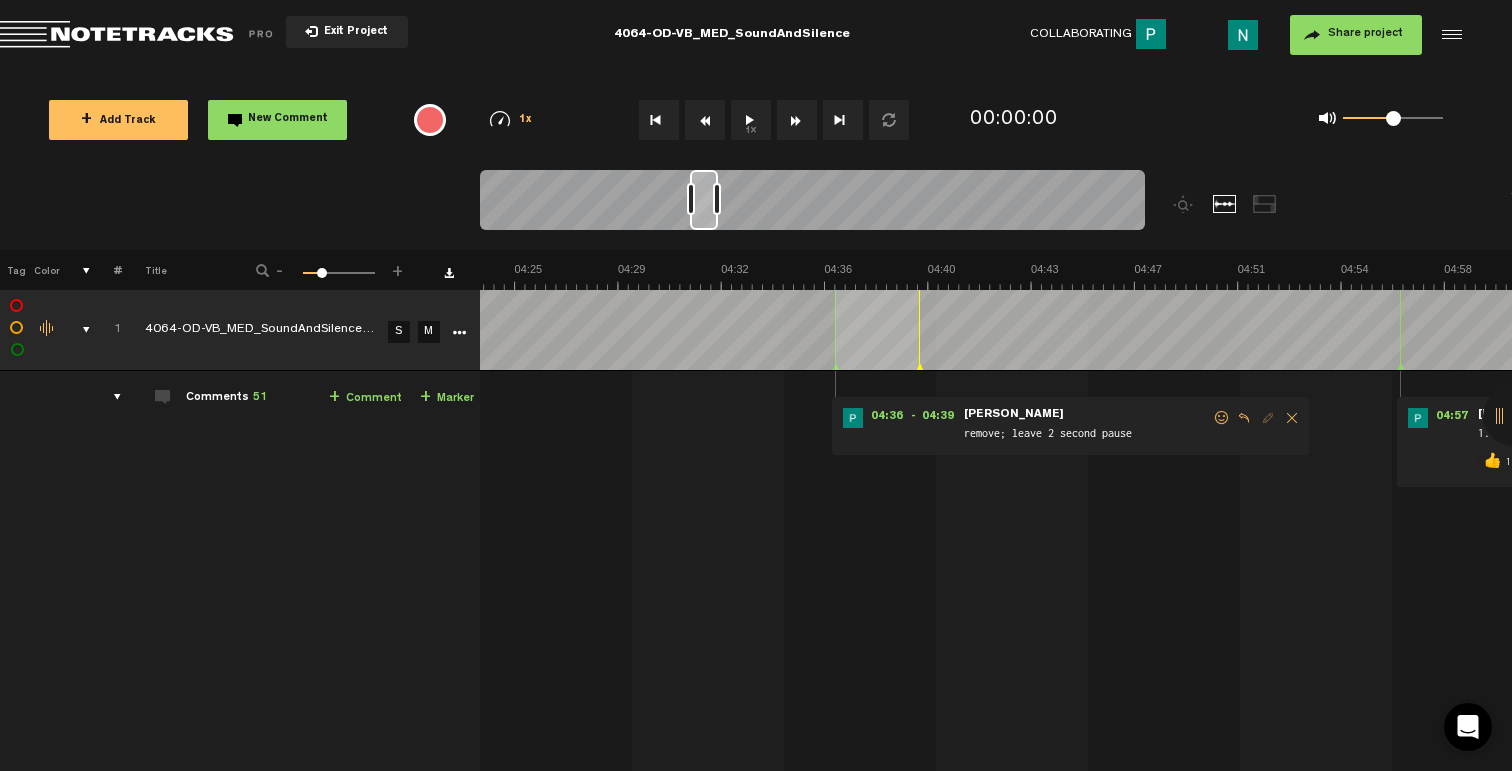 click at bounding box center [1222, 418] 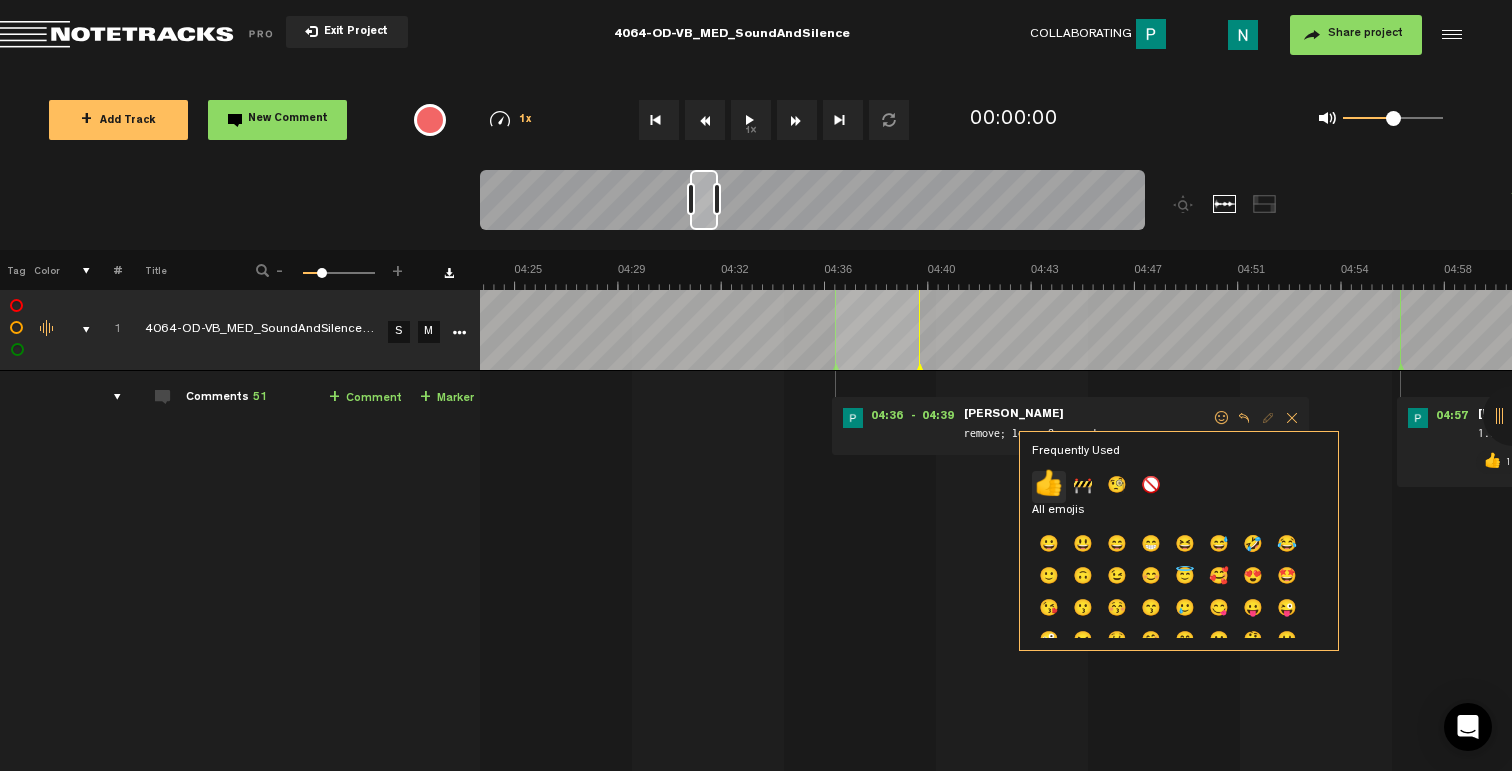 click on "👍" 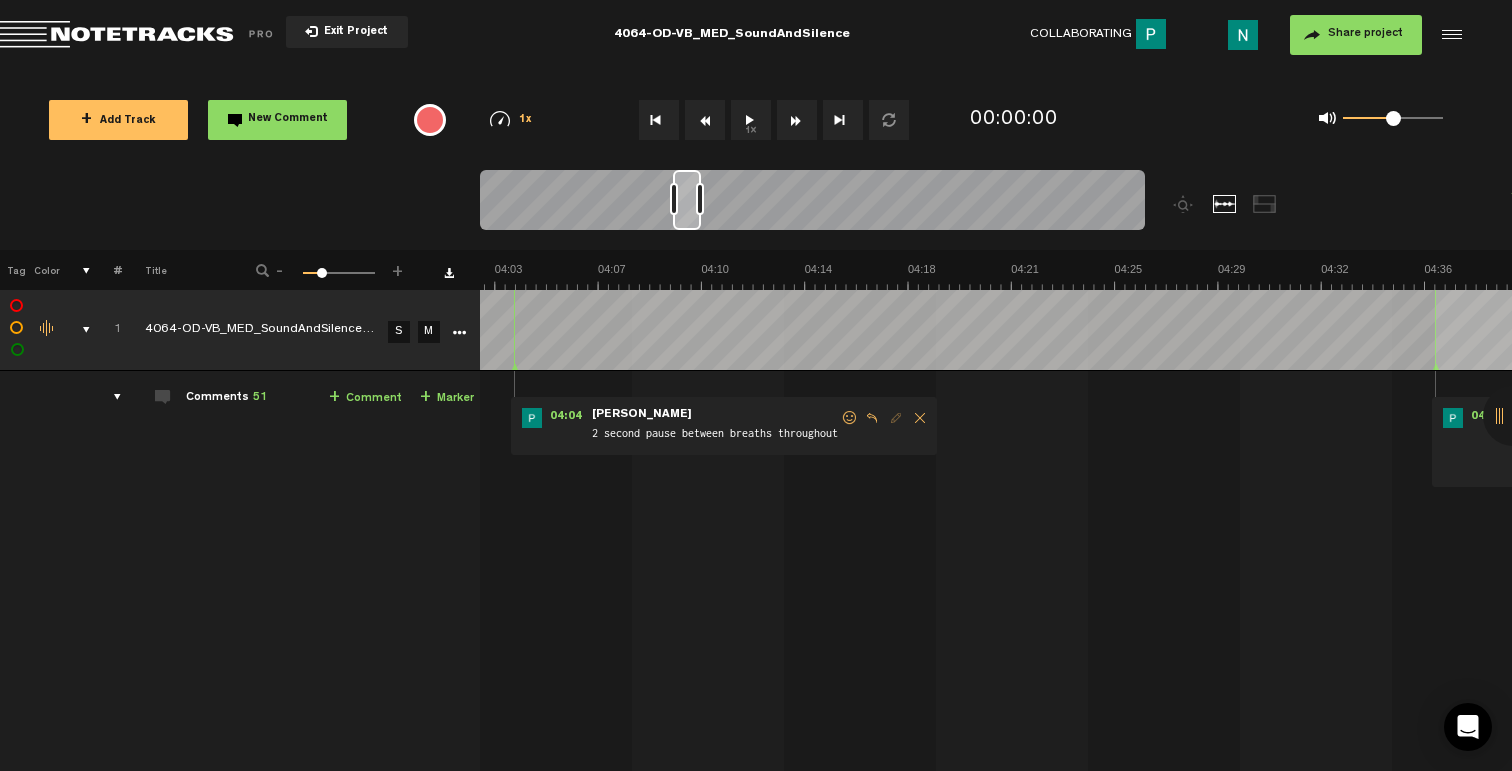 scroll, scrollTop: 0, scrollLeft: 6682, axis: horizontal 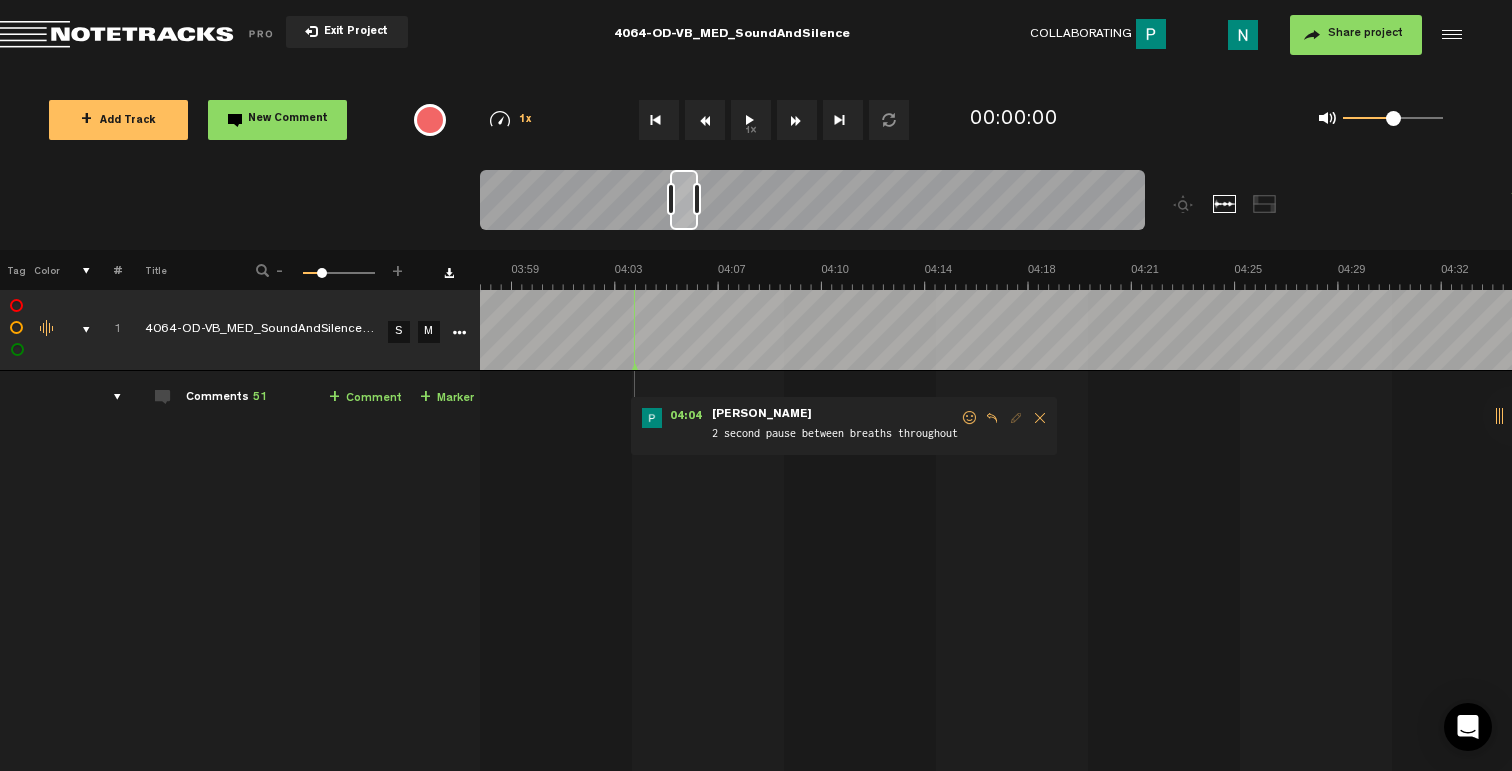 click at bounding box center [970, 418] 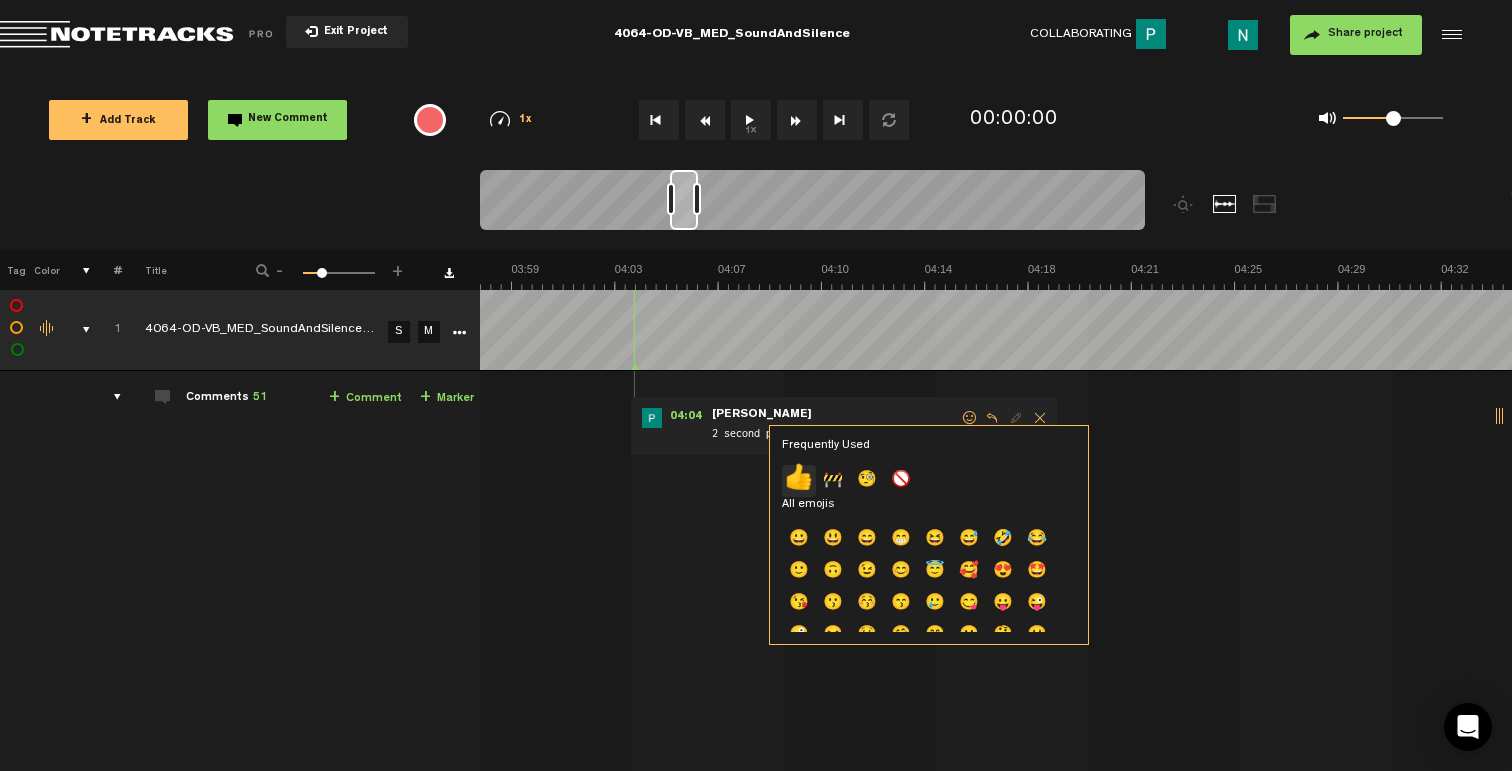 click on "👍" 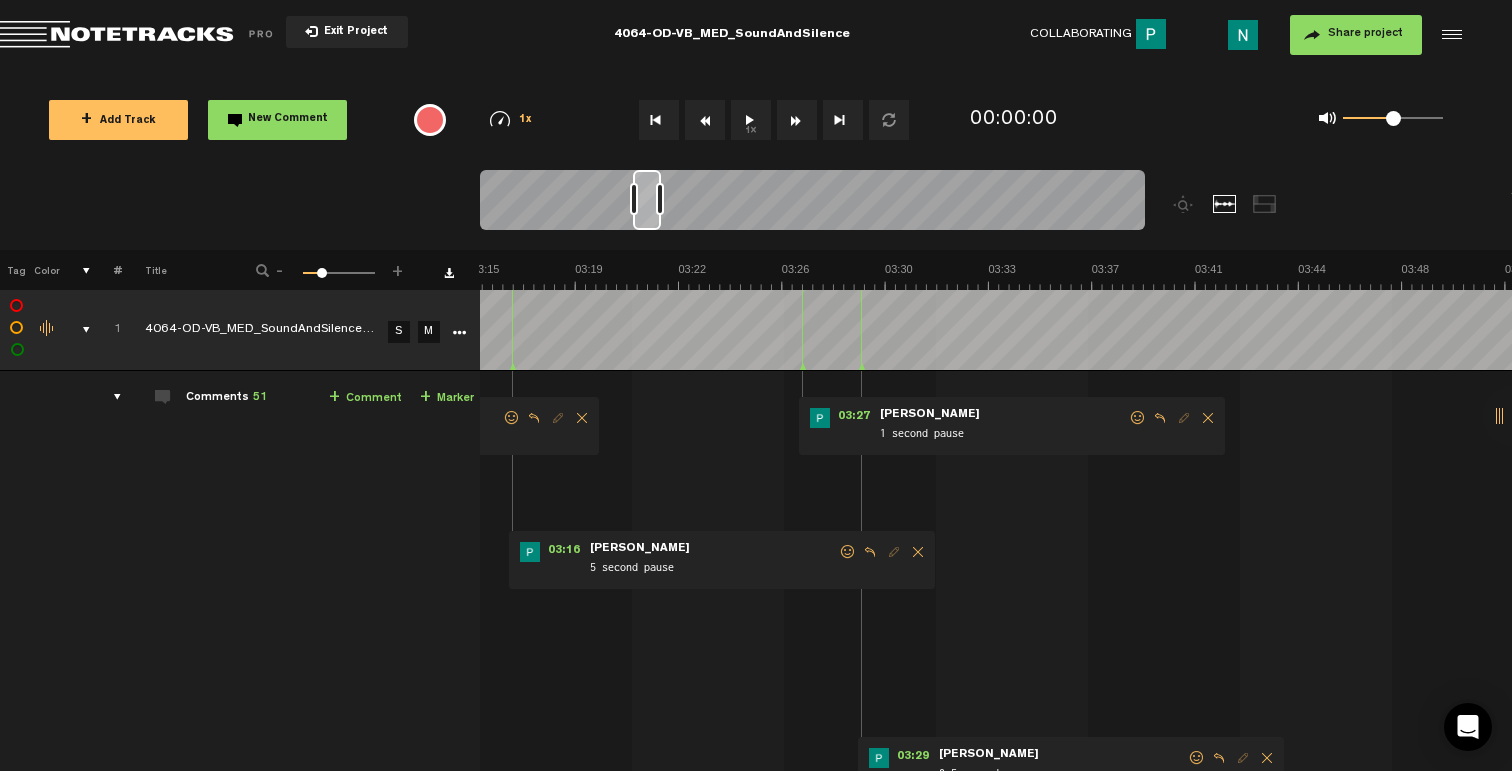 scroll, scrollTop: 0, scrollLeft: 5362, axis: horizontal 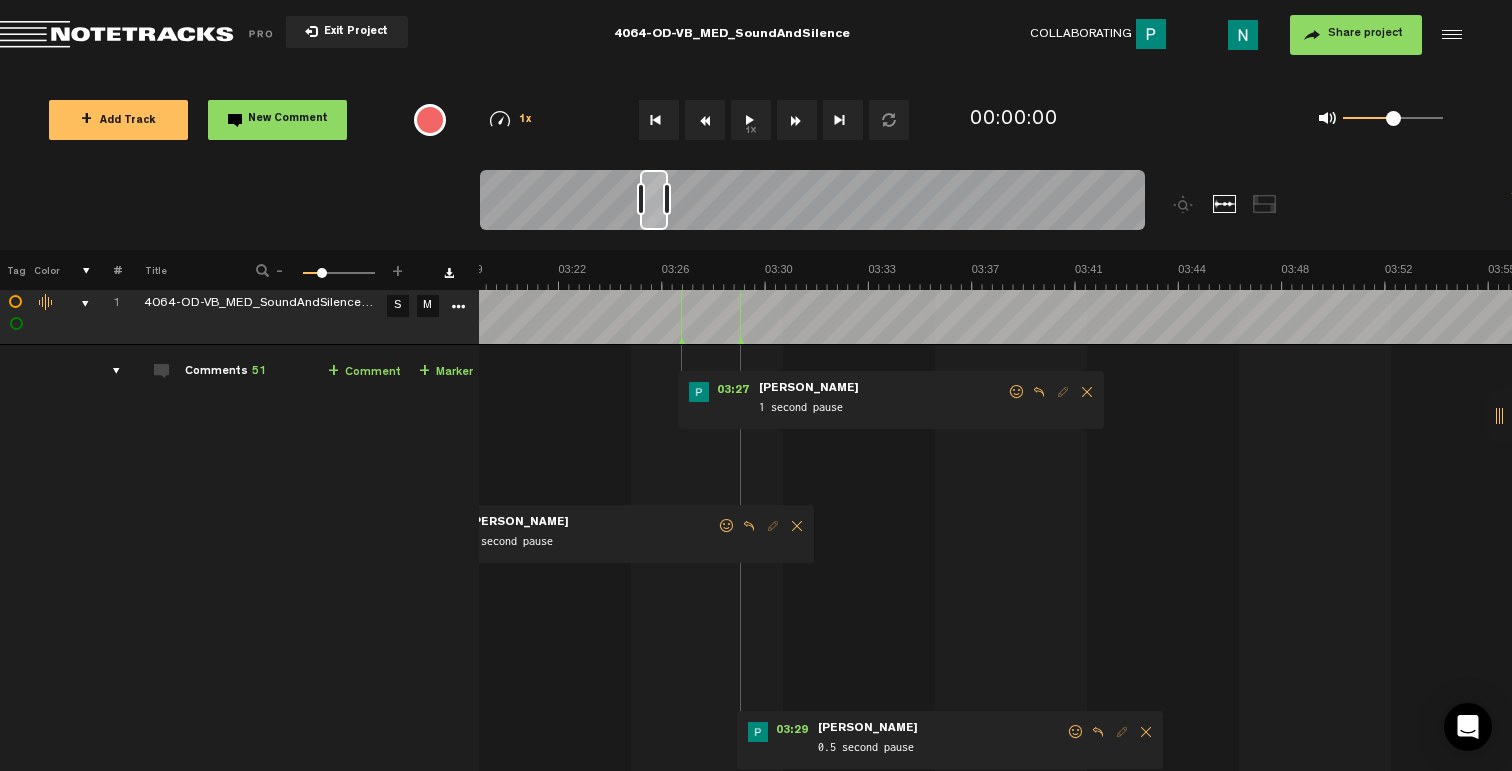 click on "03:29 -     • Patrick  Foley:  "0.5 second pause" Patrick  Foley 0.5 second pause" at bounding box center [950, 740] 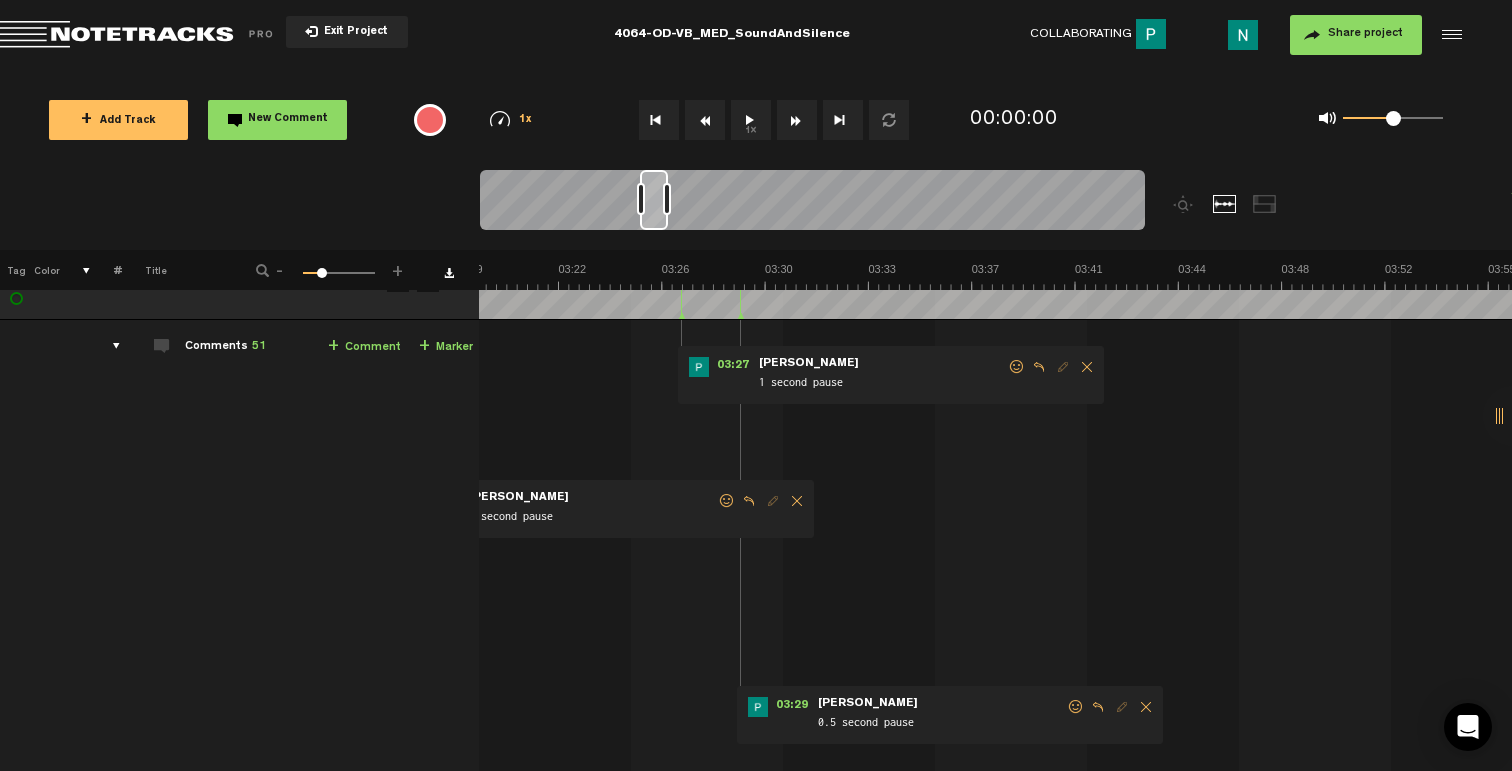 scroll, scrollTop: 64, scrollLeft: 16, axis: both 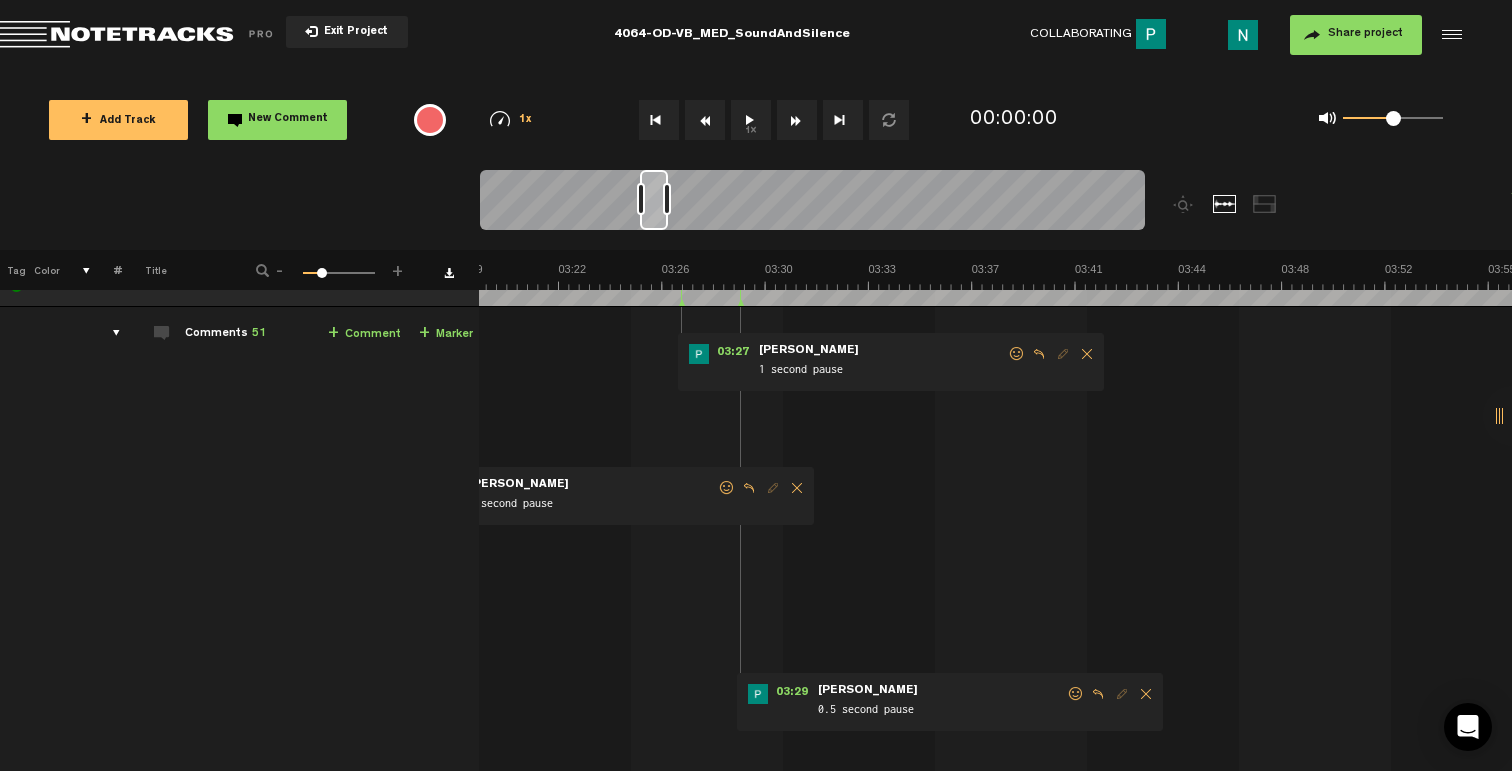 click at bounding box center (1076, 694) 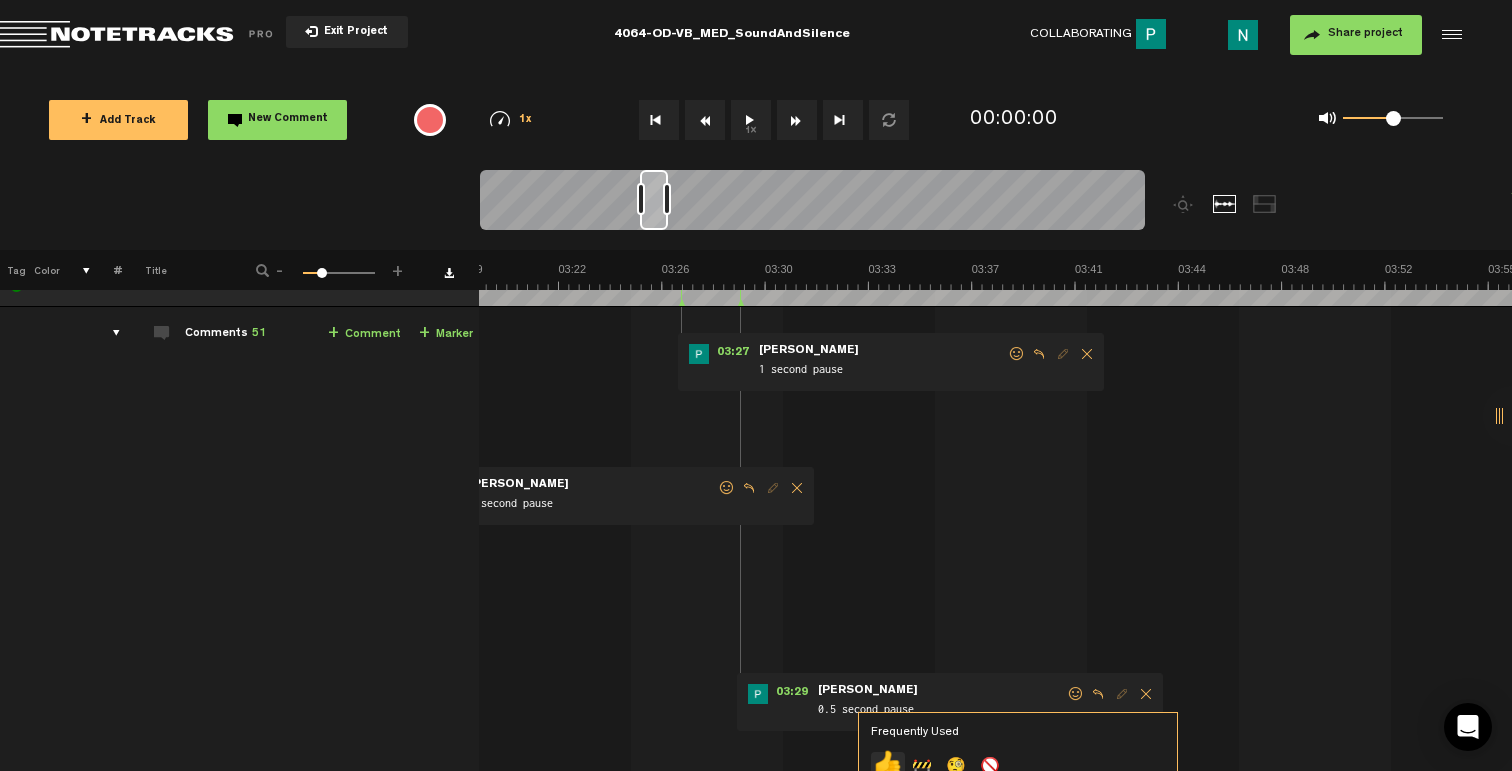 click on "👍" 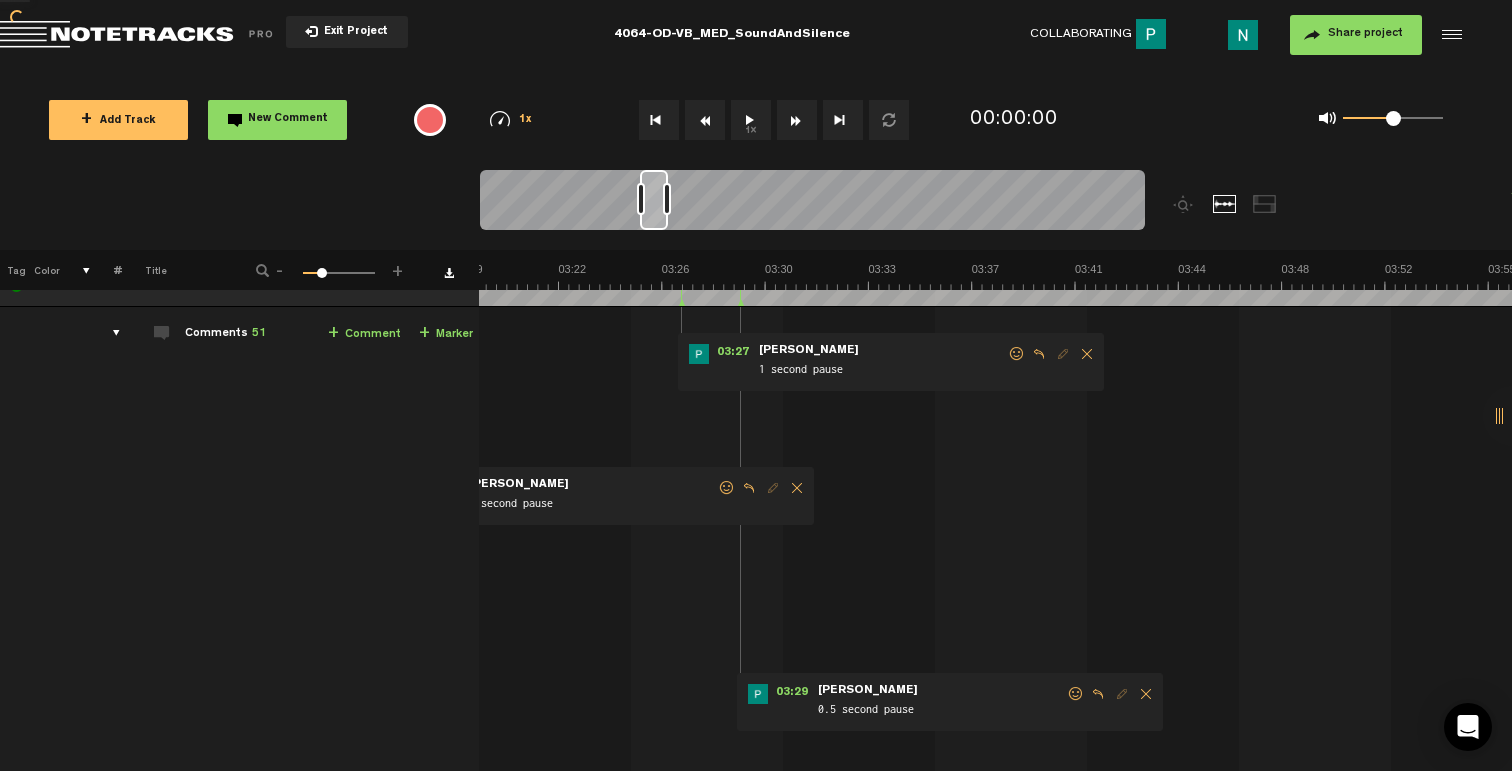 scroll, scrollTop: 0, scrollLeft: 16, axis: horizontal 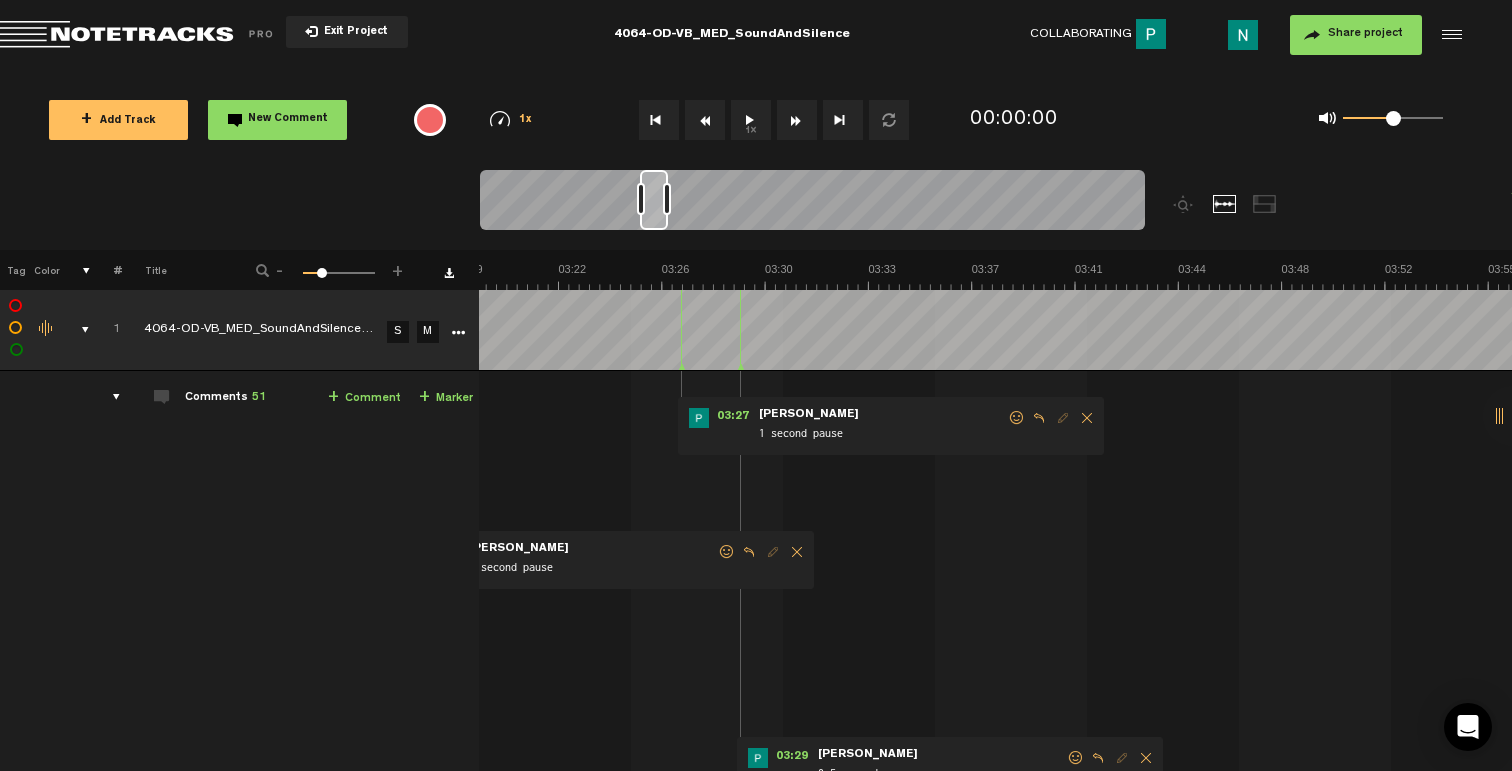 click at bounding box center (1017, 418) 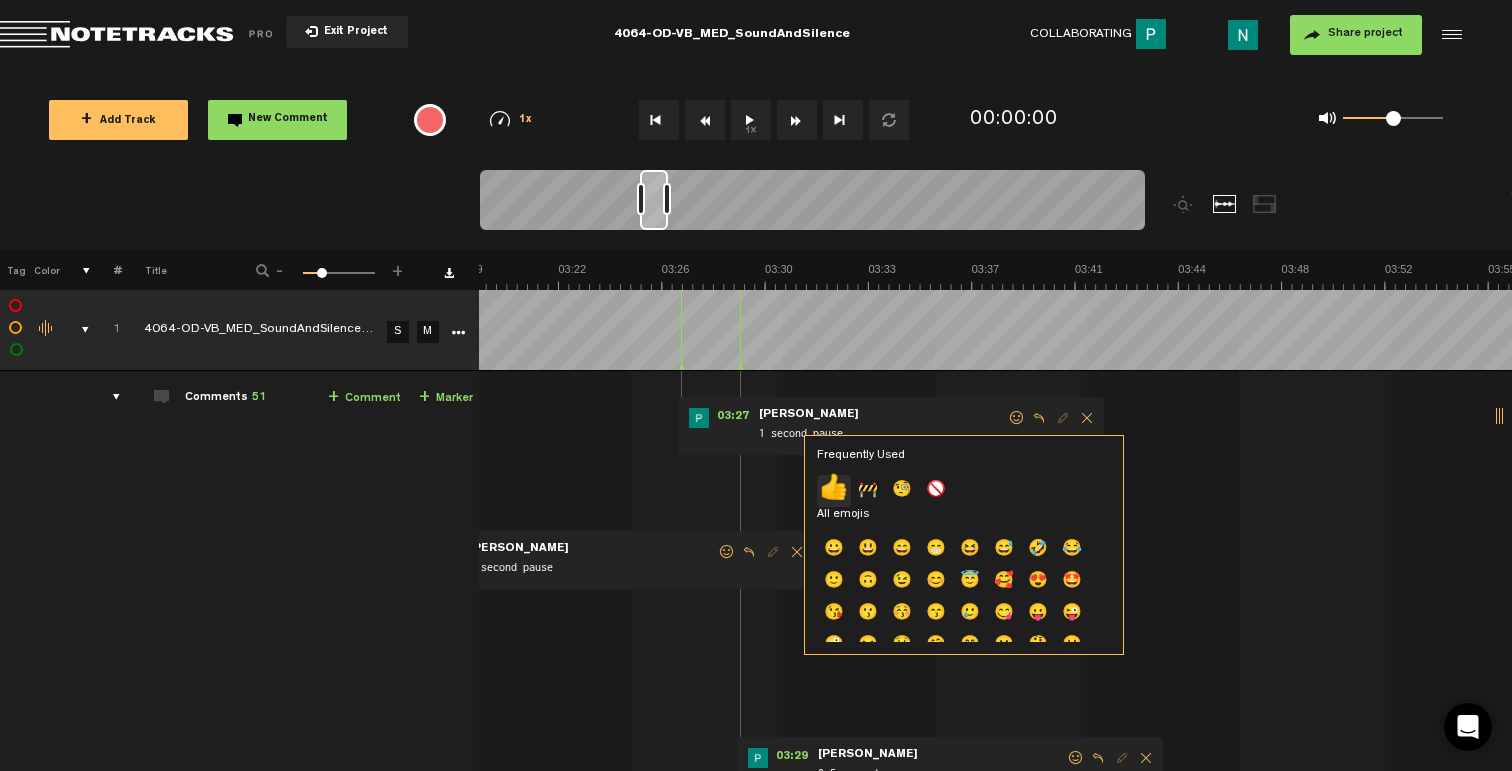 click on "👍" 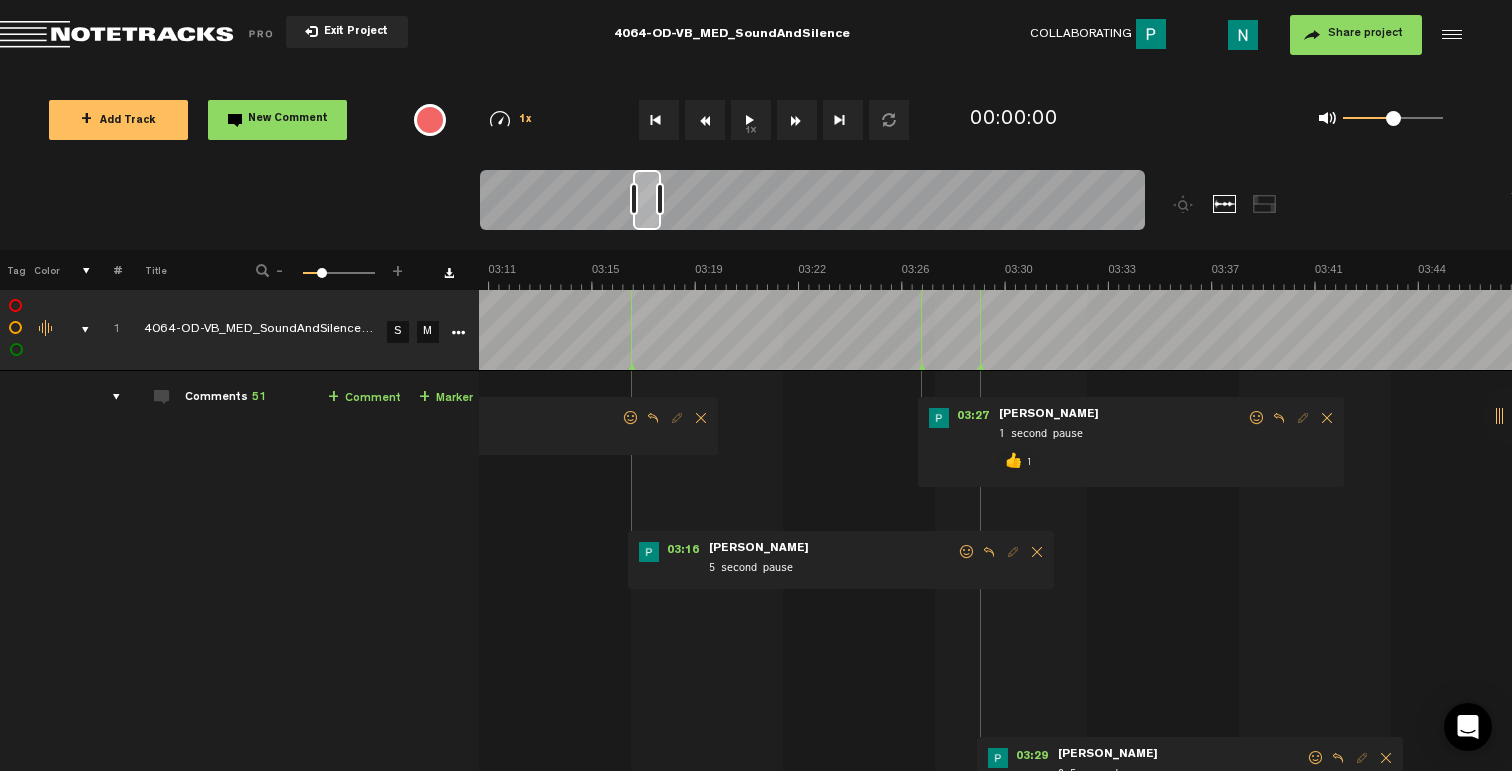 scroll, scrollTop: 0, scrollLeft: 0, axis: both 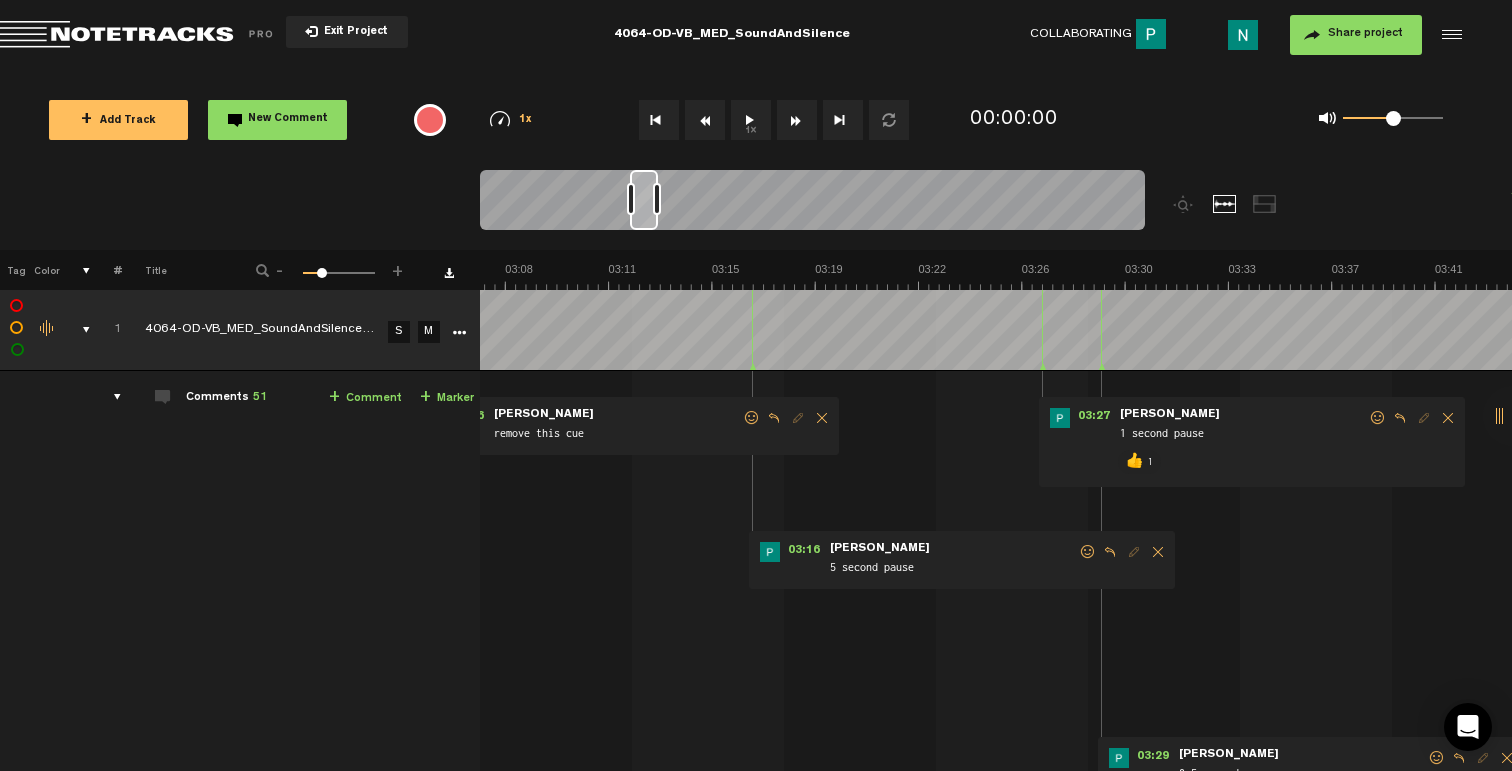 click at bounding box center [1088, 552] 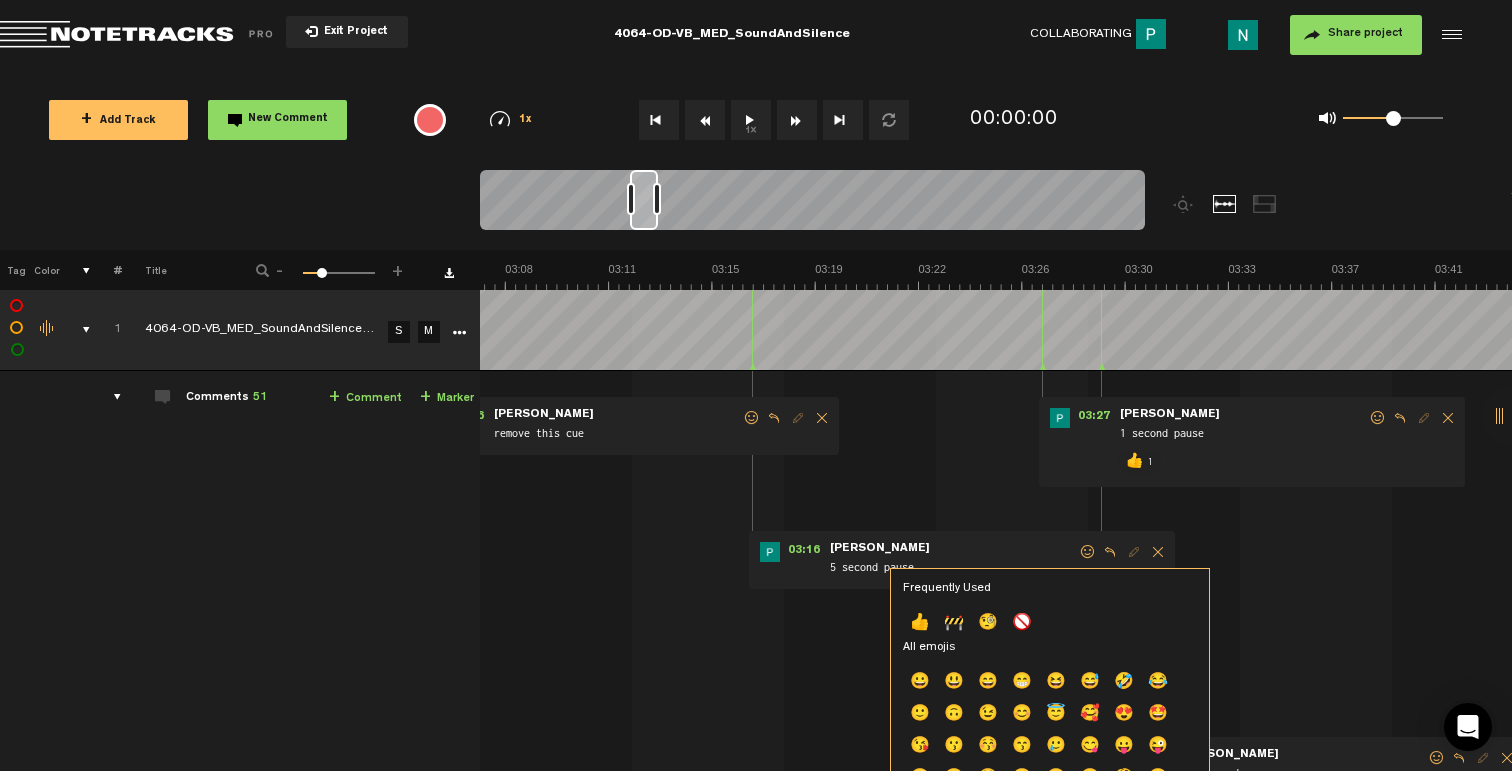drag, startPoint x: 921, startPoint y: 625, endPoint x: 922, endPoint y: 613, distance: 12.0415945 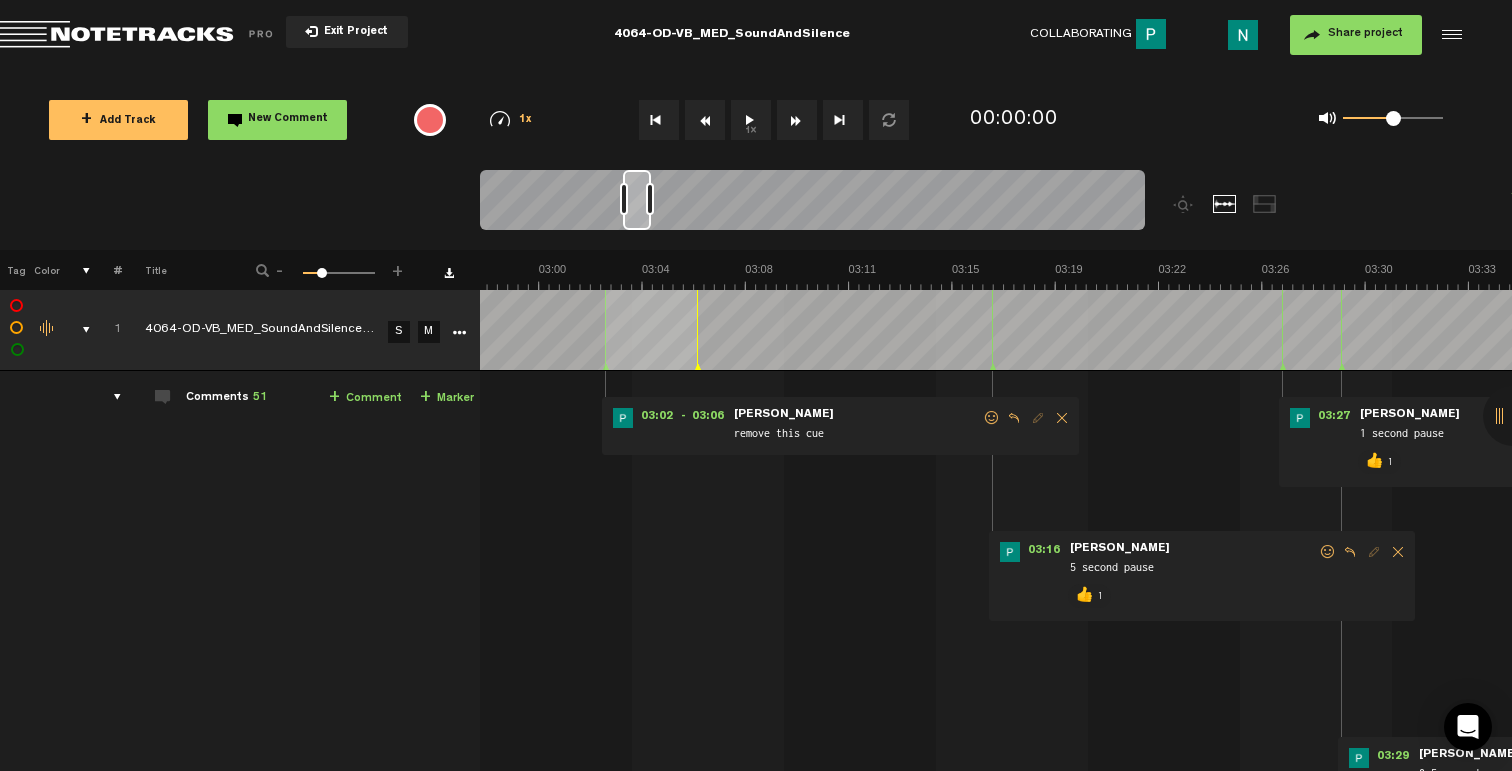 scroll, scrollTop: 0, scrollLeft: 4882, axis: horizontal 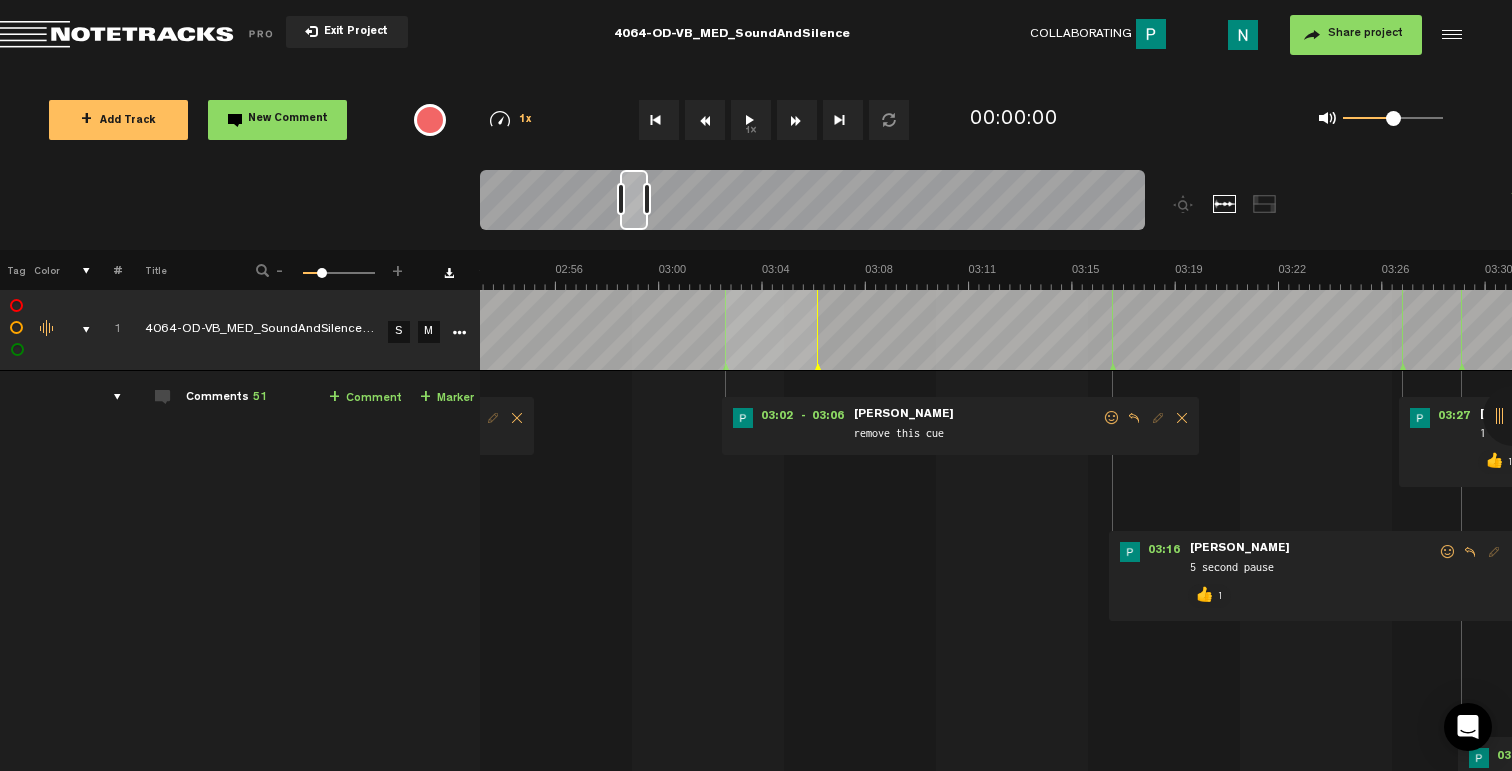 drag, startPoint x: 1113, startPoint y: 420, endPoint x: 1101, endPoint y: 432, distance: 16.970562 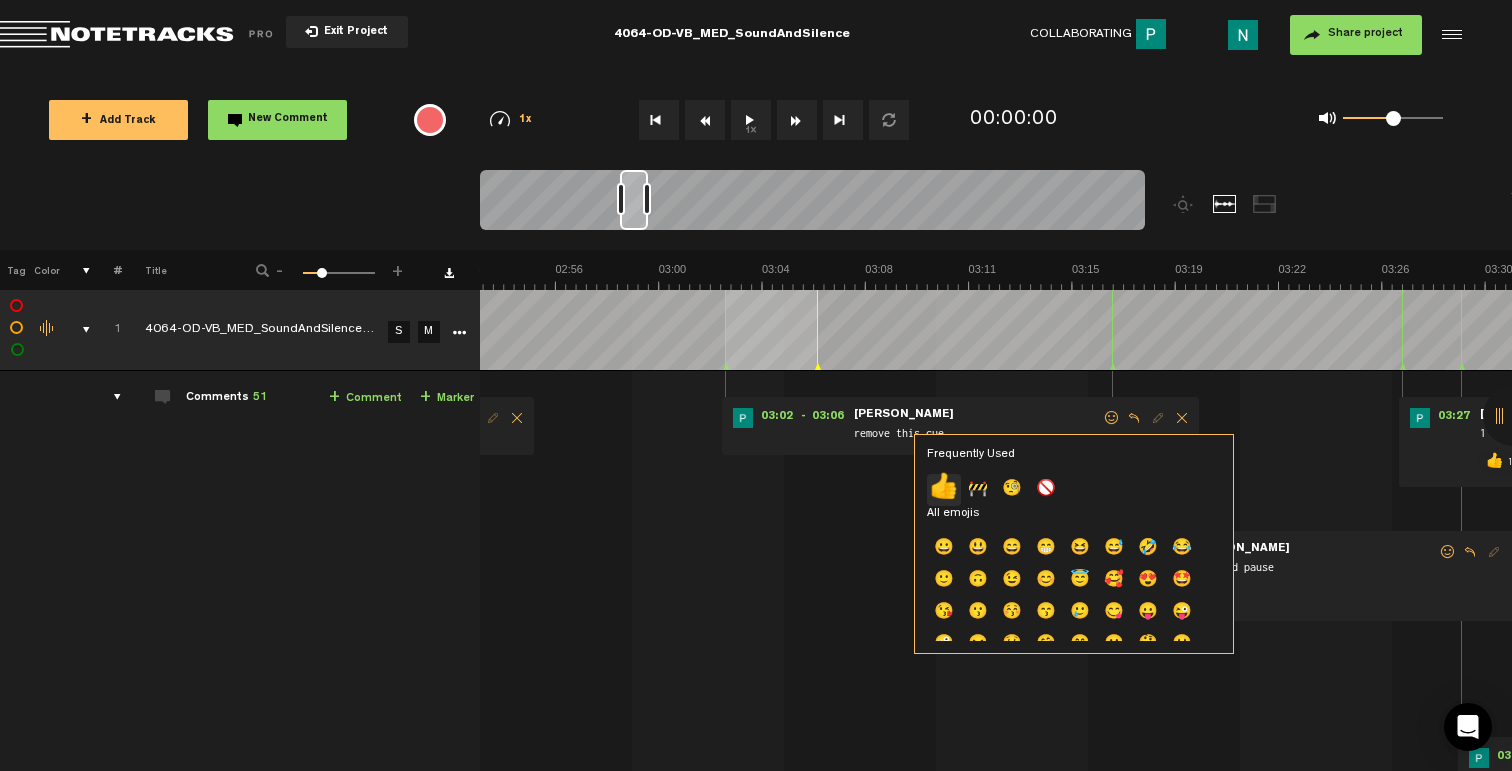 click on "👍" 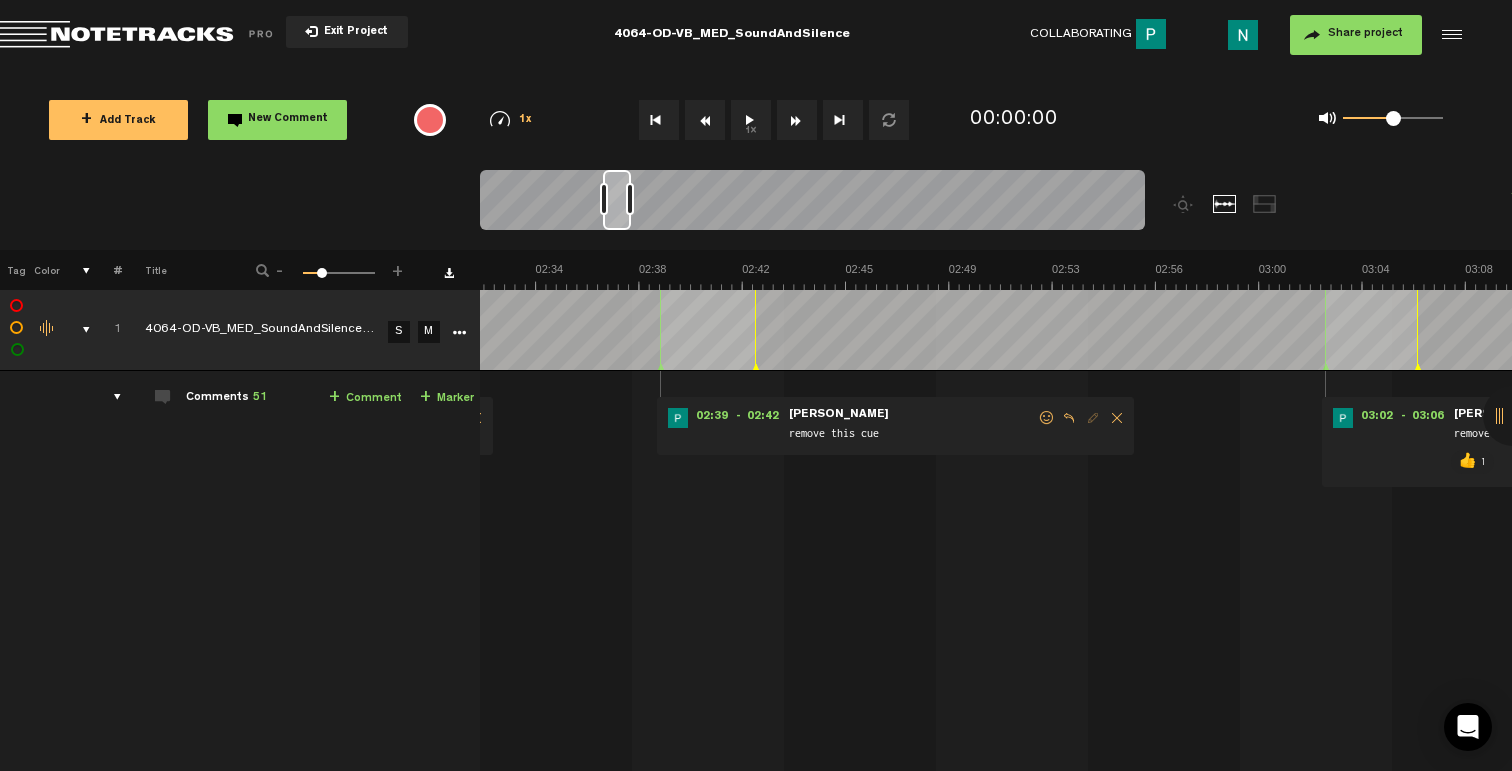 scroll, scrollTop: 0, scrollLeft: 4282, axis: horizontal 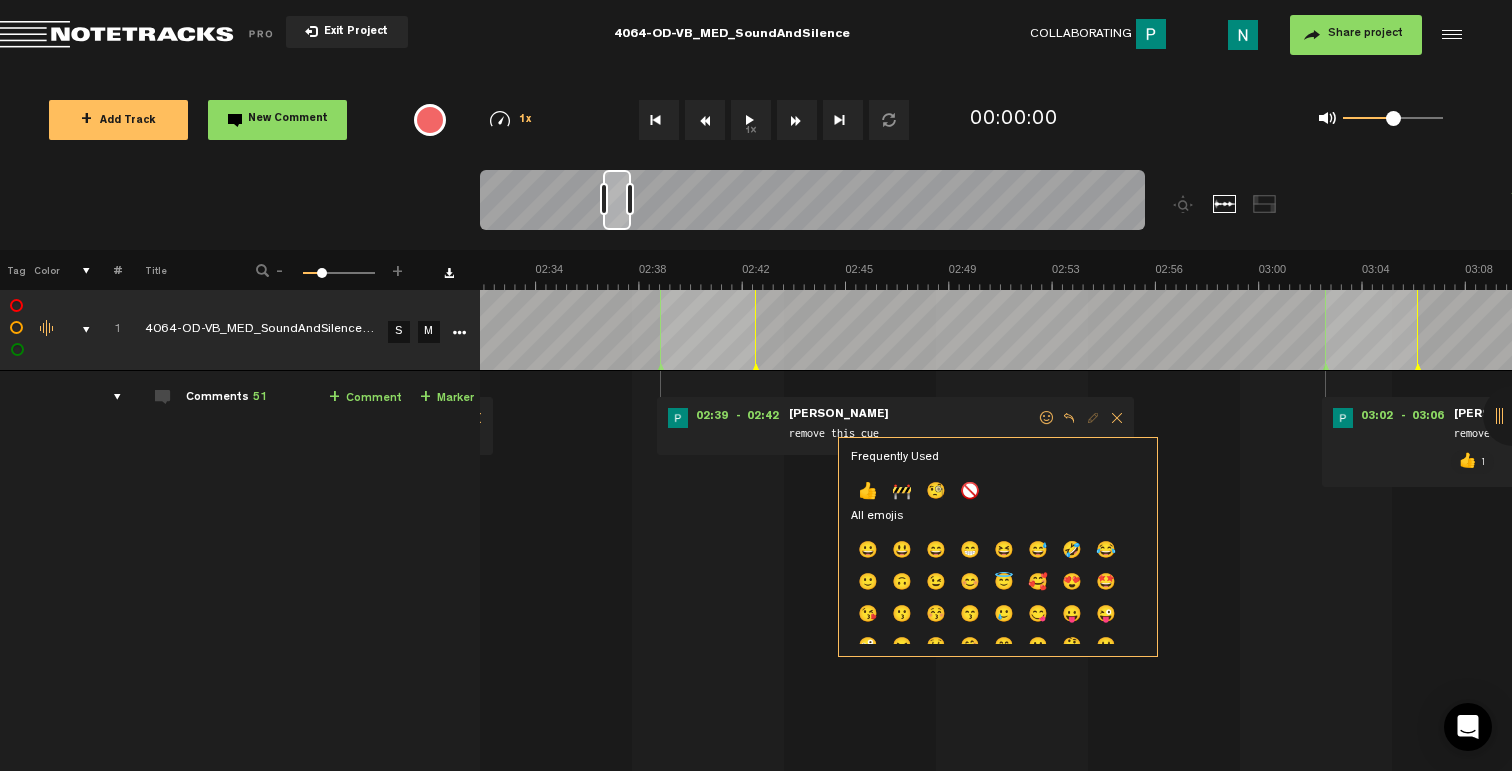 drag, startPoint x: 867, startPoint y: 481, endPoint x: 877, endPoint y: 478, distance: 10.440307 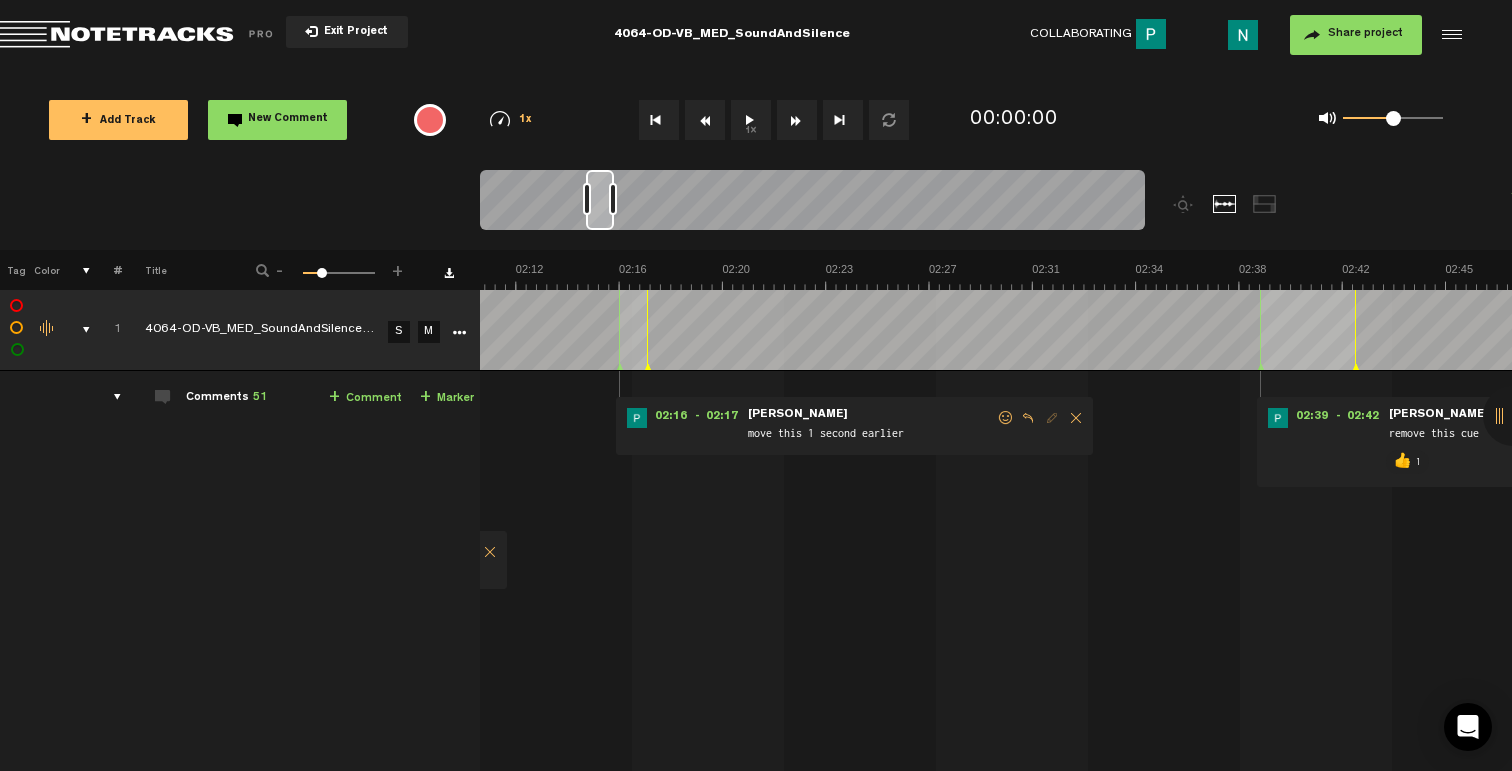 scroll, scrollTop: 0, scrollLeft: 3562, axis: horizontal 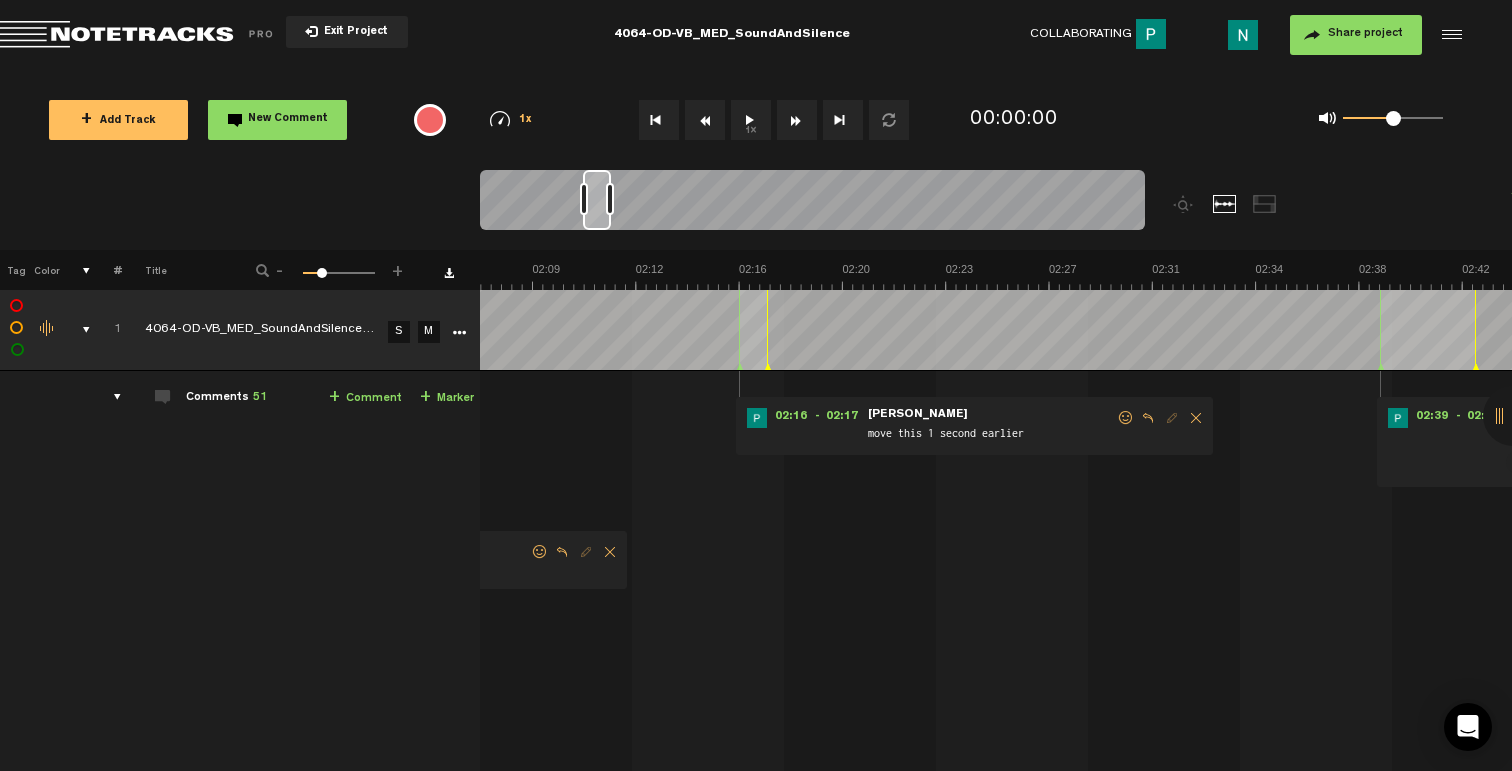 click at bounding box center [1126, 418] 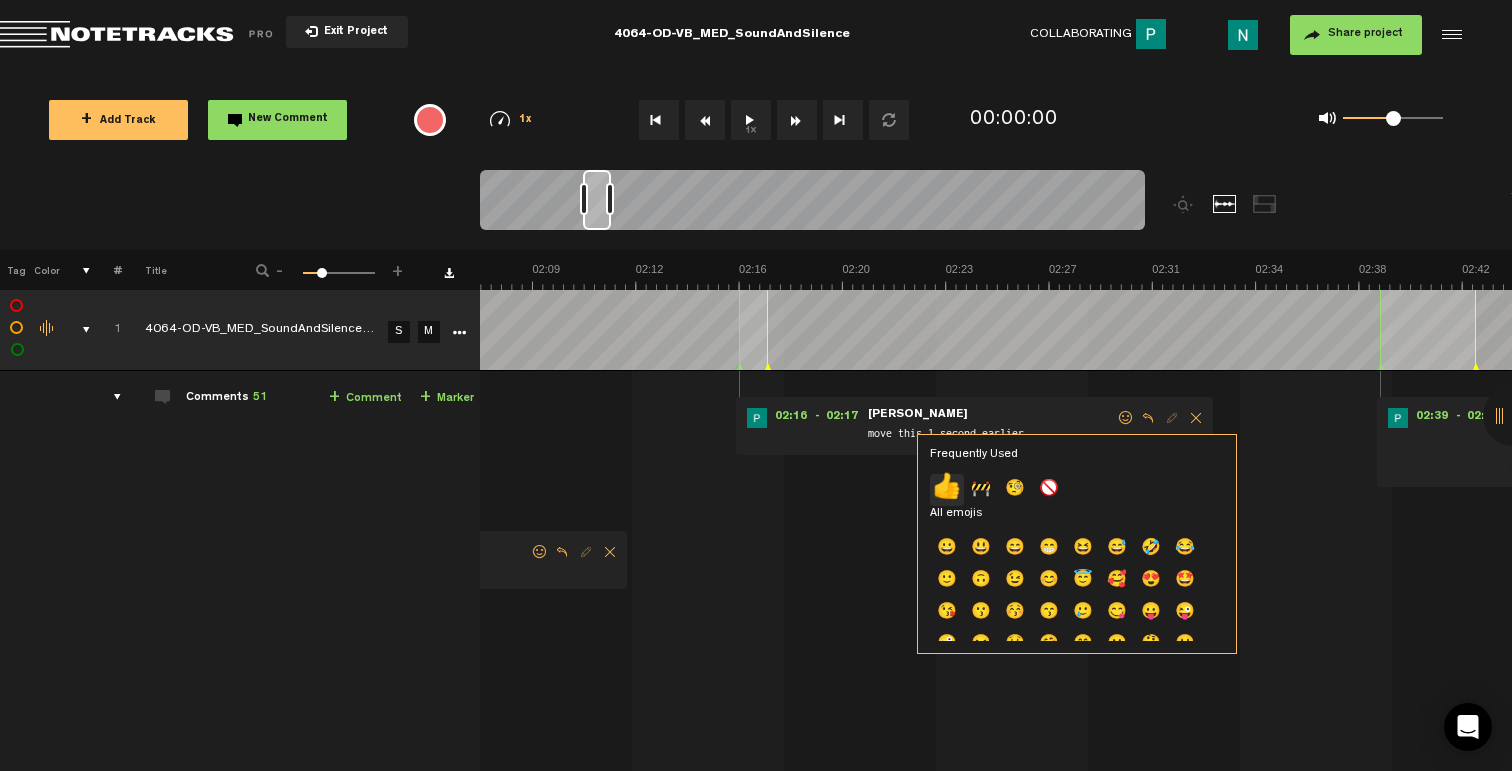 click on "👍" 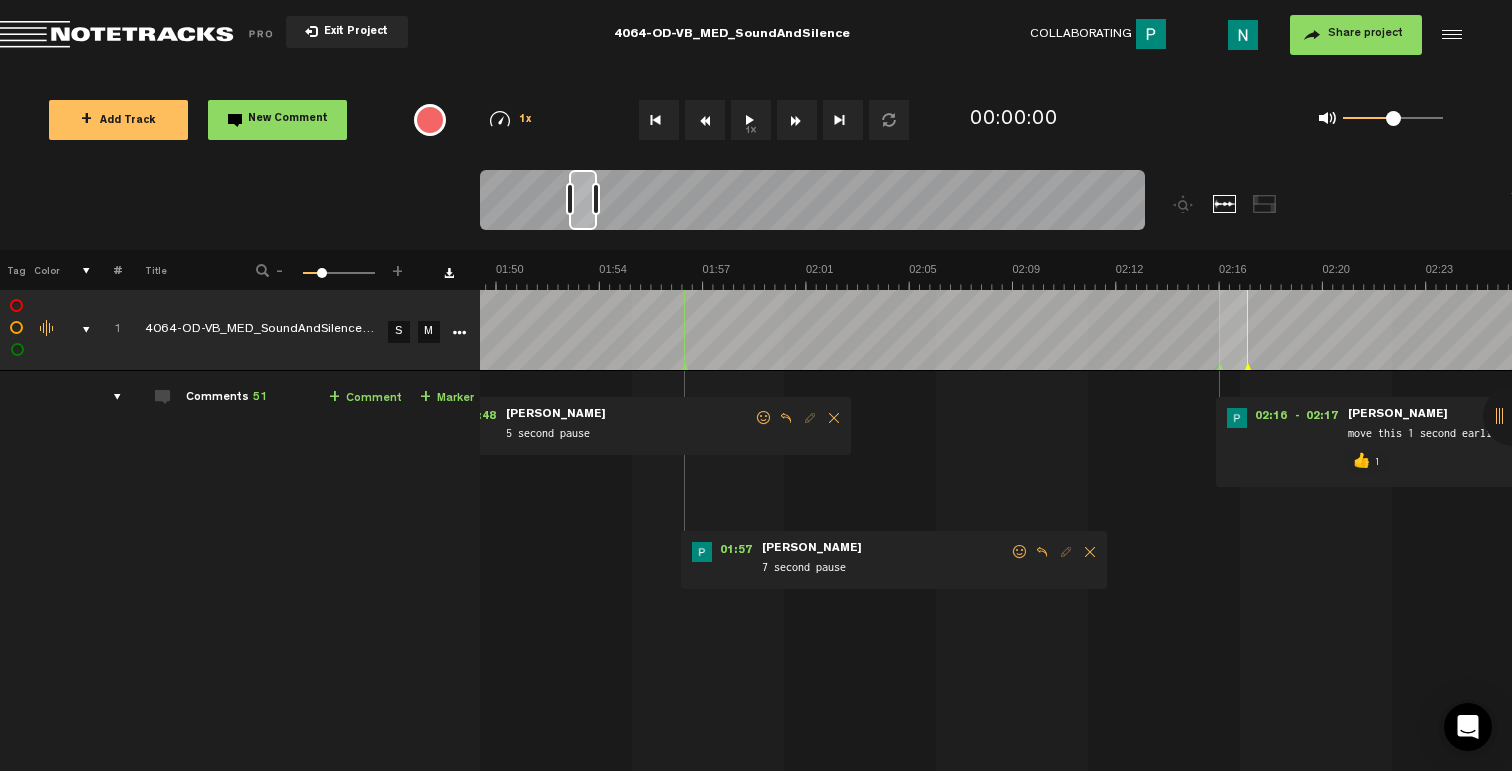 scroll, scrollTop: 0, scrollLeft: 2842, axis: horizontal 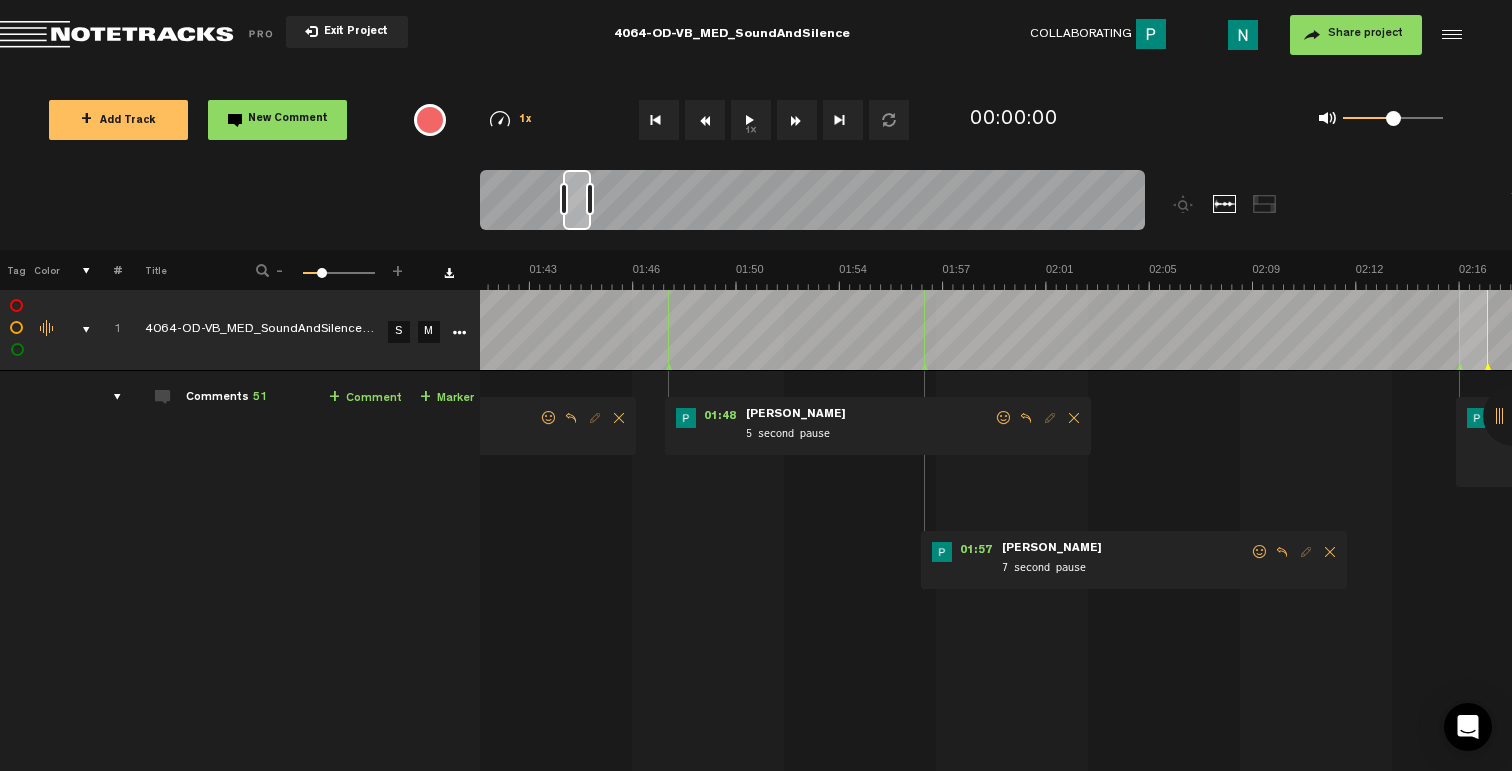 drag, startPoint x: 1256, startPoint y: 556, endPoint x: 1237, endPoint y: 563, distance: 20.248457 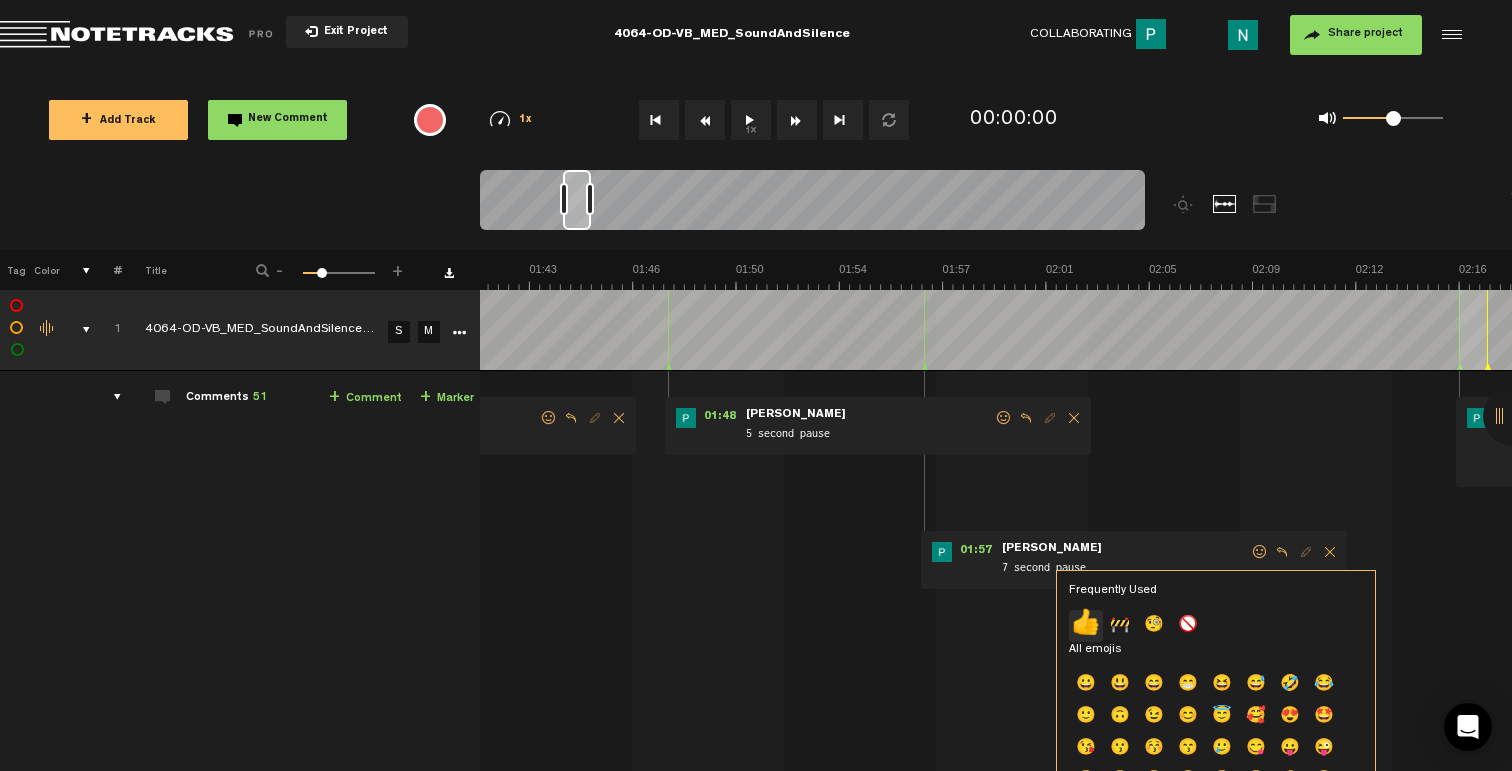 click on "👍" 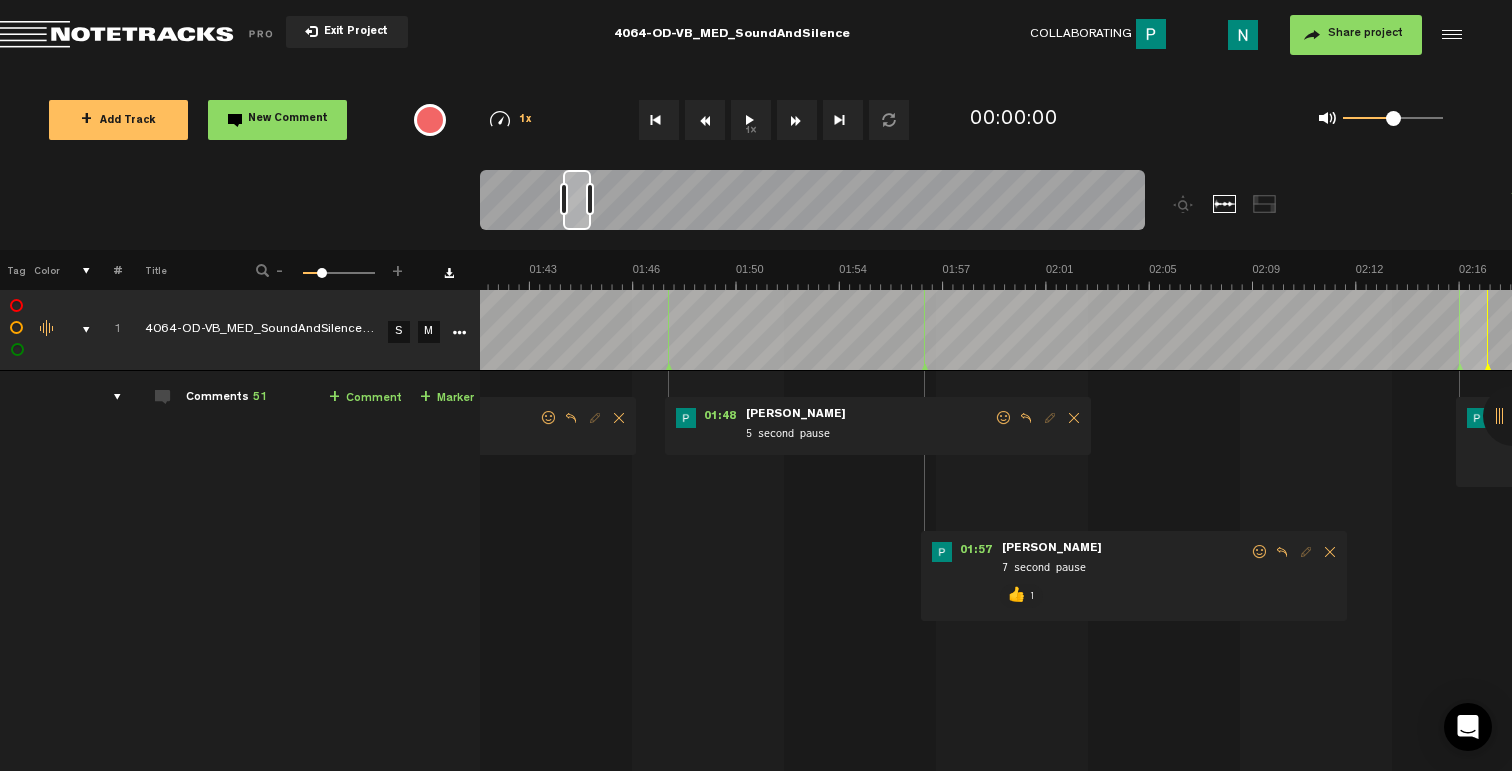 click on "5 second pause" at bounding box center [869, 427] 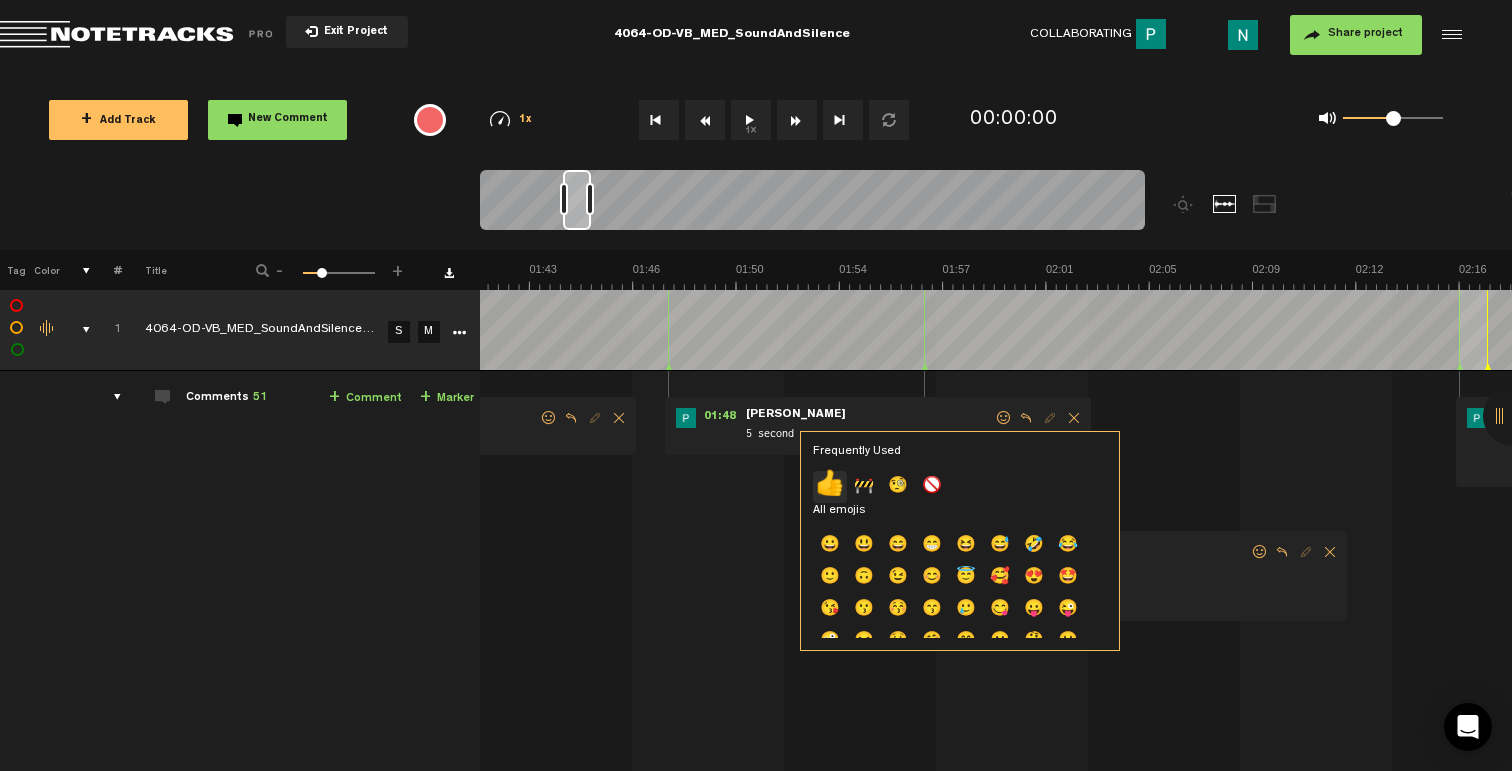 click on "👍" 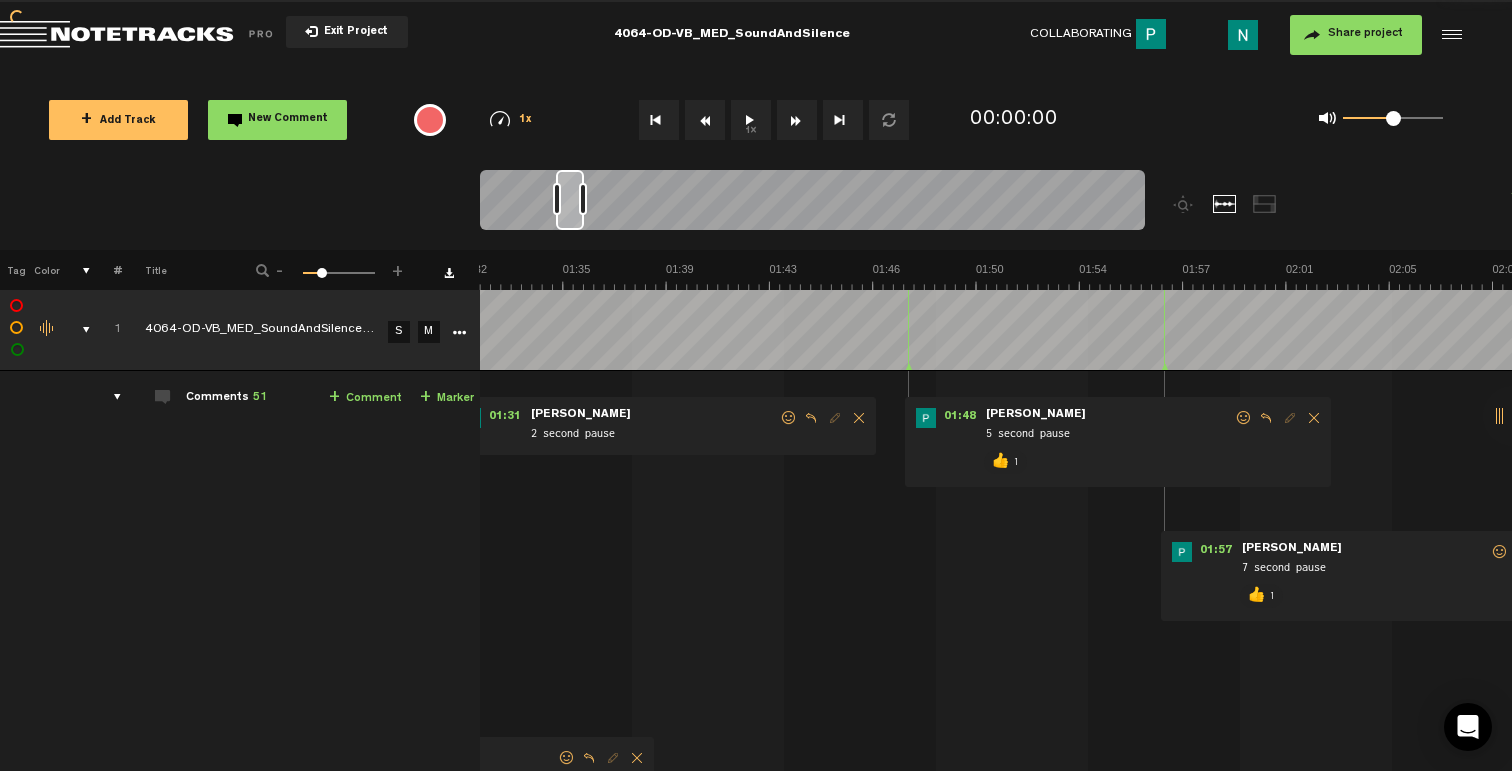 scroll, scrollTop: 0, scrollLeft: 2362, axis: horizontal 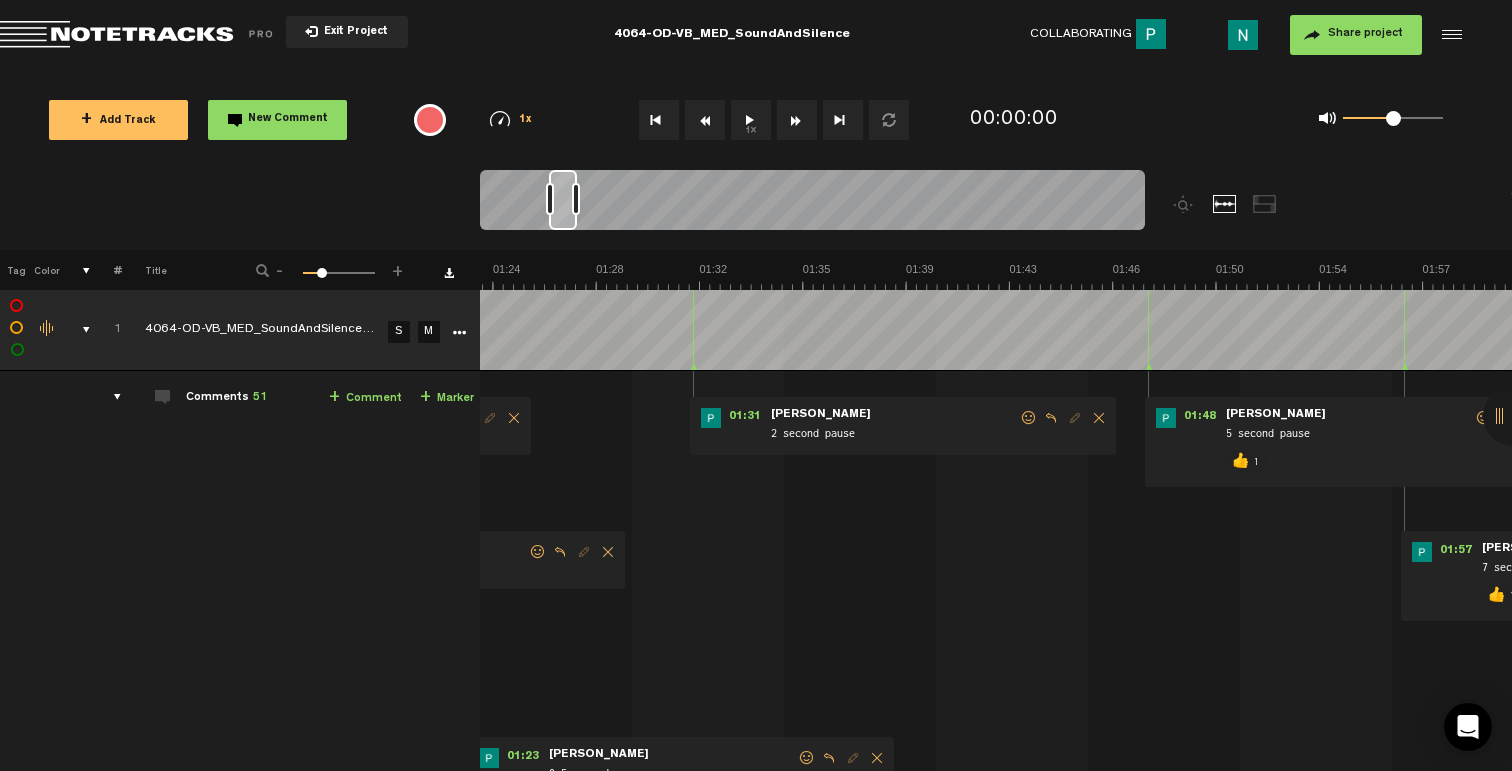 click at bounding box center [1029, 418] 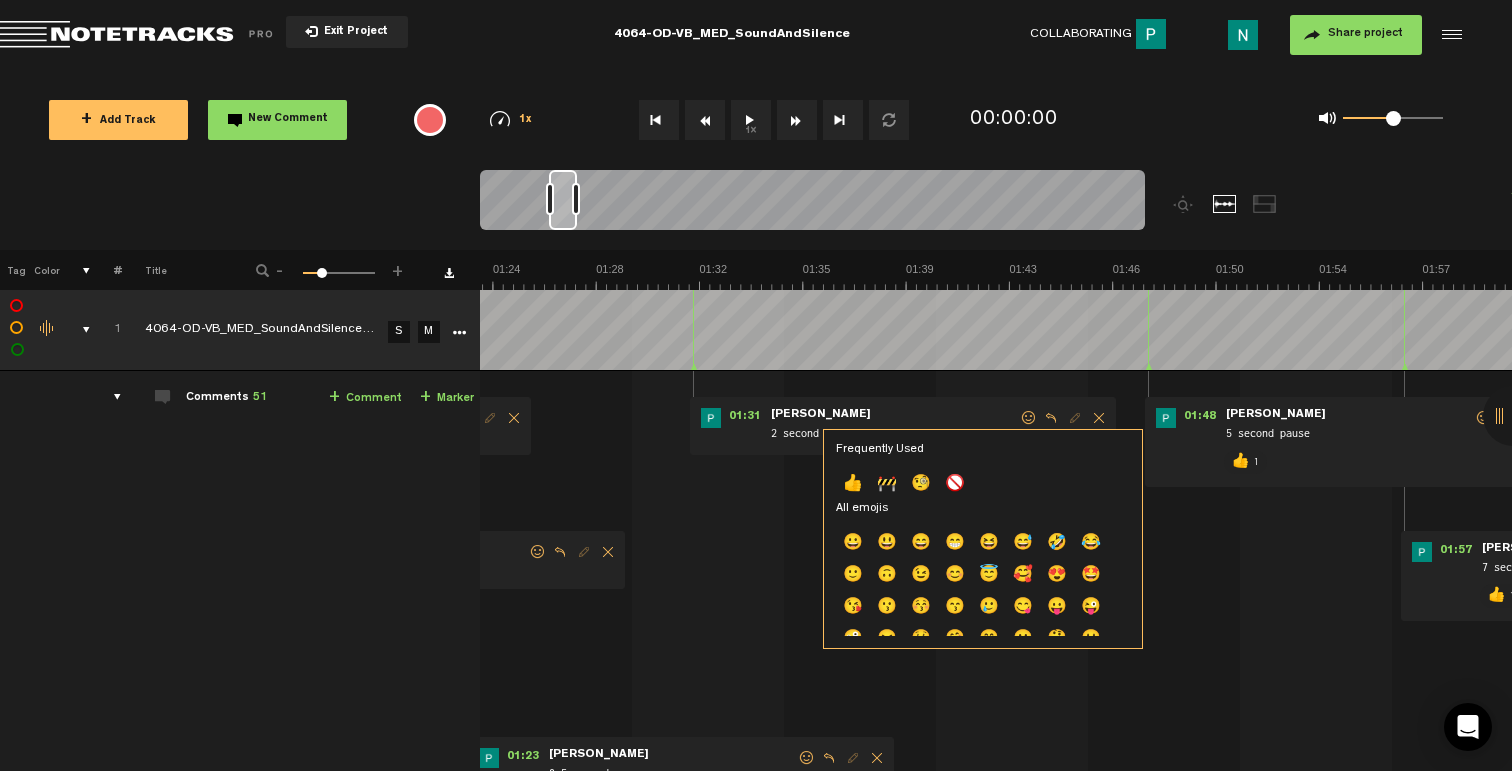 click on "👍" 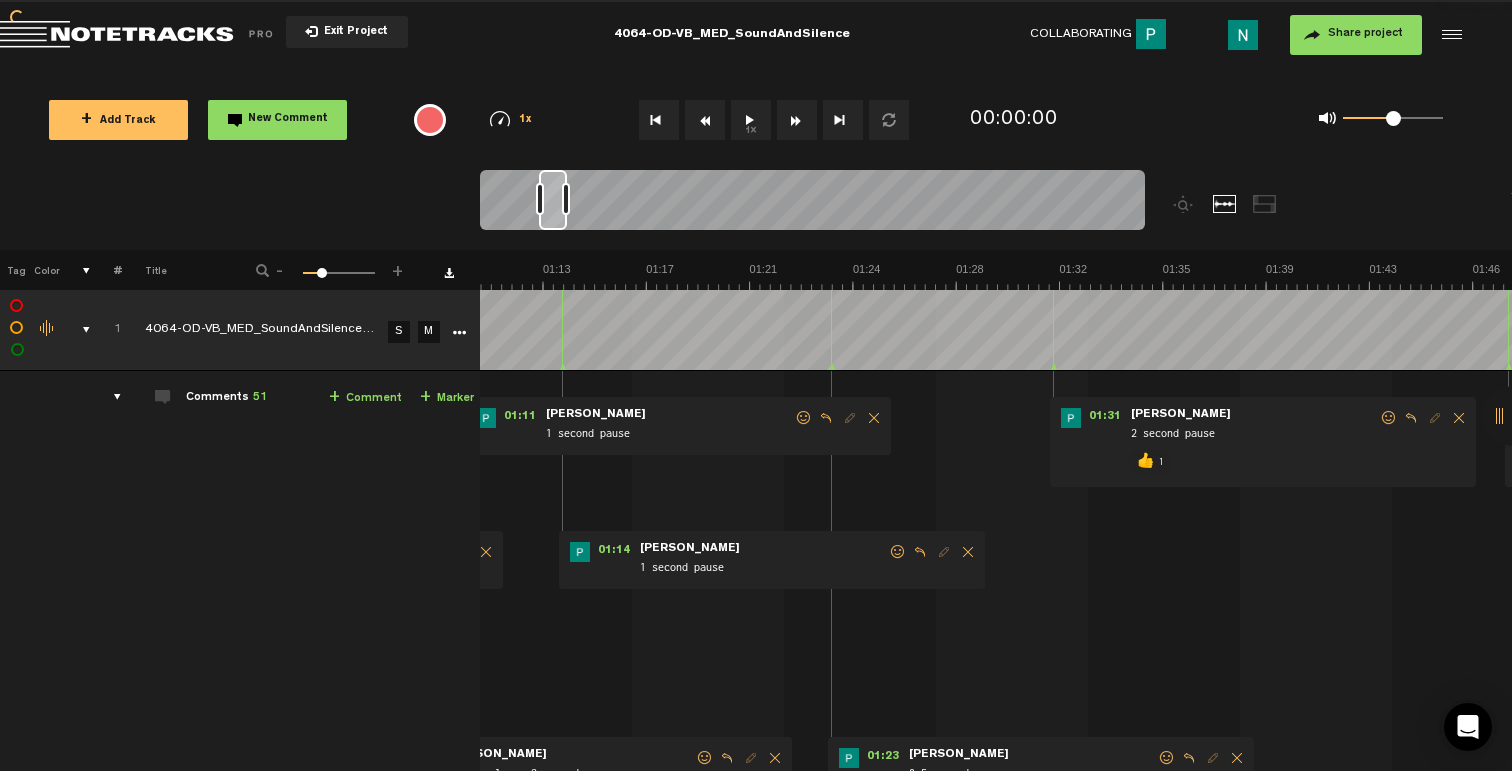 scroll, scrollTop: 0, scrollLeft: 1882, axis: horizontal 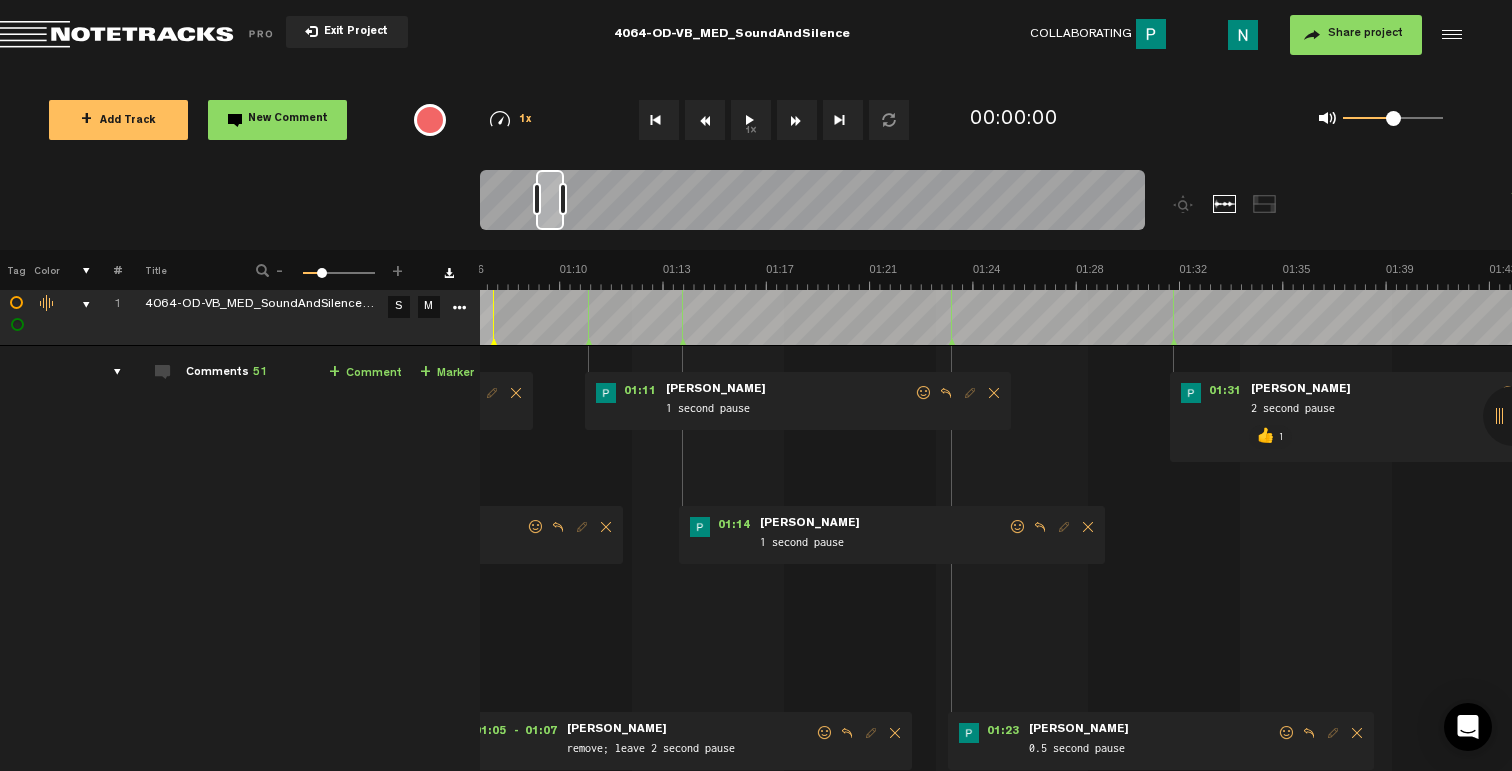 click at bounding box center [1287, 733] 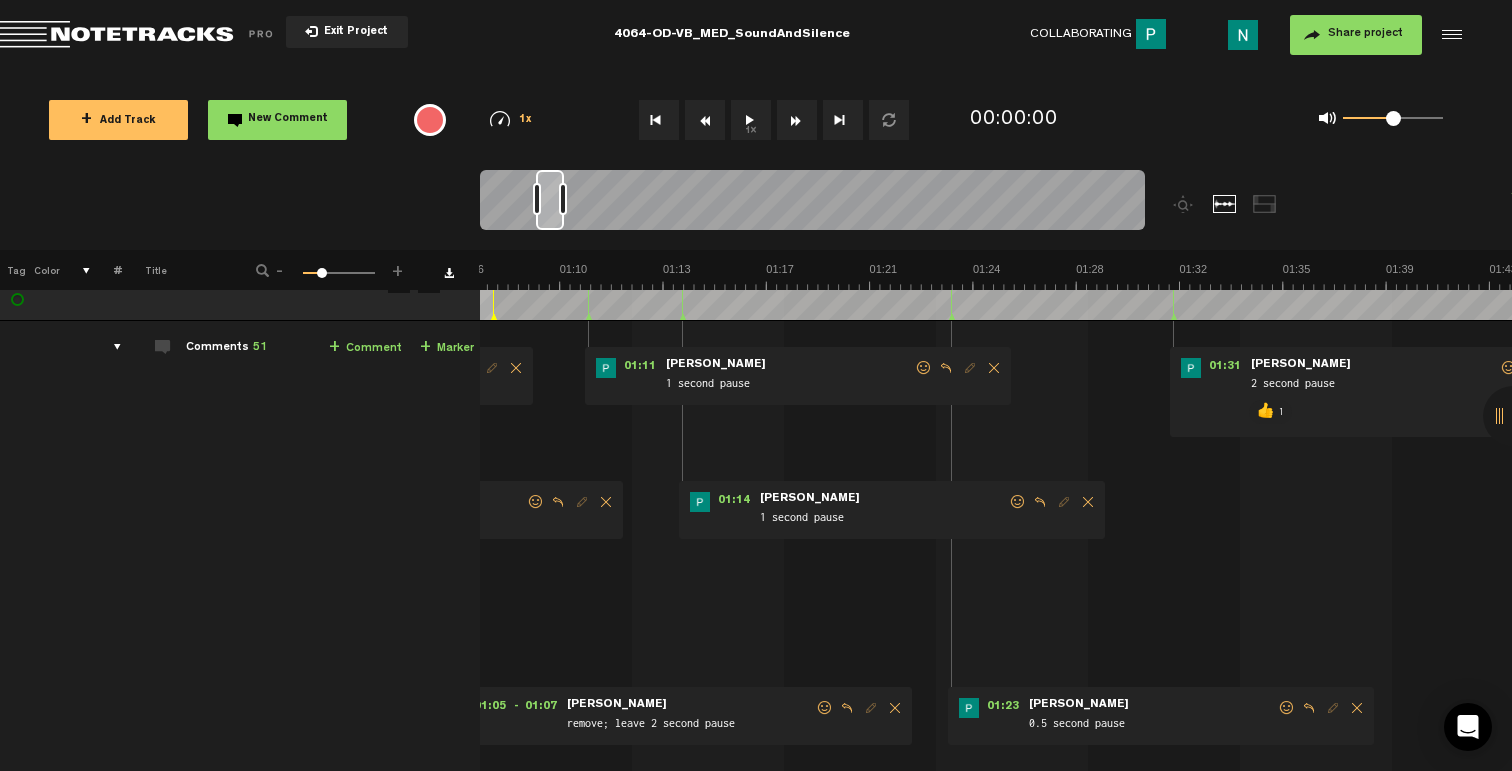 scroll, scrollTop: 114, scrollLeft: 0, axis: vertical 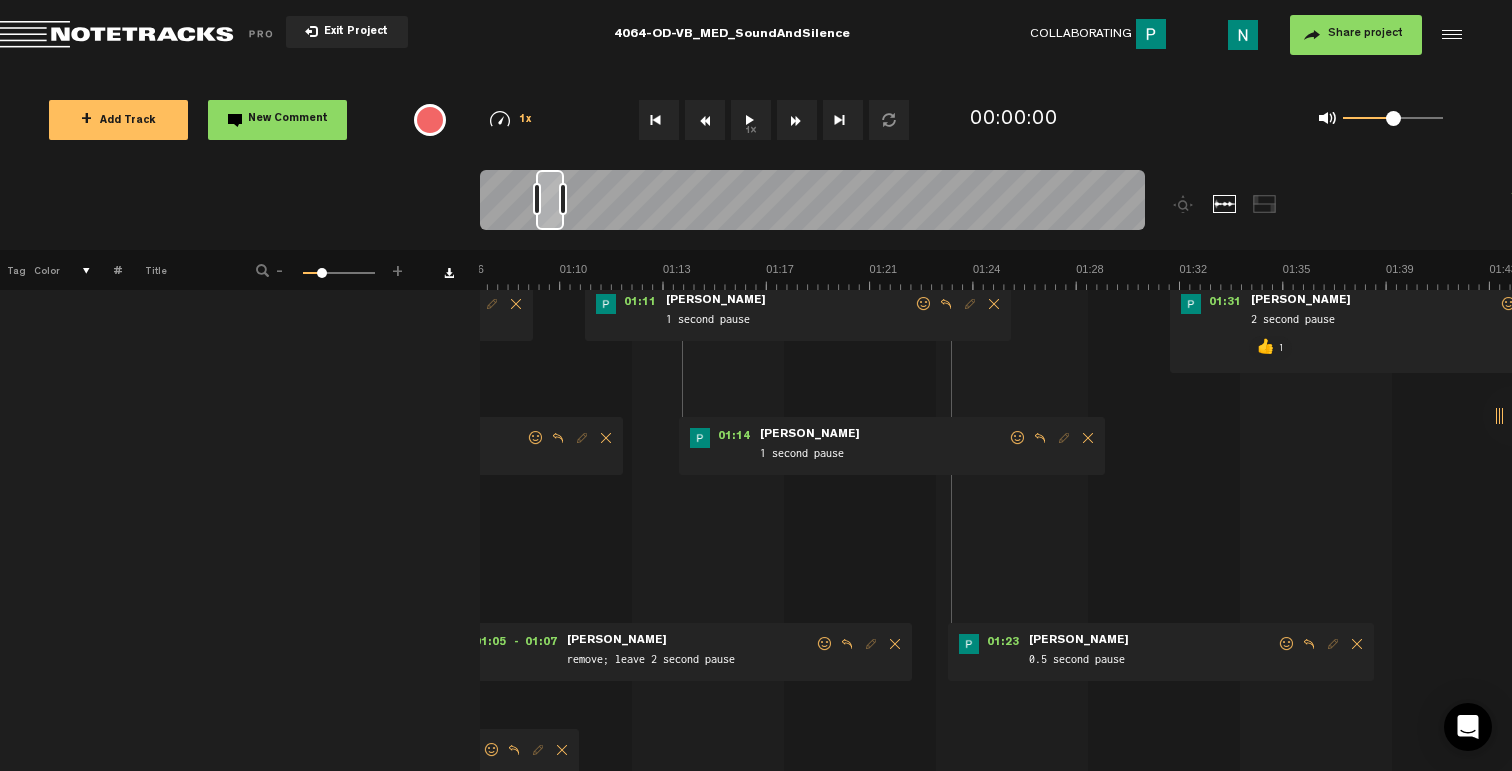 click on "01:23 -     • Patrick  Foley:  "0.5 second pause" Patrick  Foley 0.5 second pause" at bounding box center (1161, 652) 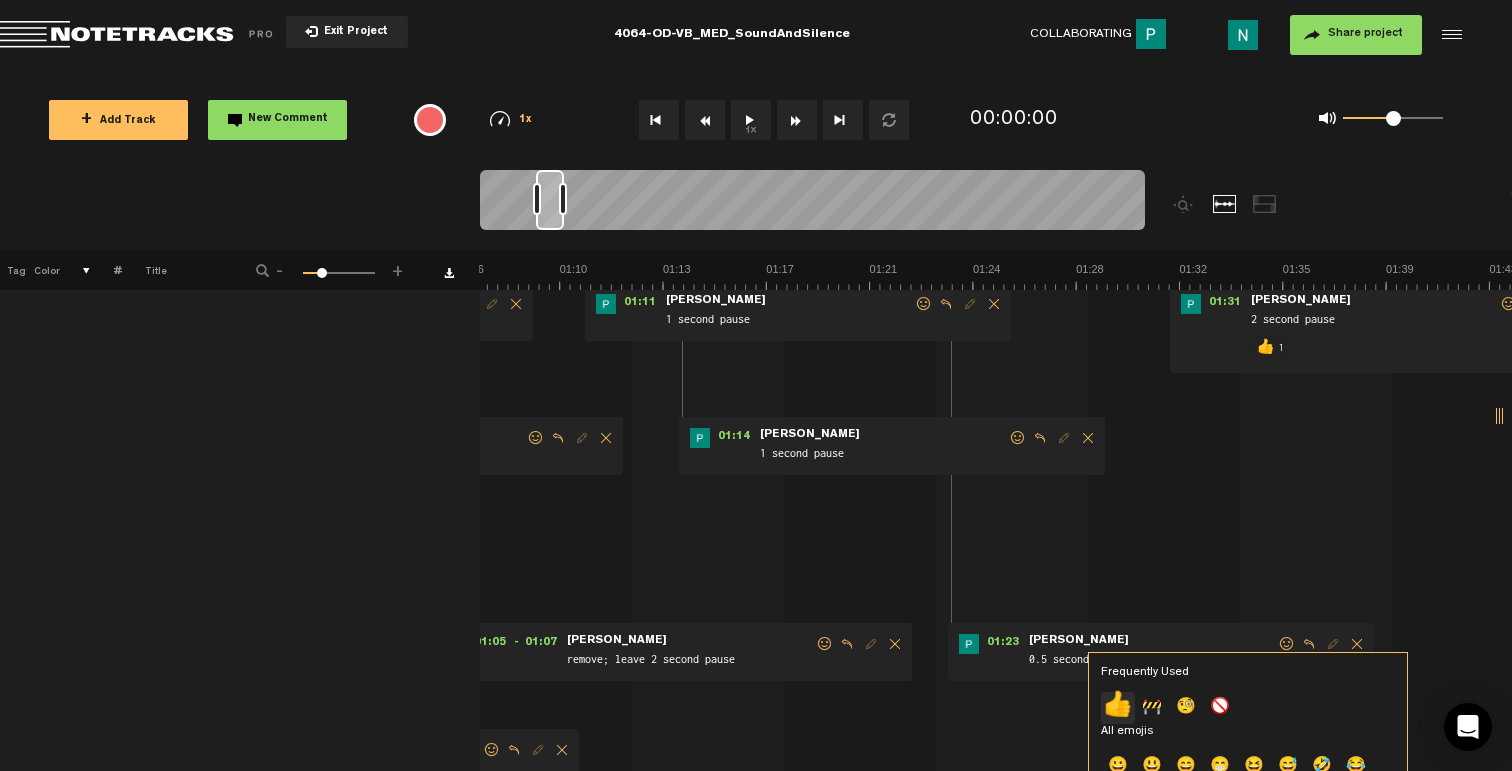 click on "👍" 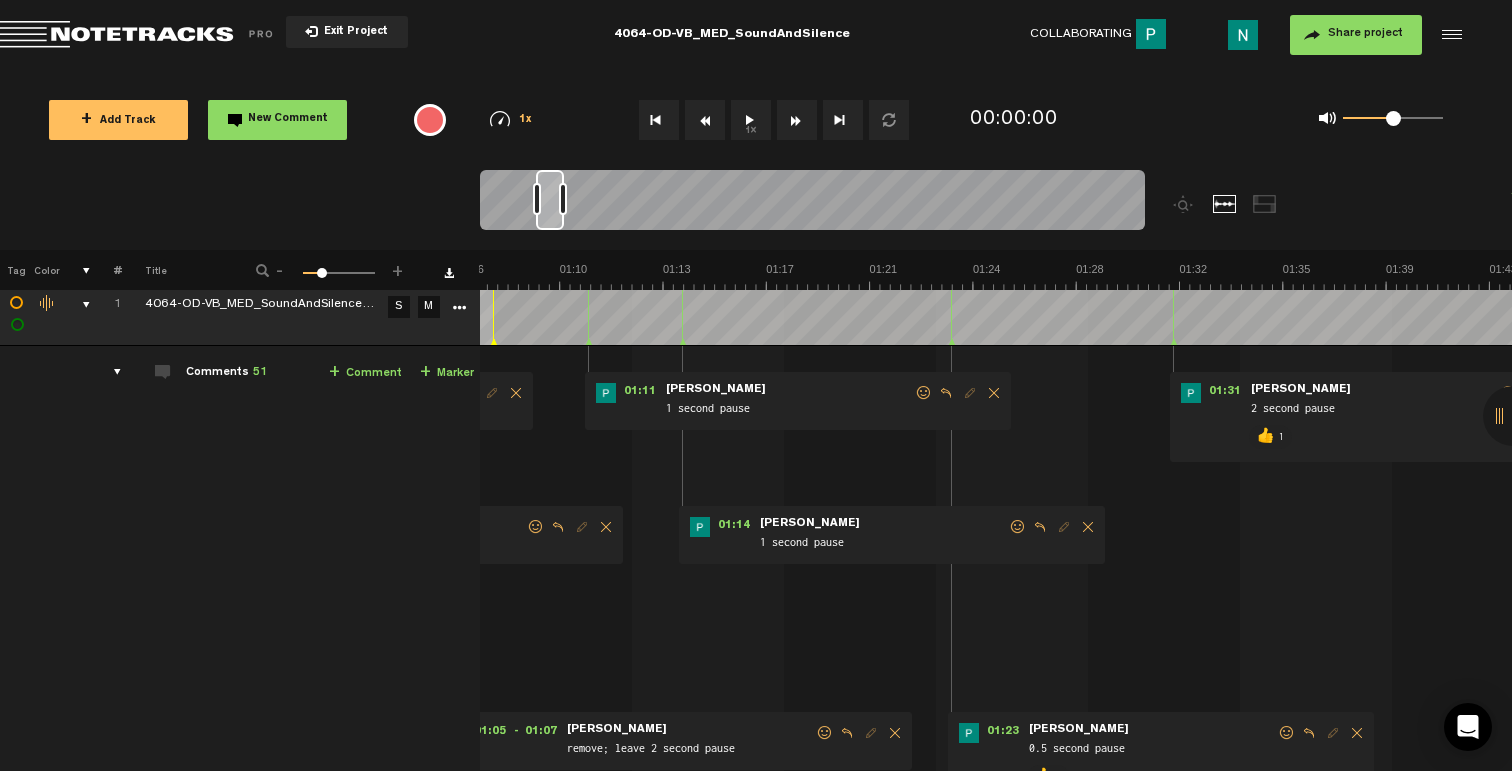 scroll, scrollTop: 12, scrollLeft: 0, axis: vertical 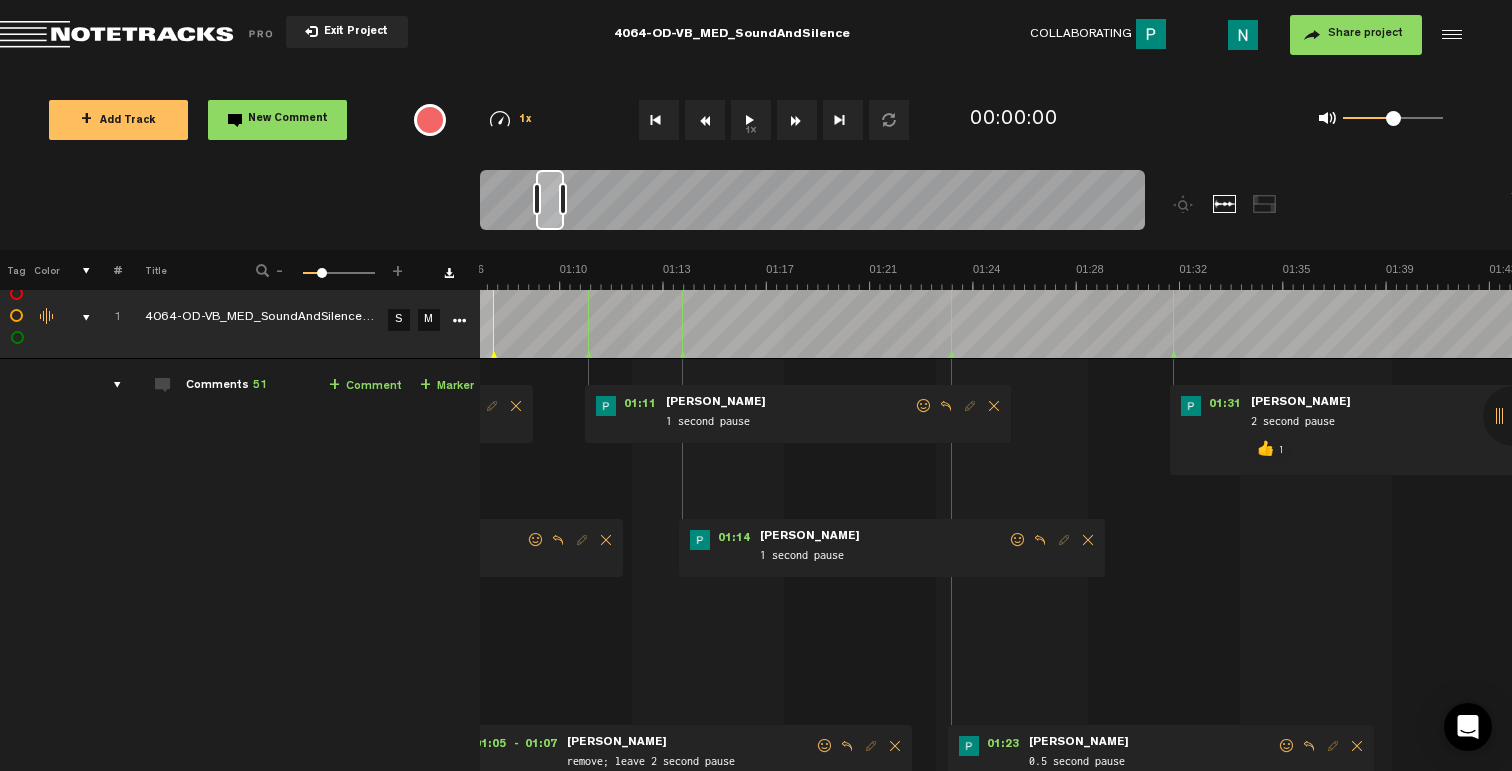 click at bounding box center (1018, 540) 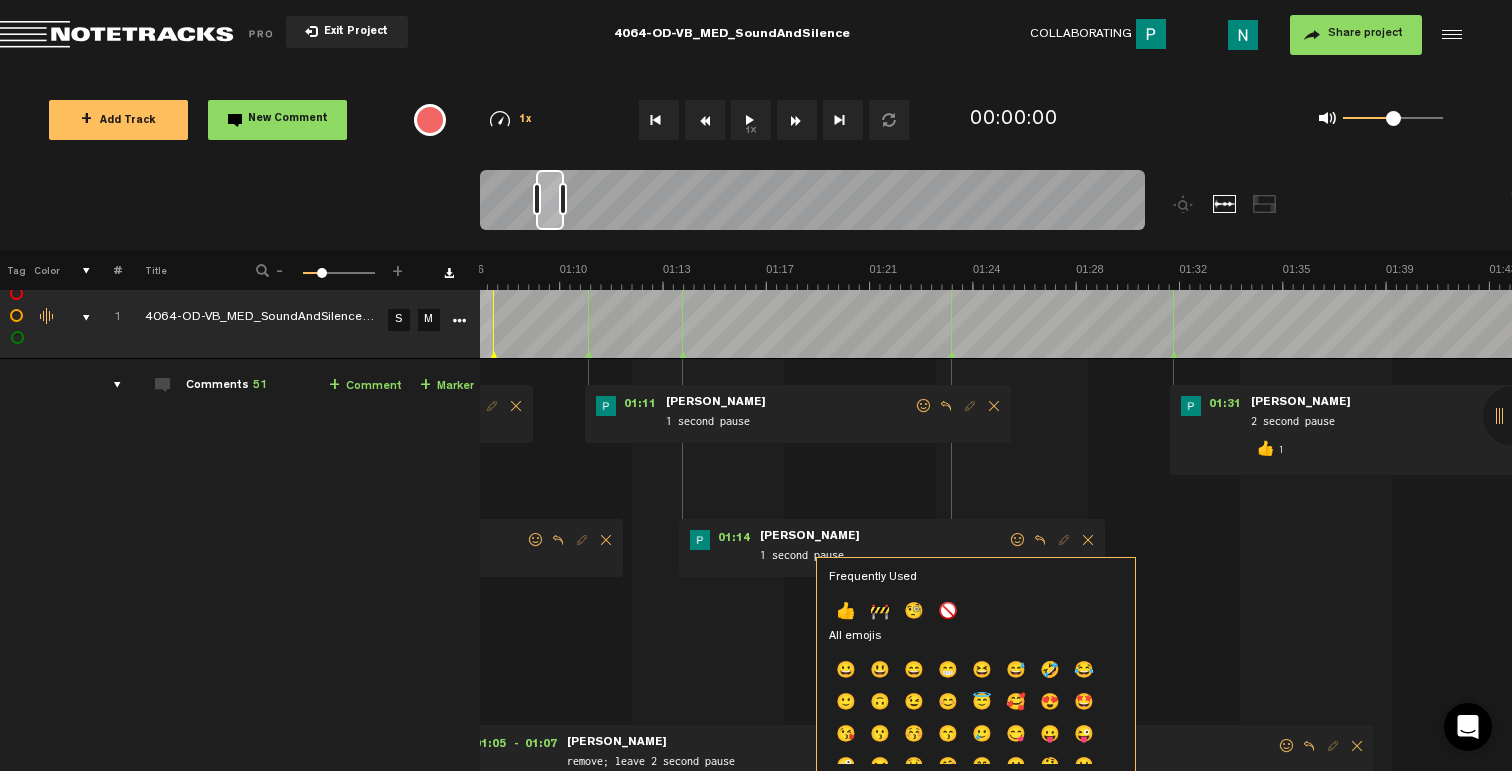 drag, startPoint x: 850, startPoint y: 613, endPoint x: 858, endPoint y: 586, distance: 28.160255 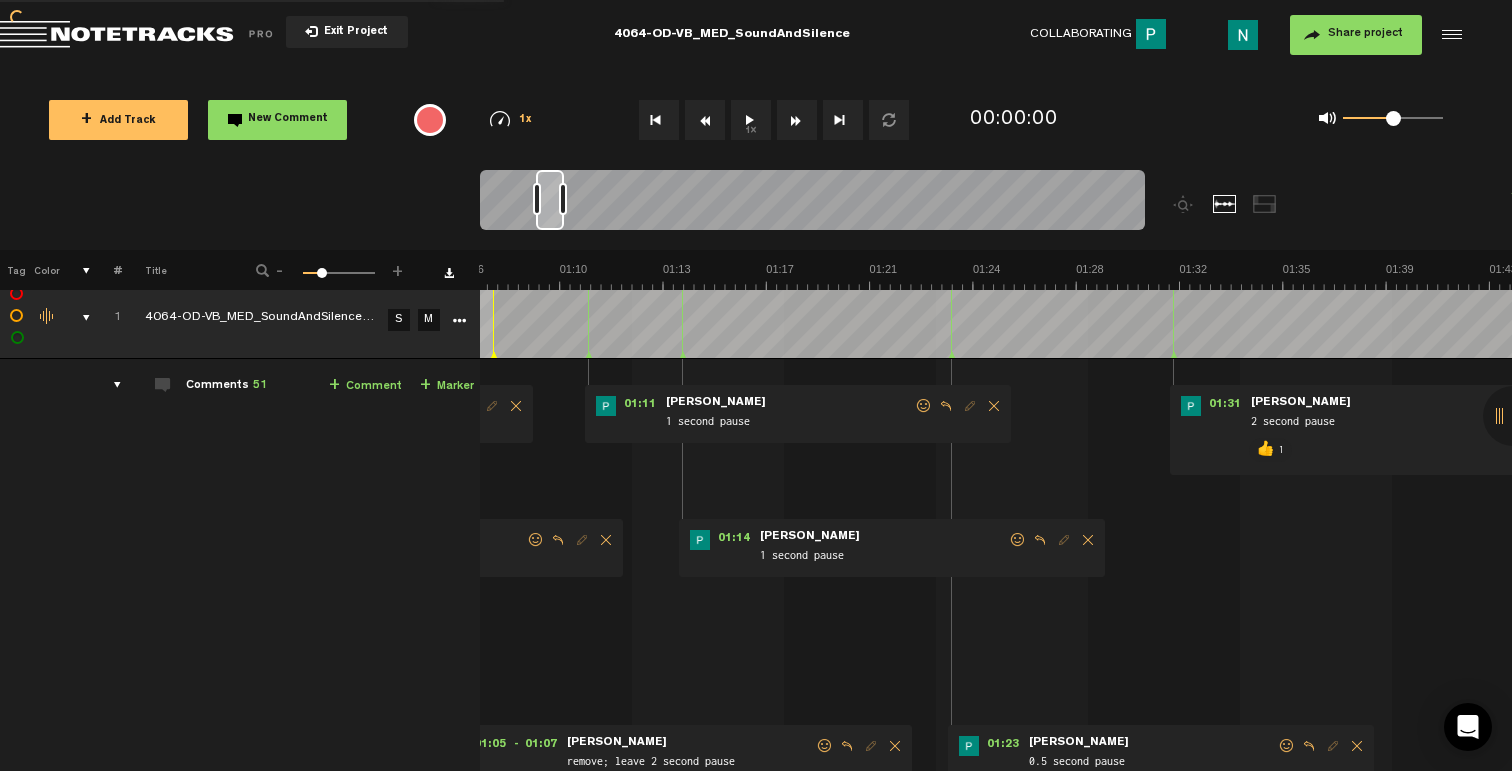 scroll, scrollTop: 0, scrollLeft: 1642, axis: horizontal 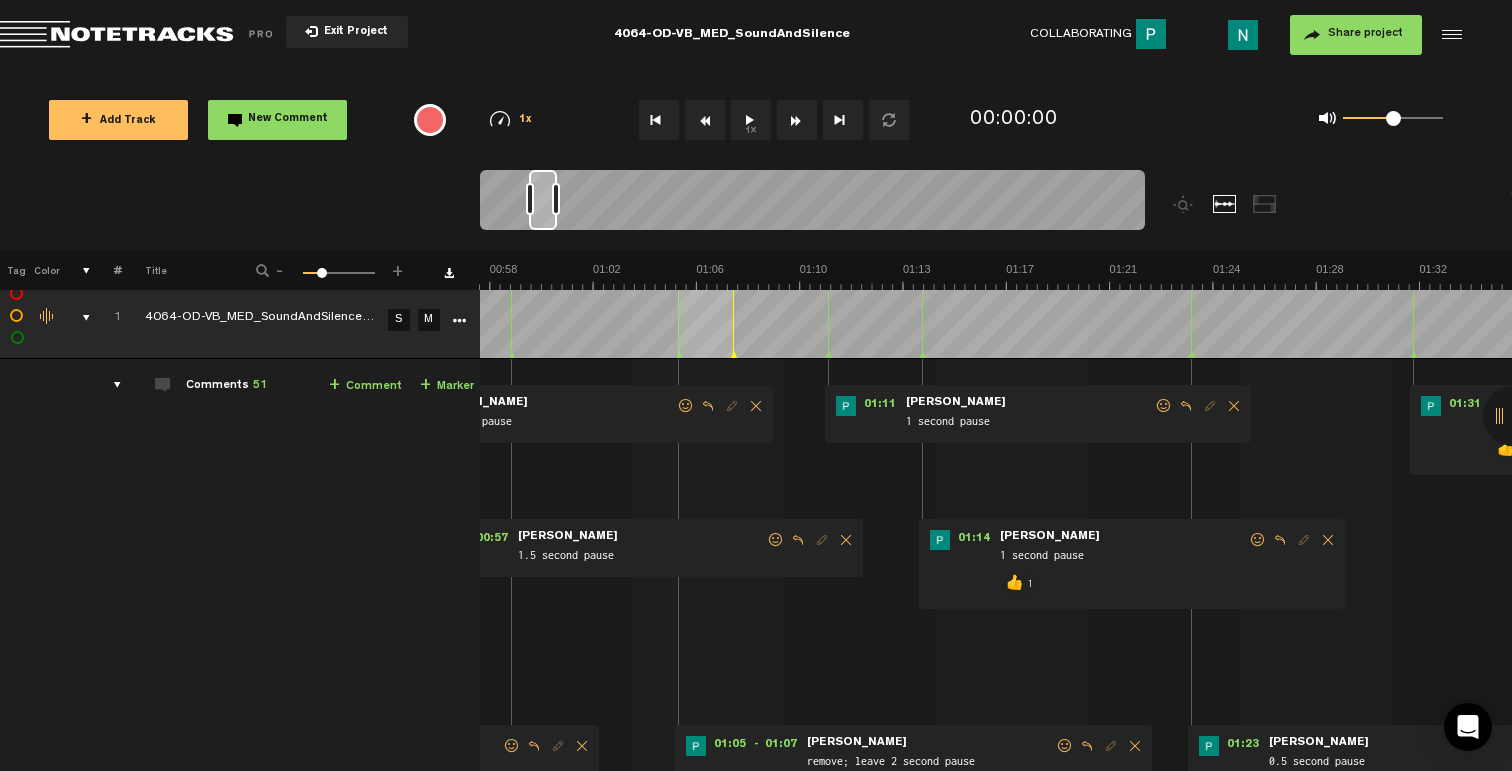 click at bounding box center (1164, 406) 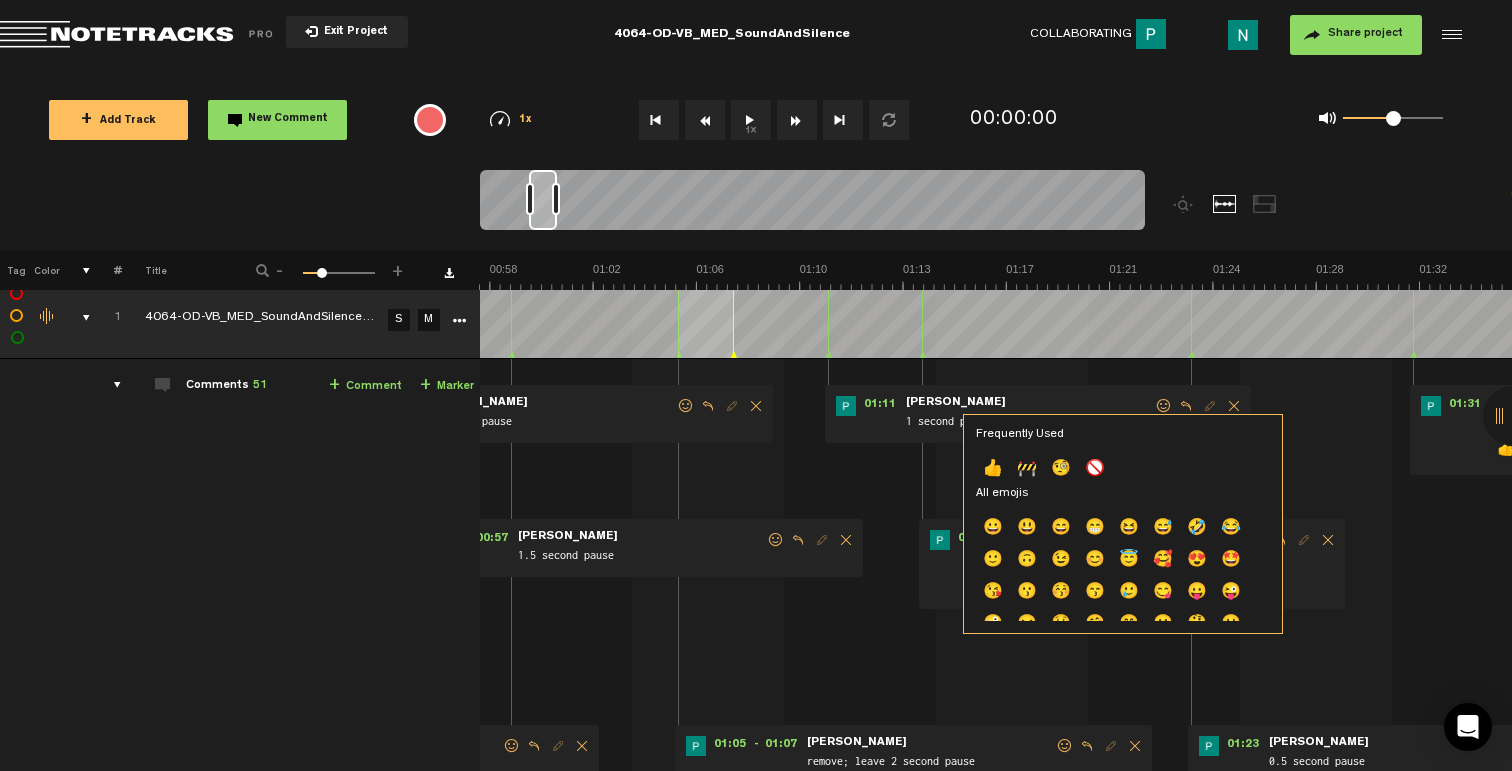 click on "👍" 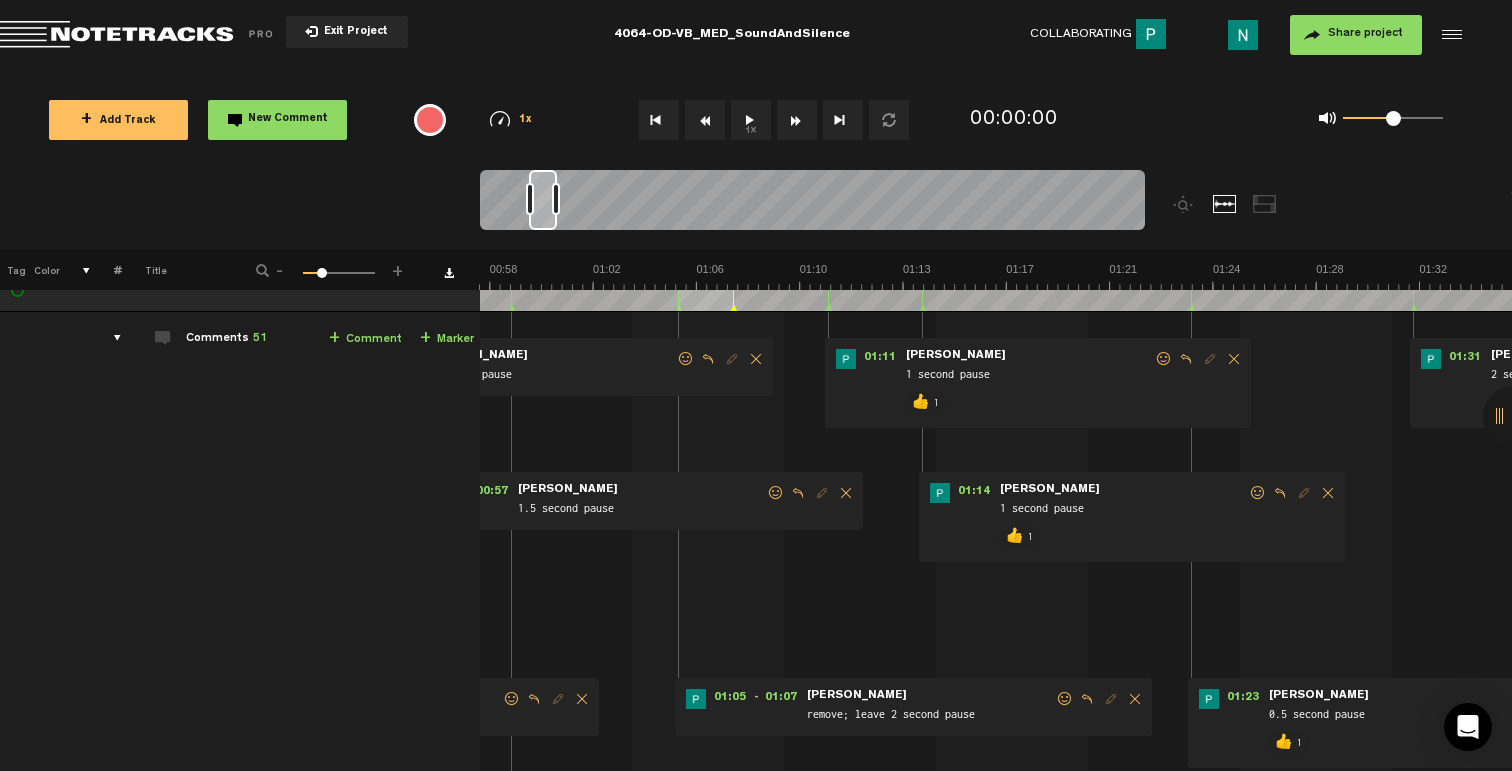 scroll, scrollTop: 72, scrollLeft: 0, axis: vertical 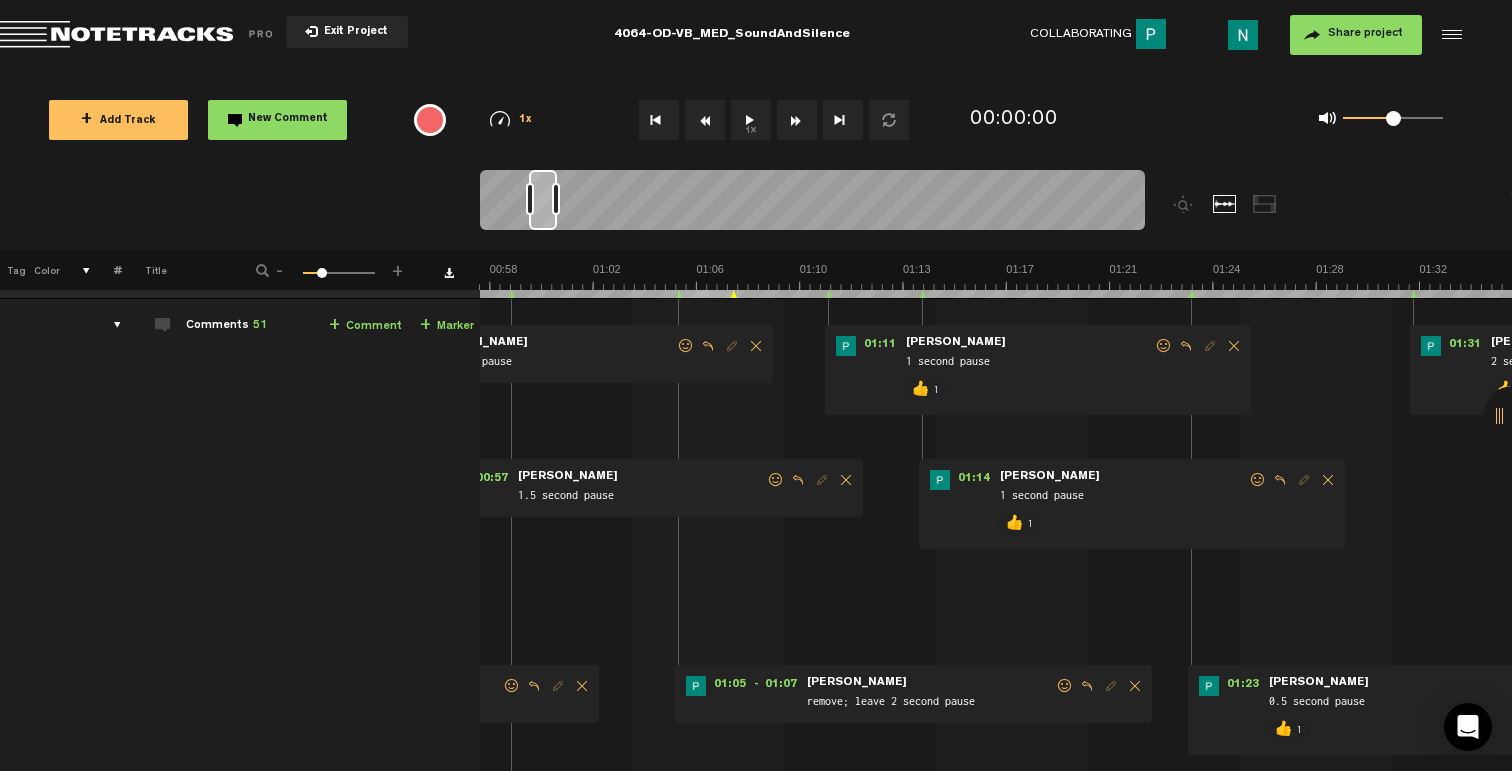 click at bounding box center [1065, 686] 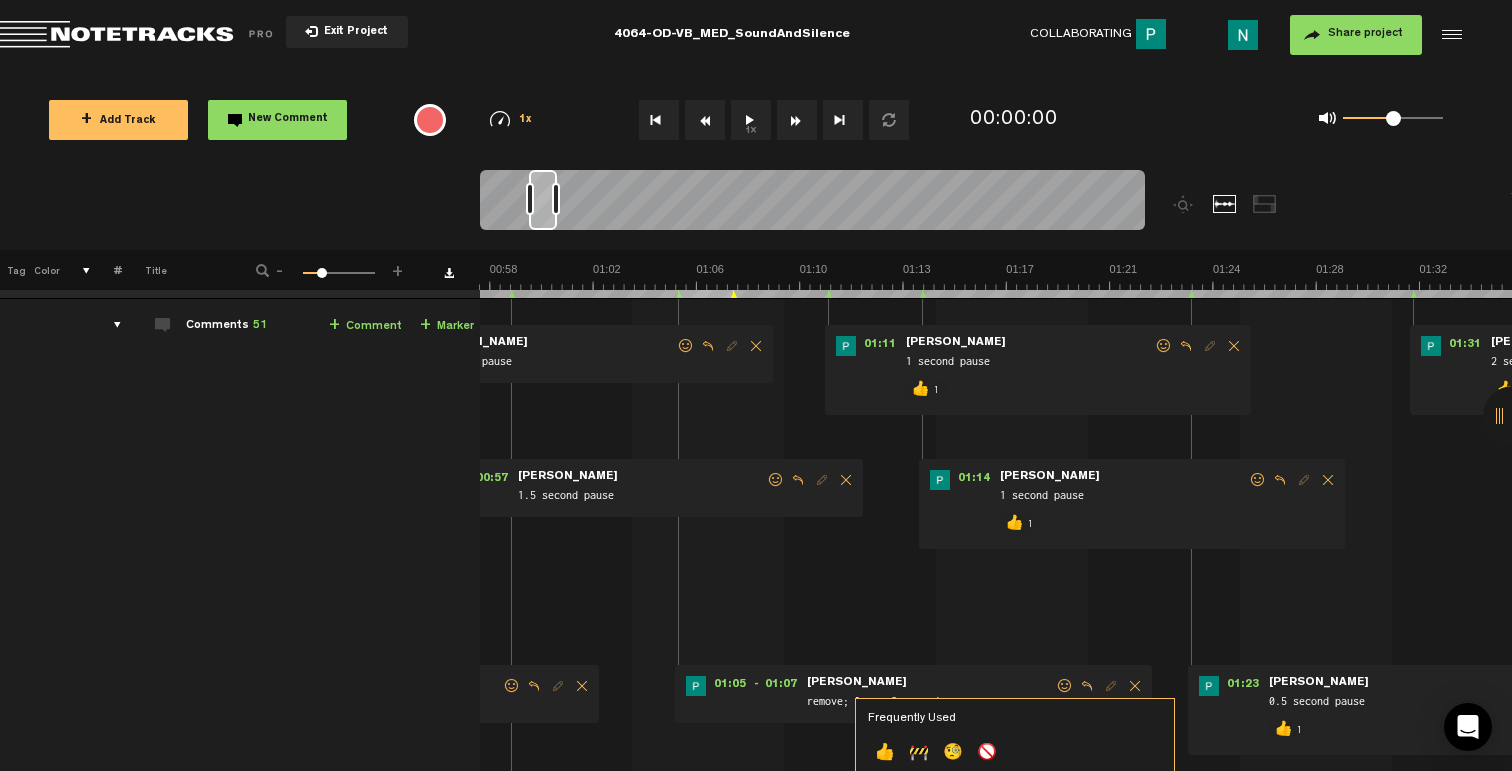 click on "👍" 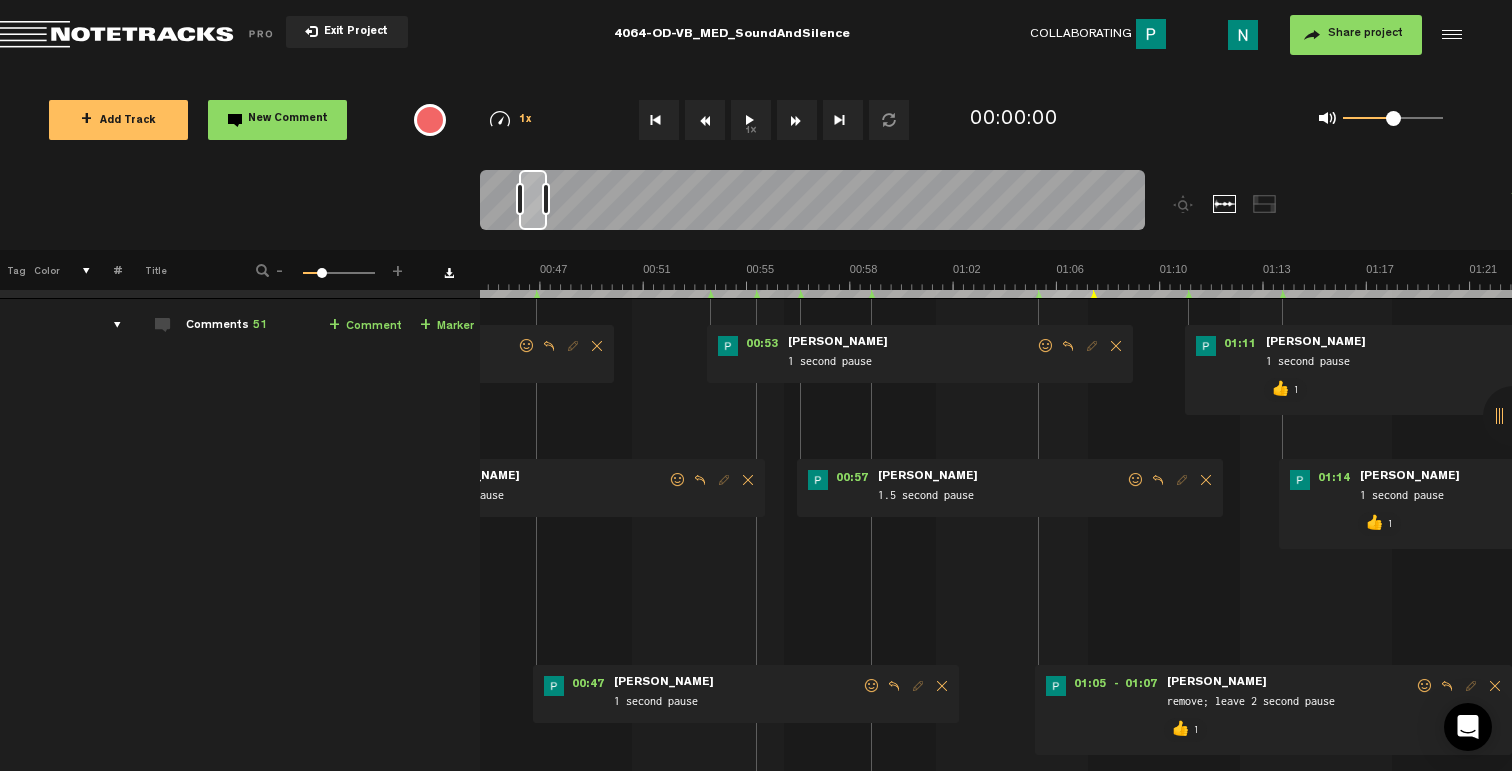 scroll, scrollTop: 0, scrollLeft: 1282, axis: horizontal 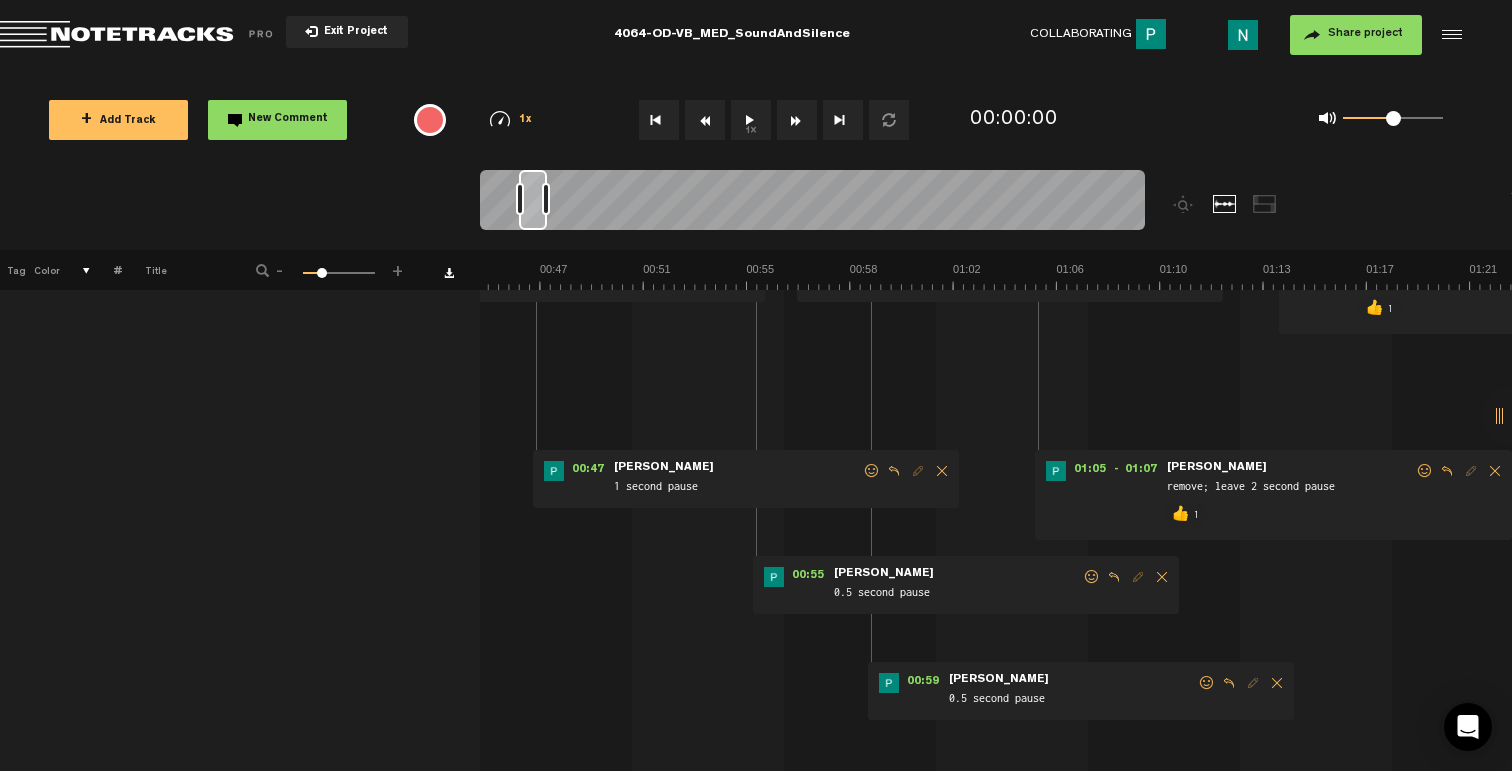 click at bounding box center (1207, 683) 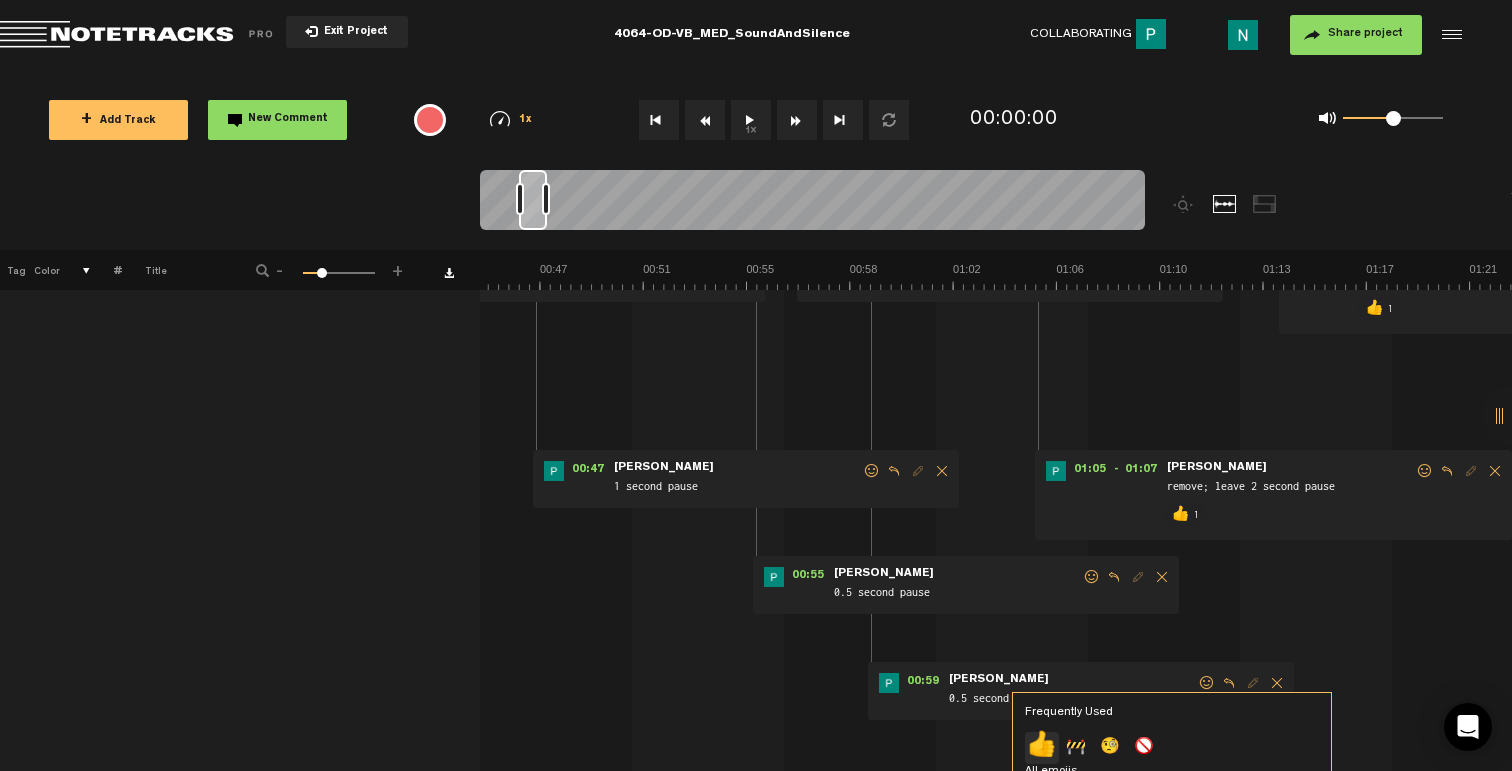 click on "👍" 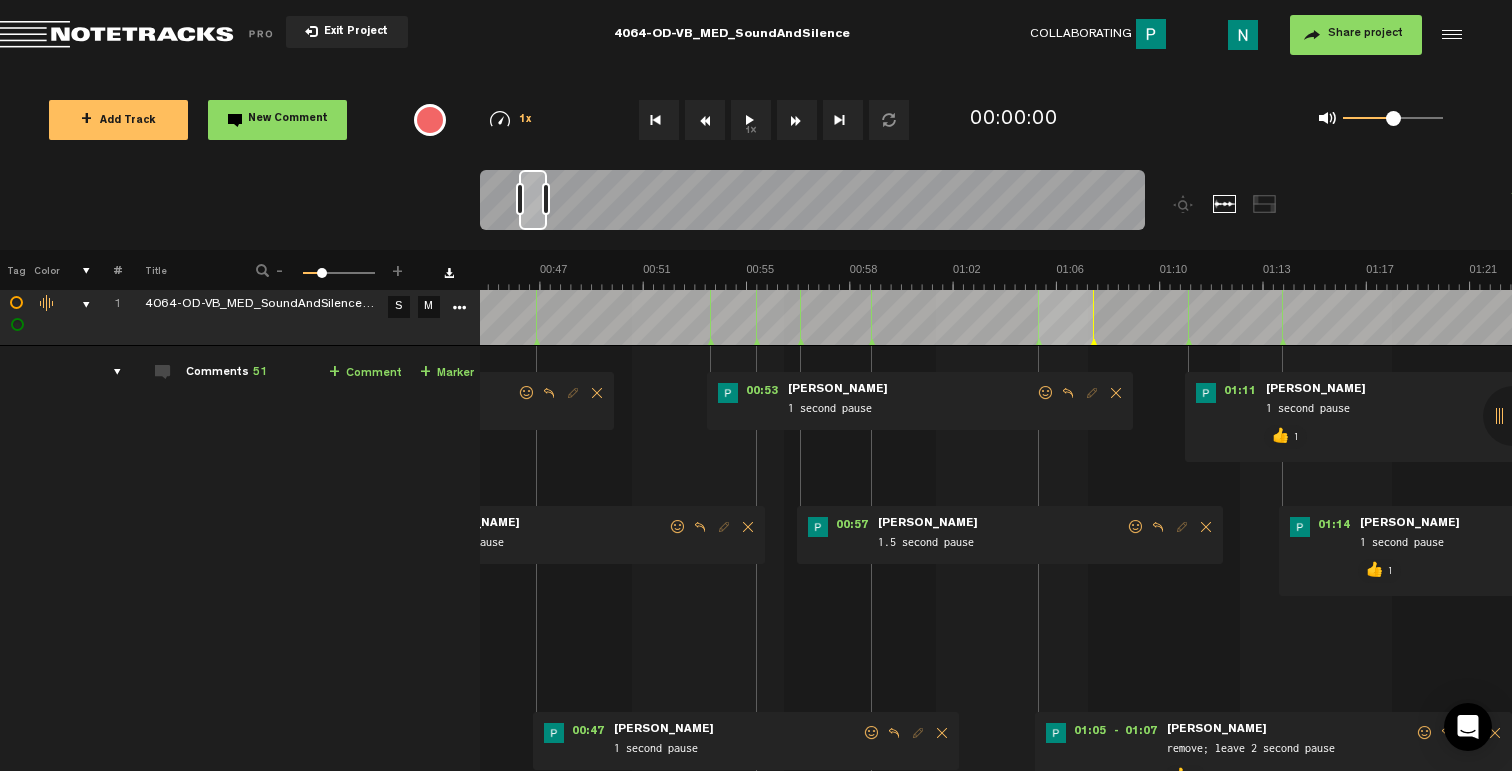 scroll, scrollTop: 38, scrollLeft: 0, axis: vertical 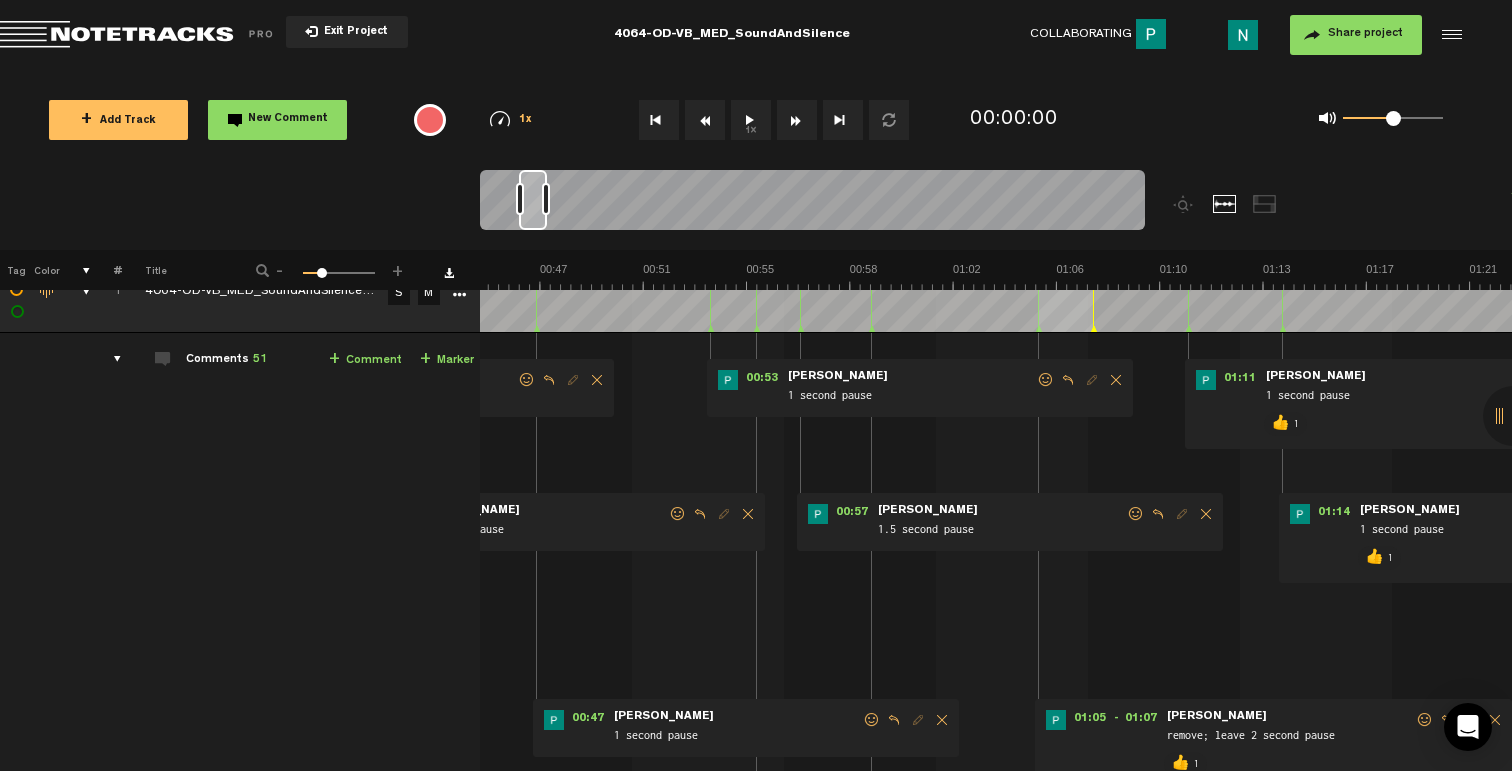 click at bounding box center [1136, 514] 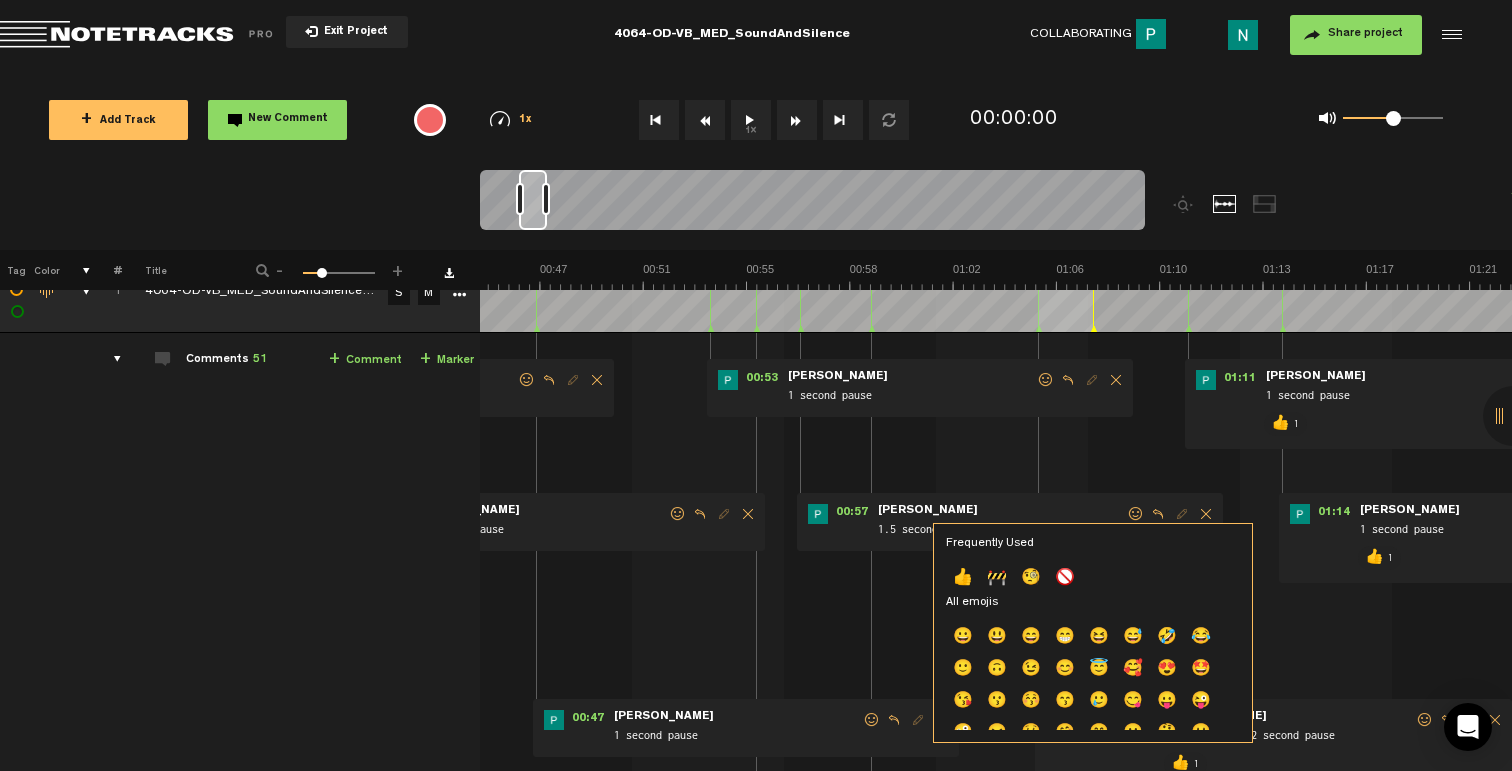click on "👍" 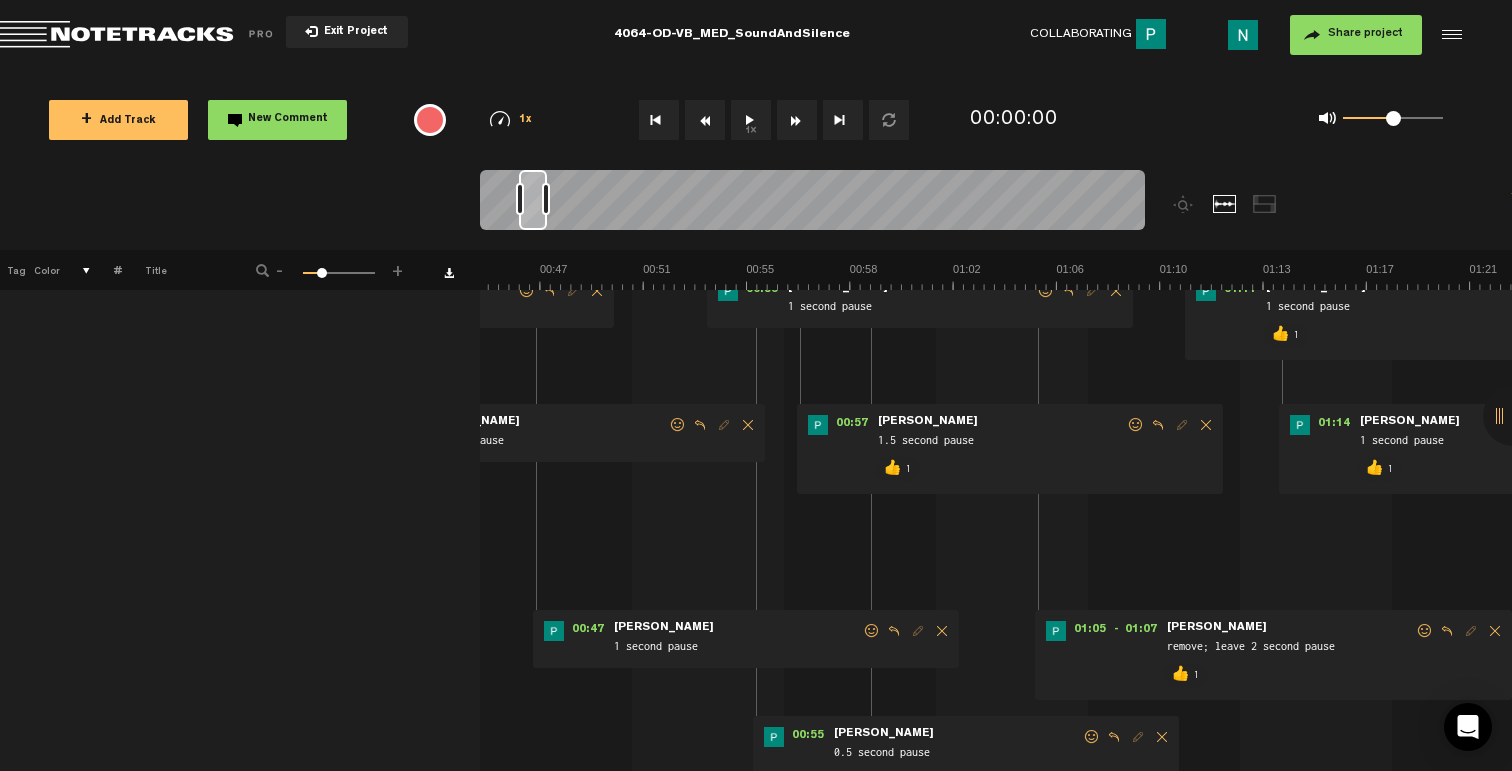scroll, scrollTop: 153, scrollLeft: 0, axis: vertical 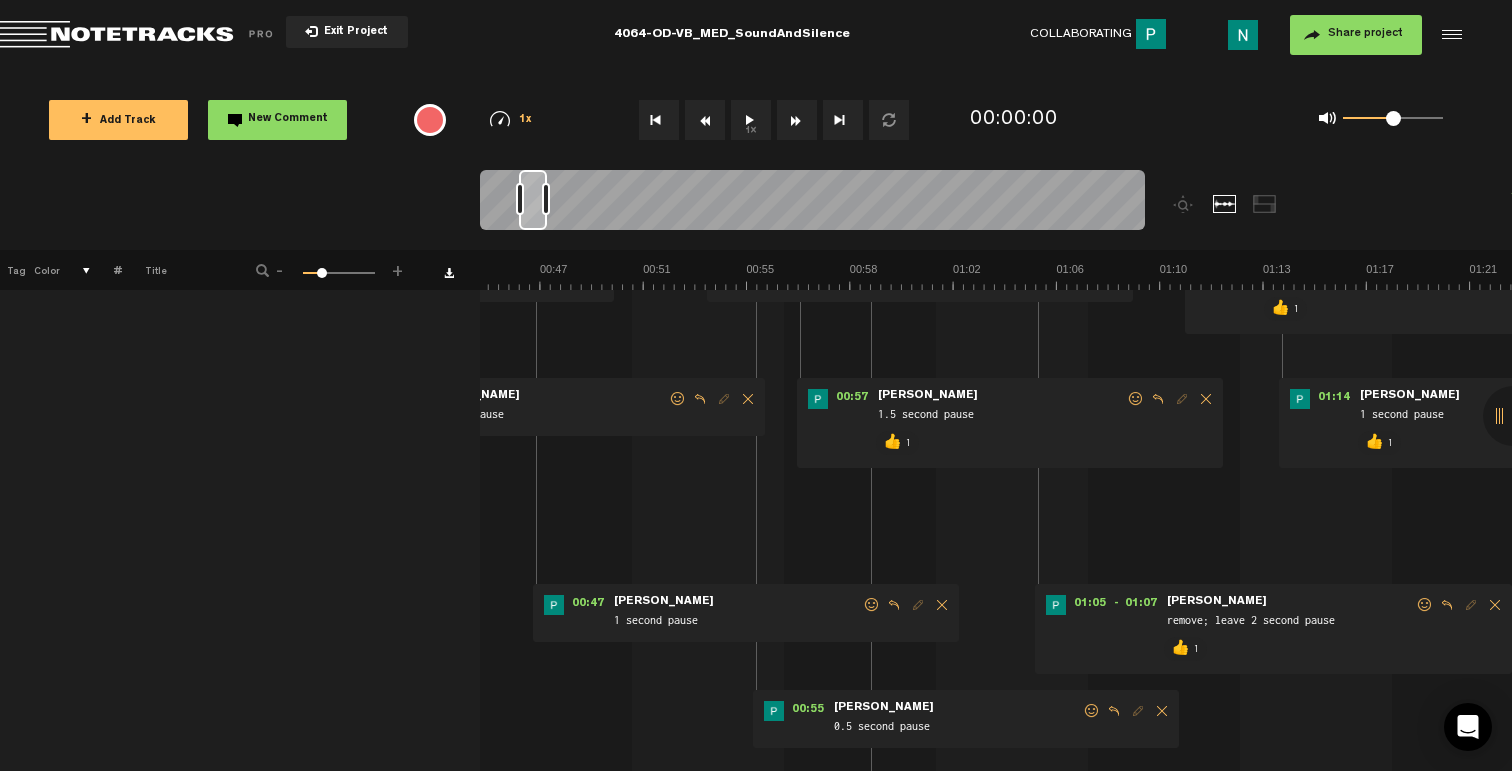 click at bounding box center (1092, 711) 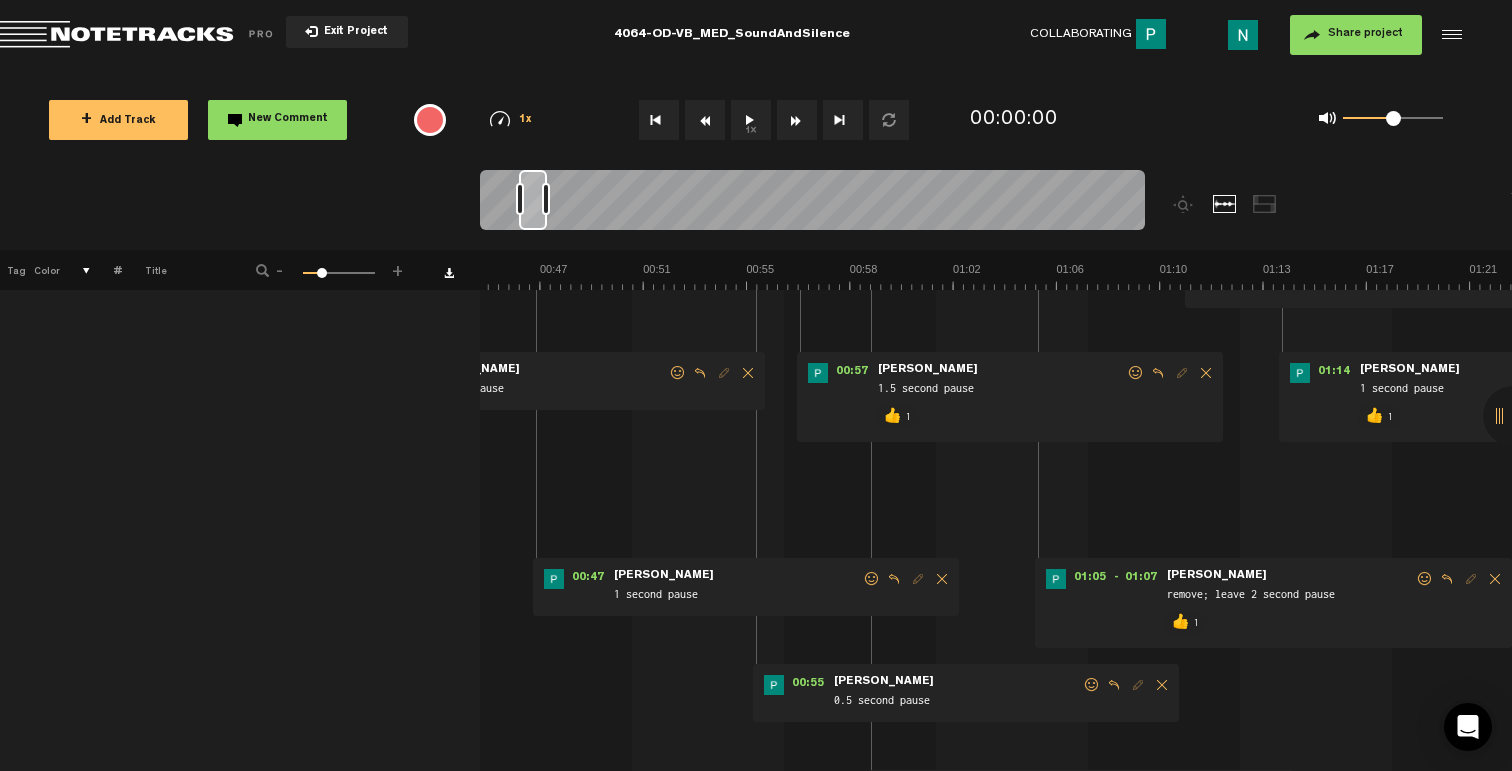 scroll, scrollTop: 192, scrollLeft: 0, axis: vertical 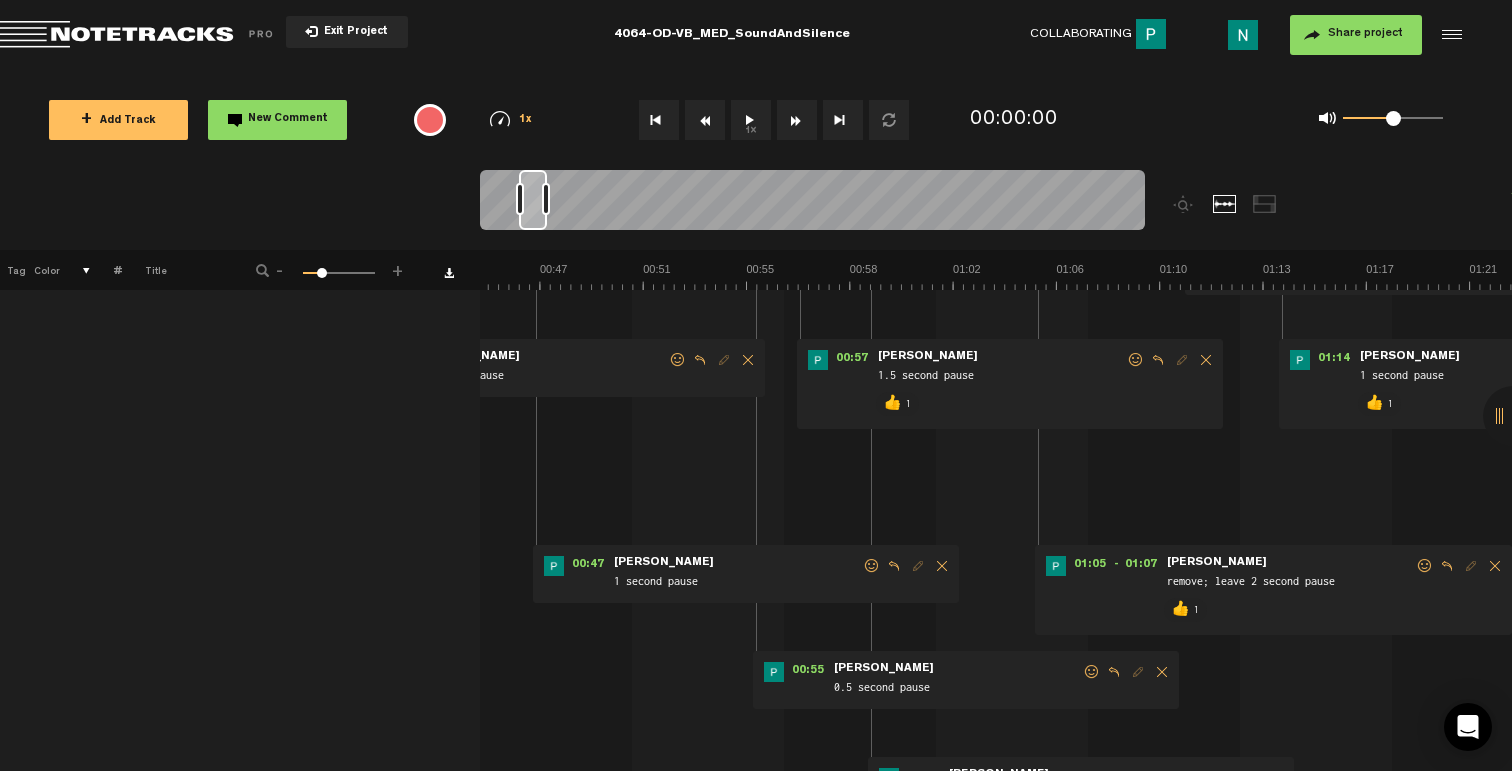 click at bounding box center (1092, 672) 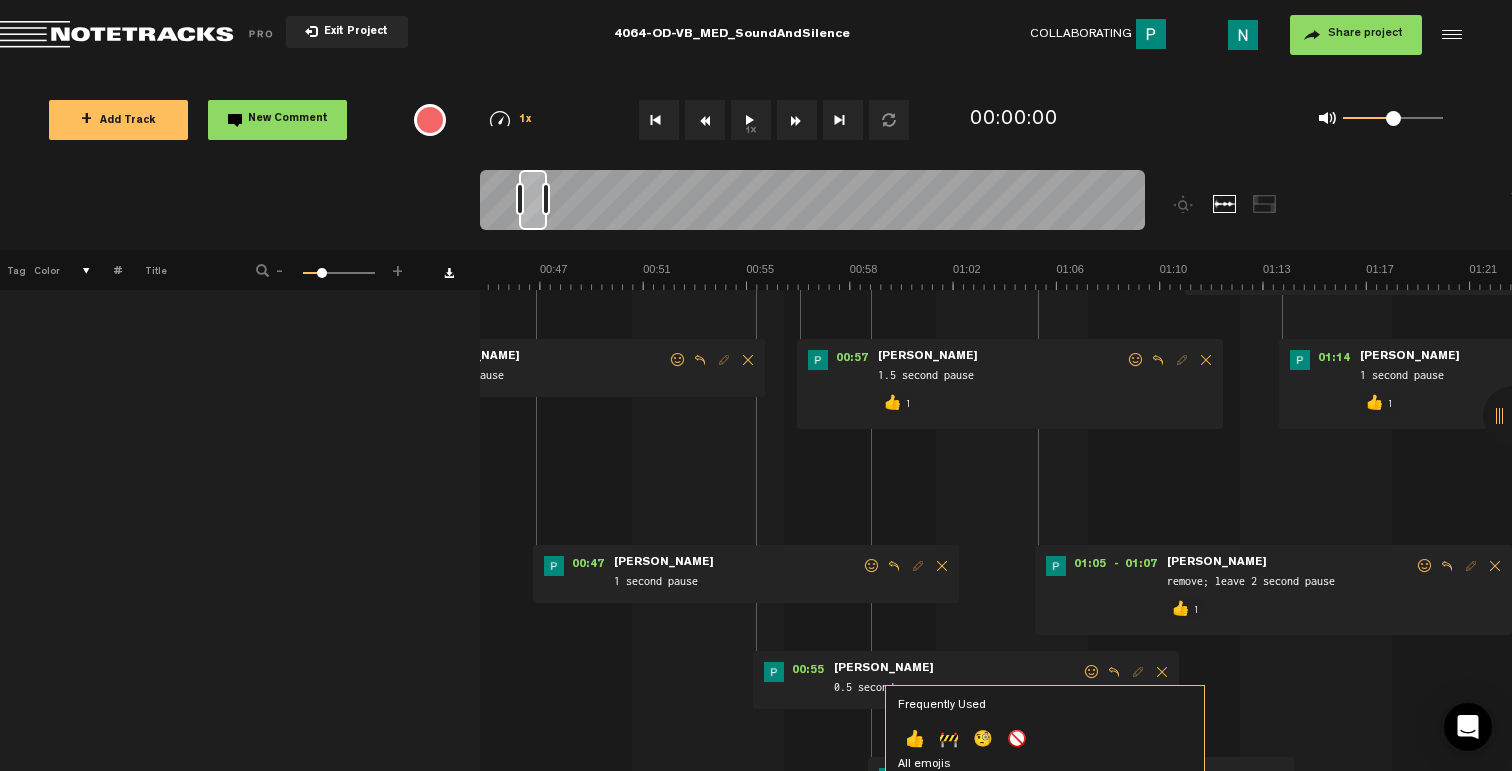 click on "👍" 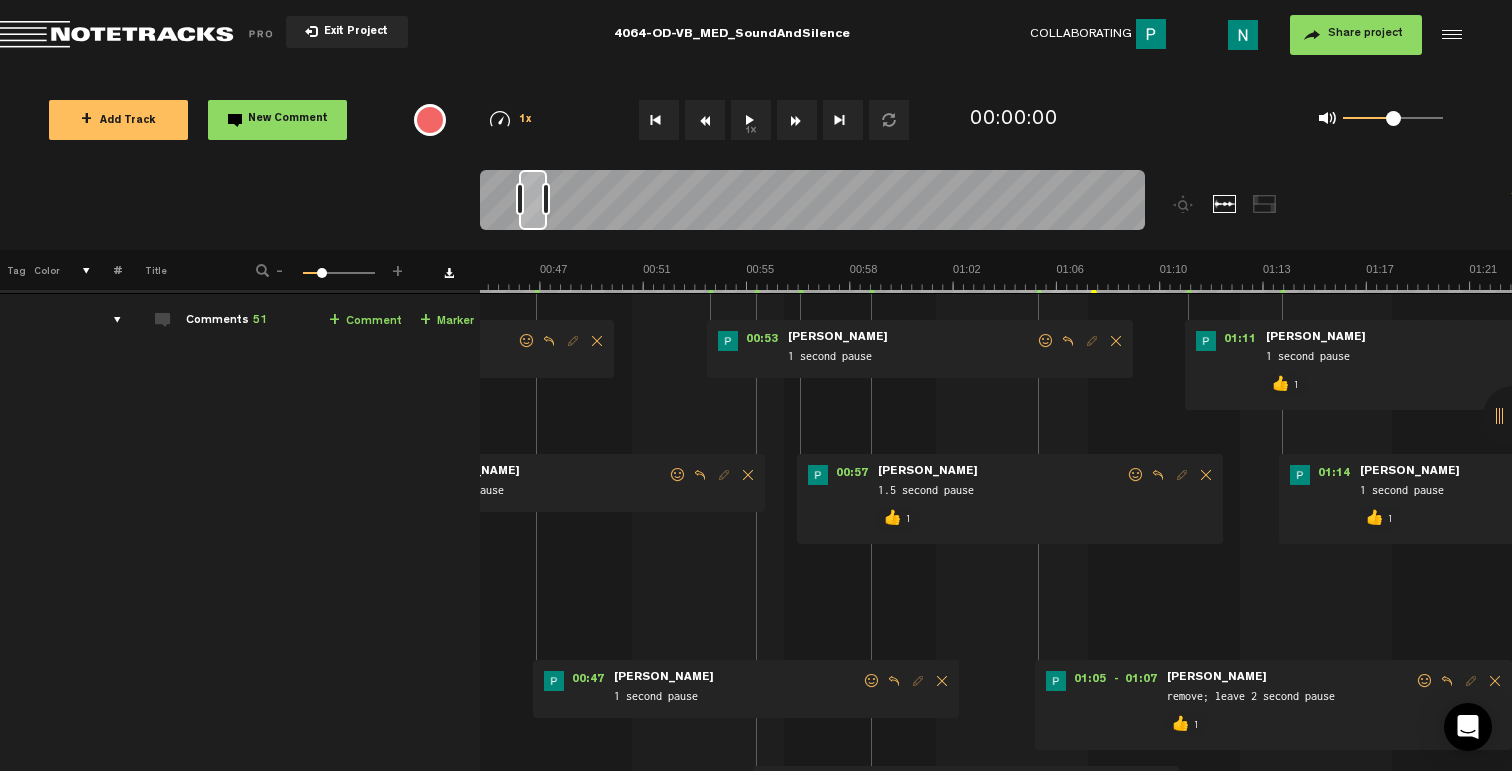 scroll, scrollTop: 0, scrollLeft: 0, axis: both 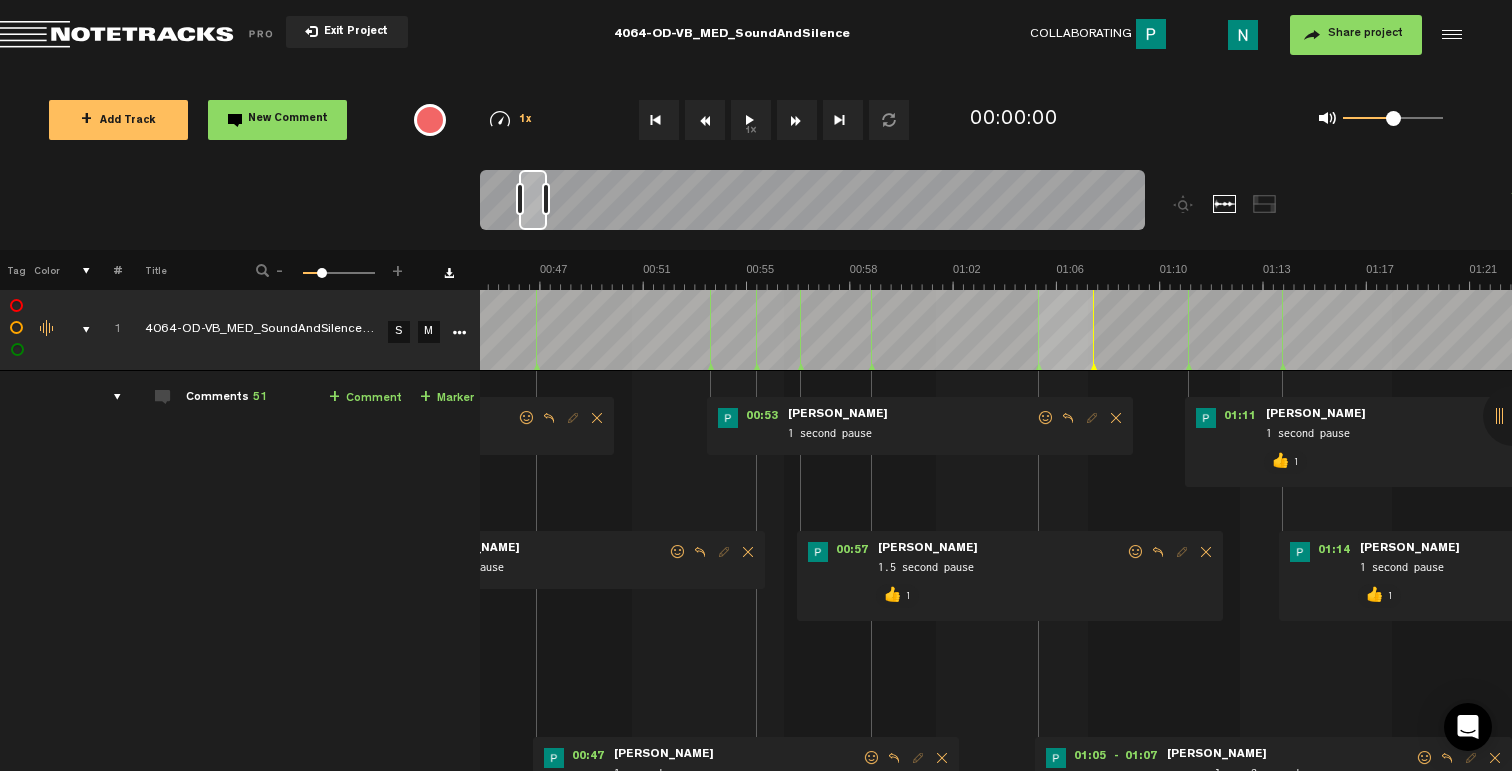 click at bounding box center [1046, 418] 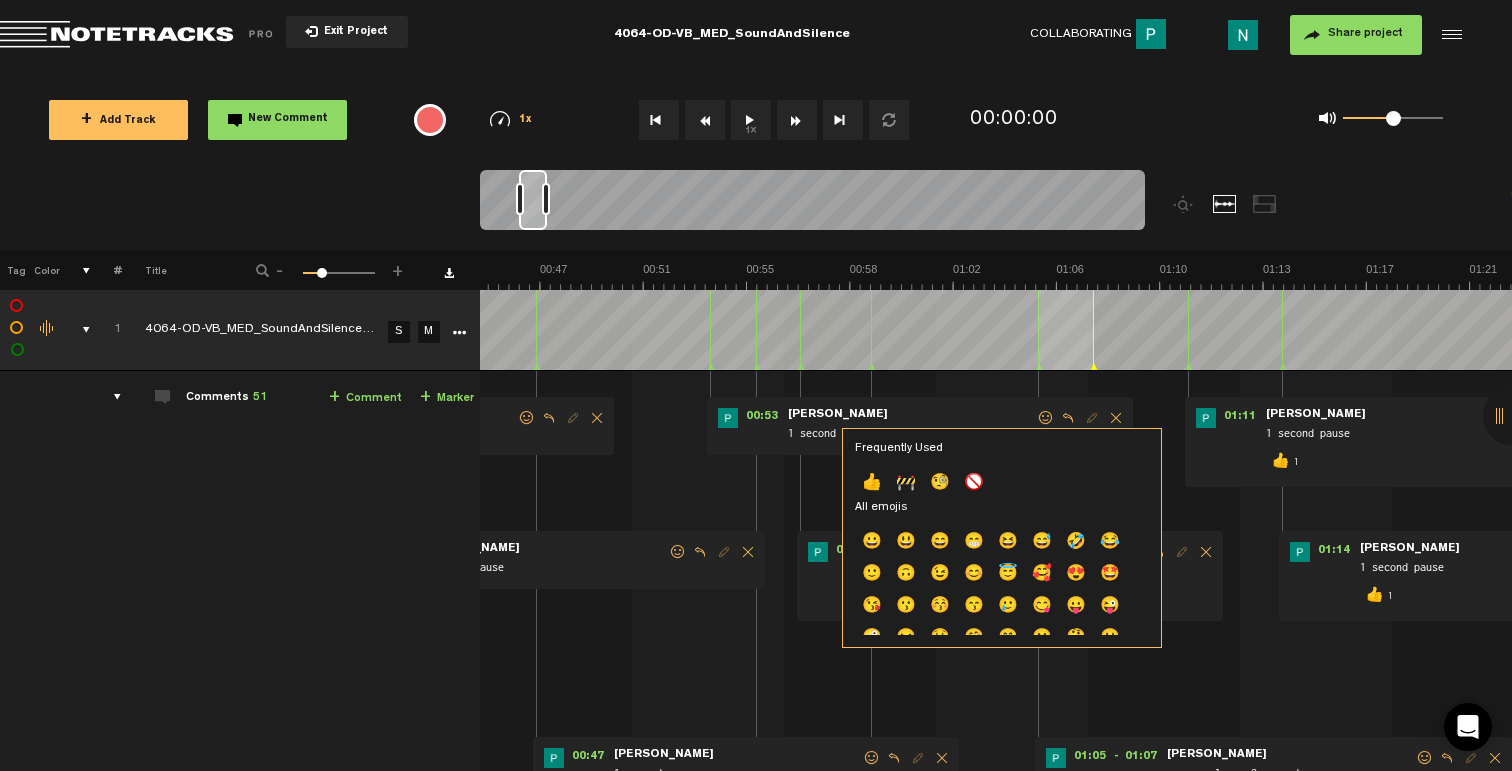 click on "👍" 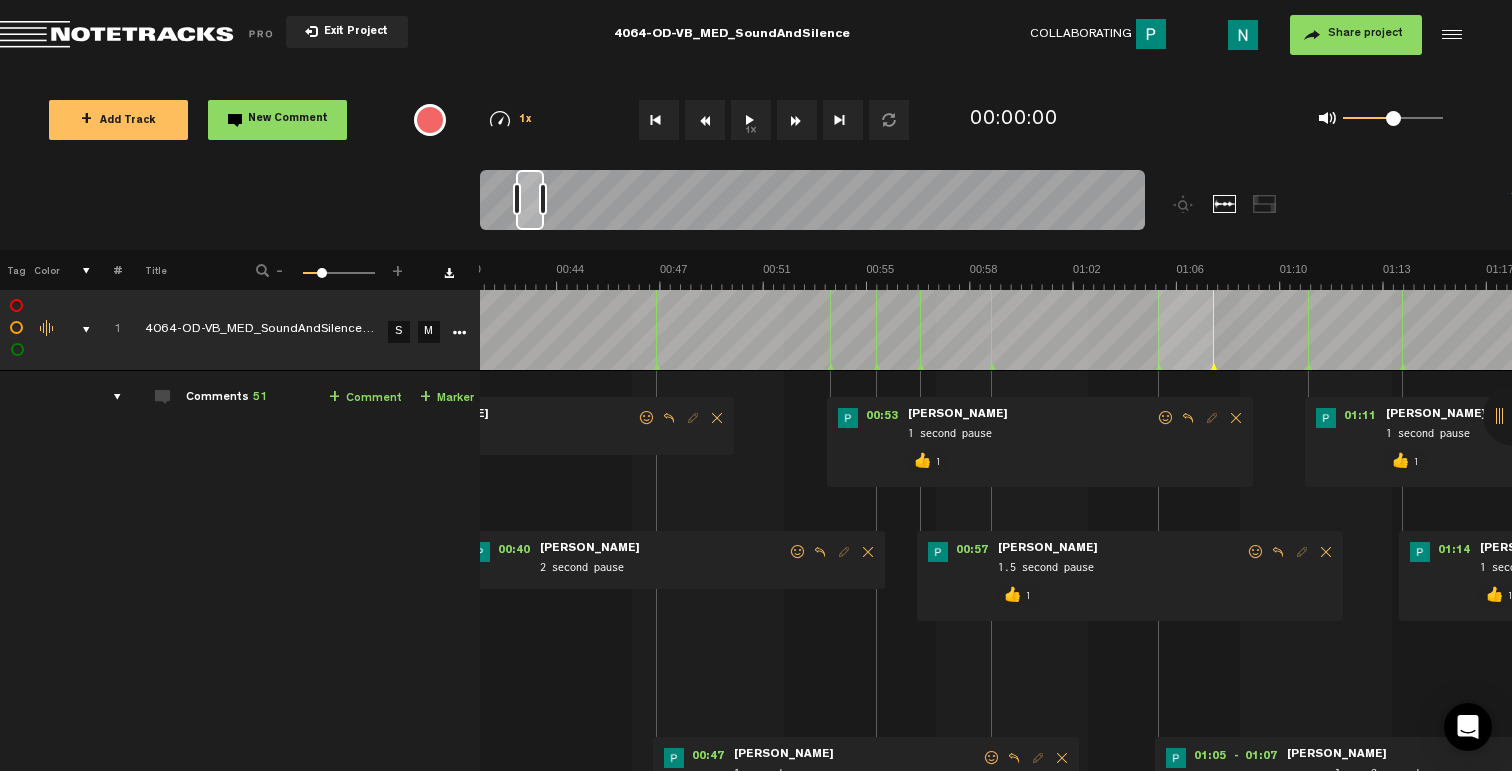 scroll, scrollTop: 0, scrollLeft: 1042, axis: horizontal 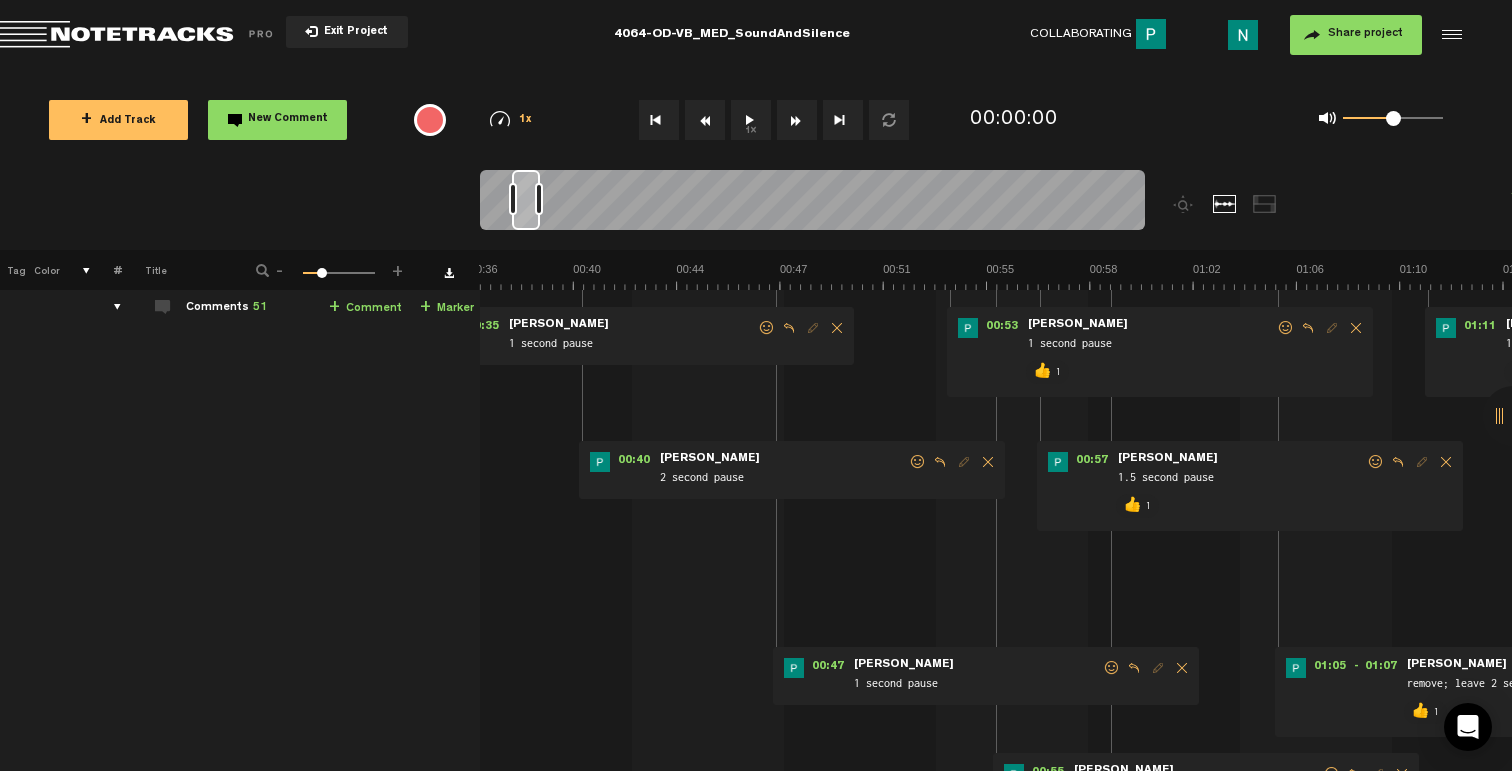 click at bounding box center (1112, 668) 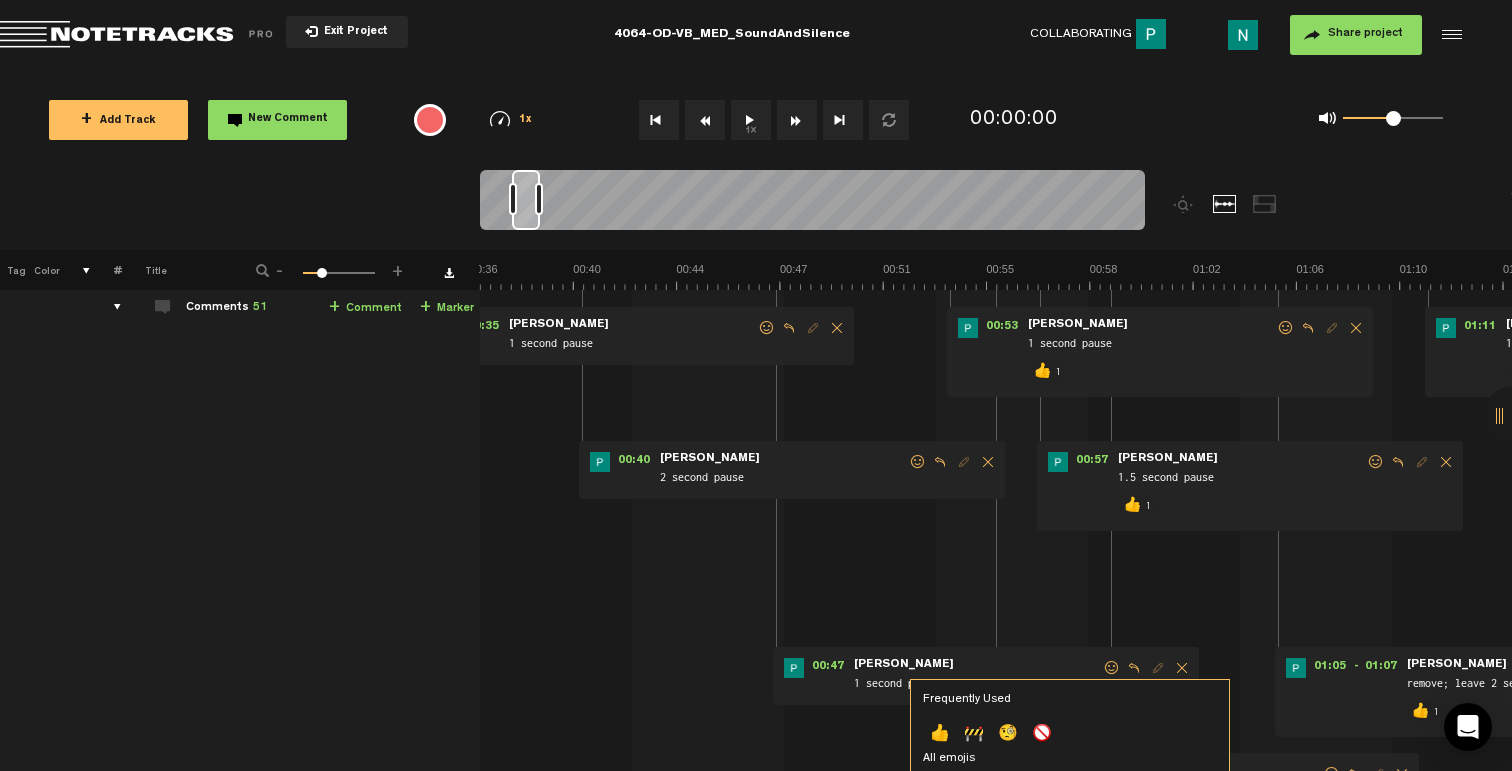 drag, startPoint x: 934, startPoint y: 725, endPoint x: 952, endPoint y: 681, distance: 47.539455 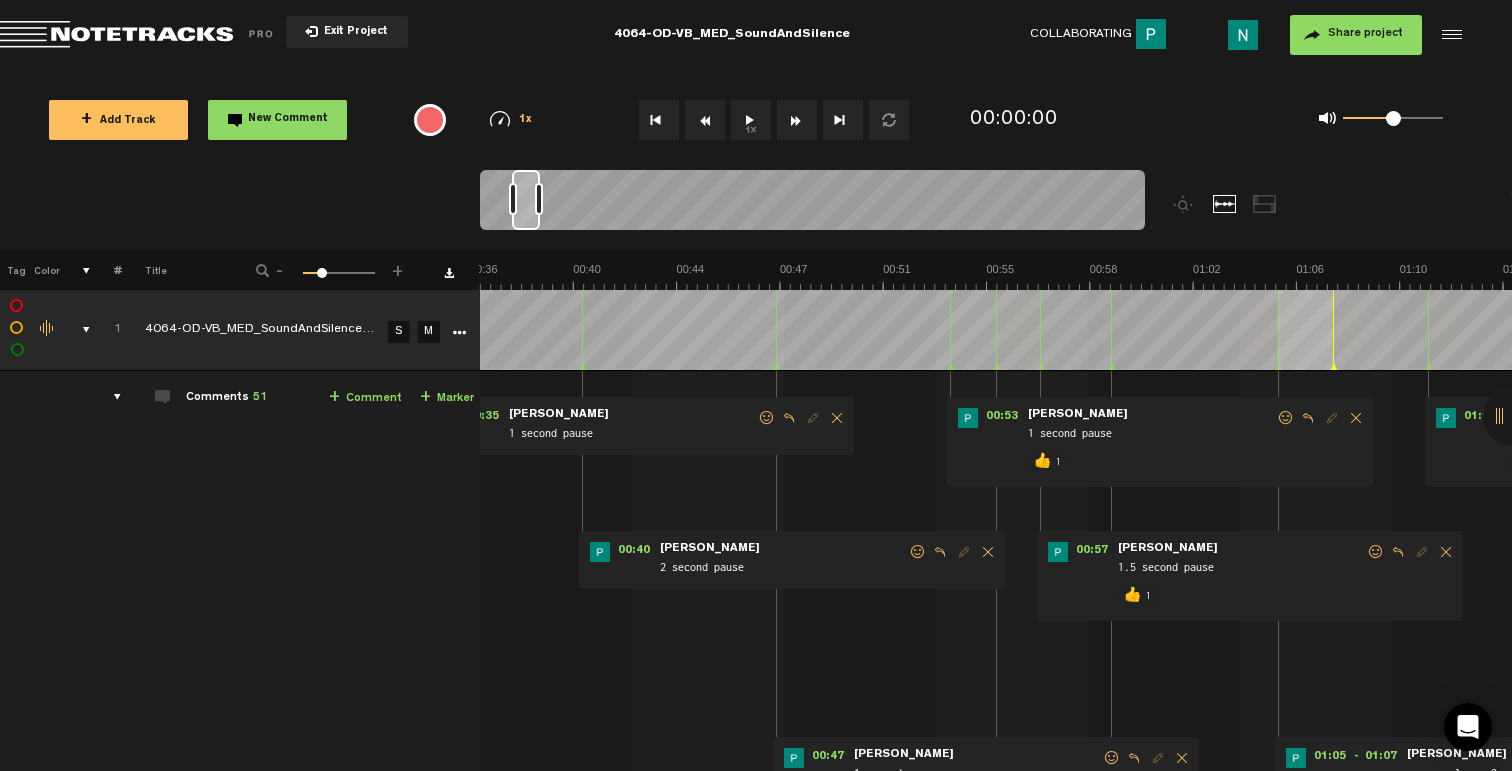 scroll, scrollTop: 12, scrollLeft: 0, axis: vertical 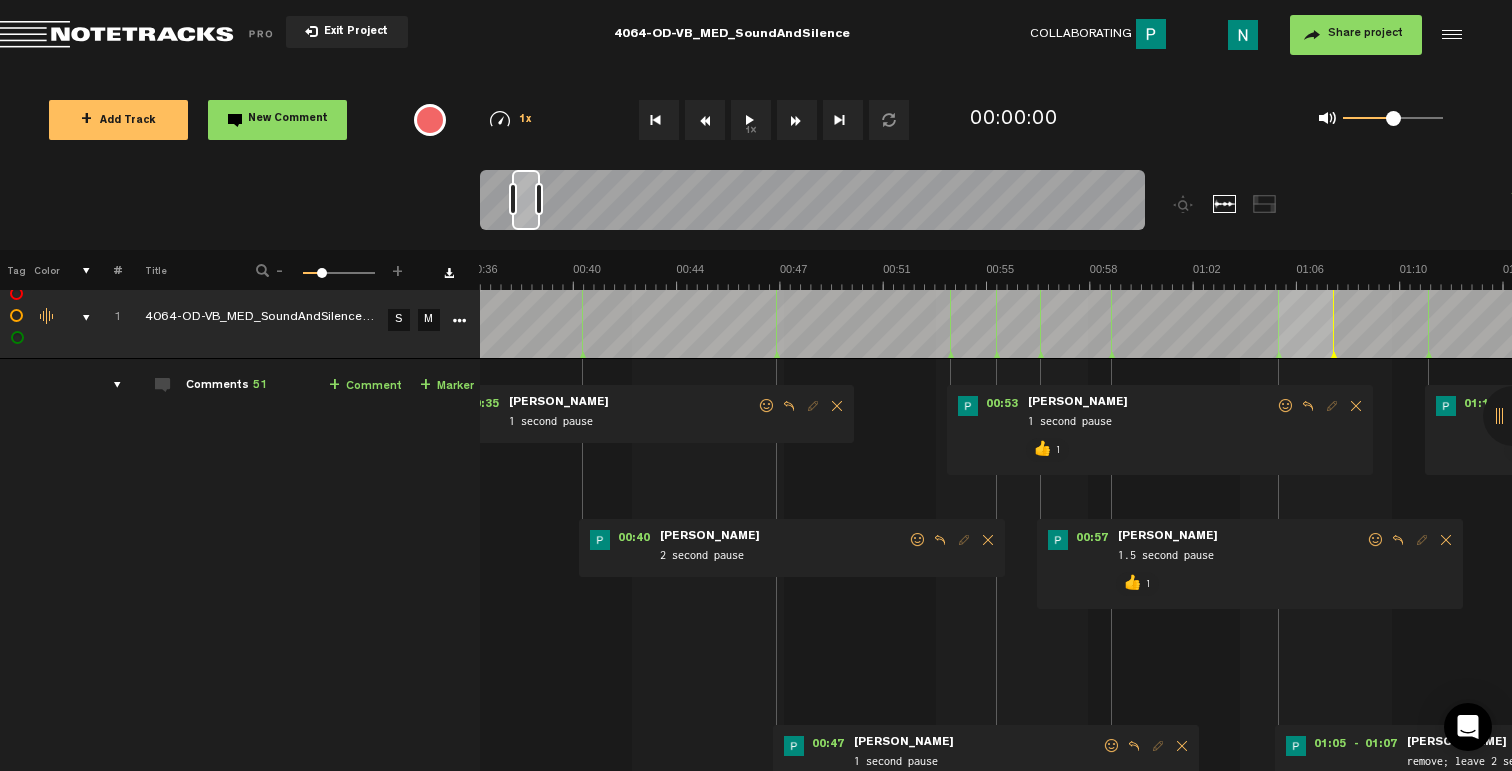 click at bounding box center [918, 540] 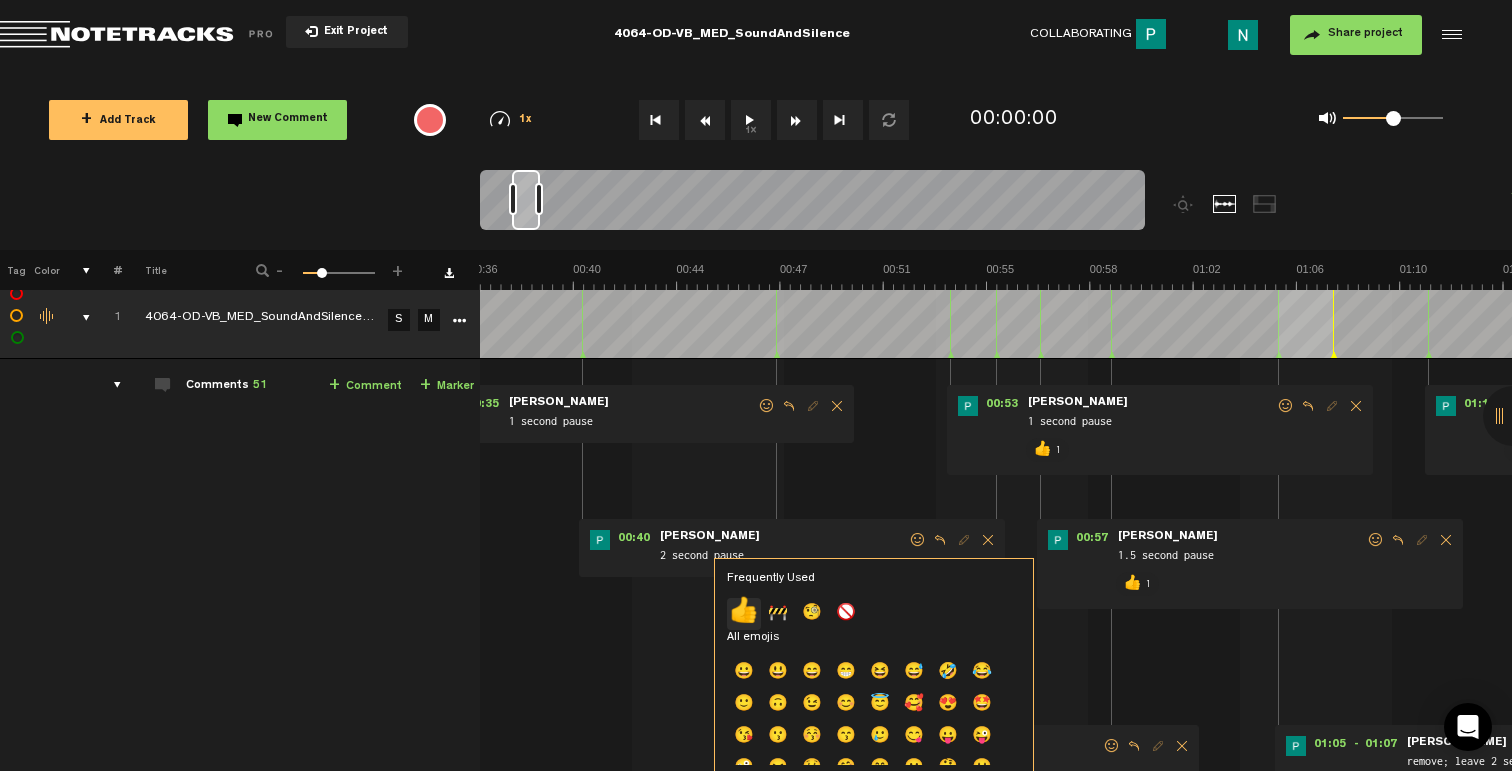 click on "👍" 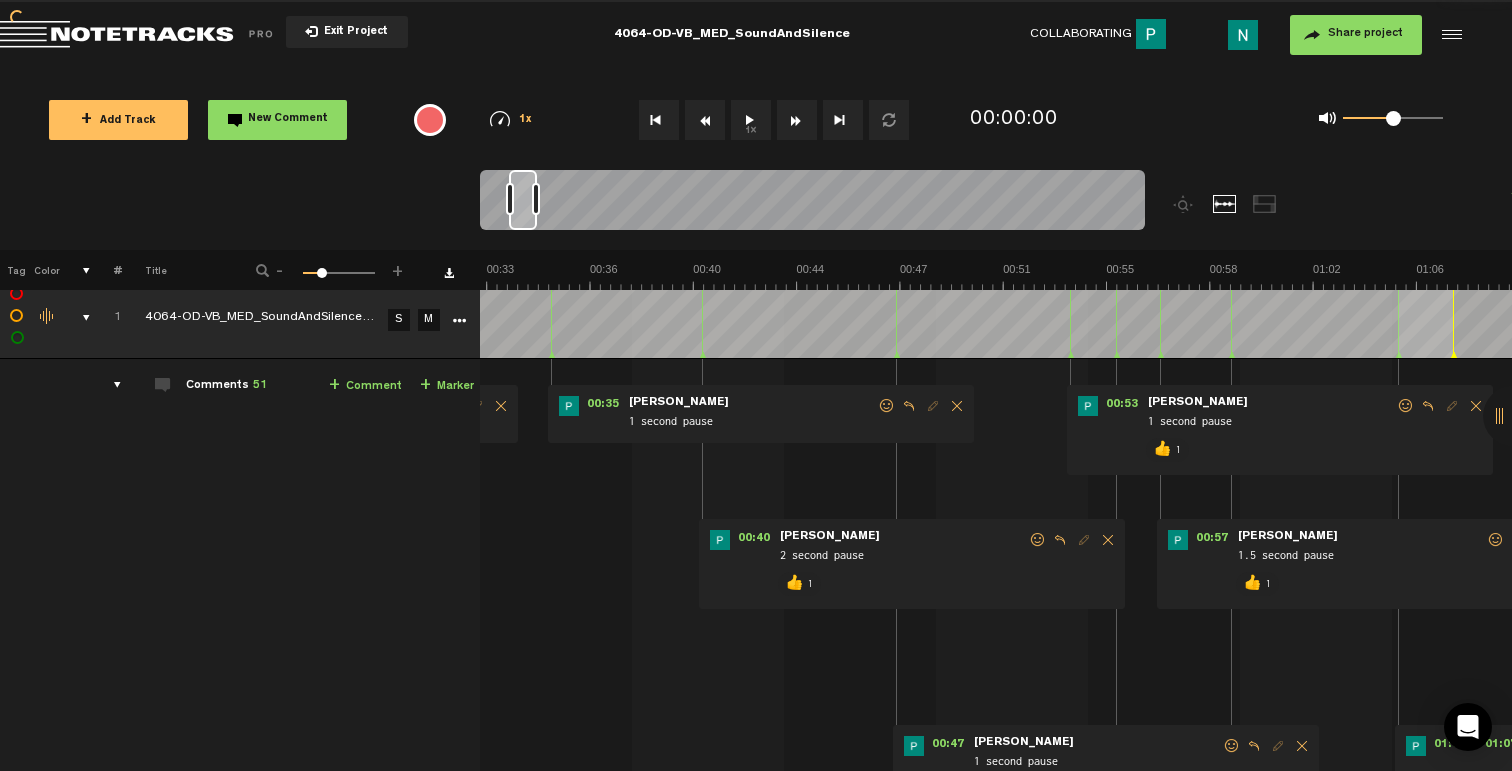 scroll, scrollTop: 0, scrollLeft: 802, axis: horizontal 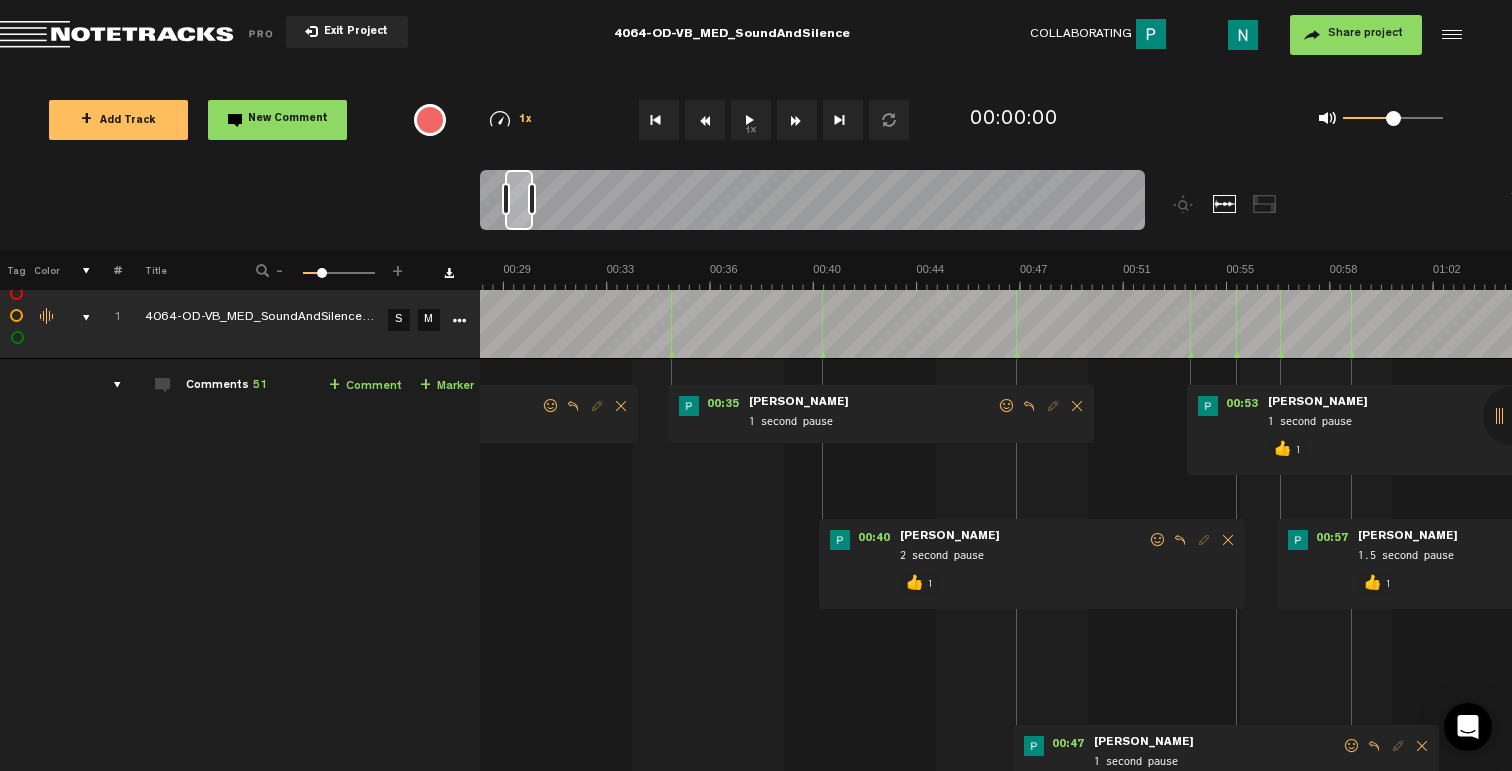 drag, startPoint x: 1004, startPoint y: 410, endPoint x: 978, endPoint y: 426, distance: 30.528675 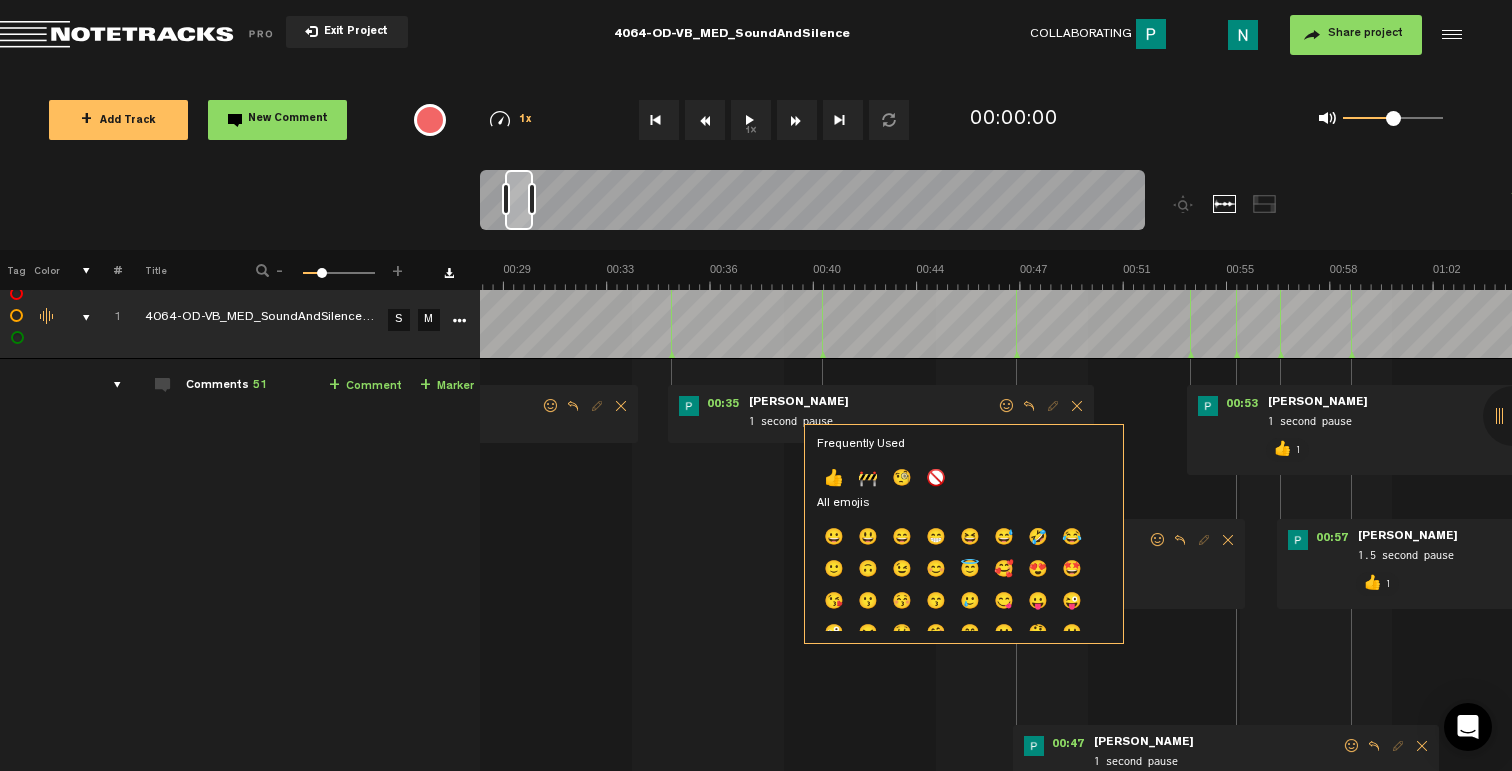 click on "👍" 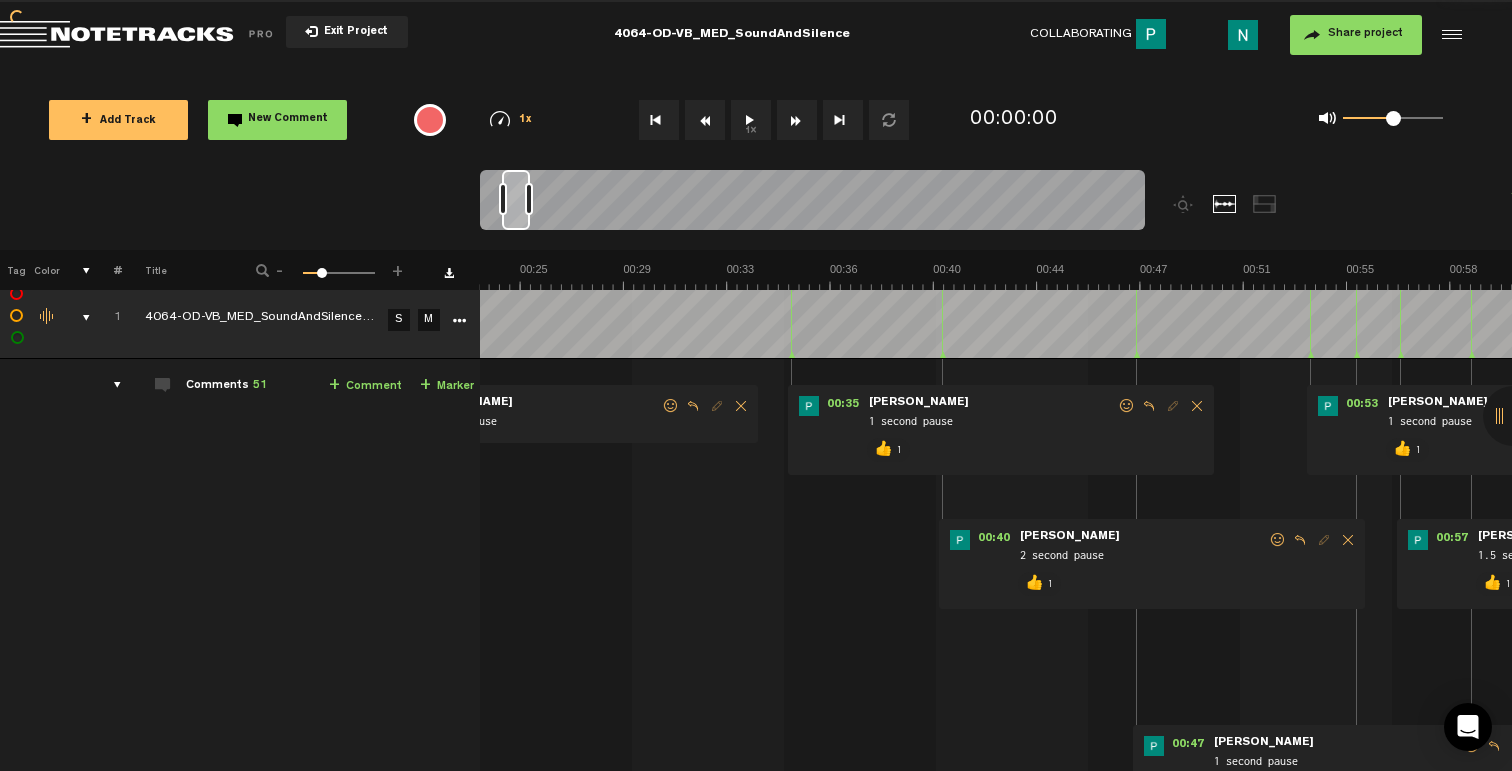 scroll, scrollTop: 0, scrollLeft: 562, axis: horizontal 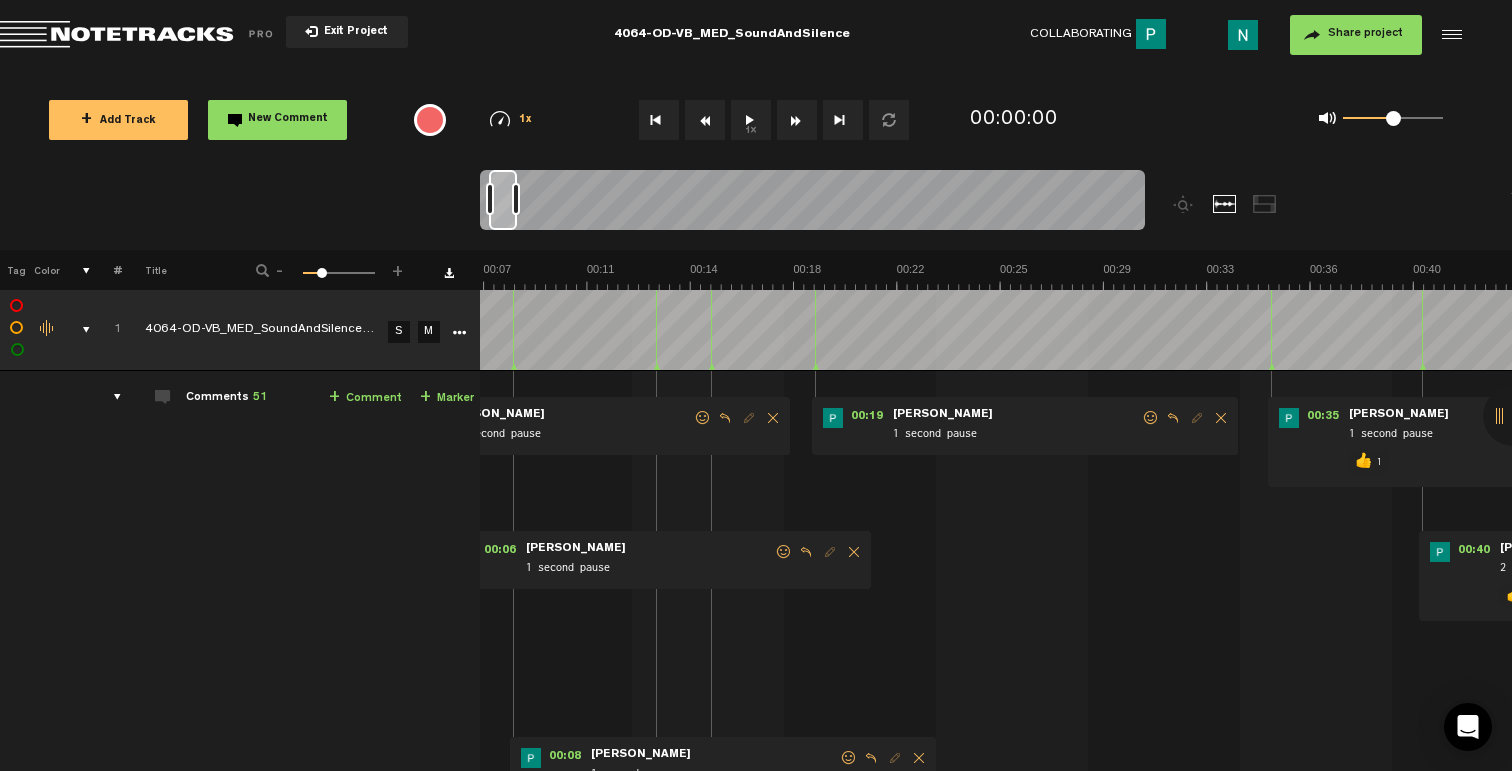 click at bounding box center (1151, 418) 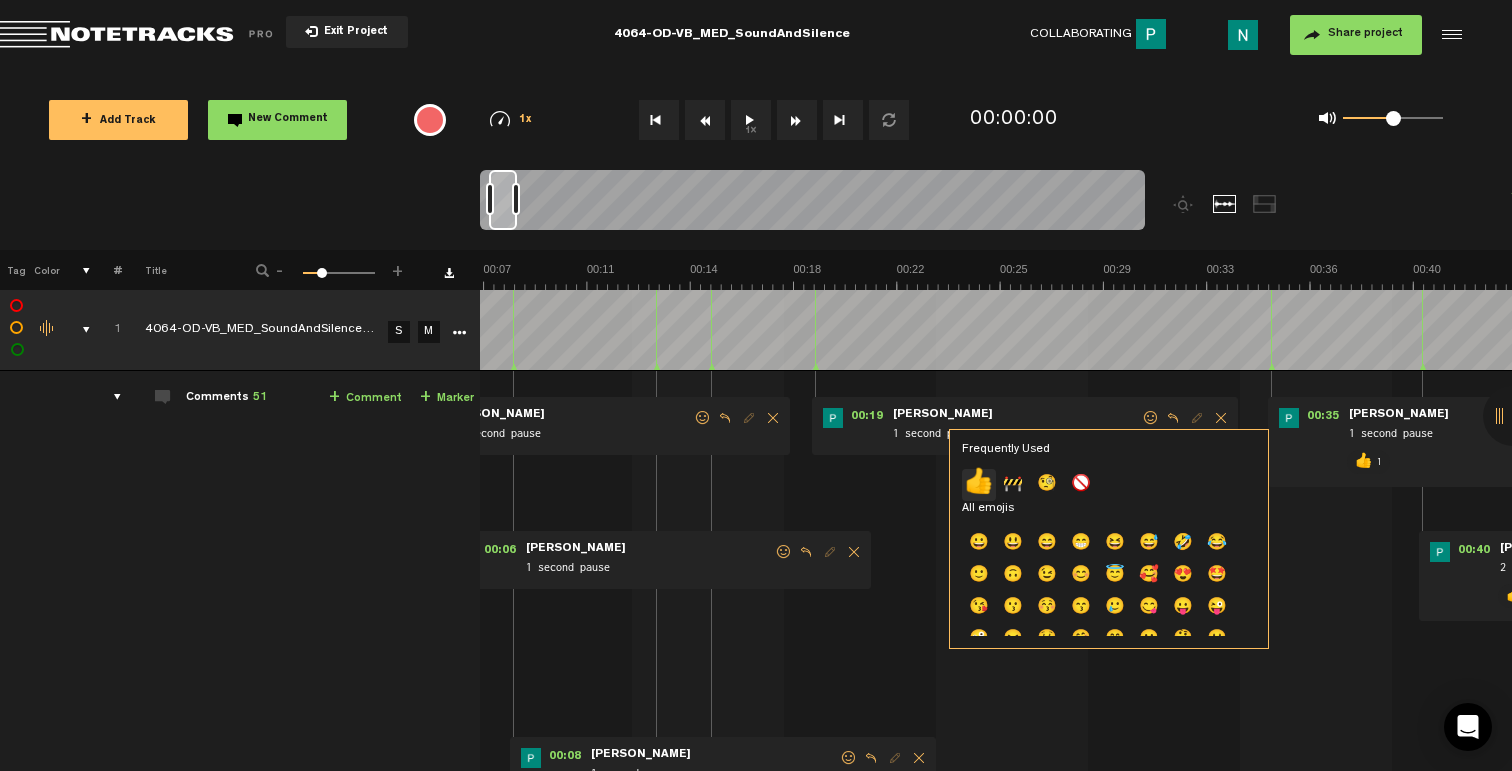 click on "👍" 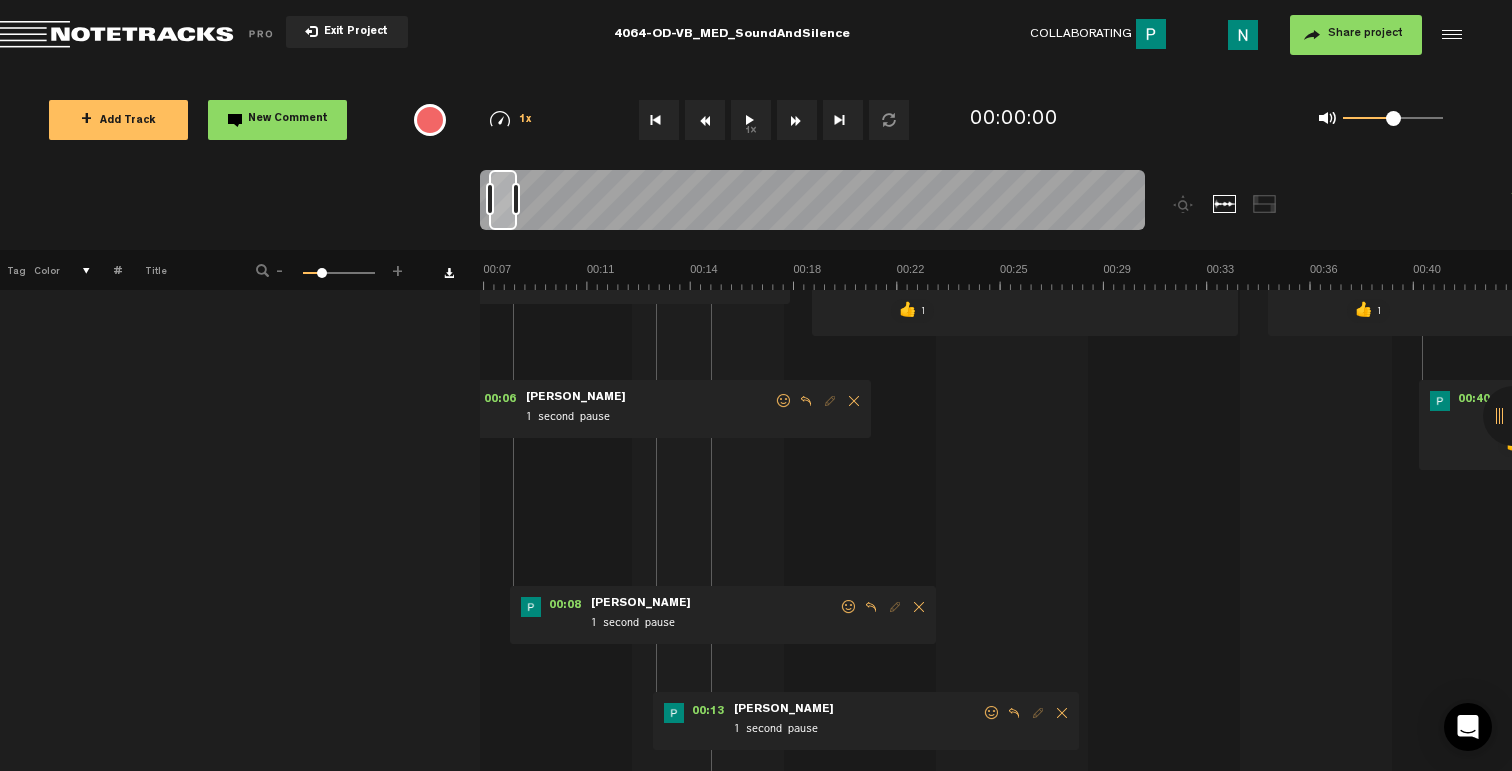 scroll, scrollTop: 312, scrollLeft: 0, axis: vertical 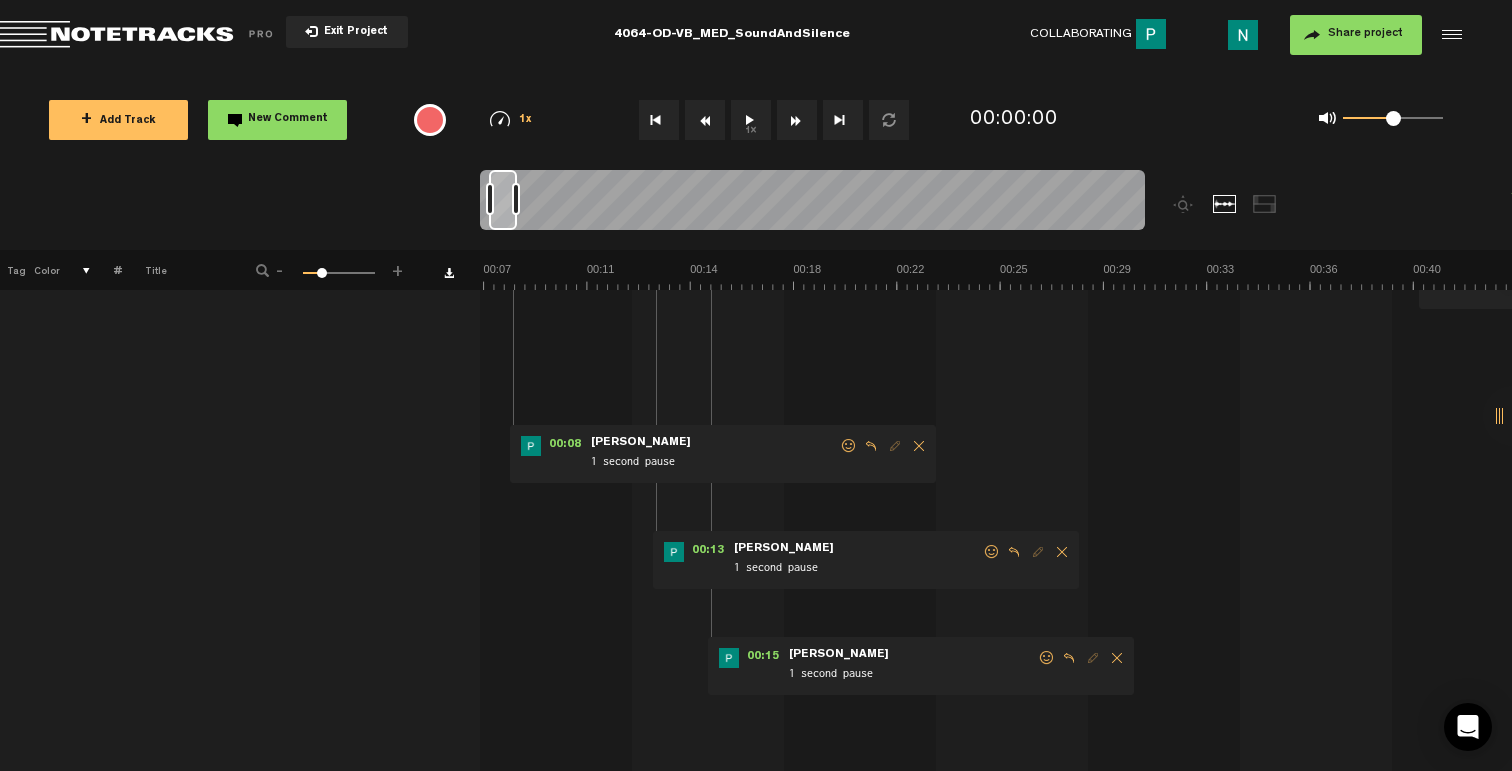 click at bounding box center [1047, 658] 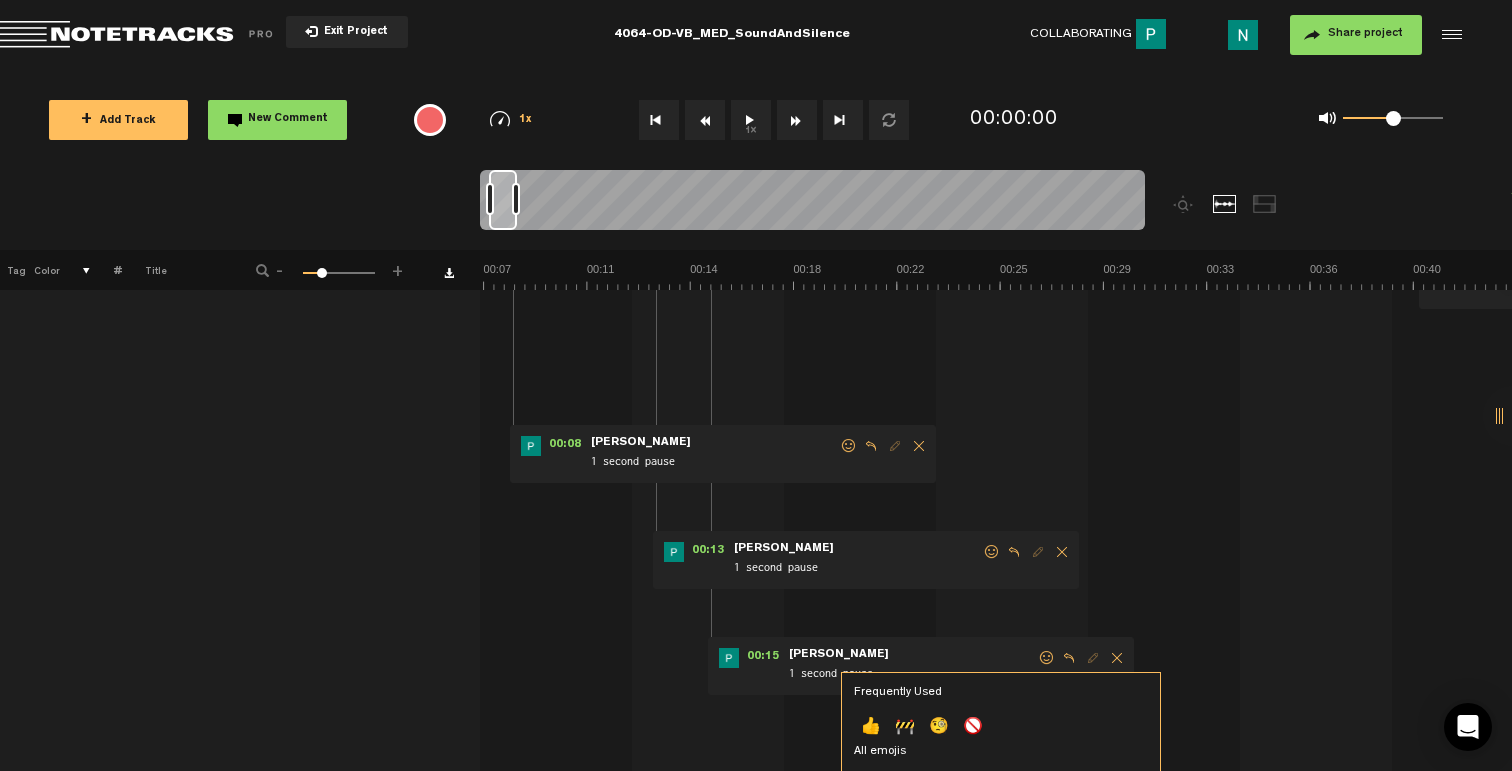 click on "👍" 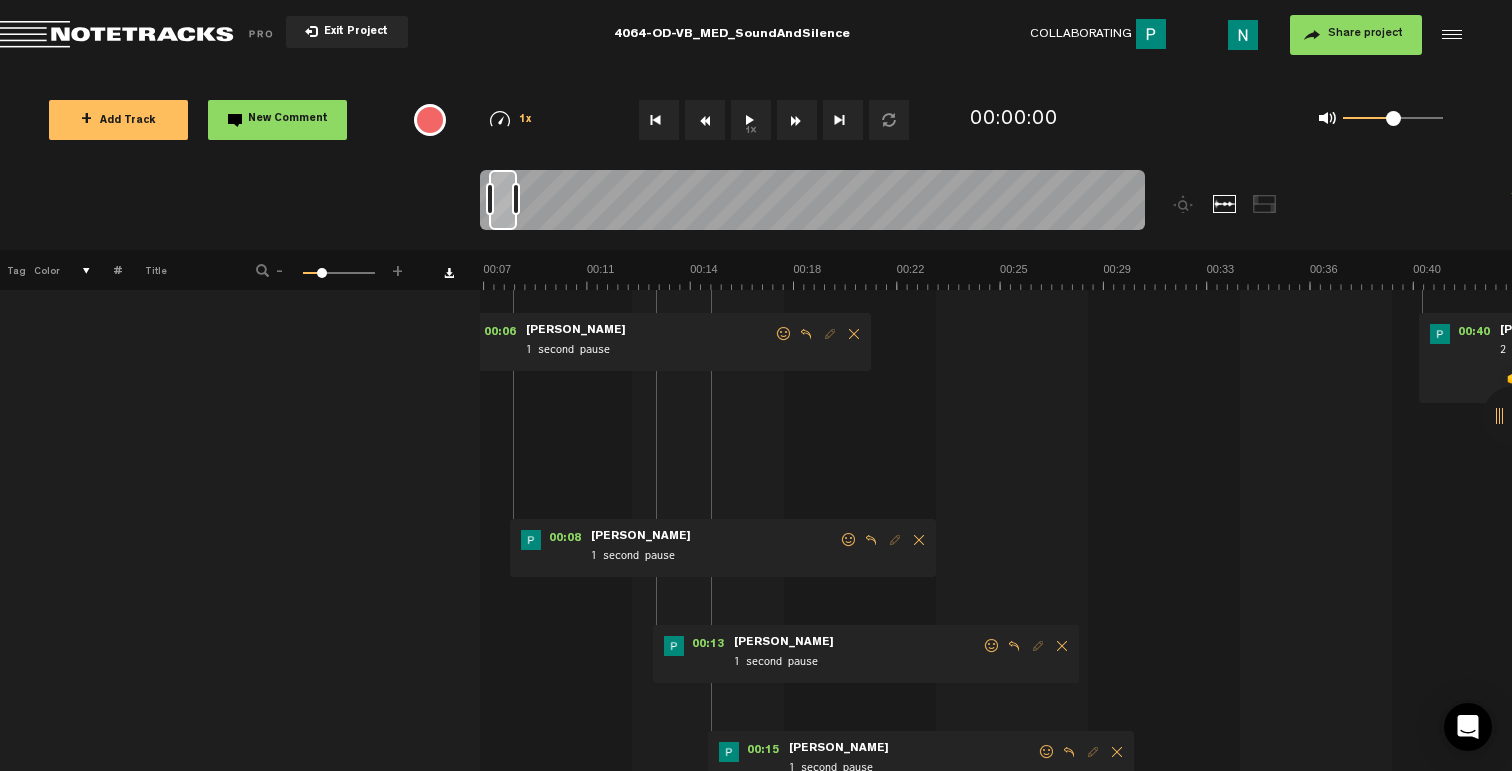 scroll, scrollTop: 205, scrollLeft: 0, axis: vertical 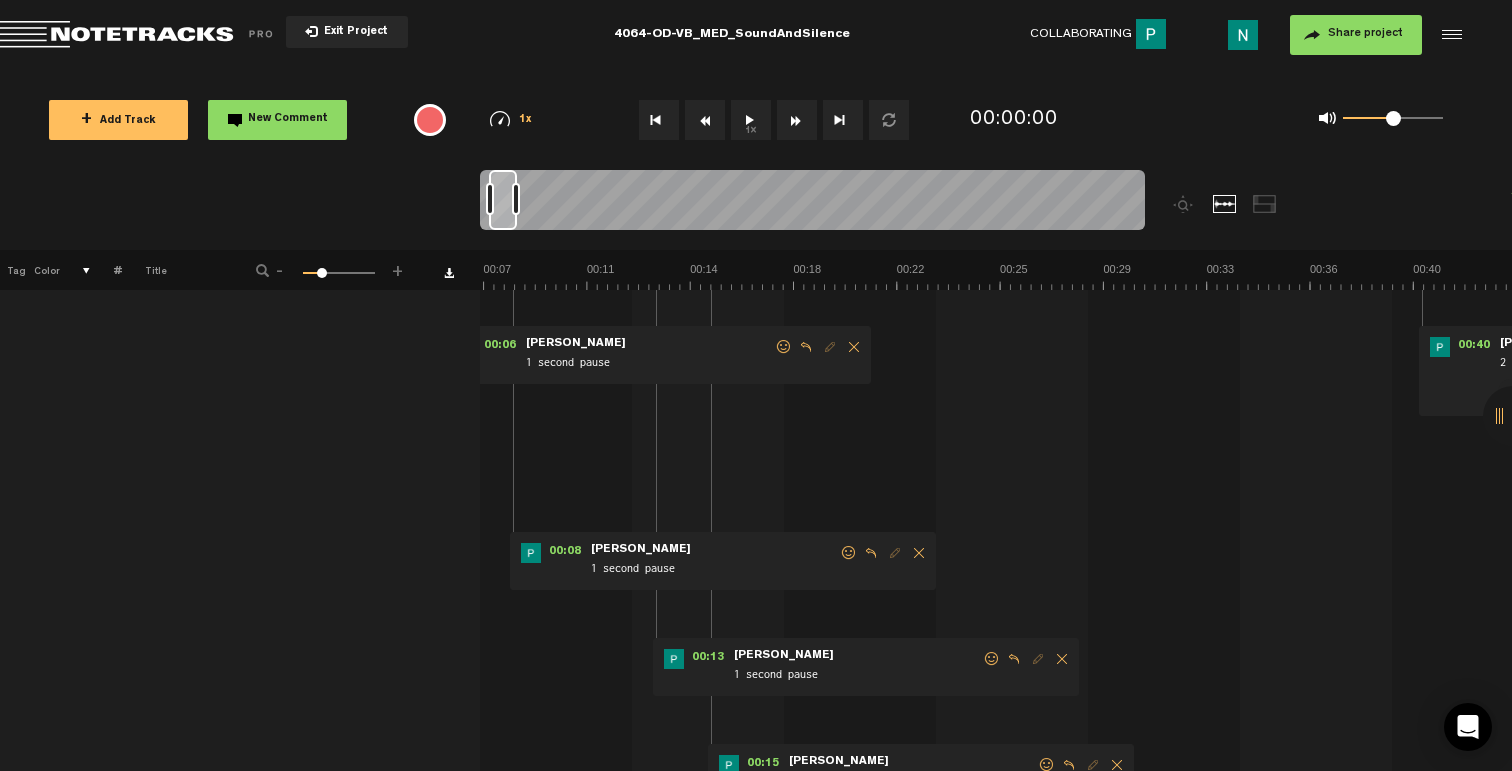 drag, startPoint x: 990, startPoint y: 658, endPoint x: 955, endPoint y: 663, distance: 35.35534 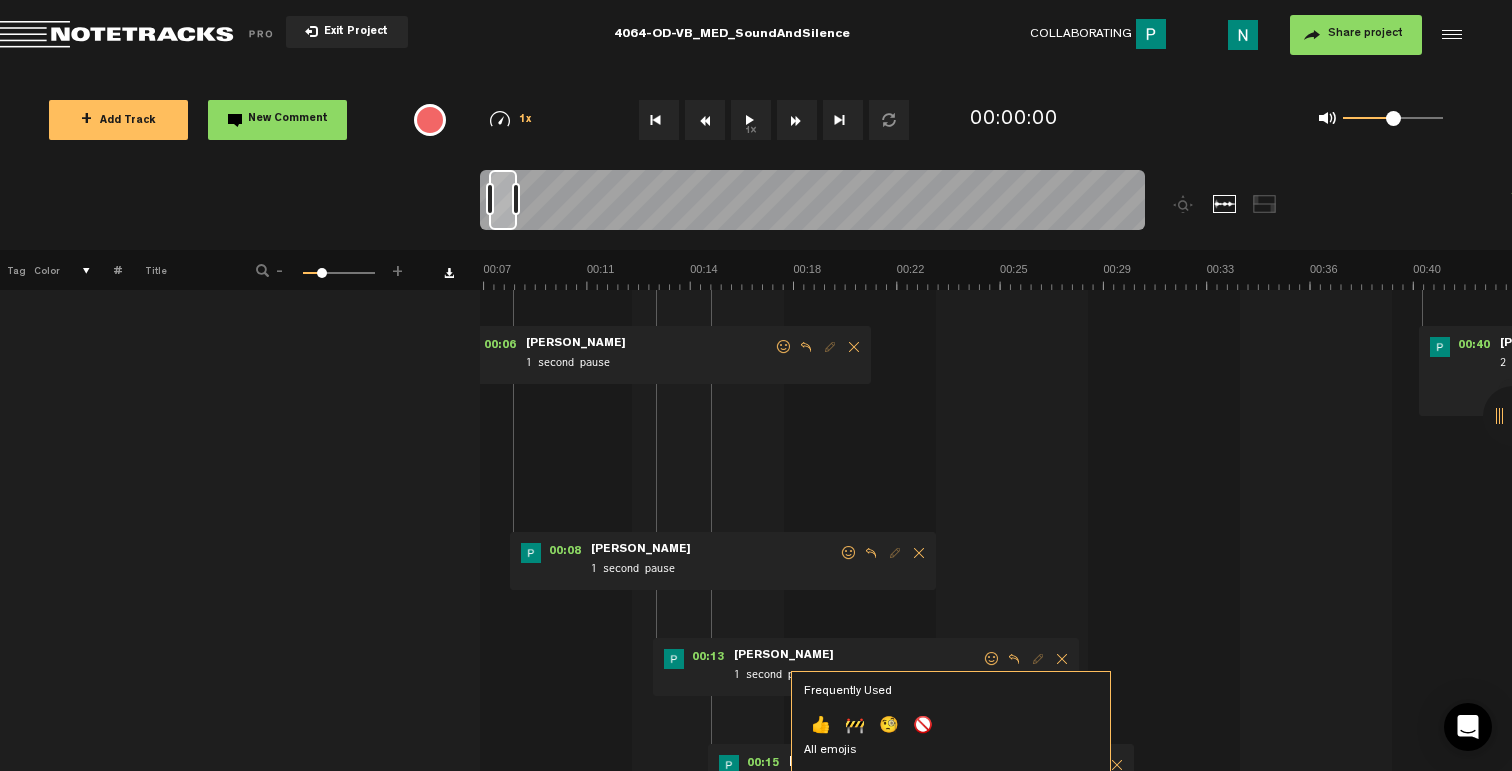 click on "👍" 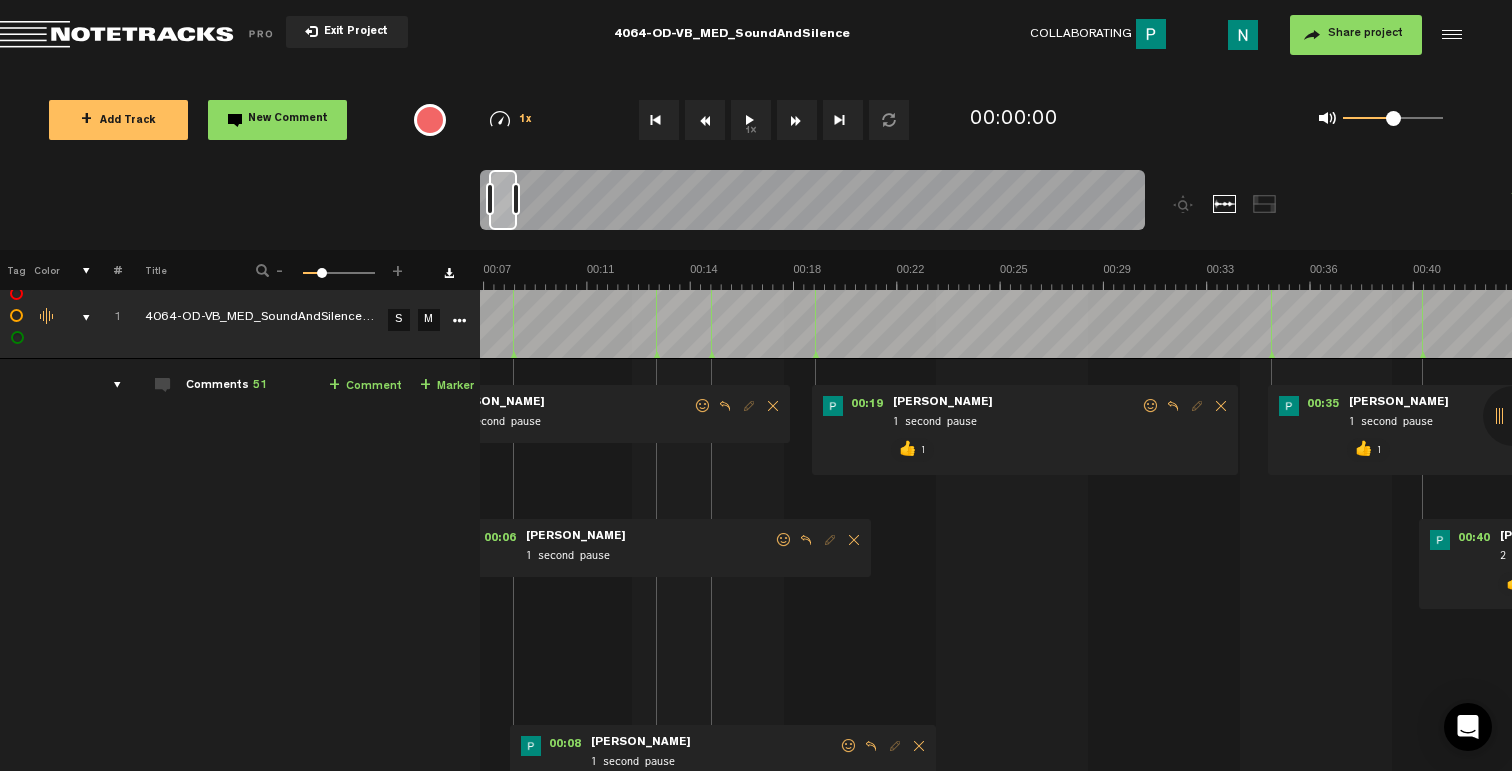 scroll, scrollTop: 25, scrollLeft: 0, axis: vertical 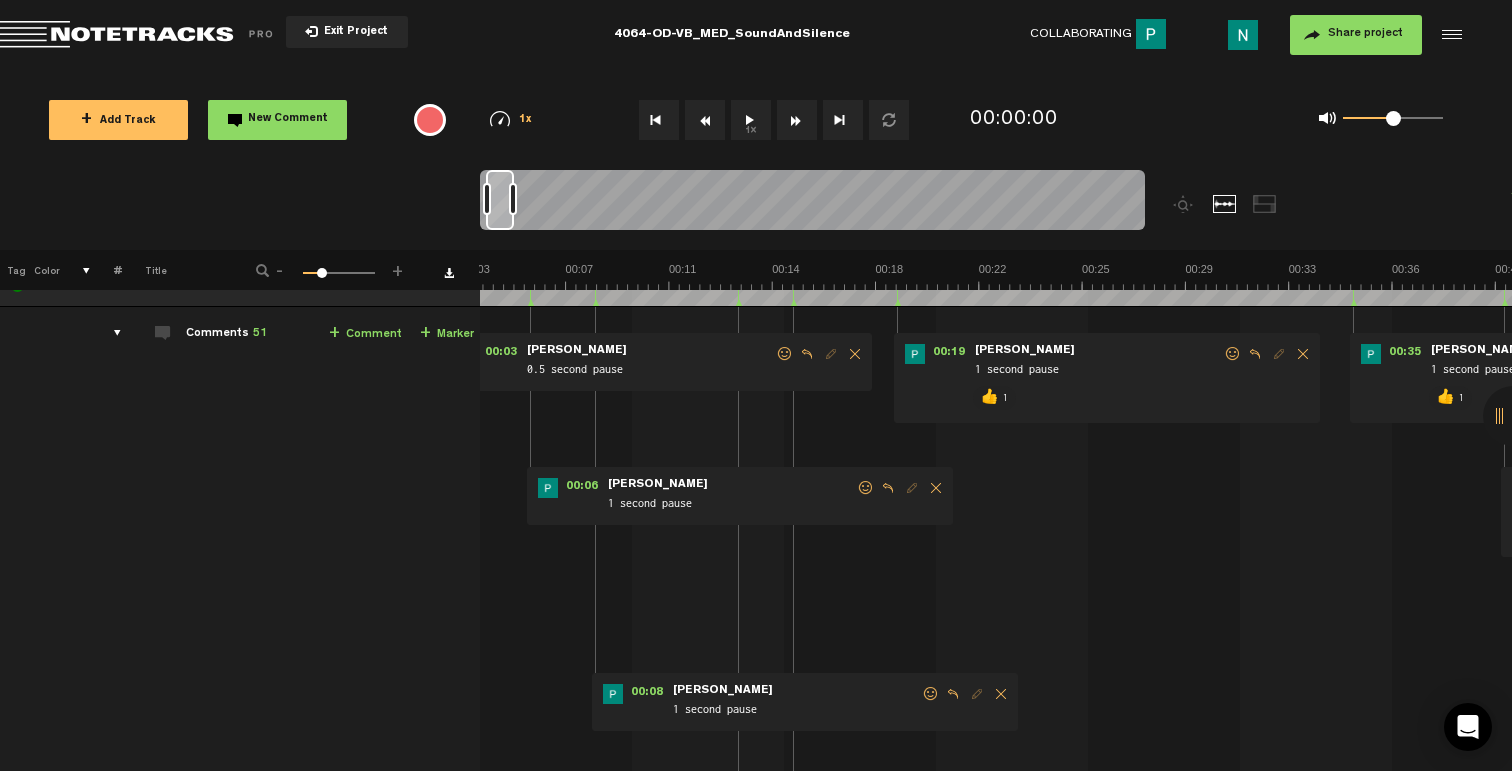 click at bounding box center (931, 694) 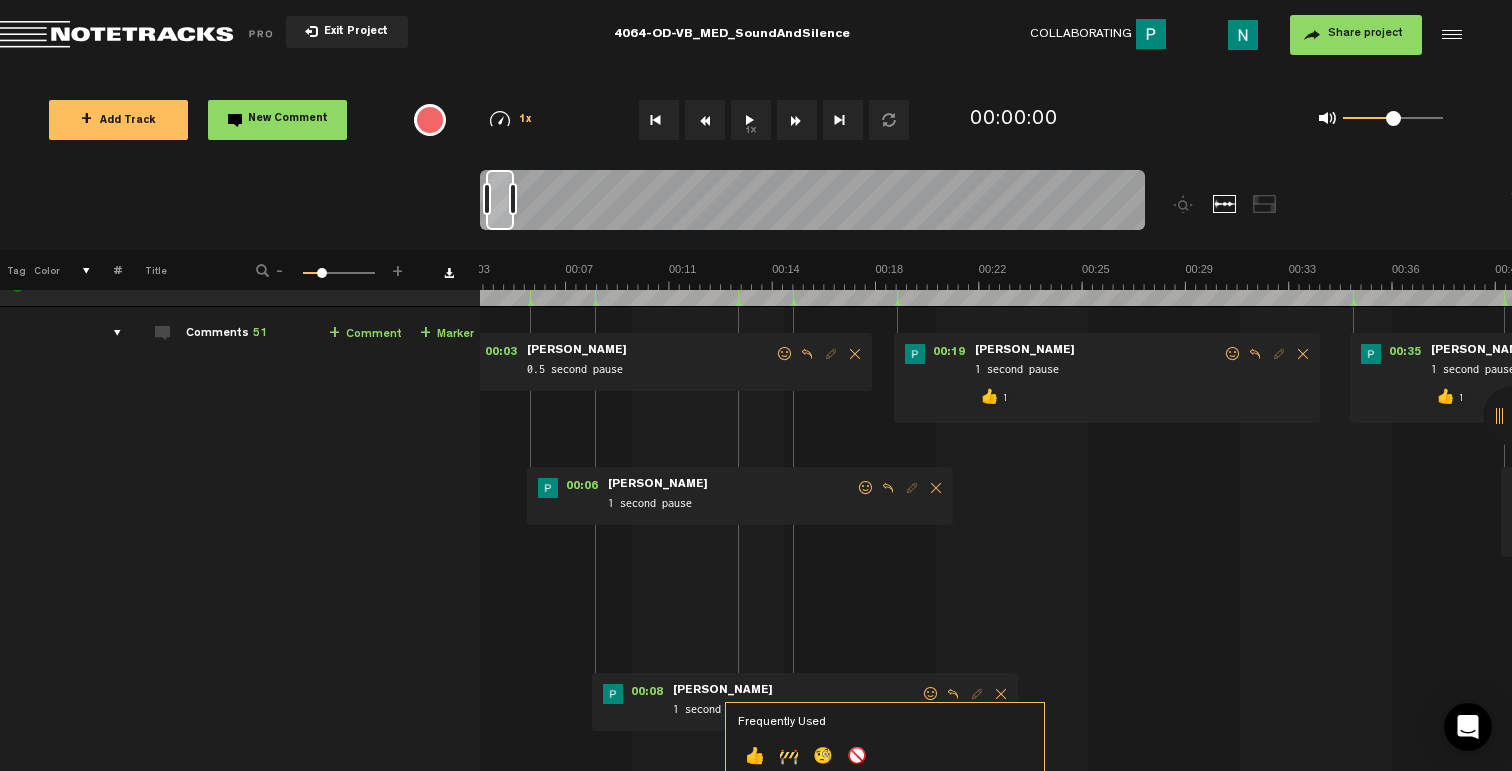 click on "👍" 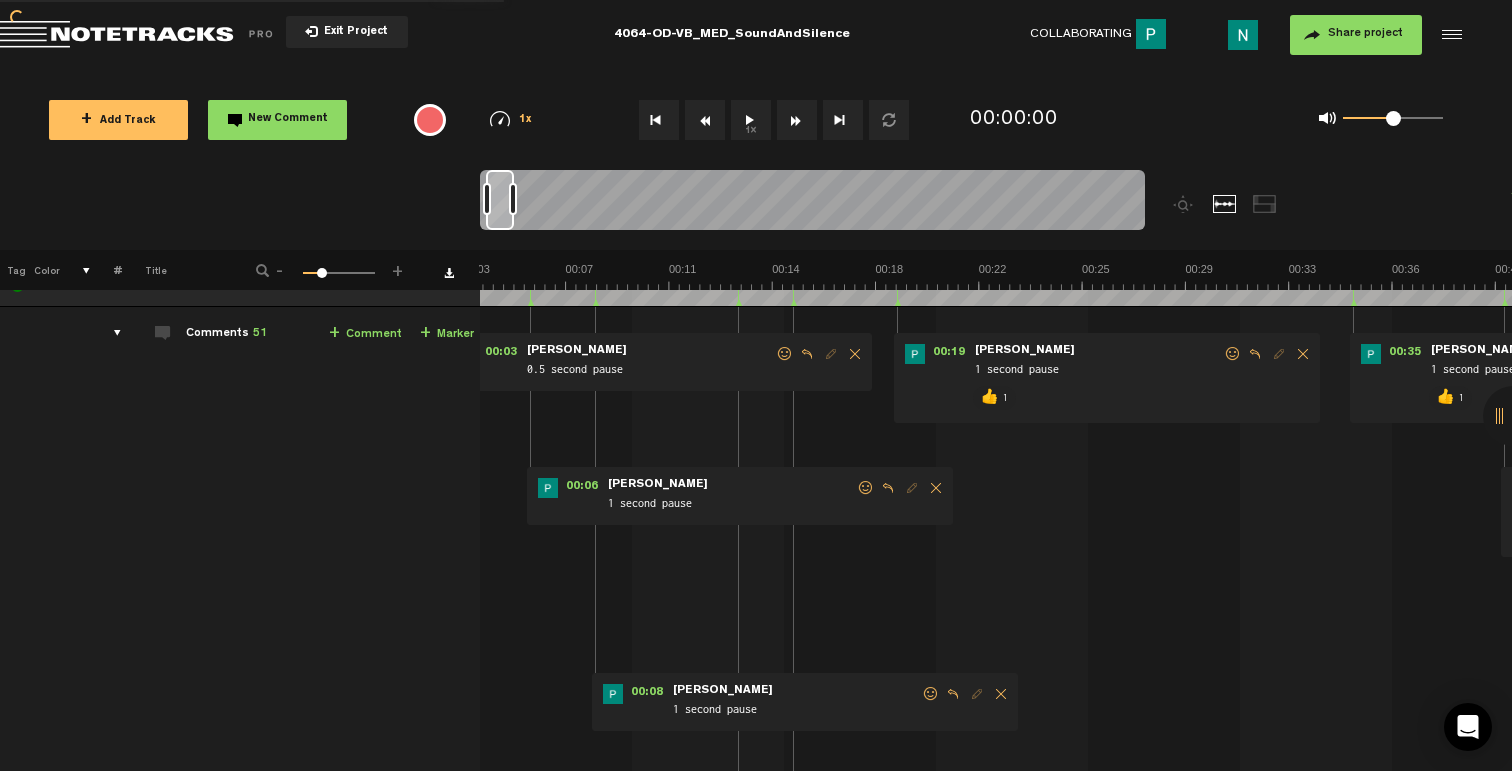 scroll, scrollTop: 0, scrollLeft: 0, axis: both 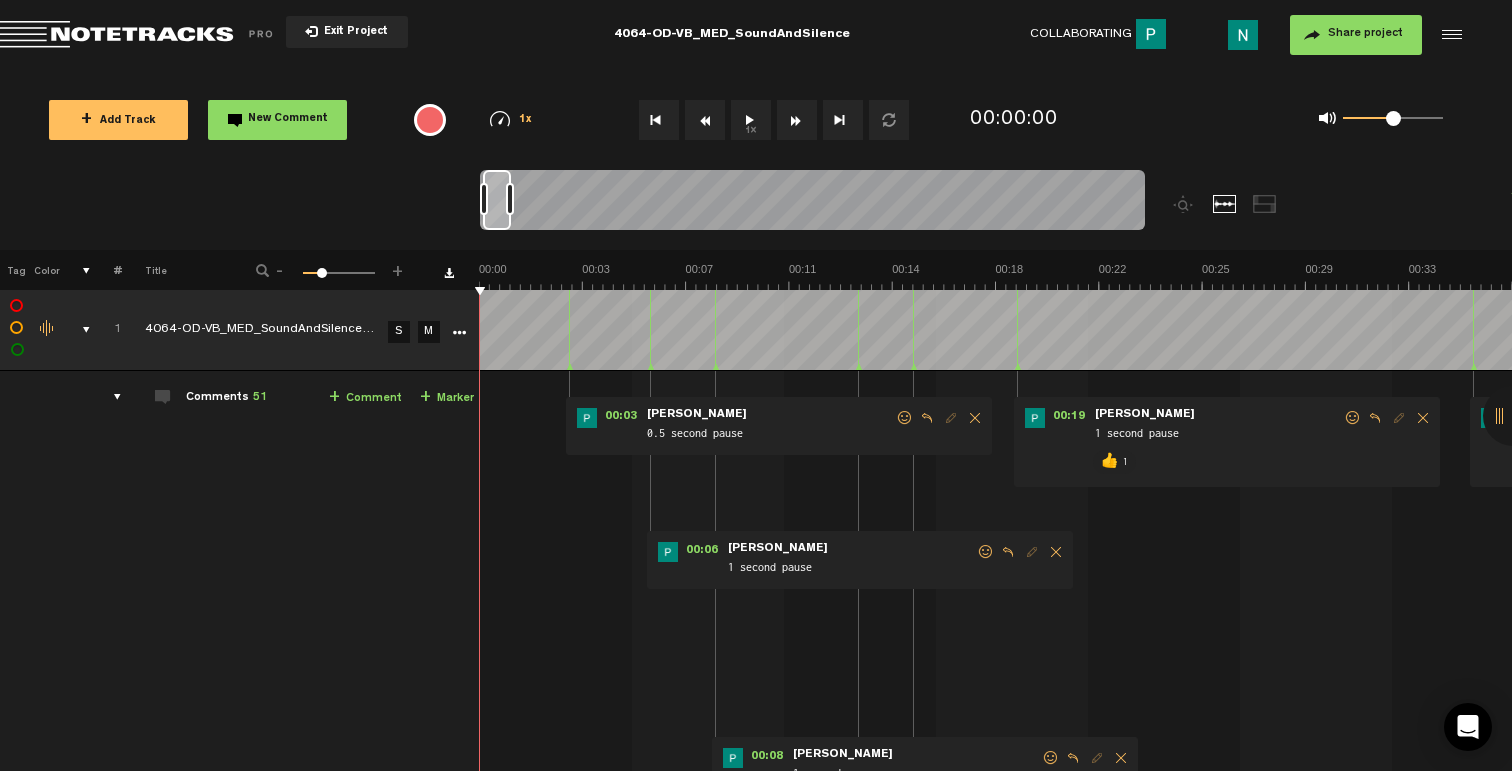 click at bounding box center (986, 552) 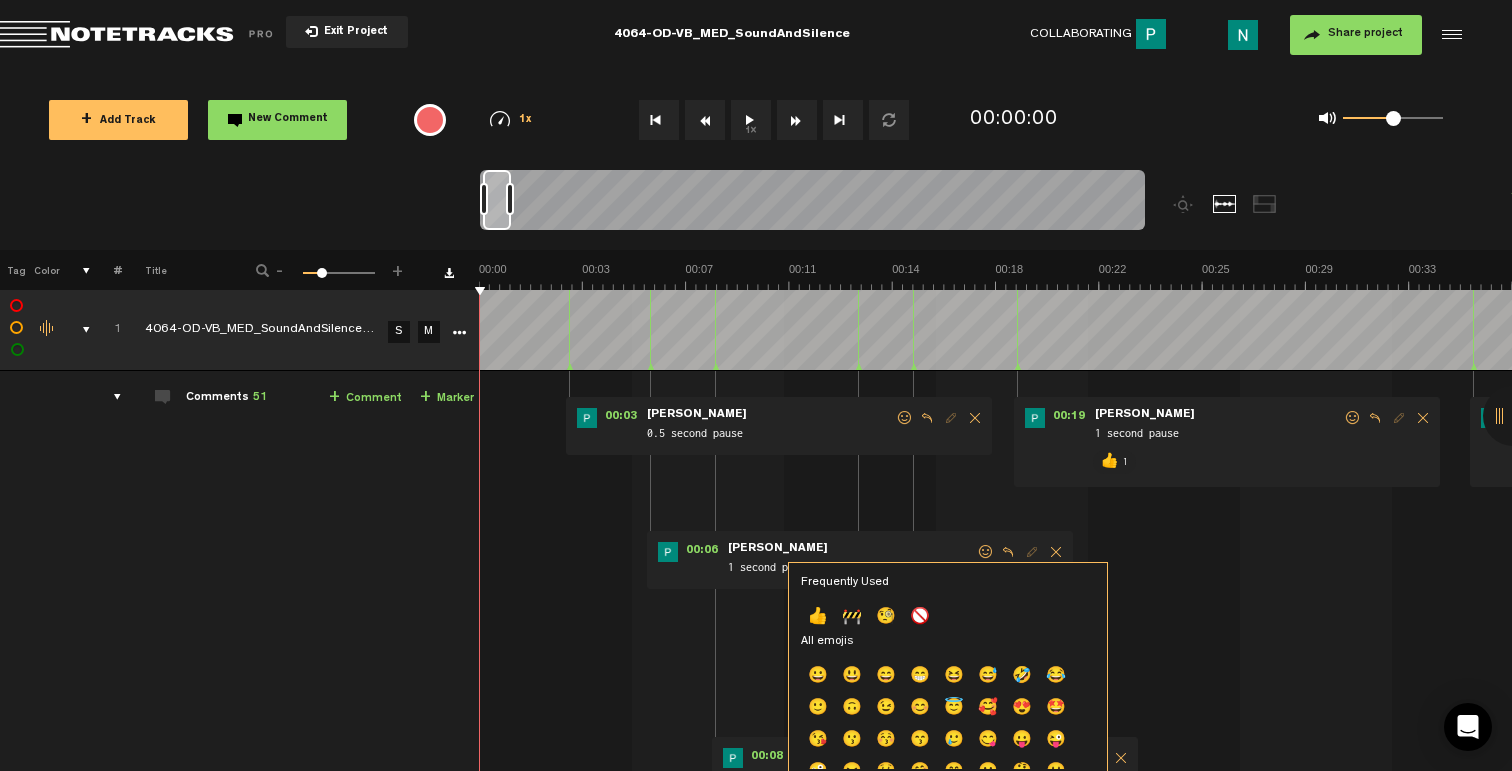 click on "👍" 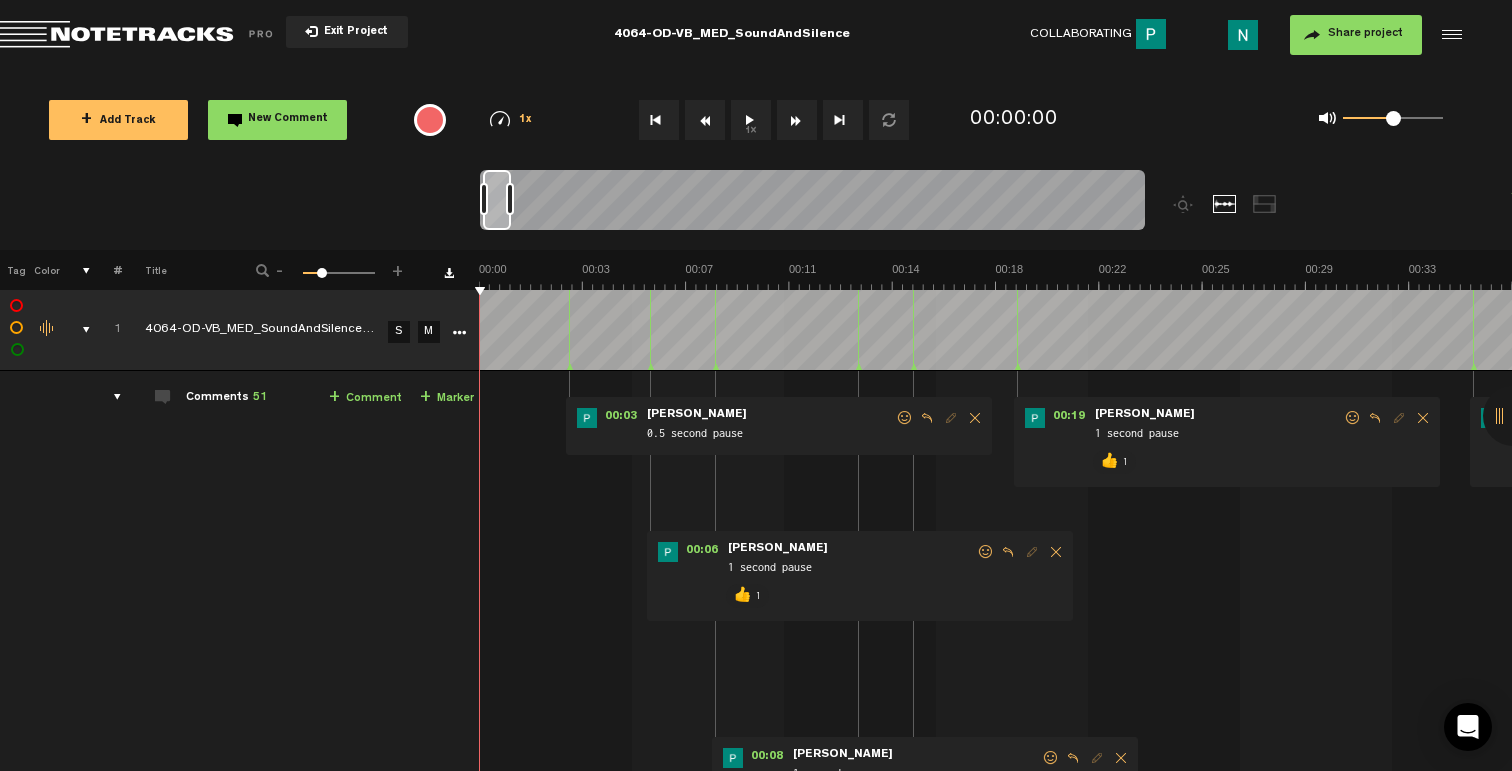 click at bounding box center [905, 418] 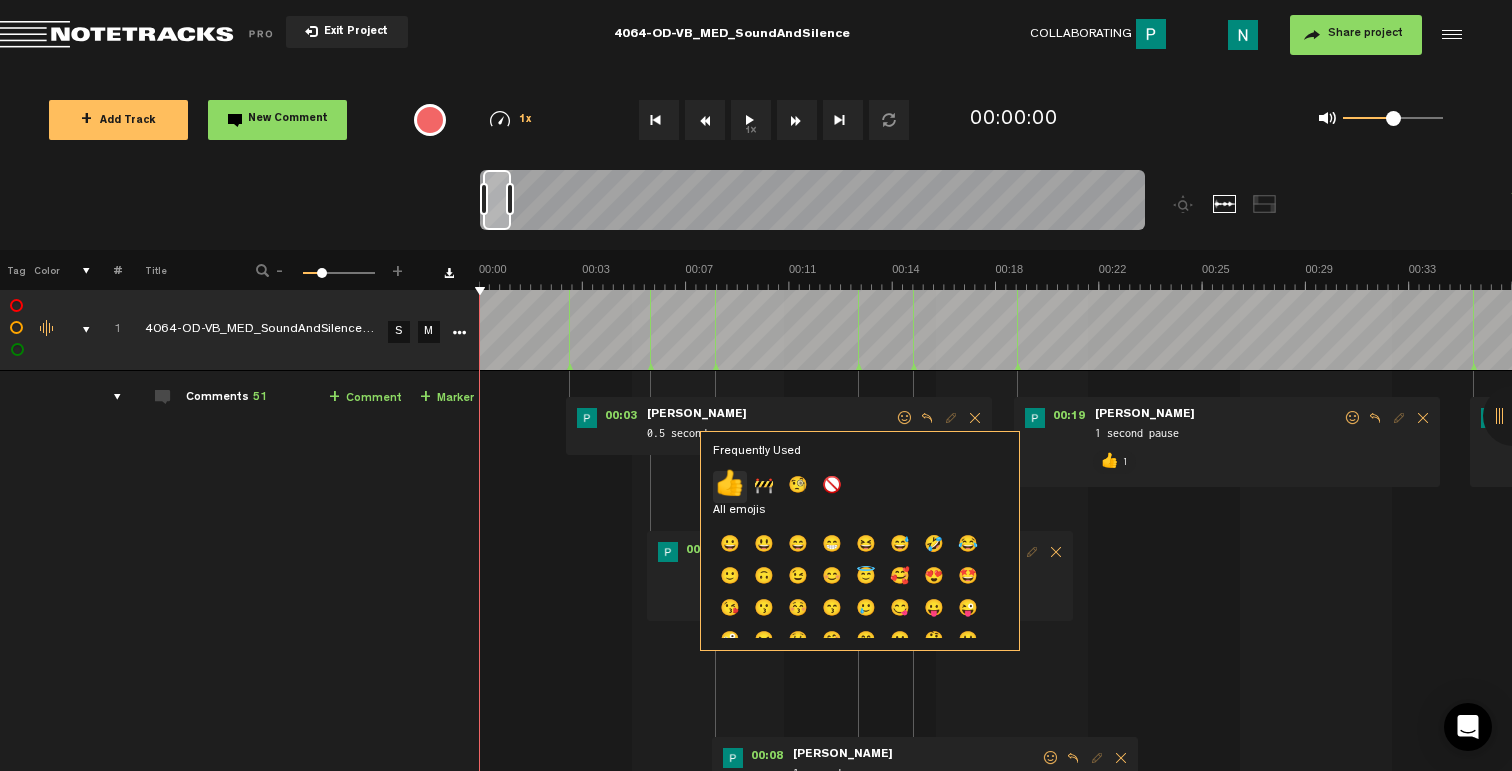 click on "👍" 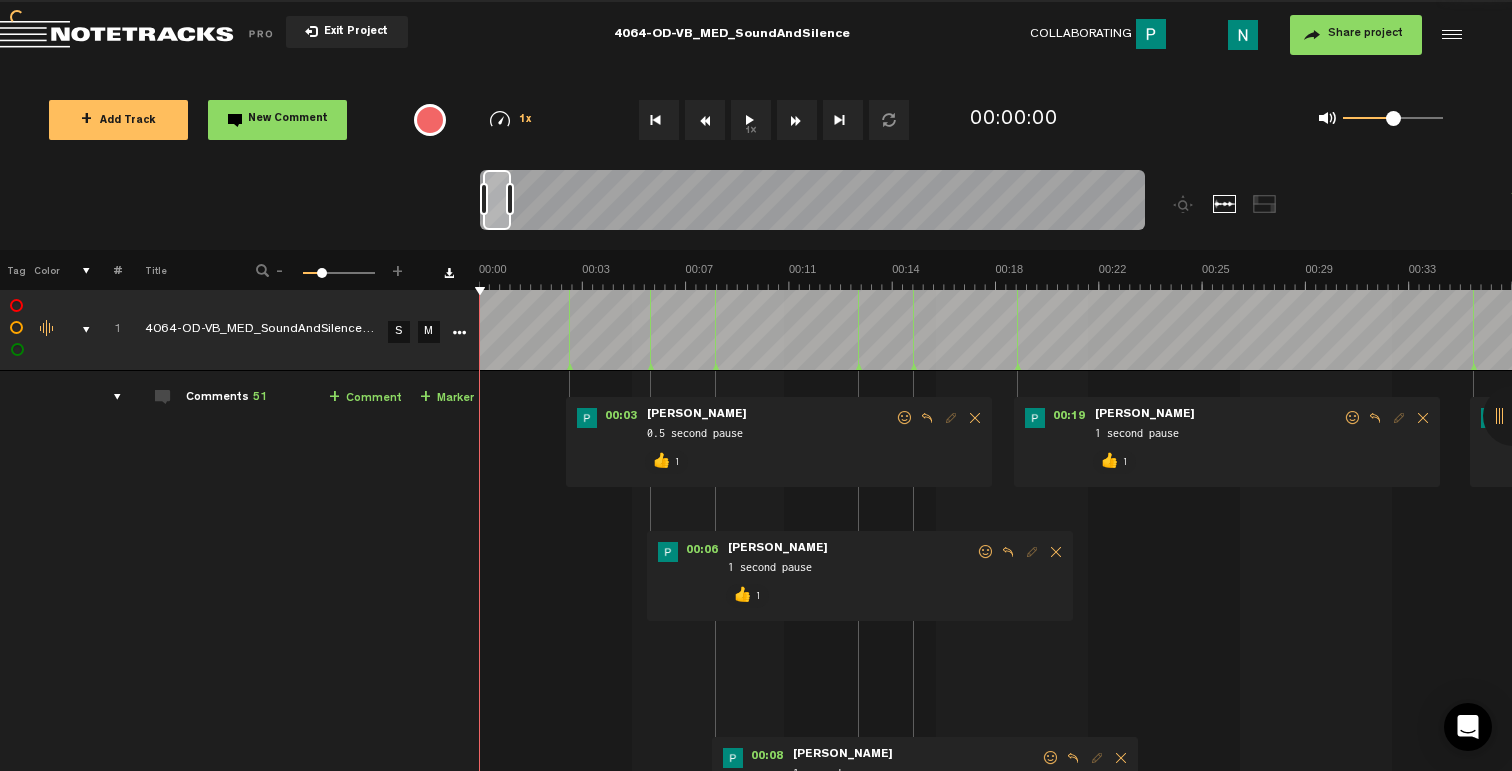 click at bounding box center (78, 330) 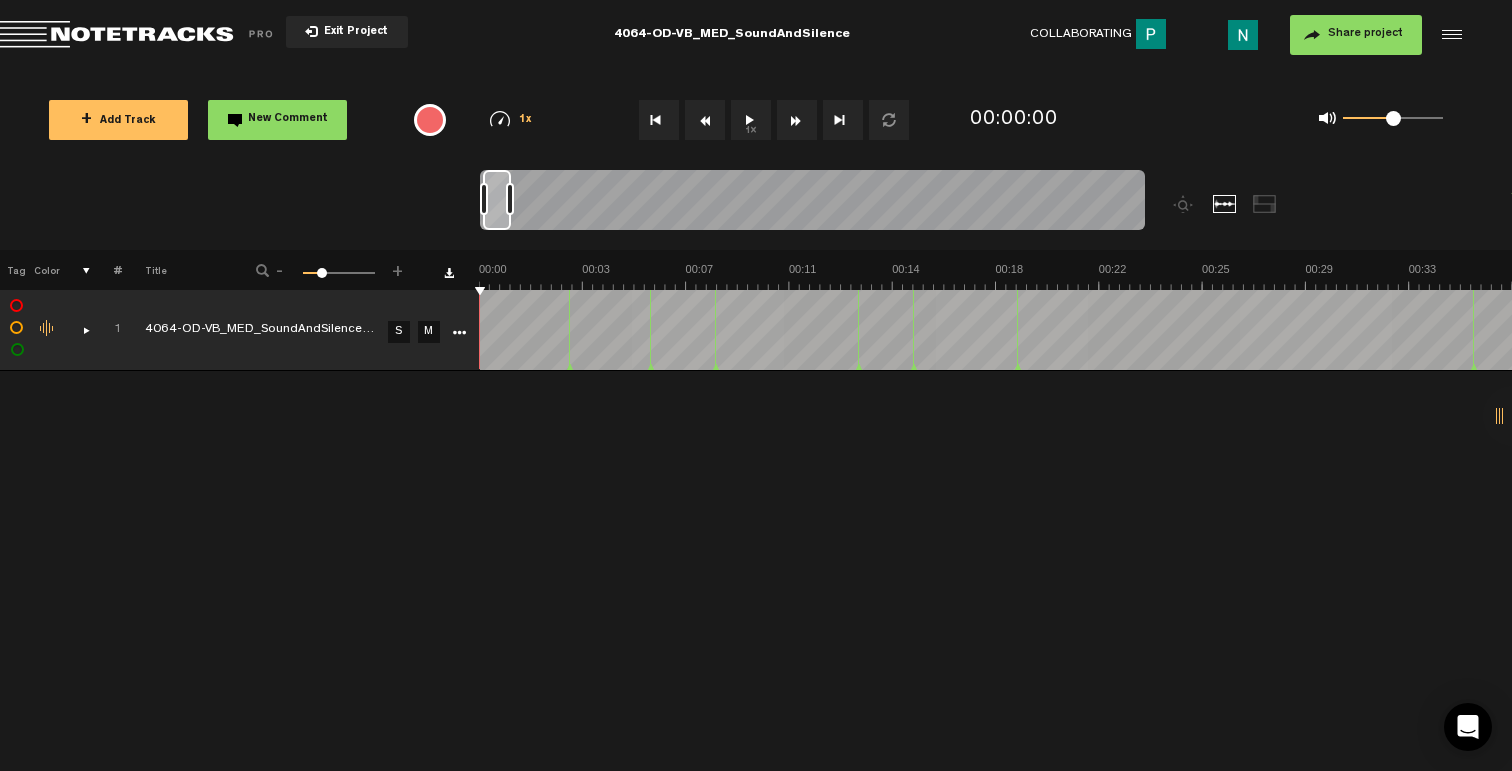 click on "+ Add Track" at bounding box center (118, 120) 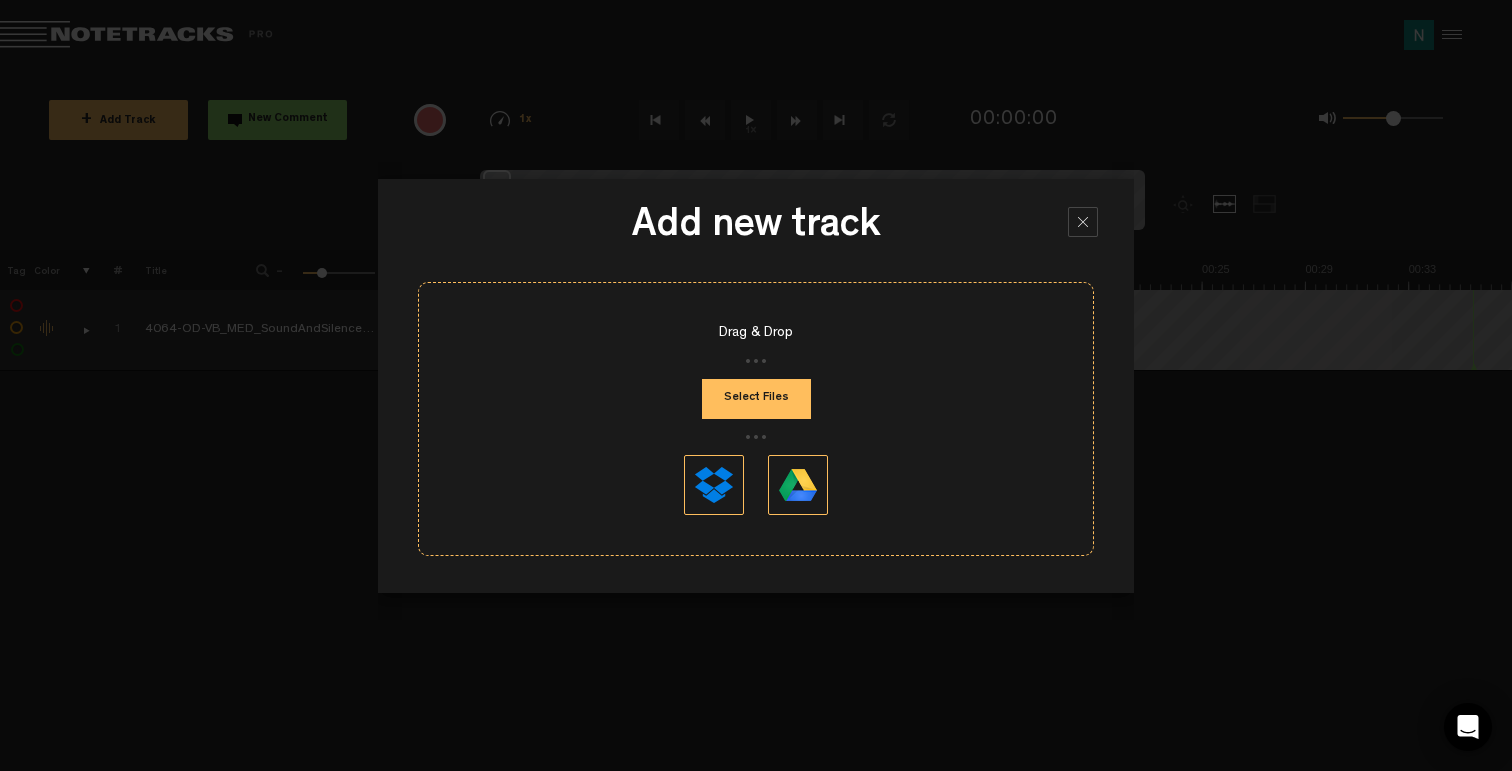 click on "Drag & Drop
Select Files" at bounding box center (756, 419) 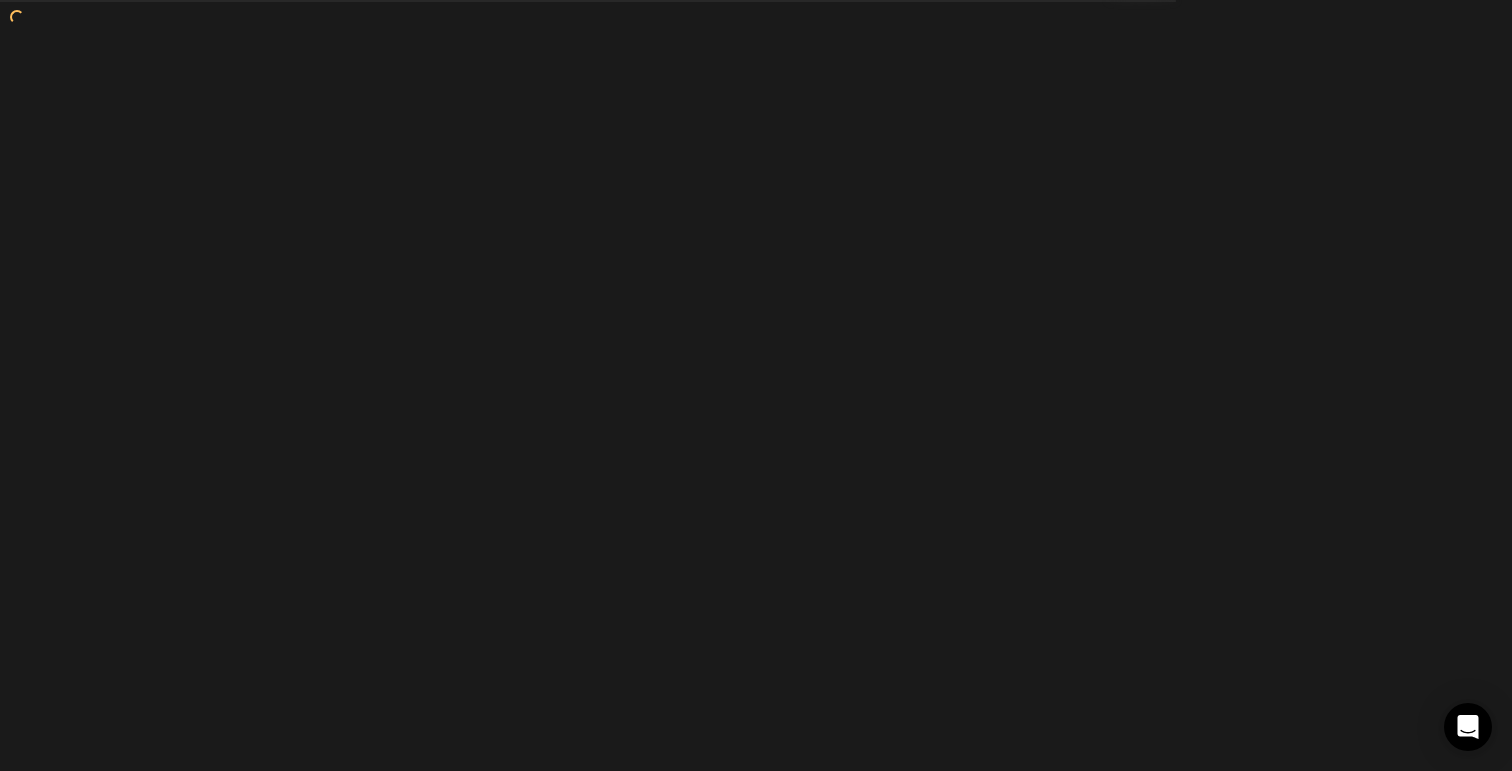 scroll, scrollTop: 0, scrollLeft: 0, axis: both 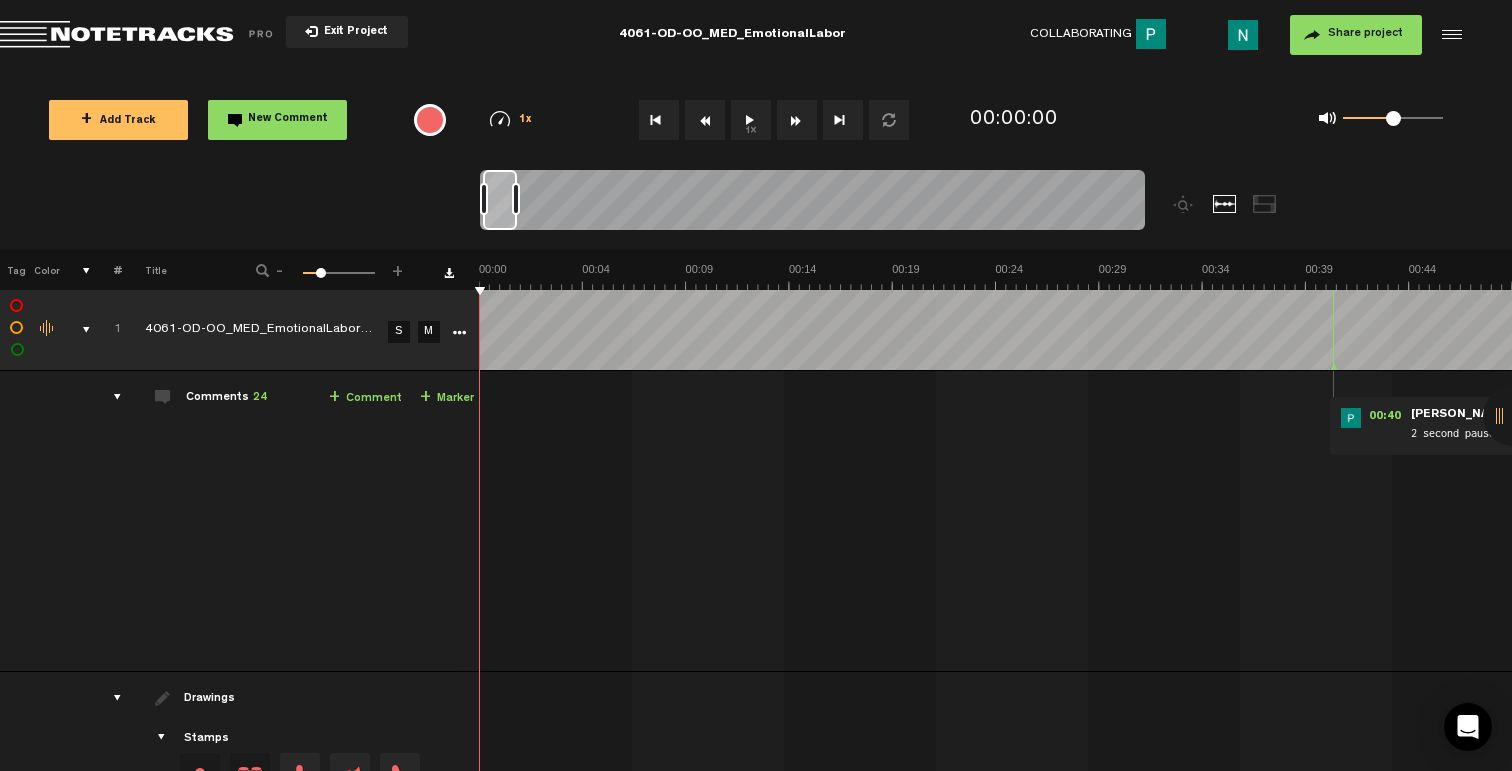 click at bounding box center (78, 330) 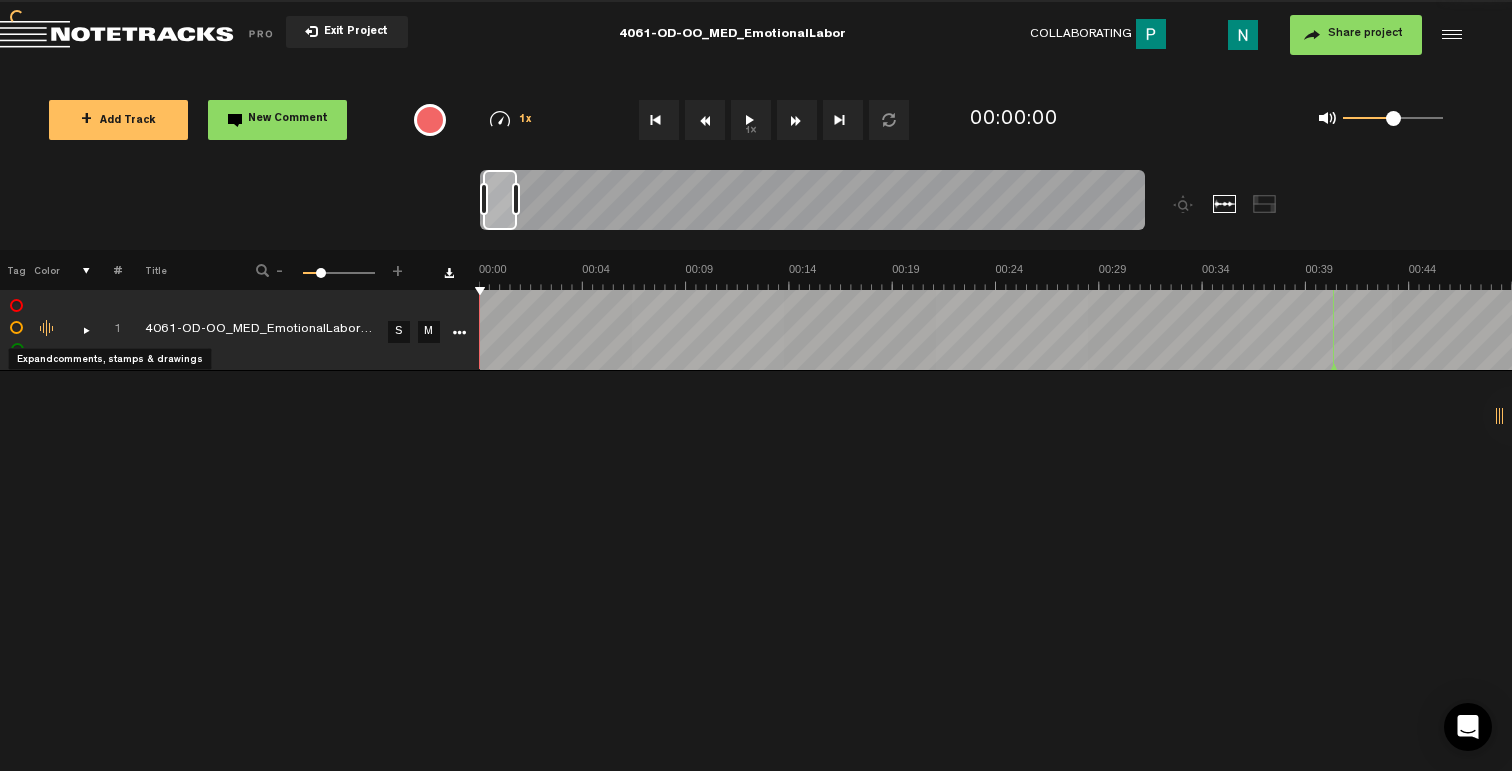 click at bounding box center [78, 330] 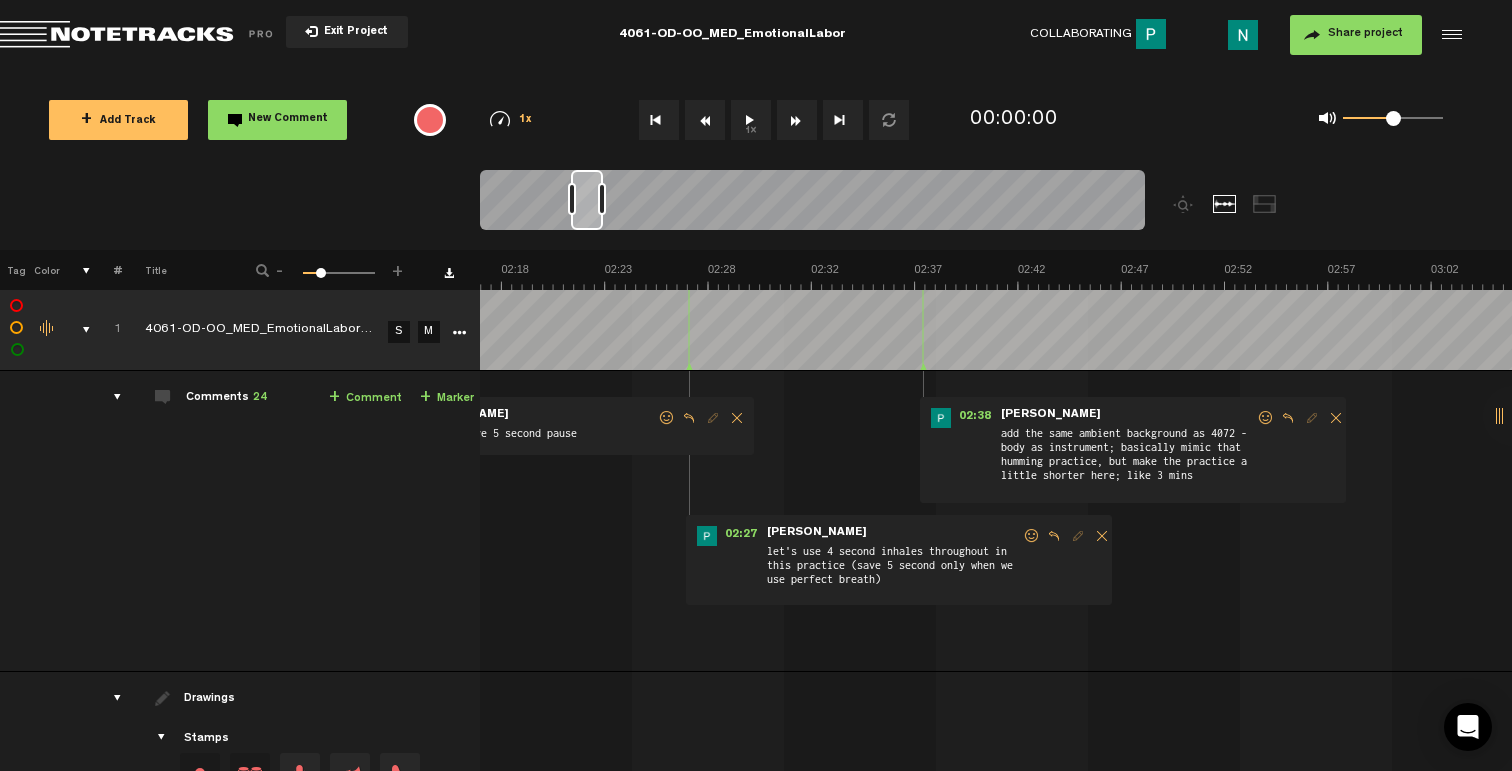 scroll, scrollTop: 0, scrollLeft: 3555, axis: horizontal 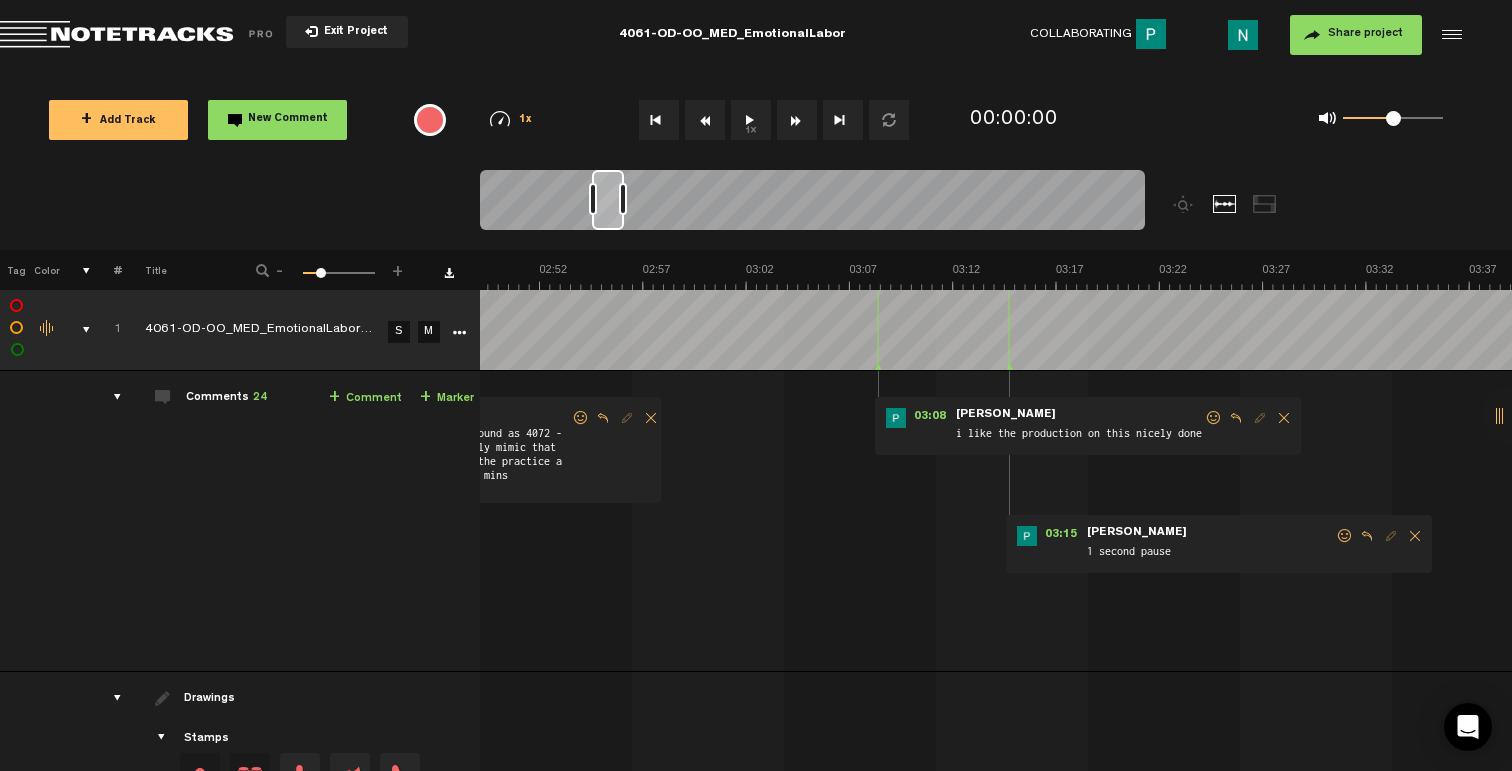 drag, startPoint x: 504, startPoint y: 218, endPoint x: 611, endPoint y: 231, distance: 107.78683 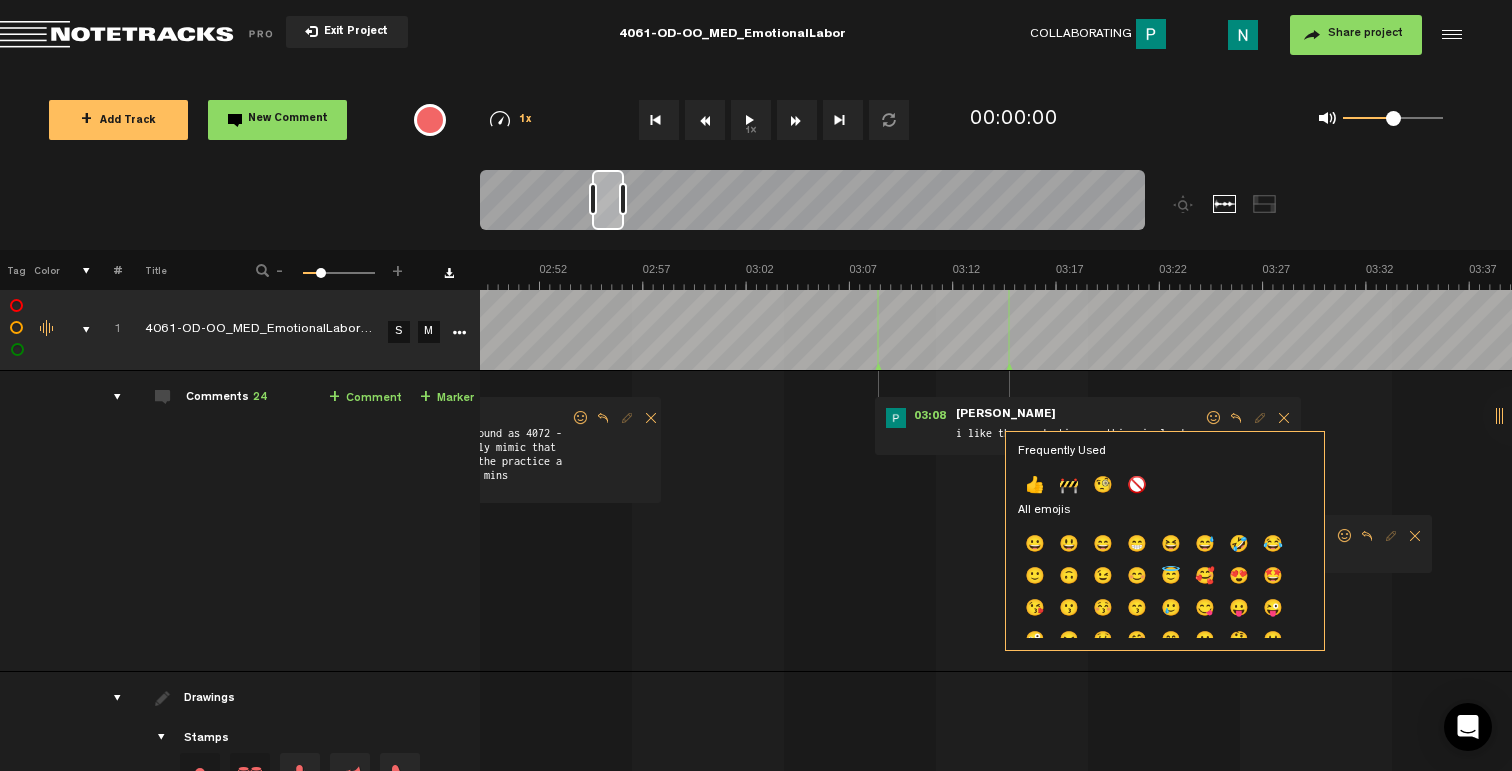 click on "👍" 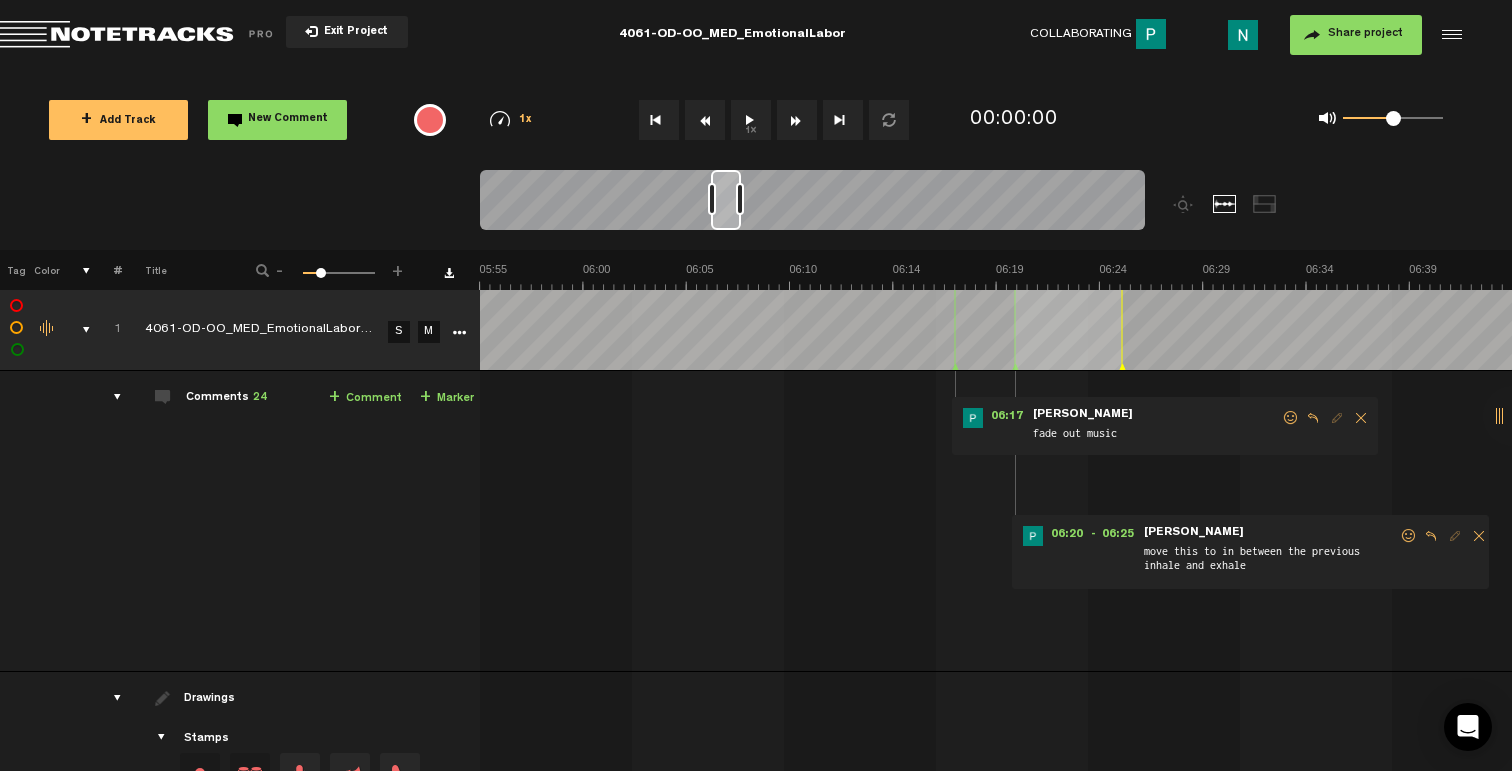 scroll, scrollTop: 0, scrollLeft: 7470, axis: horizontal 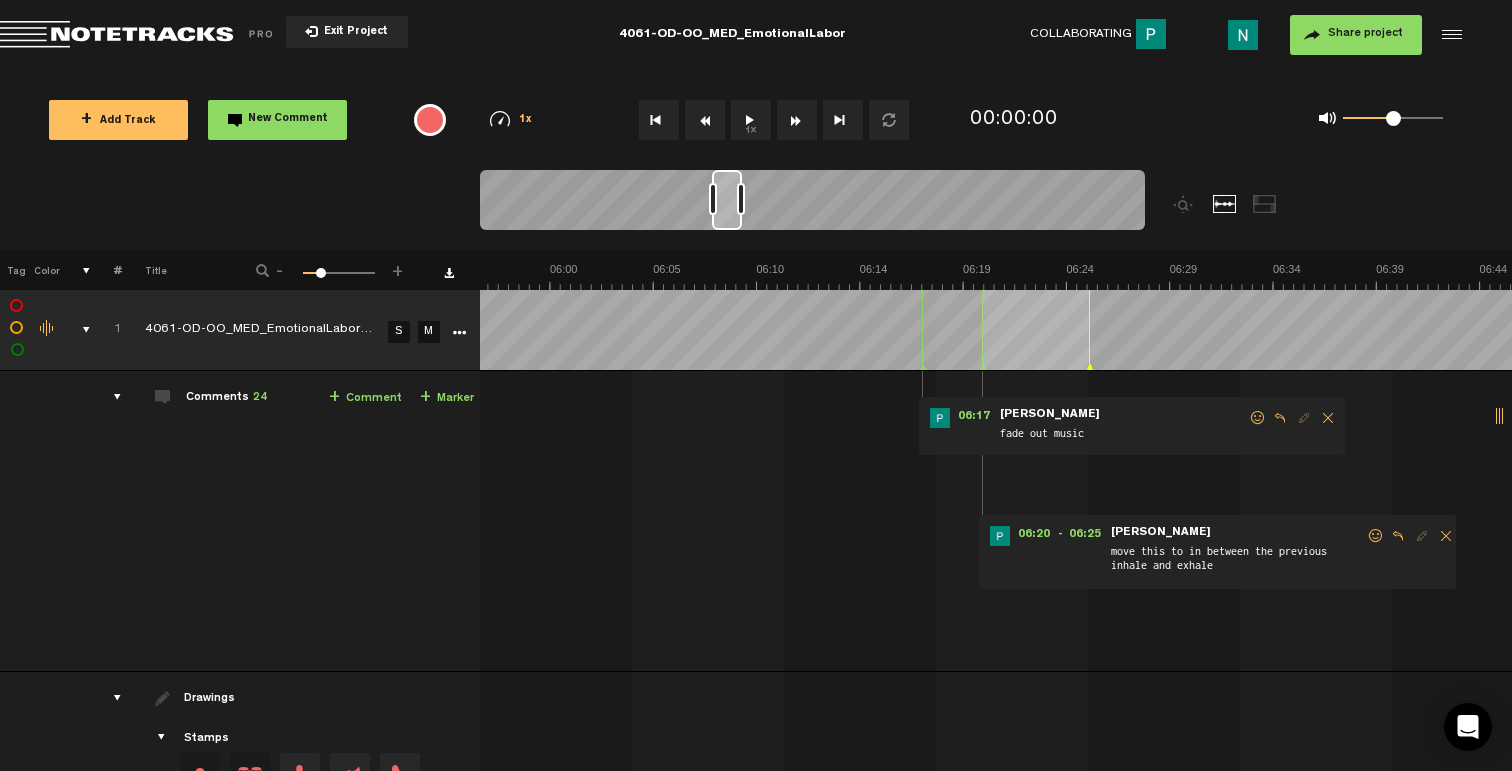 drag, startPoint x: 605, startPoint y: 219, endPoint x: 725, endPoint y: 227, distance: 120.26637 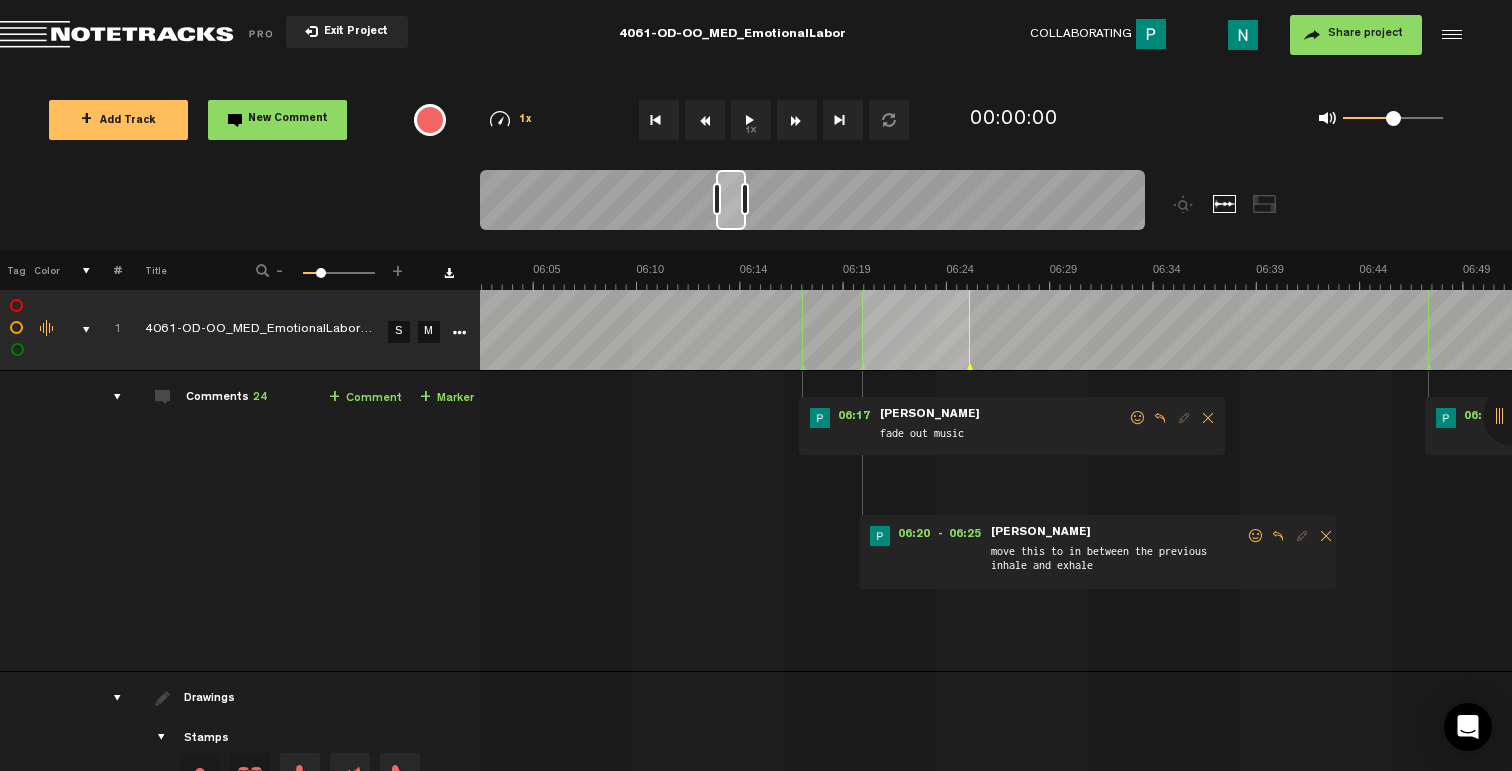 scroll, scrollTop: 0, scrollLeft: 7830, axis: horizontal 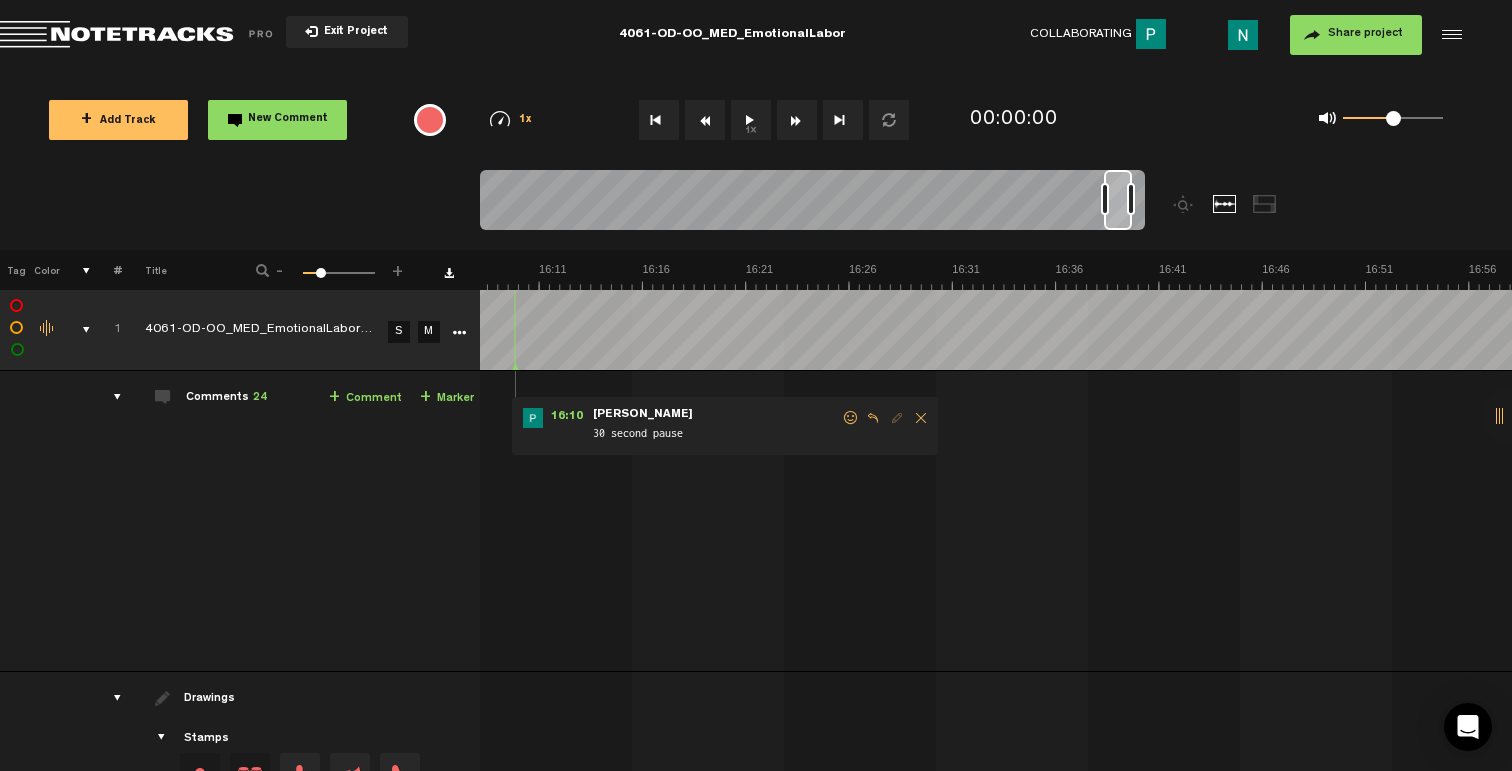 drag, startPoint x: 1133, startPoint y: 218, endPoint x: 1115, endPoint y: 223, distance: 18.681541 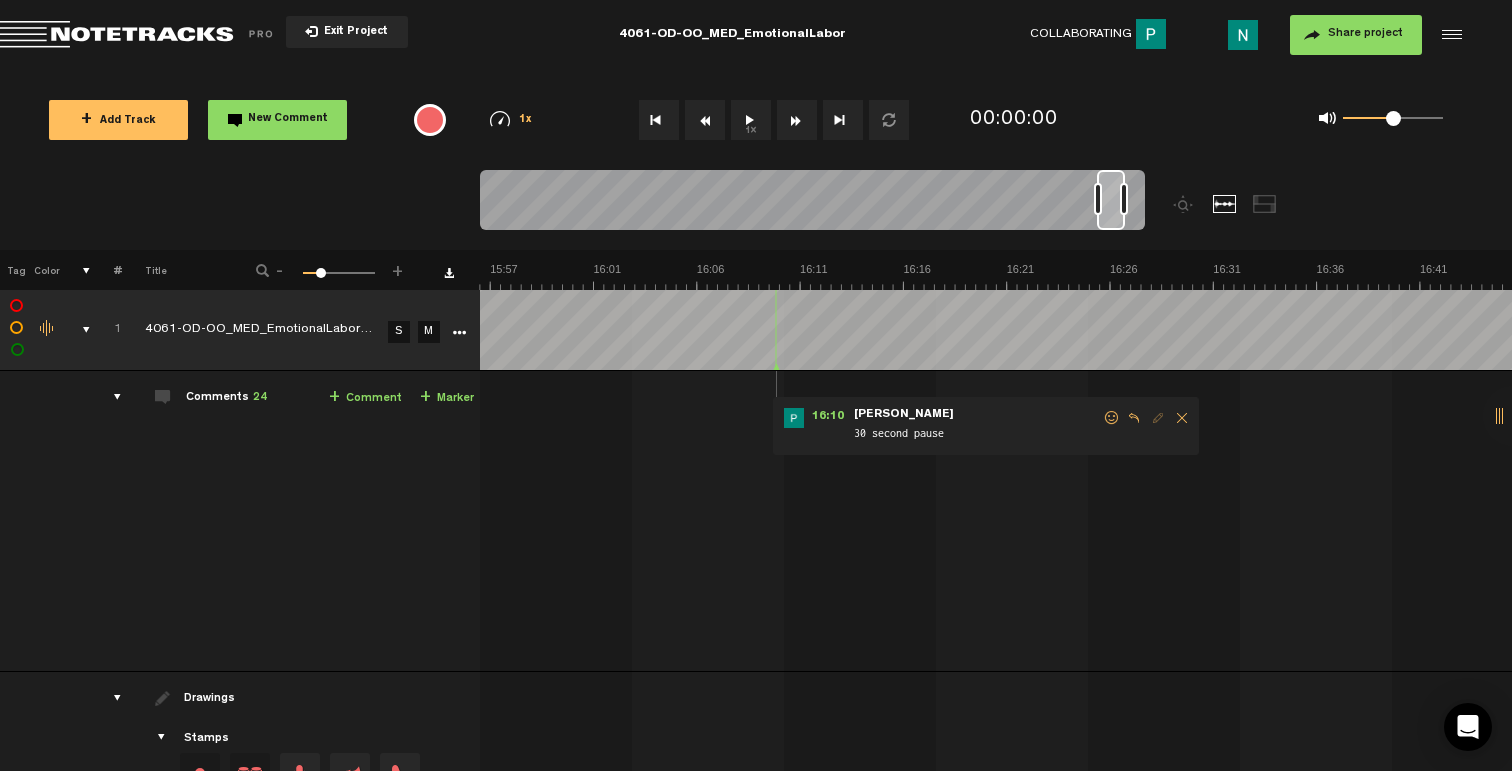 click at bounding box center (1112, 418) 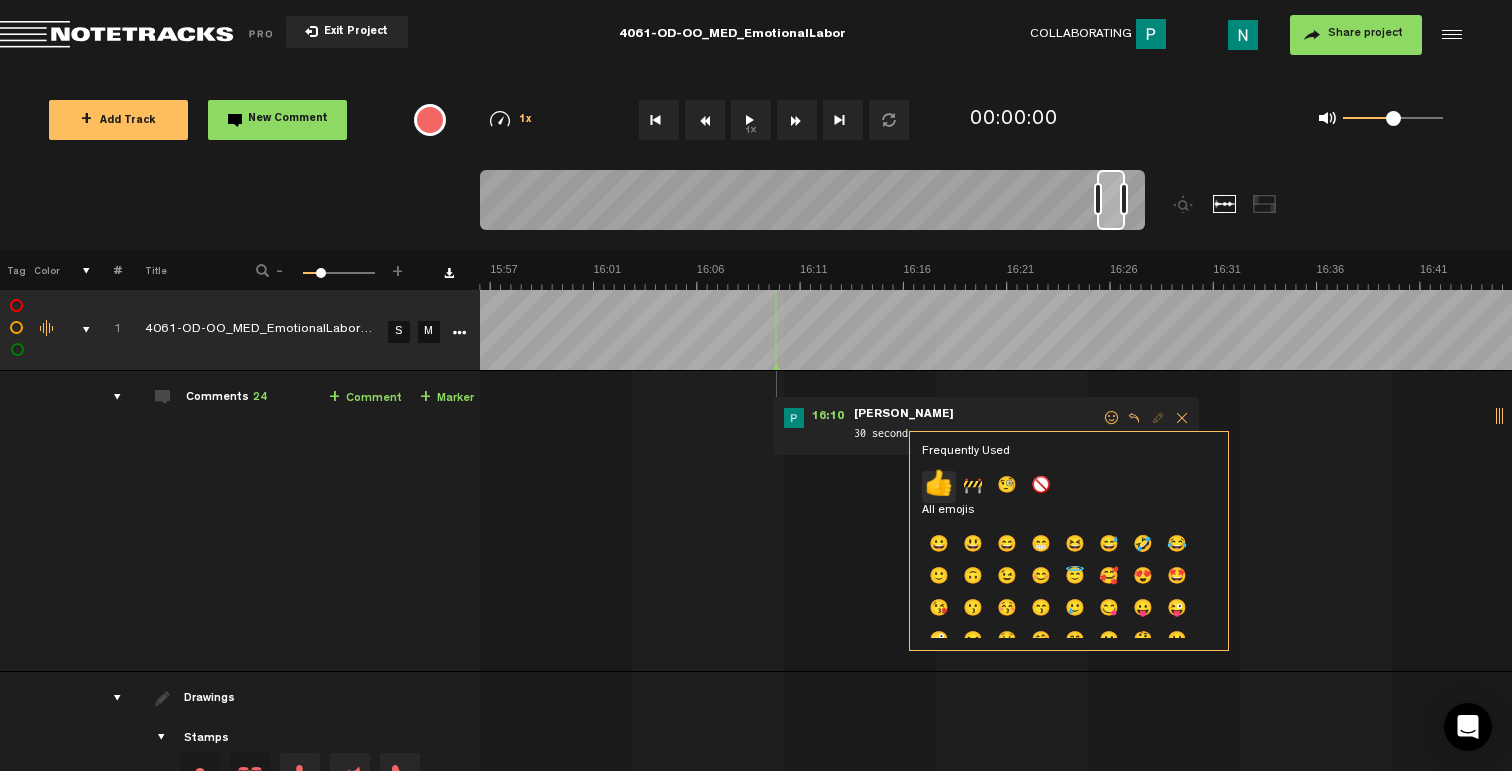 click on "👍" 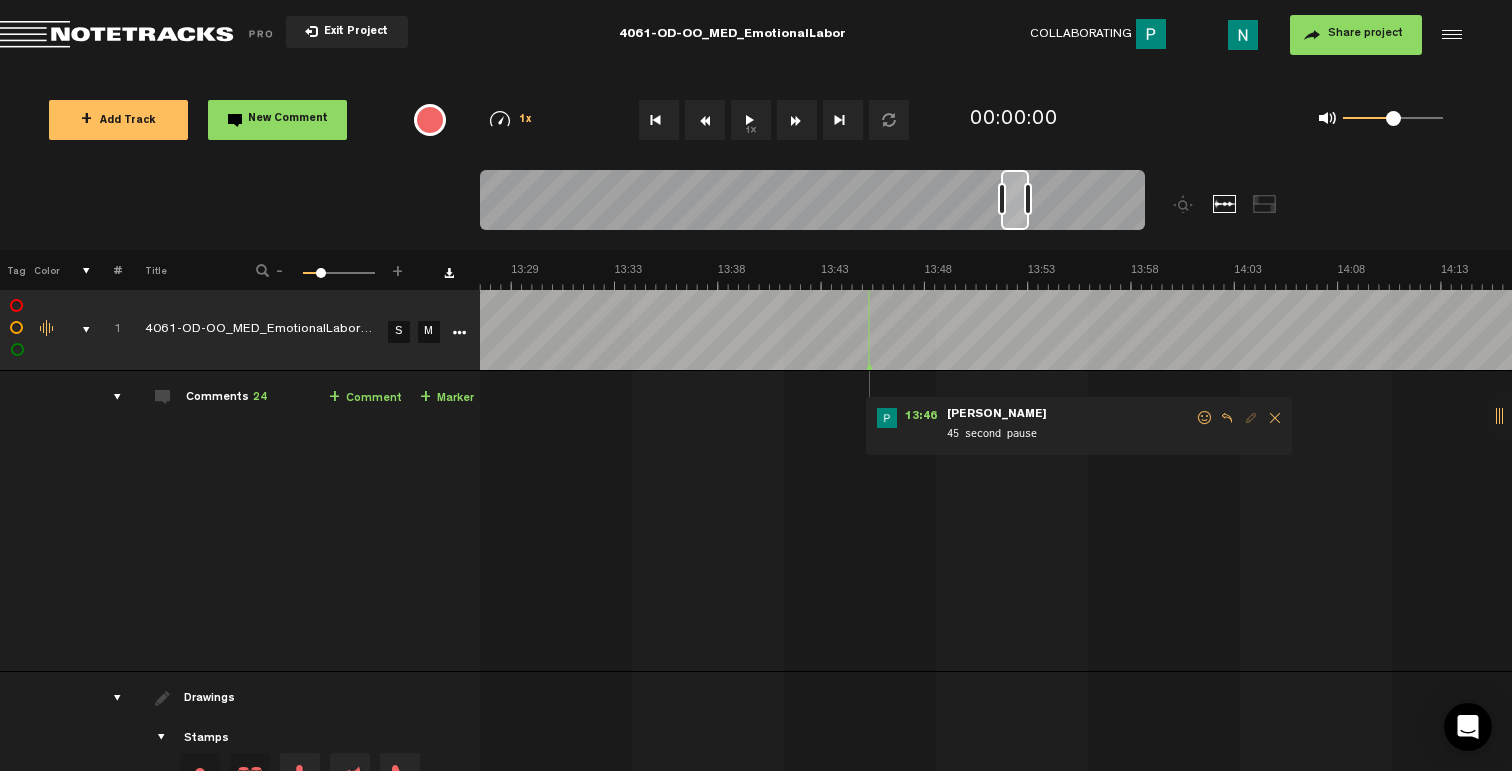 scroll, scrollTop: 0, scrollLeft: 16789, axis: horizontal 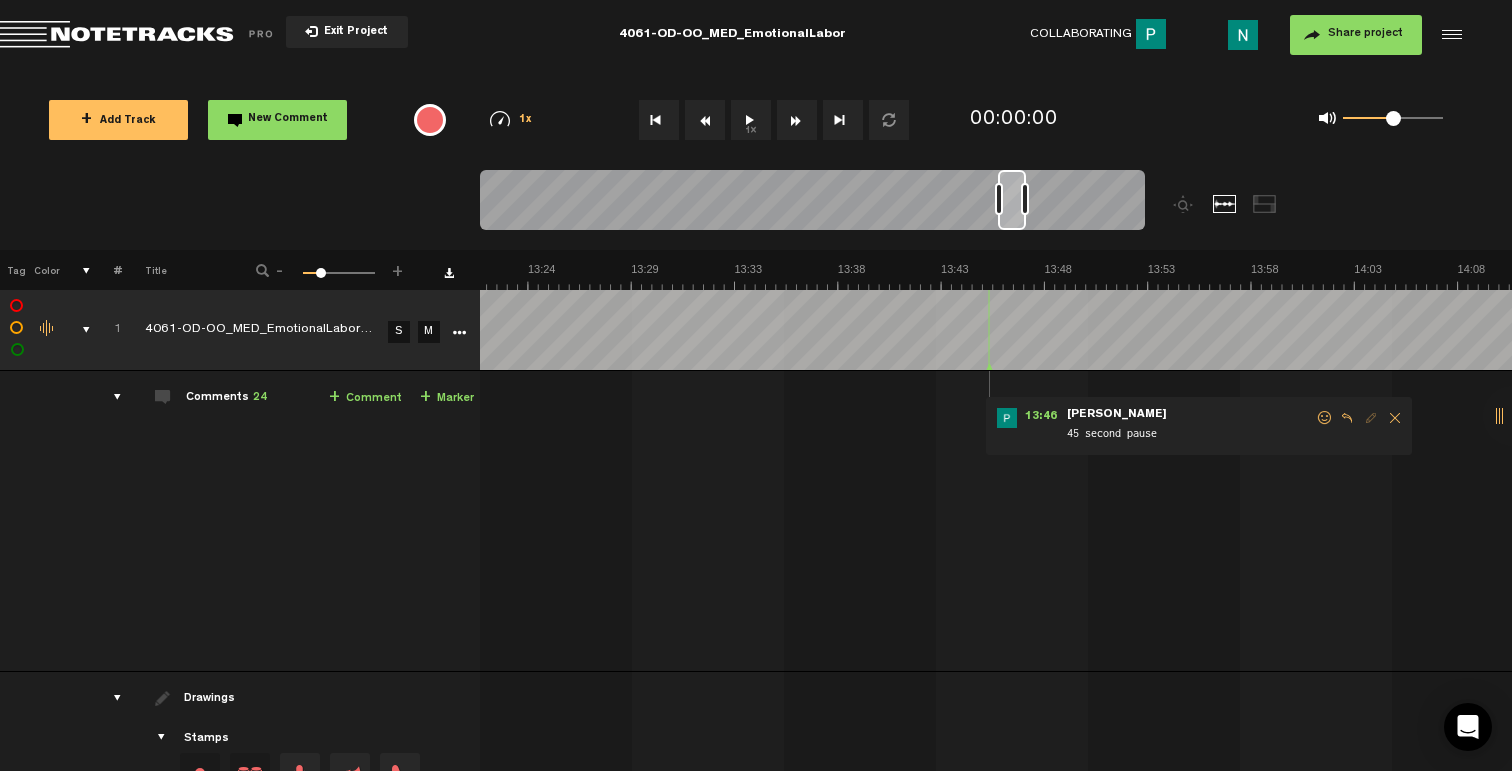 click at bounding box center [1325, 418] 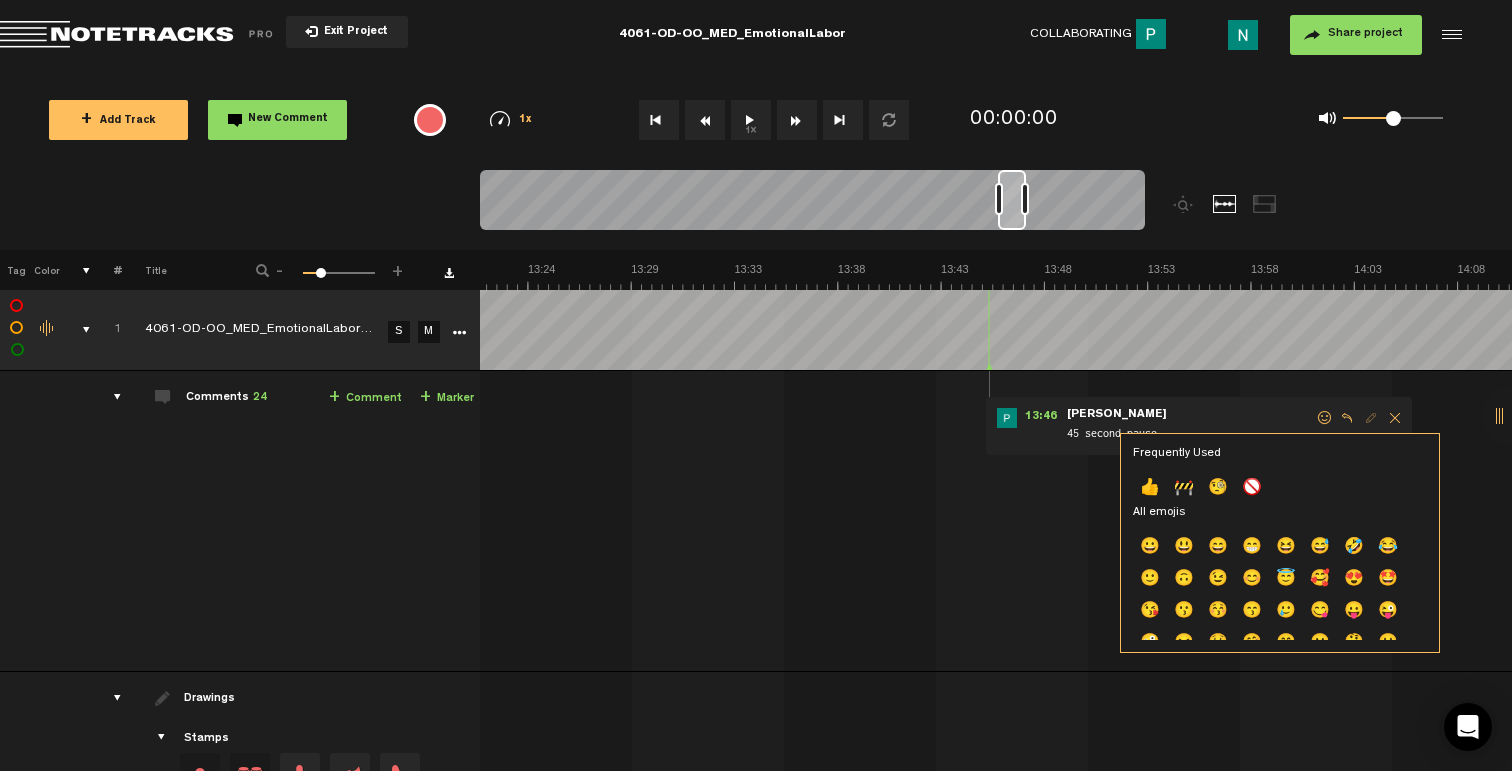 click on "👍" 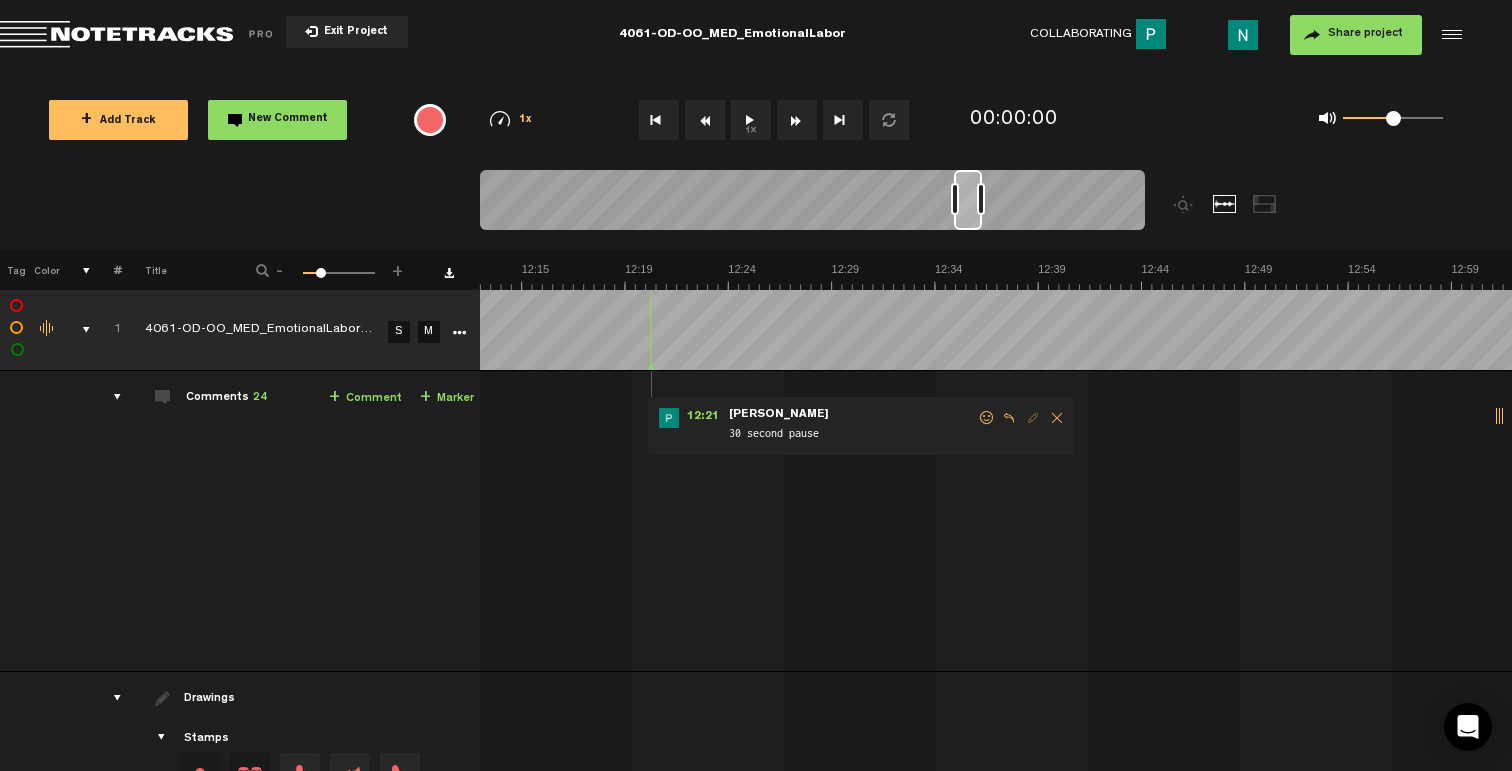 scroll, scrollTop: 0, scrollLeft: 15229, axis: horizontal 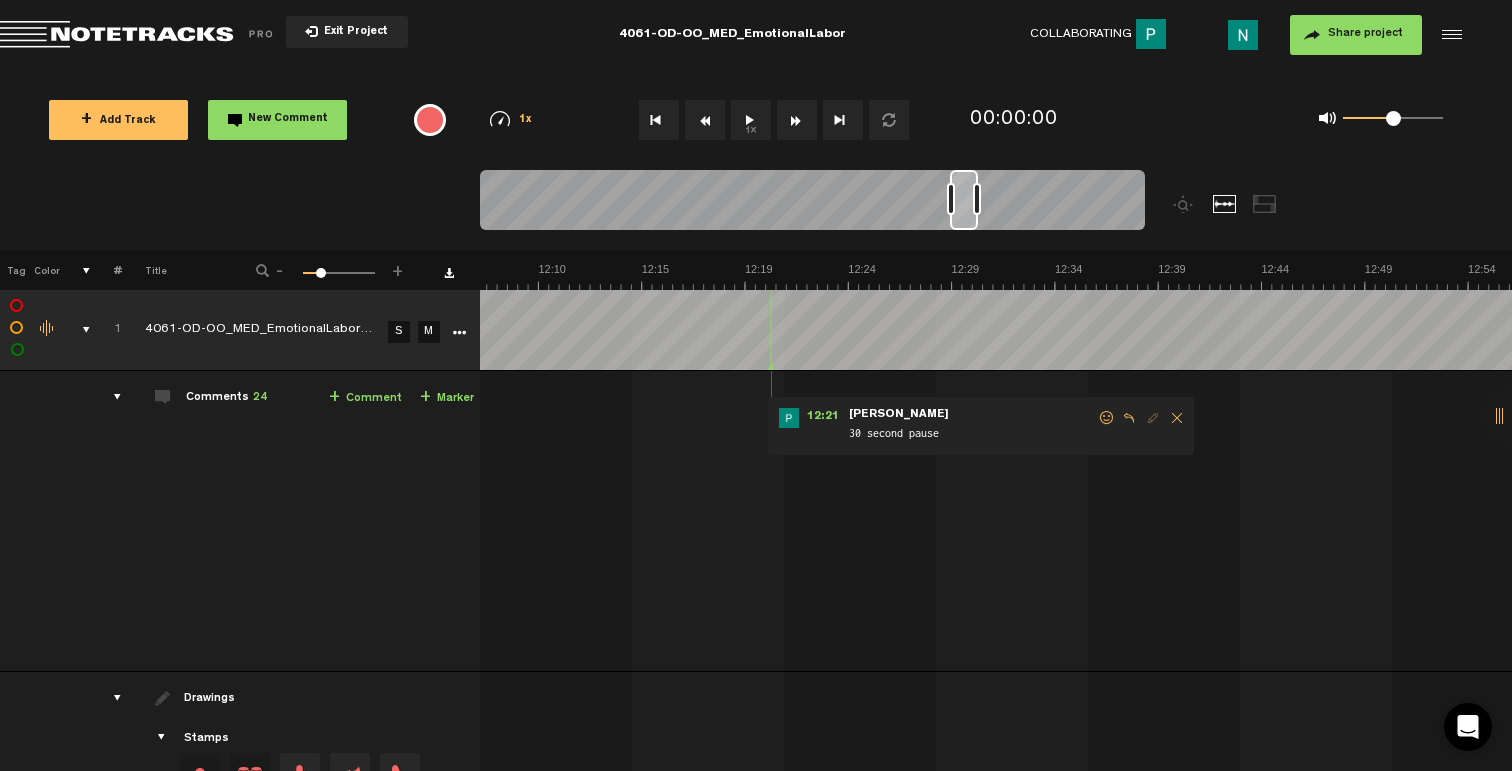 click at bounding box center (1107, 418) 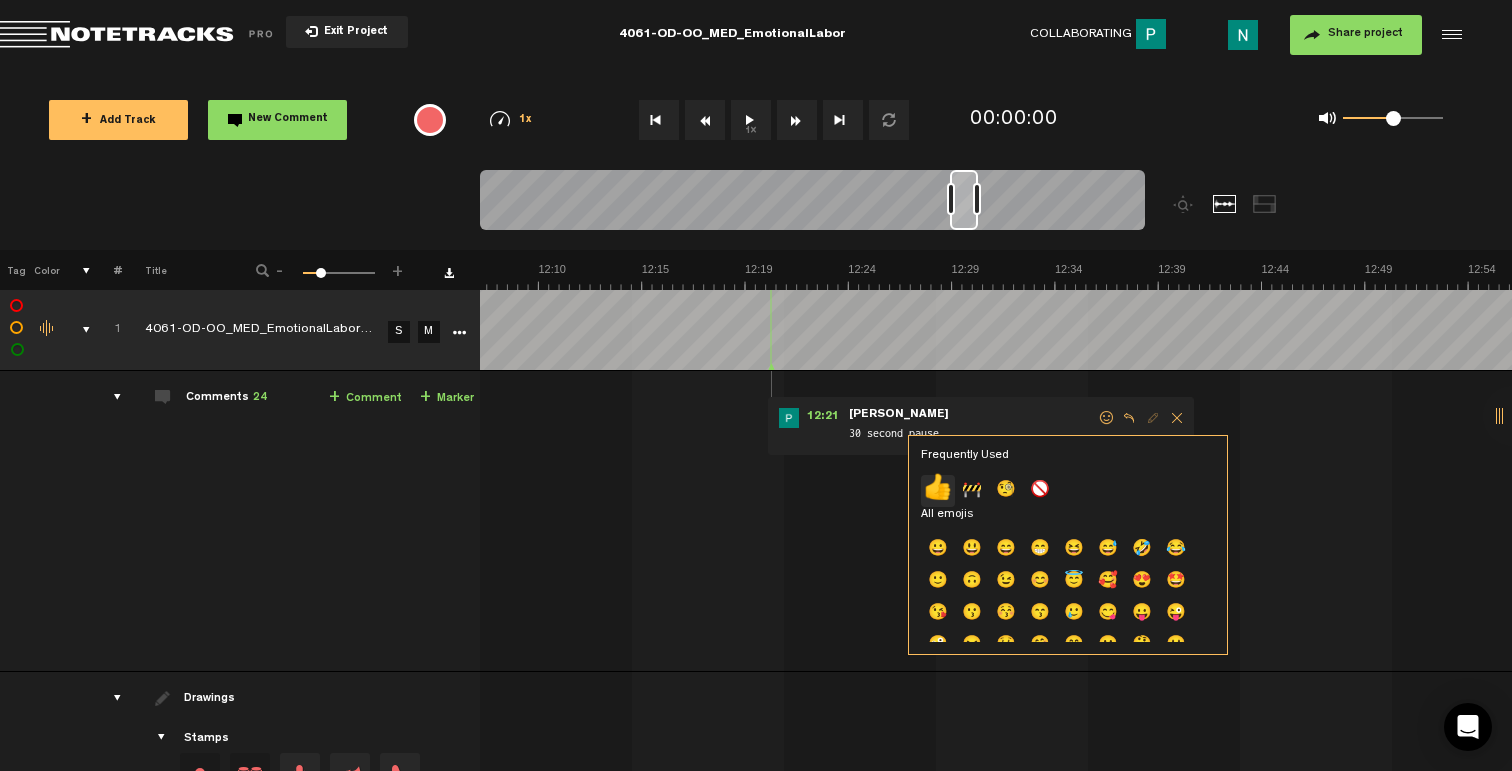 click on "👍" 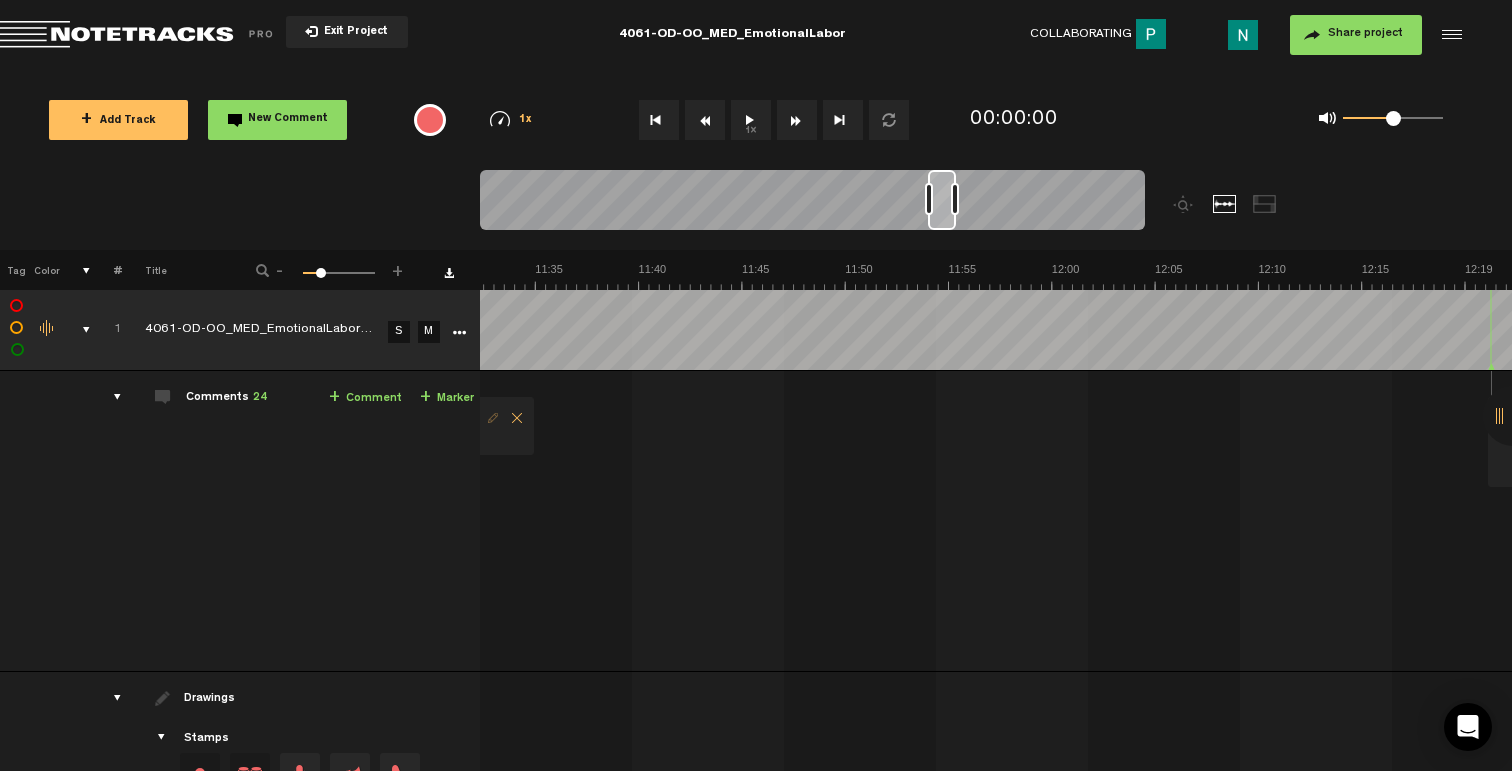 scroll, scrollTop: 0, scrollLeft: 13909, axis: horizontal 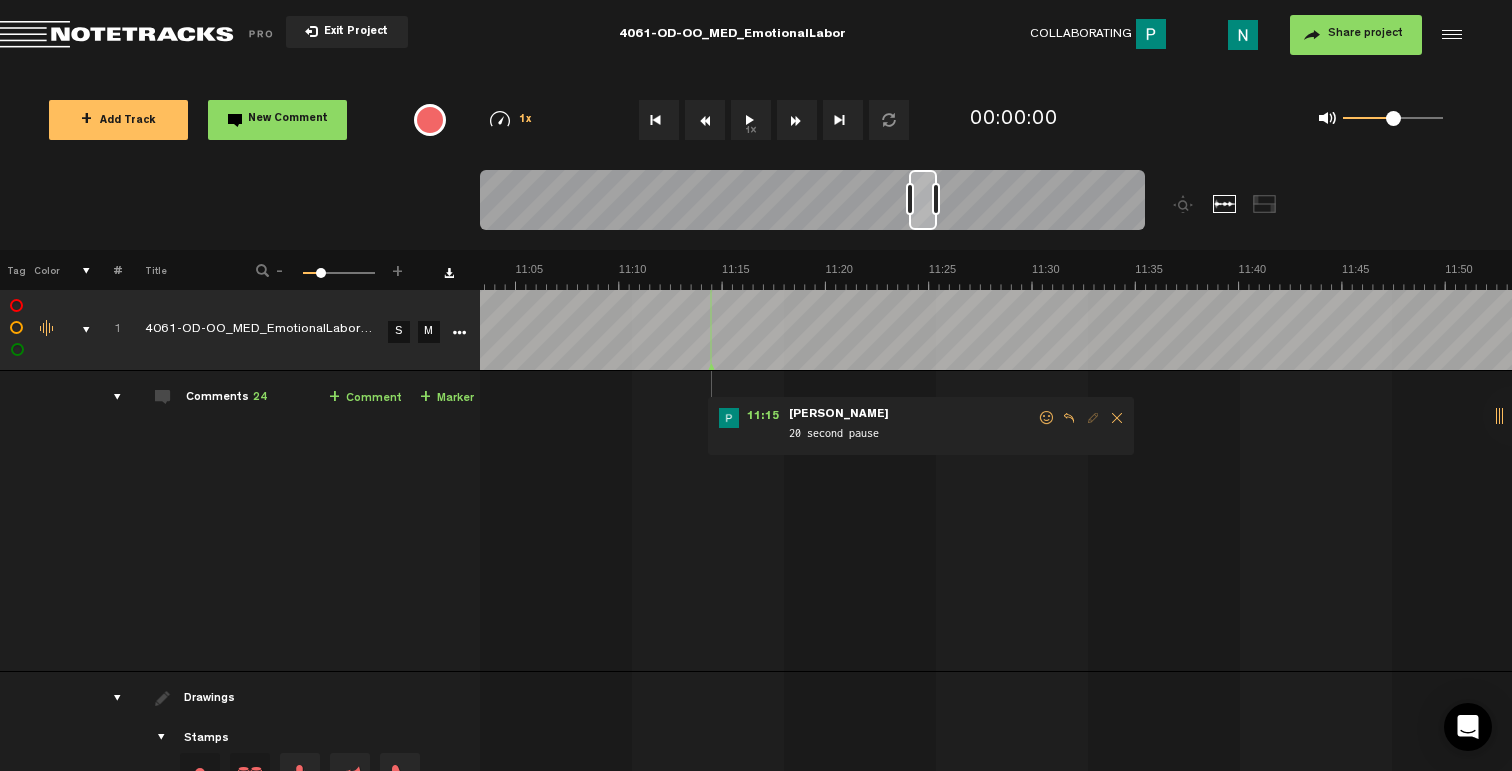 click at bounding box center (1047, 418) 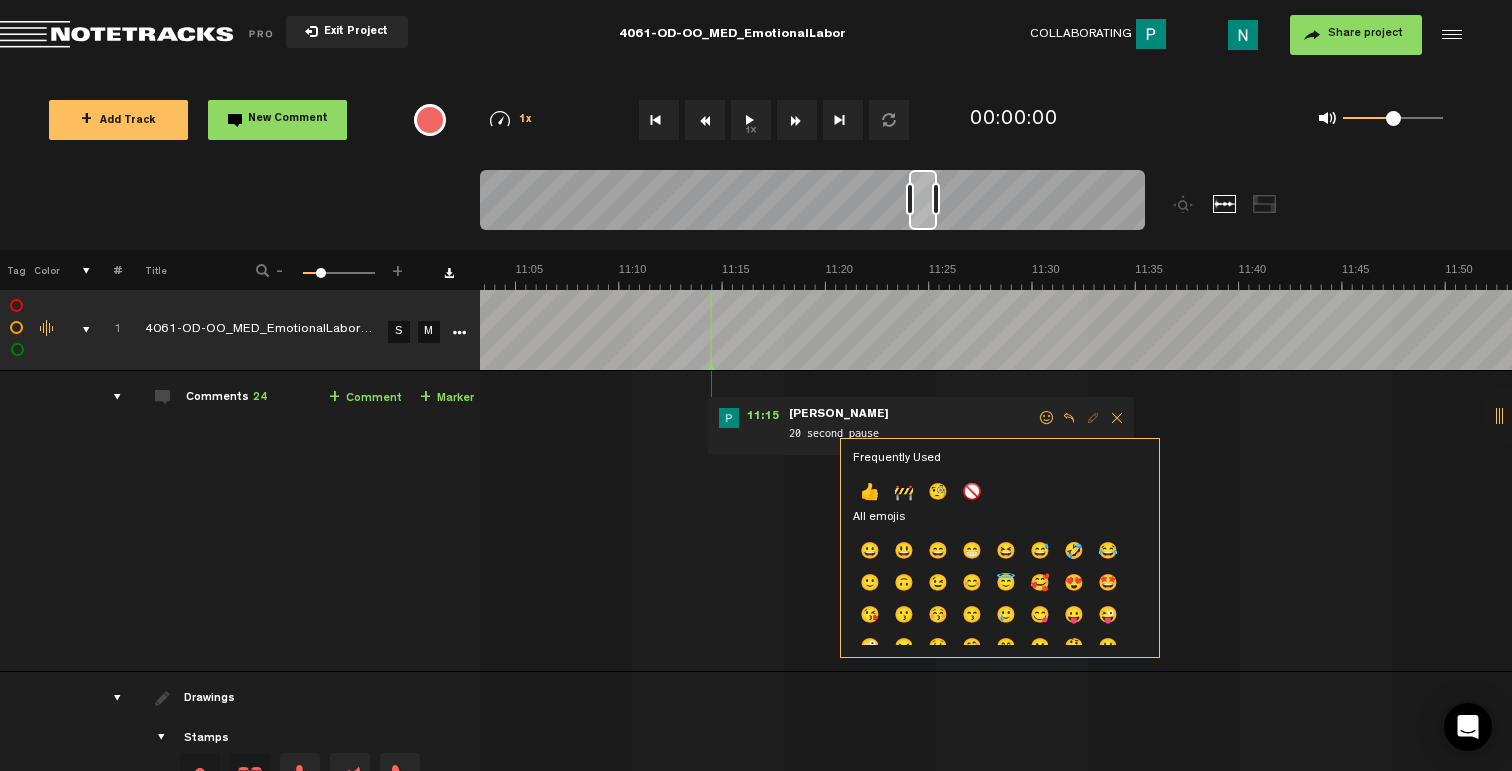 click on "👍" 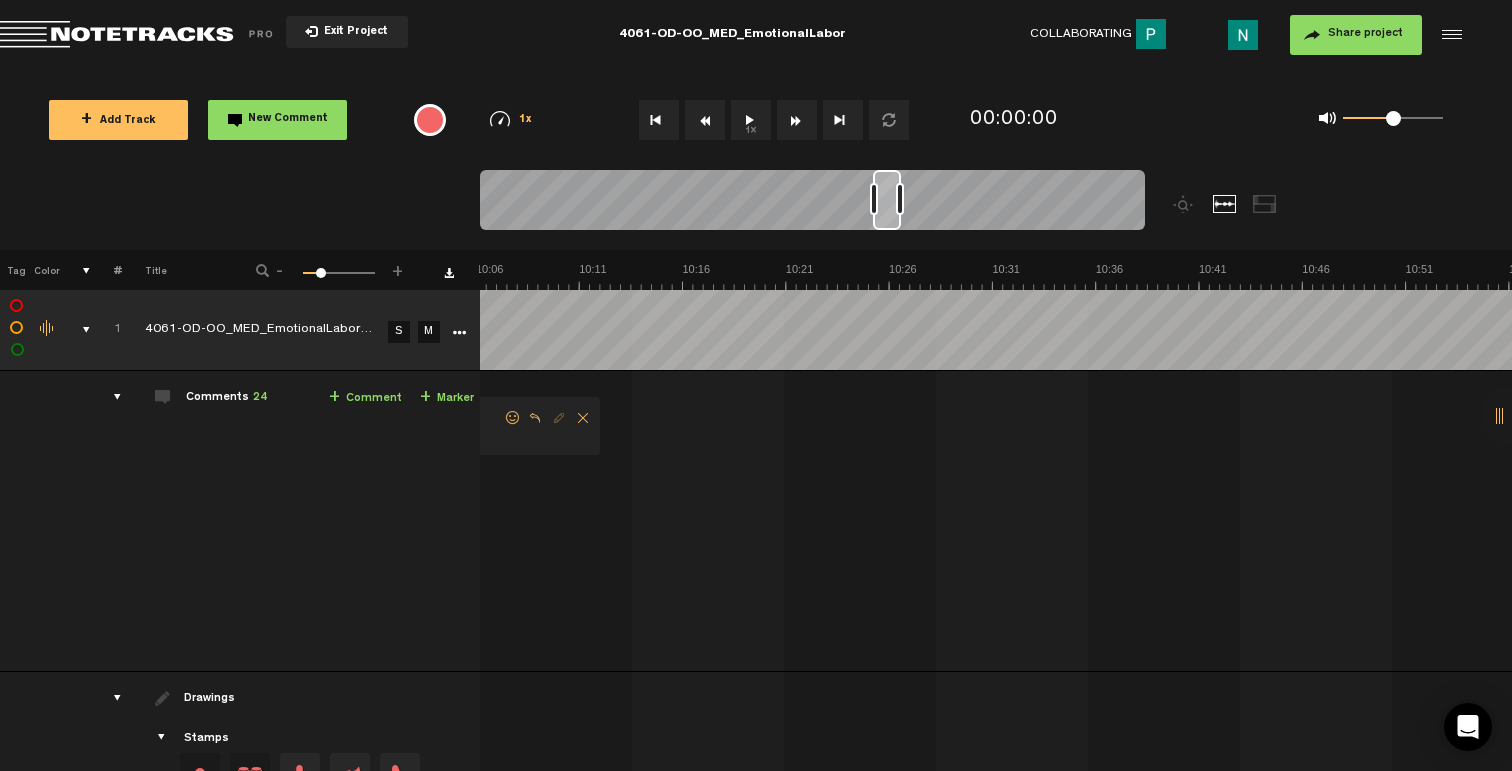scroll, scrollTop: 0, scrollLeft: 12229, axis: horizontal 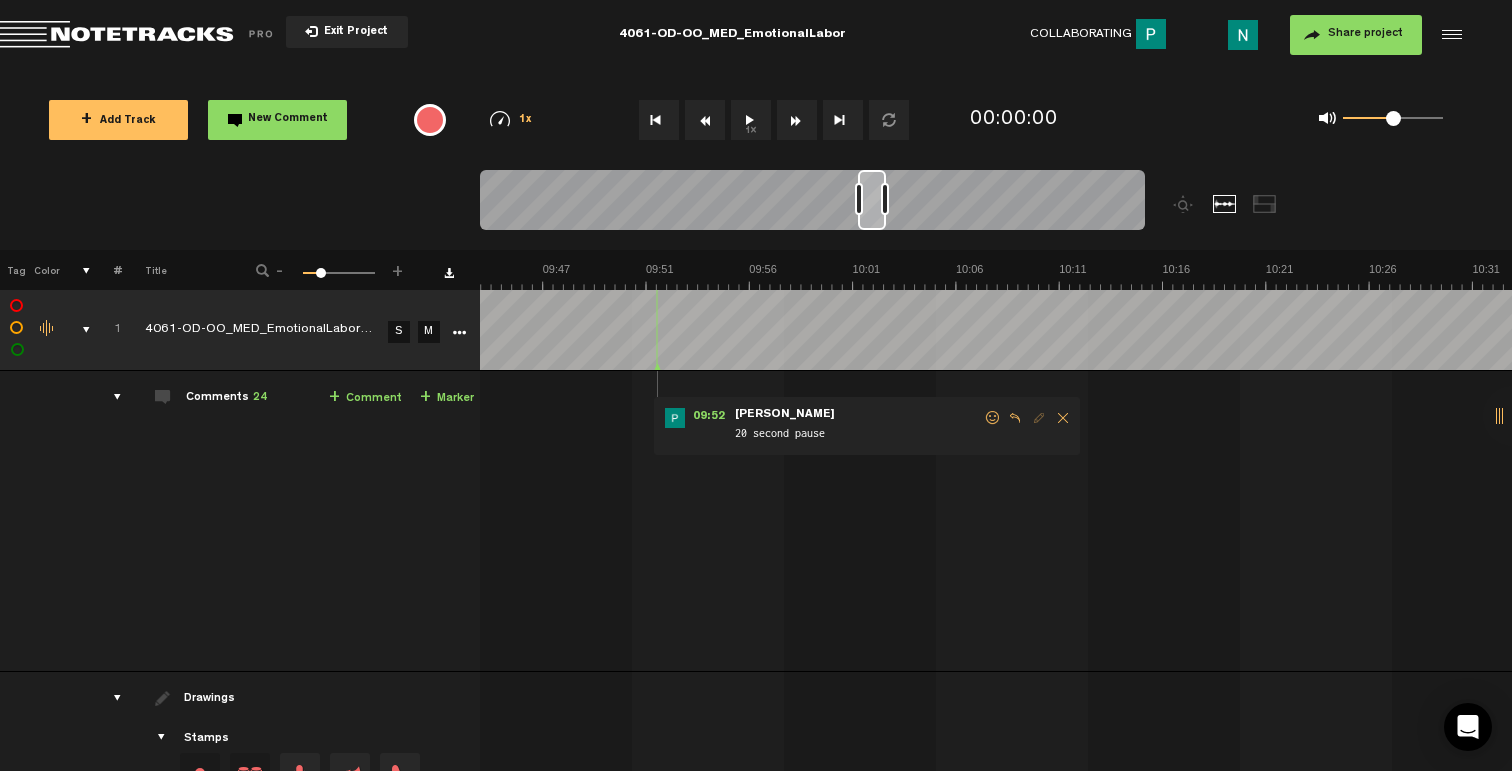 click at bounding box center [993, 418] 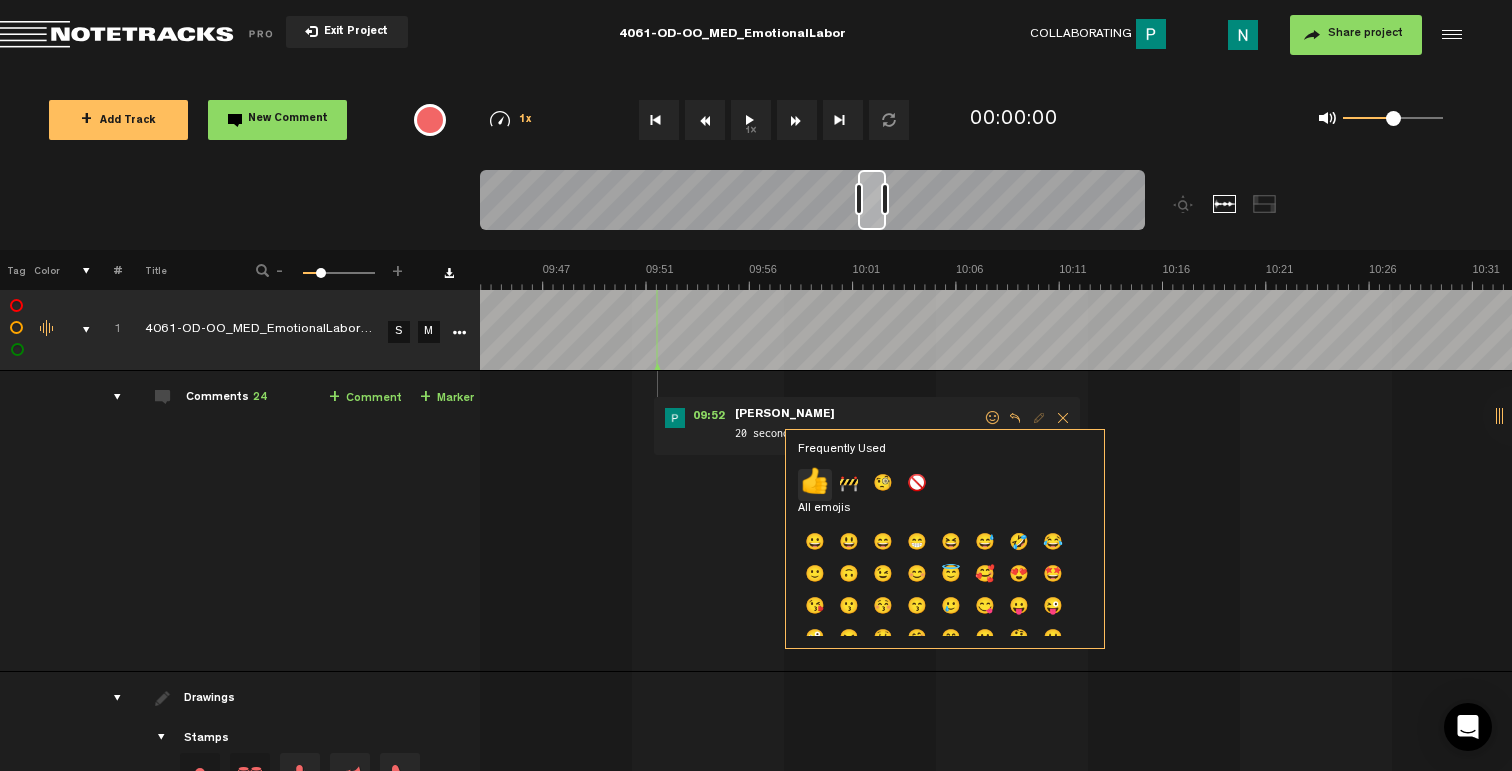 click on "👍" 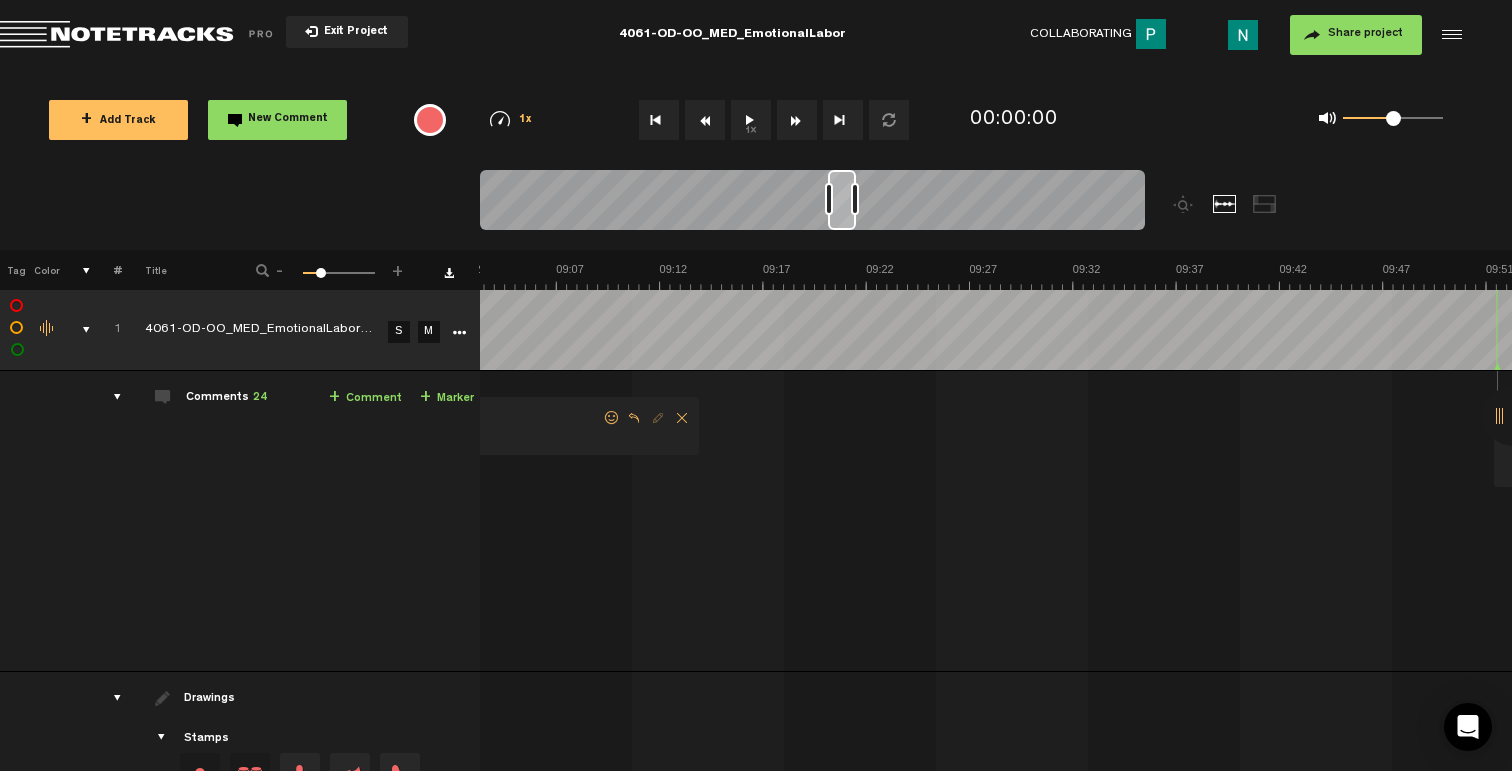 scroll, scrollTop: 0, scrollLeft: 11029, axis: horizontal 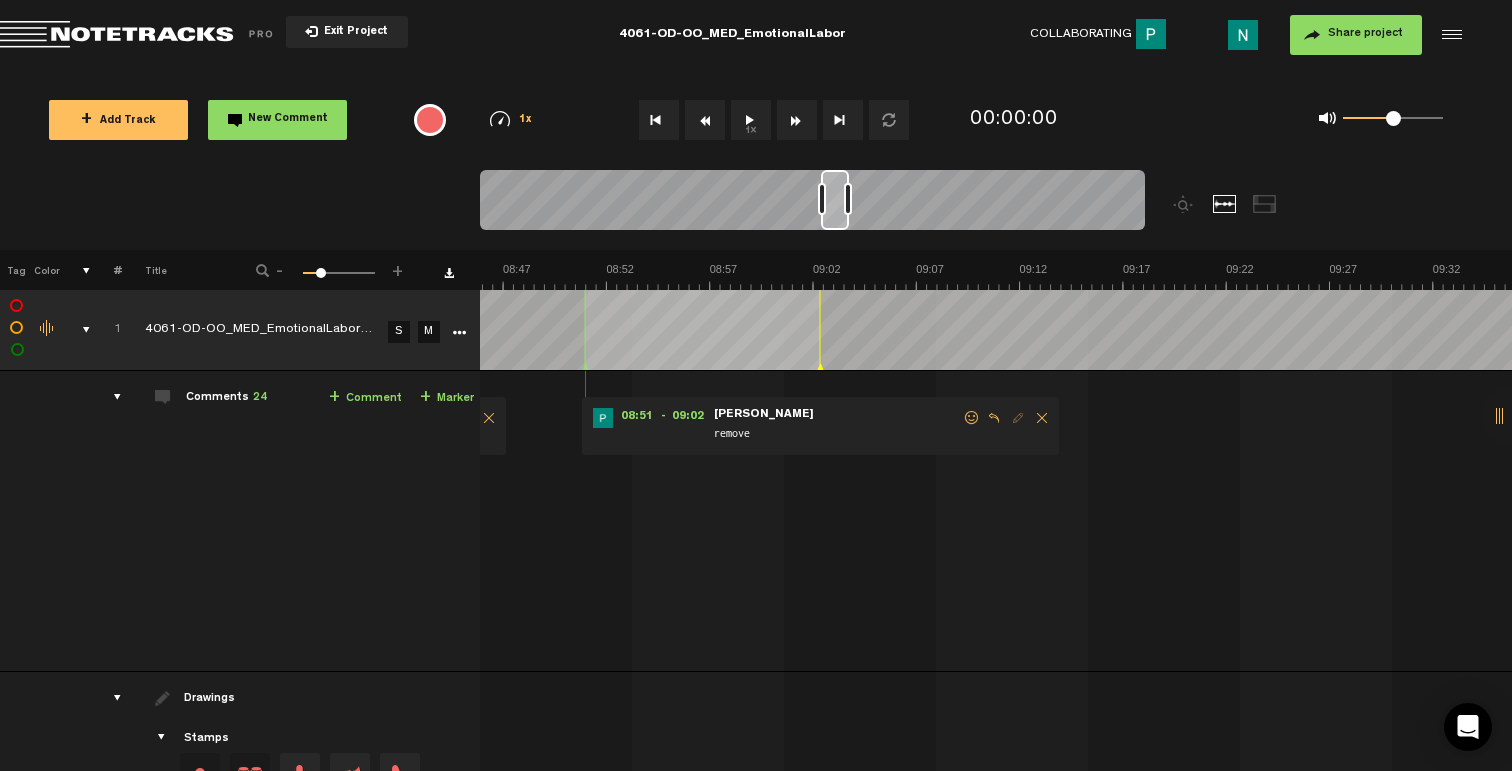 click at bounding box center (972, 418) 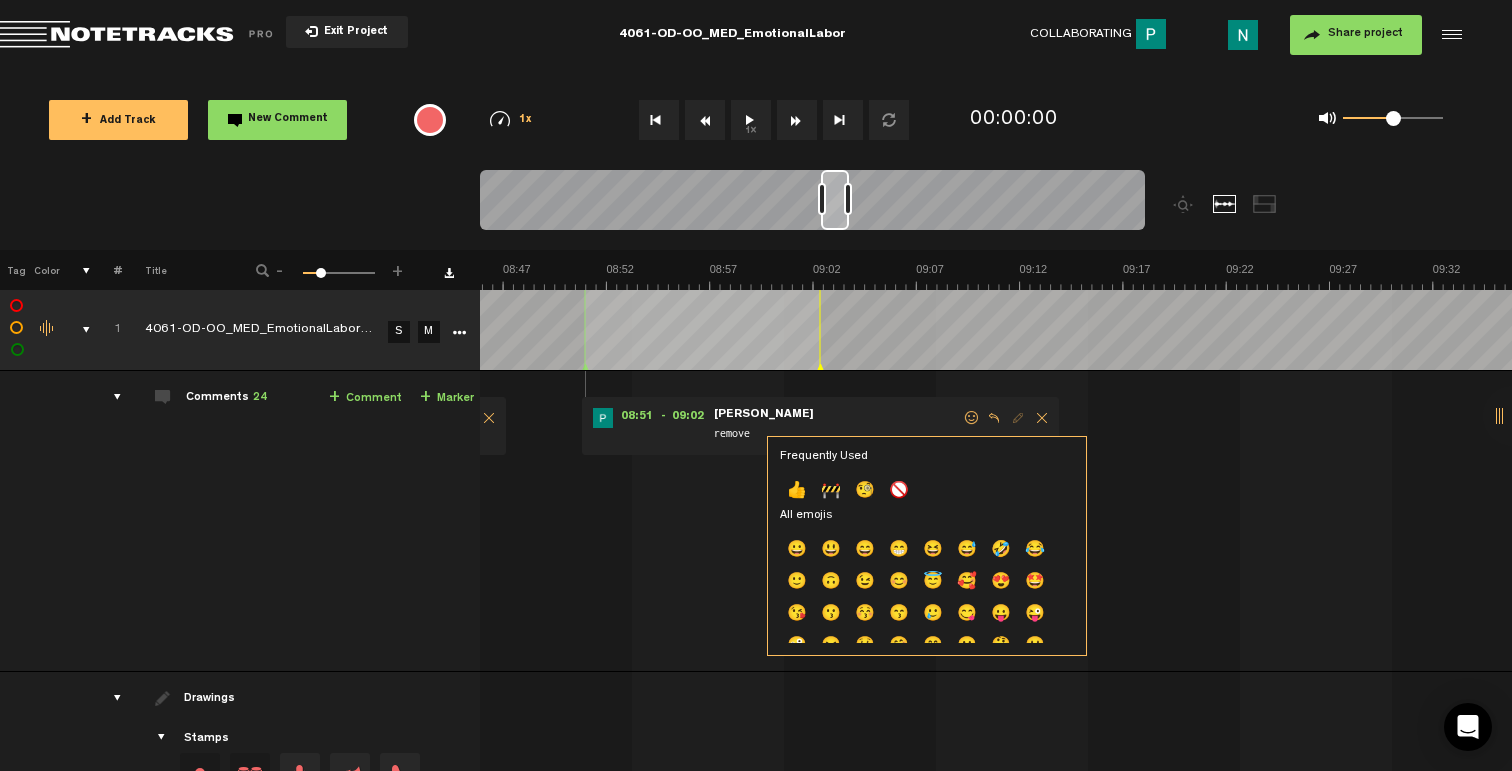 click on "👍" 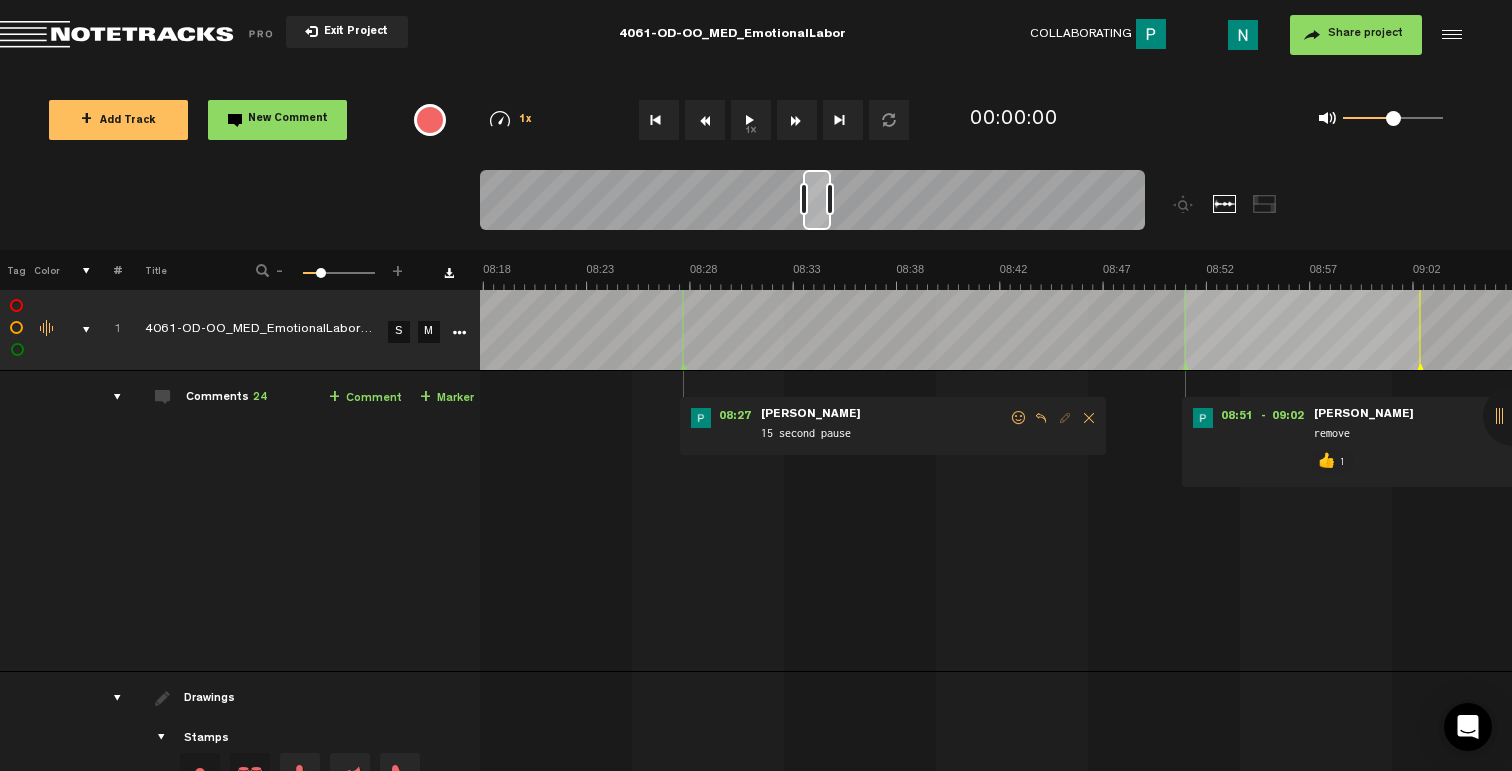 scroll, scrollTop: 0, scrollLeft: 10309, axis: horizontal 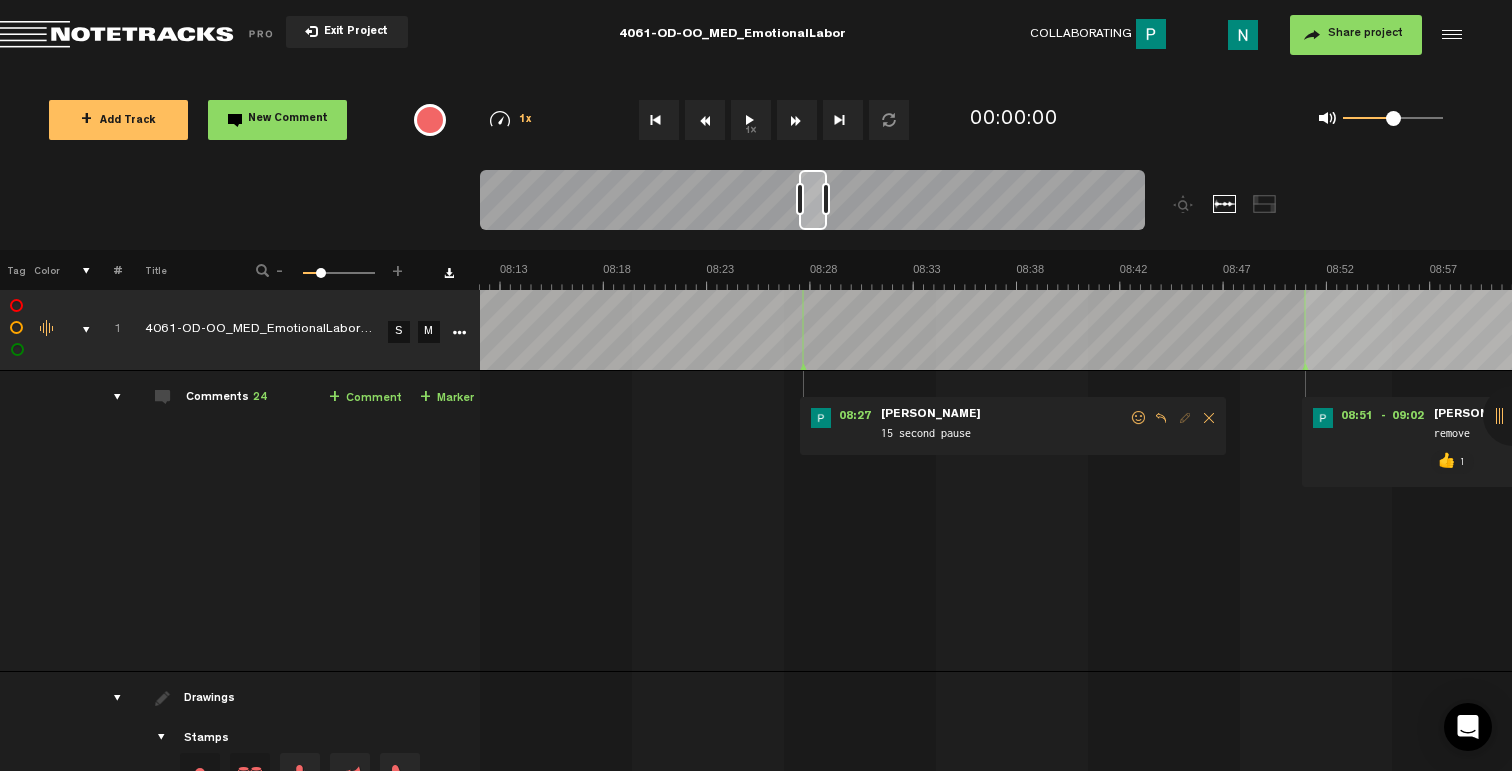 click on "15 second pause" at bounding box center (1004, 427) 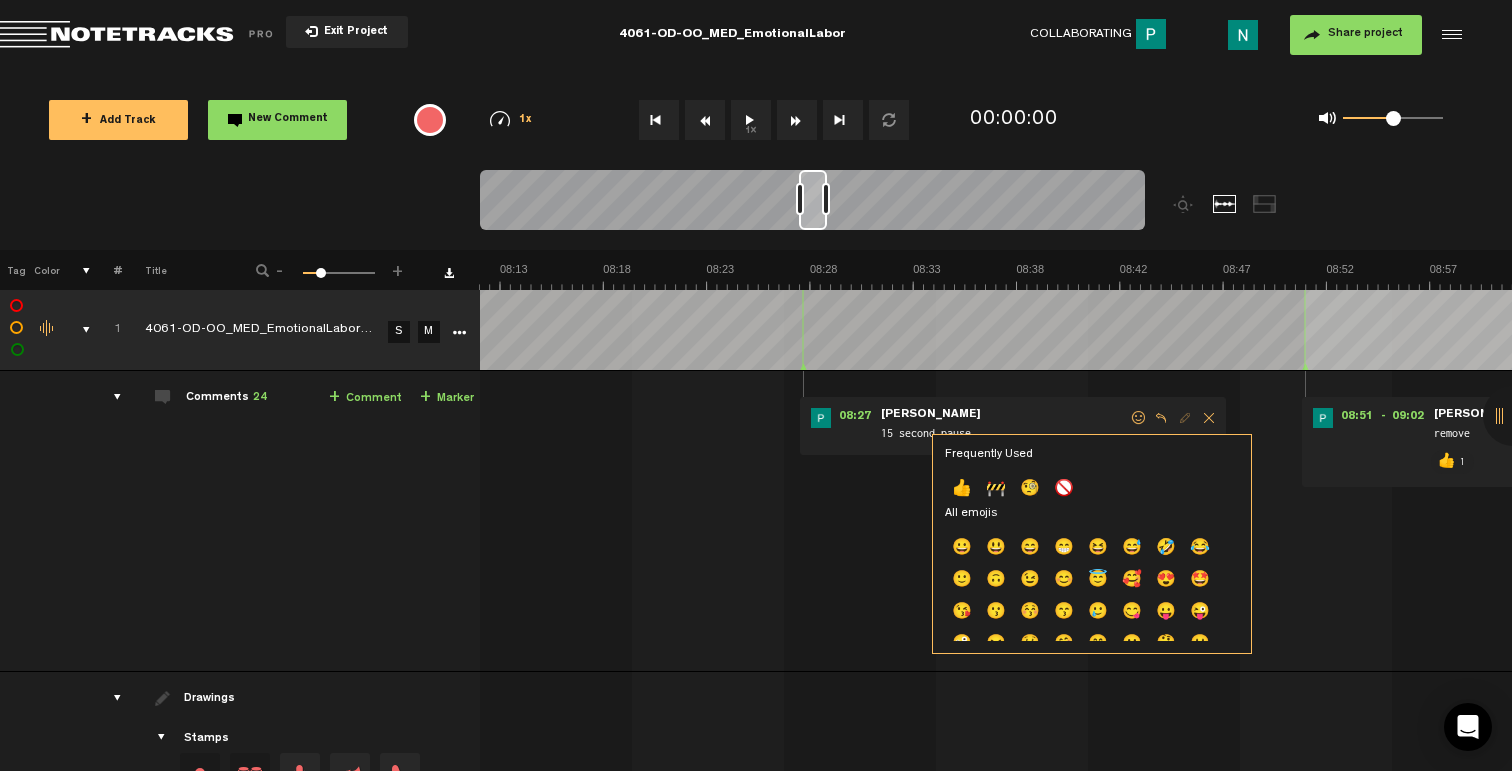 click on "👍" 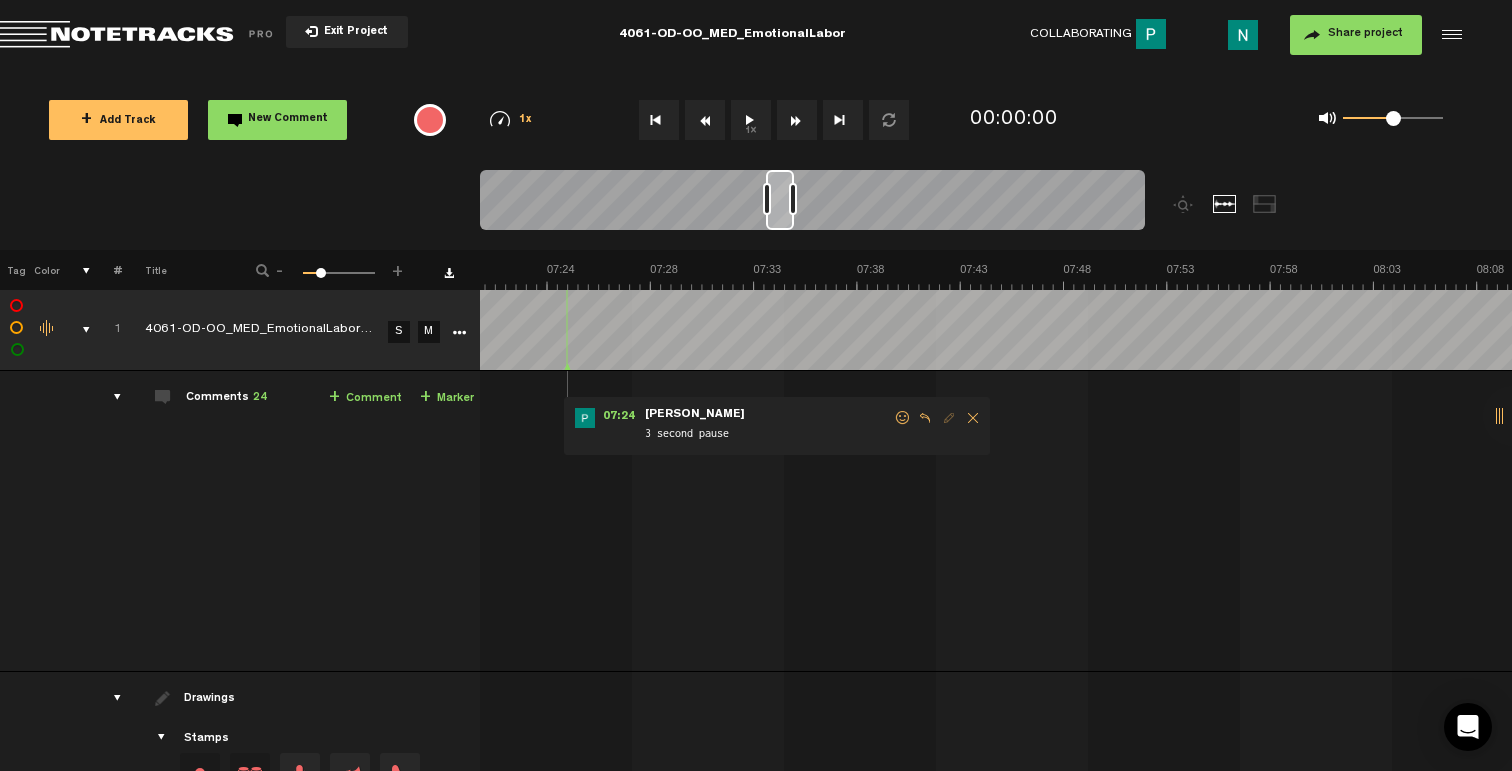 scroll, scrollTop: 0, scrollLeft: 8989, axis: horizontal 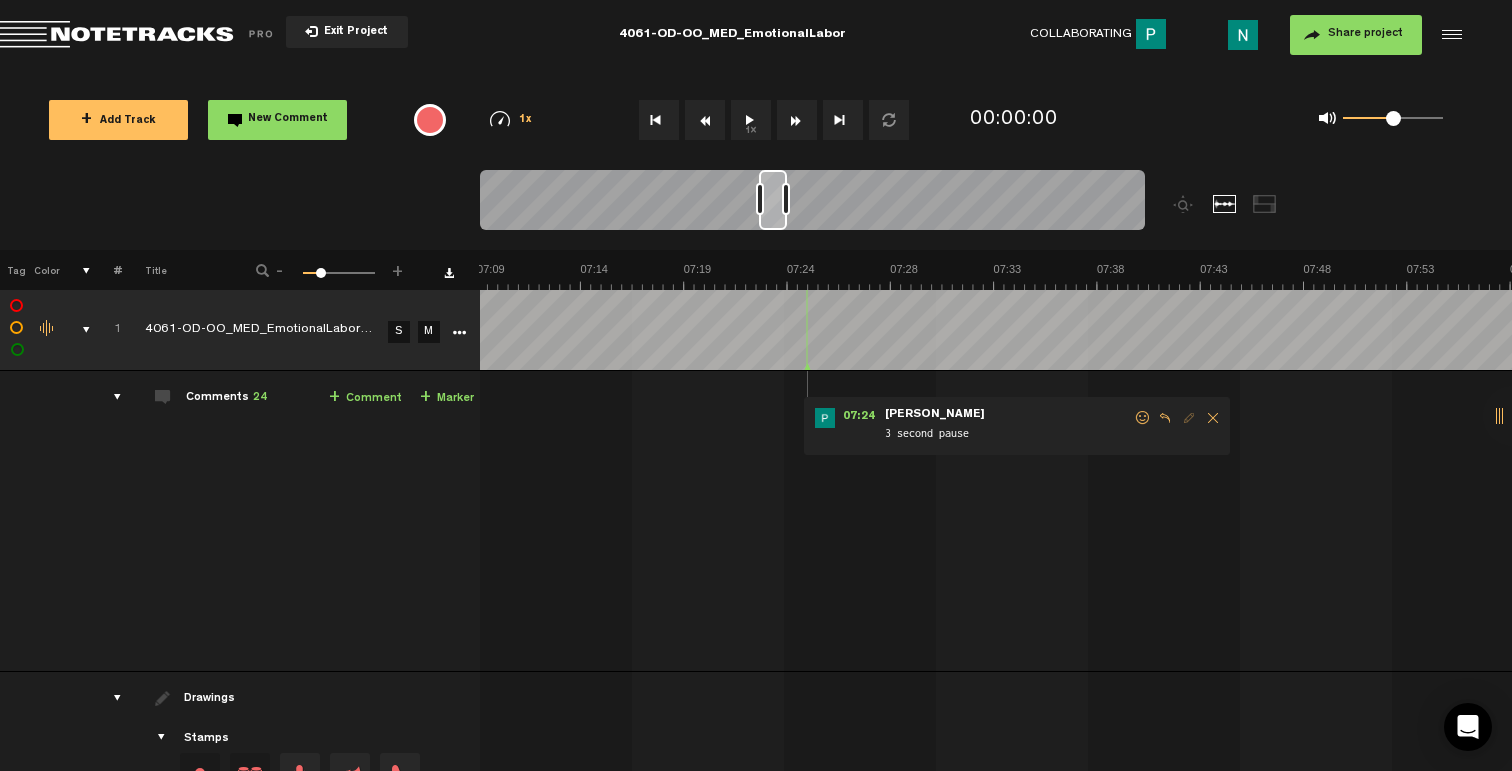 click at bounding box center [1143, 418] 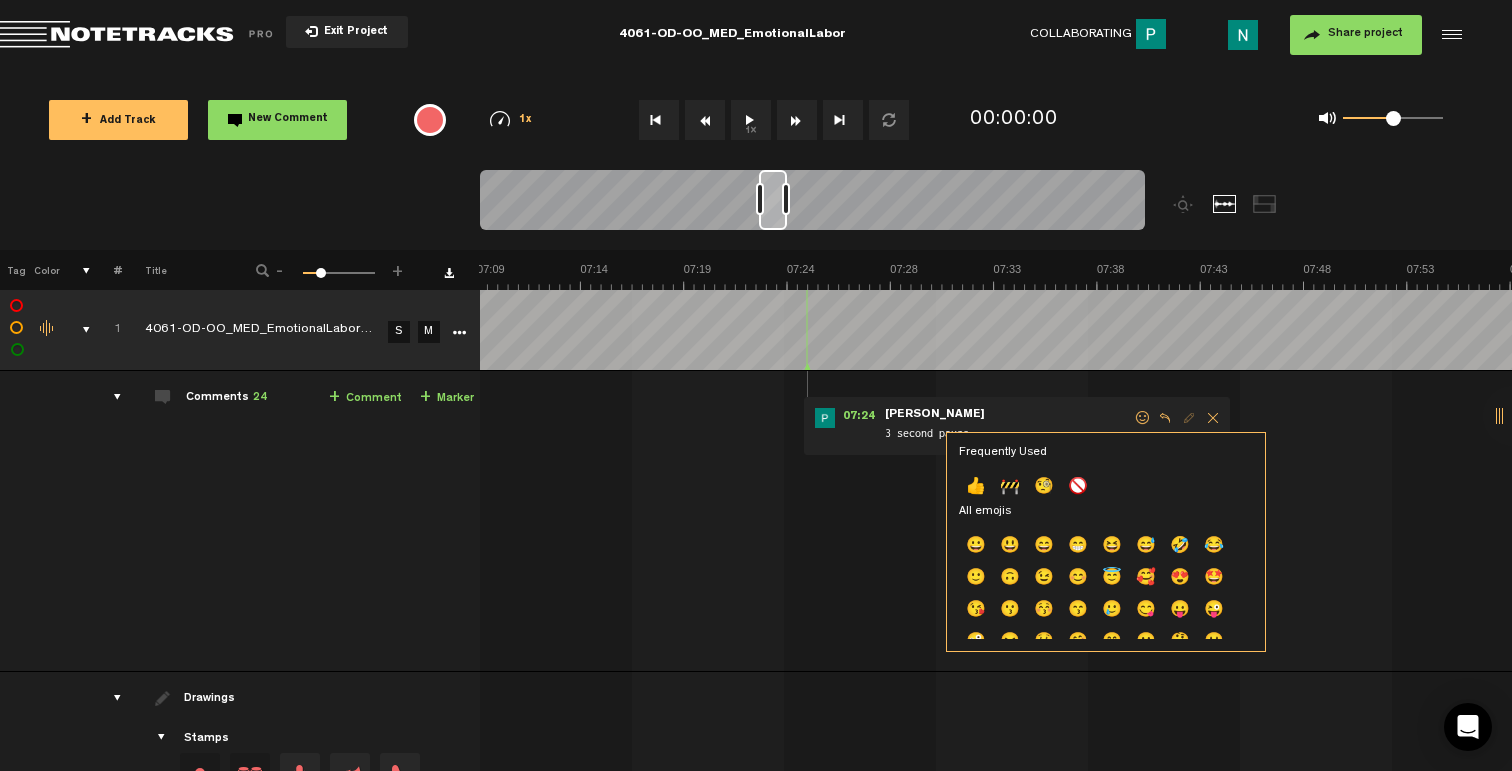 click on "👍" 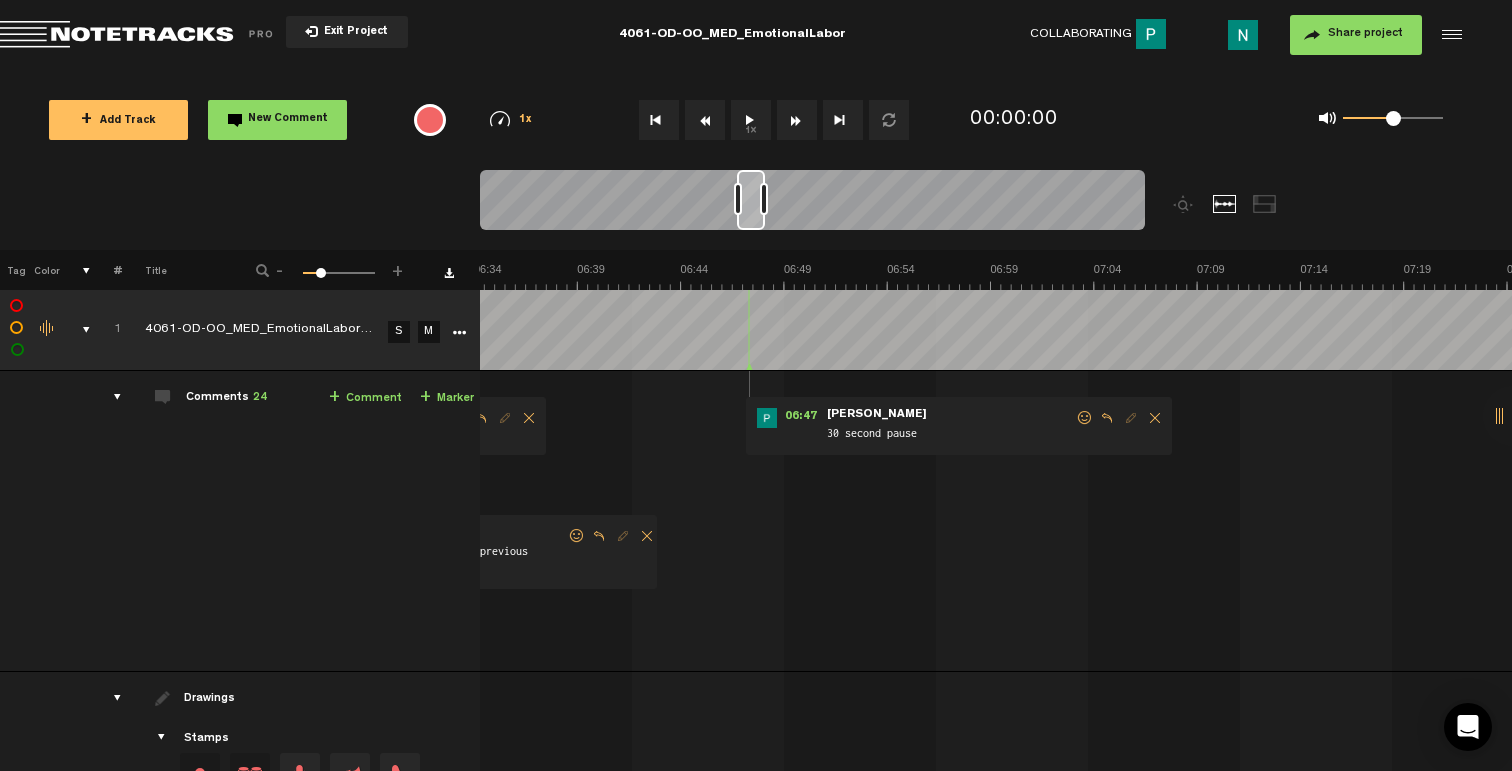 scroll, scrollTop: 0, scrollLeft: 8149, axis: horizontal 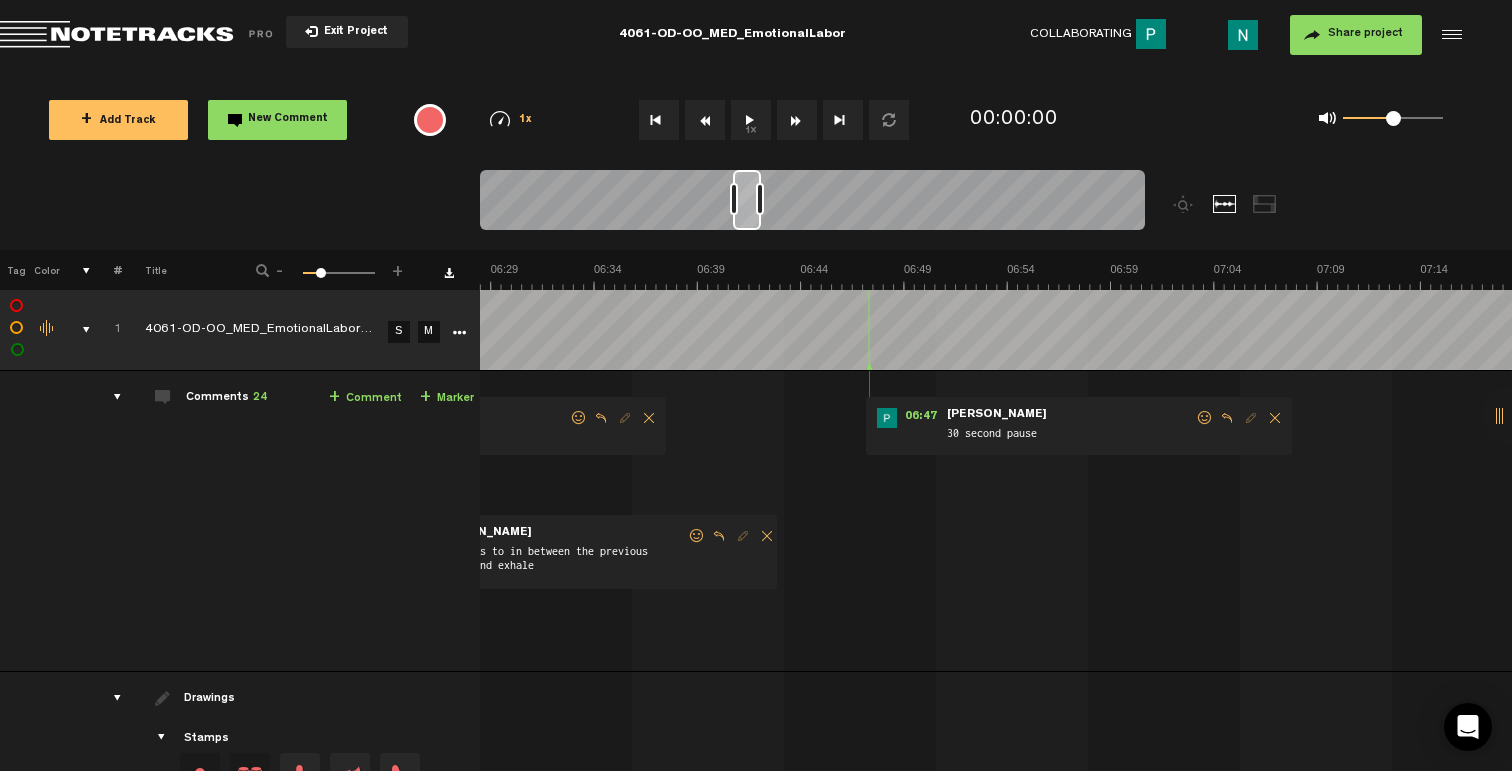 click at bounding box center [1205, 418] 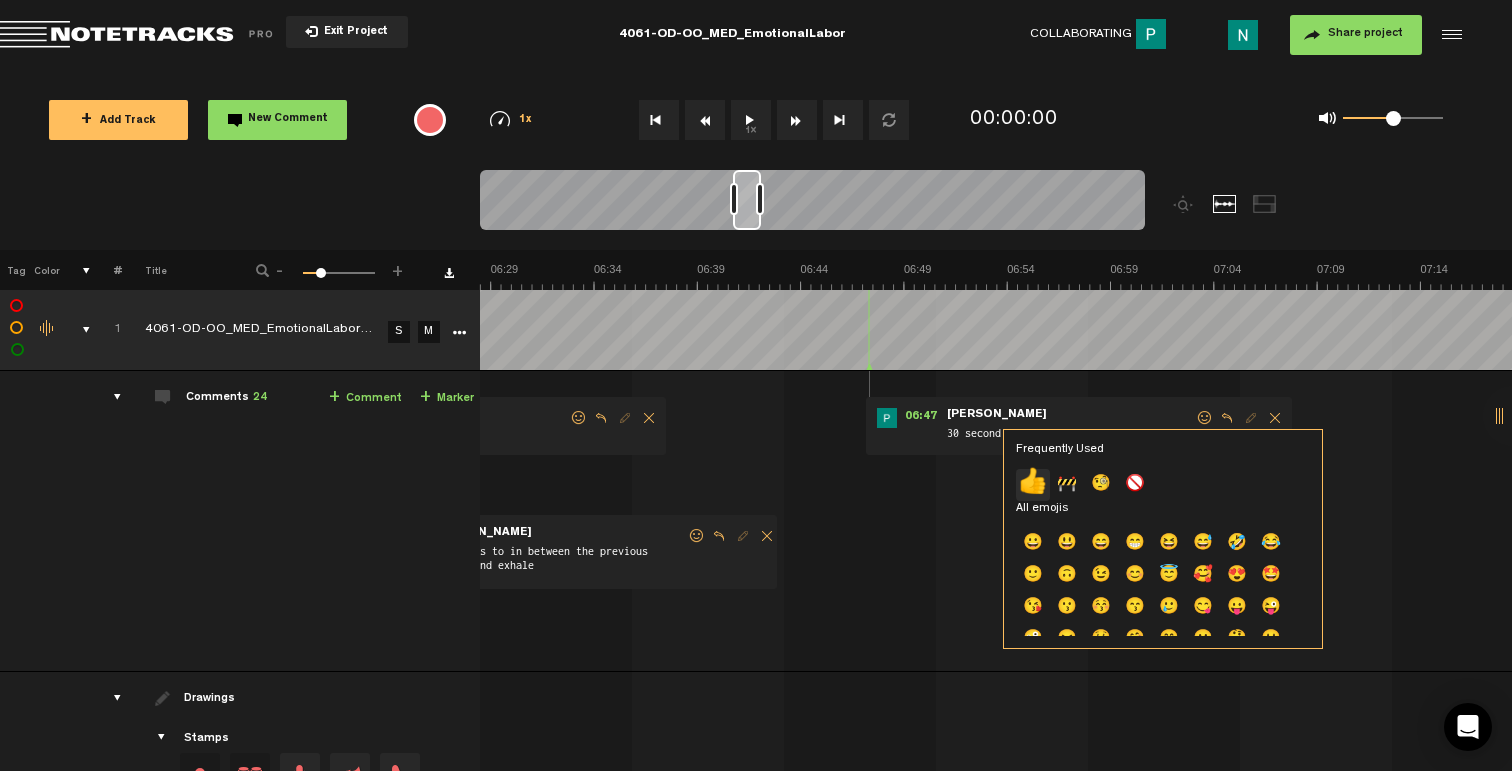 click on "👍" 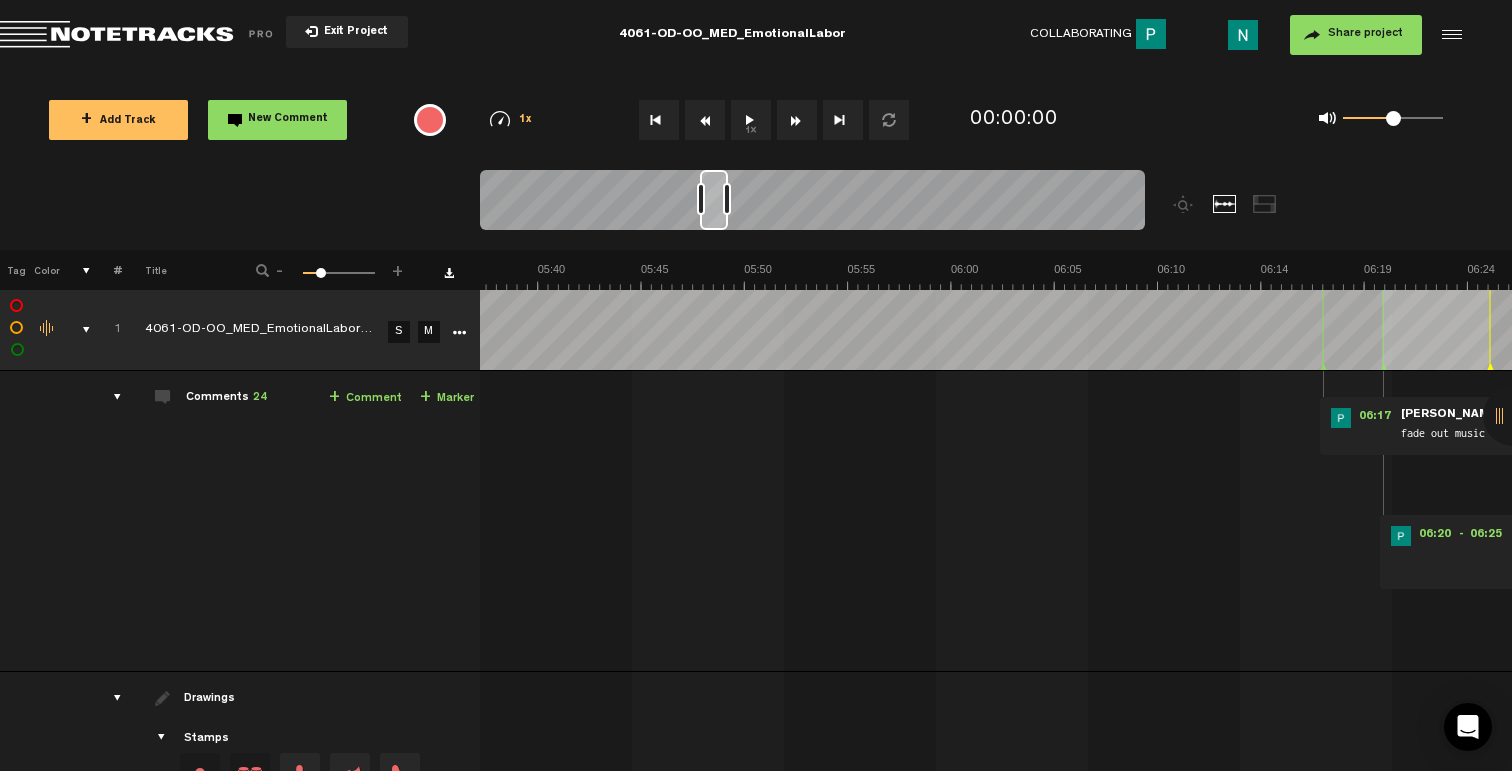 scroll, scrollTop: 0, scrollLeft: 7429, axis: horizontal 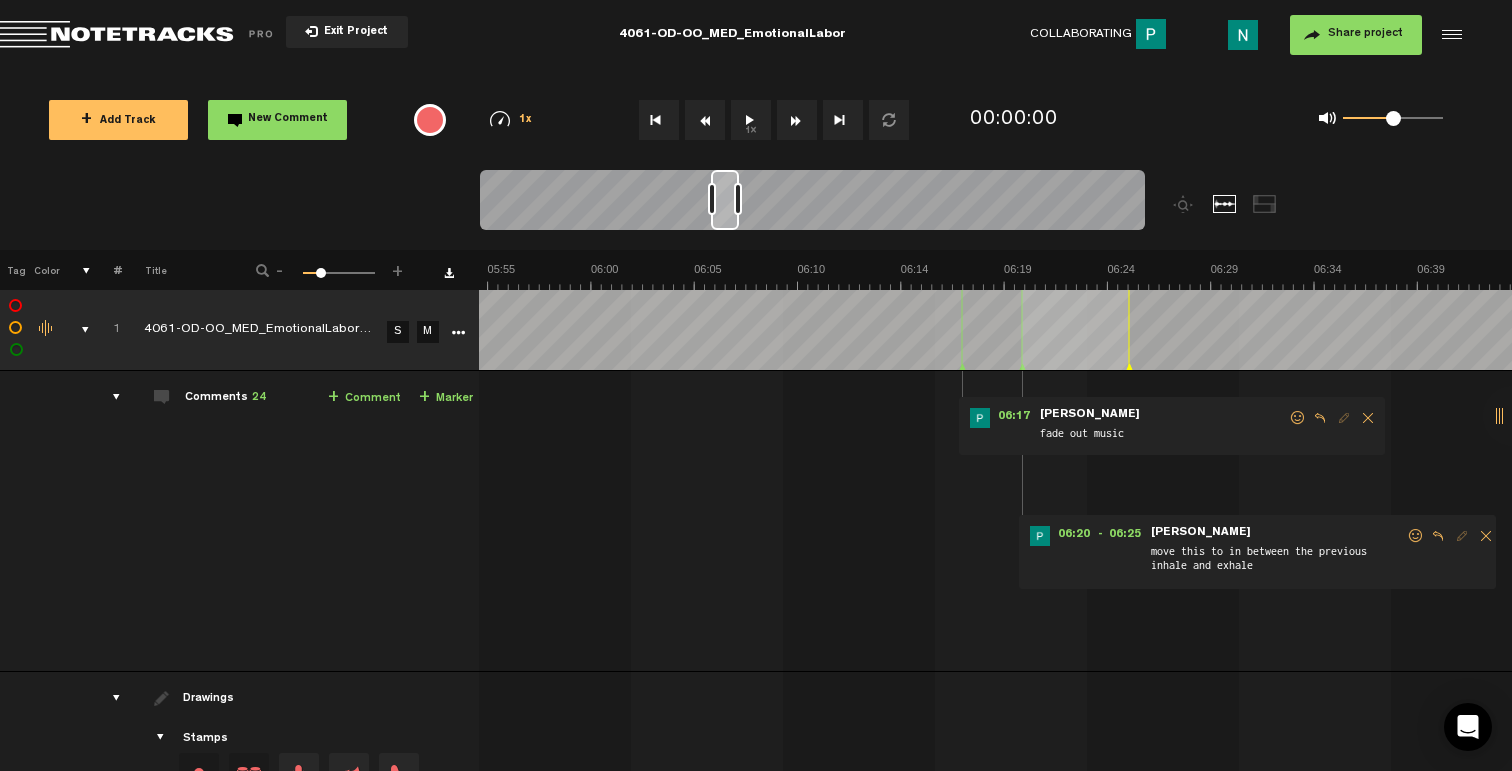 drag, startPoint x: 1390, startPoint y: 536, endPoint x: 1352, endPoint y: 554, distance: 42.047592 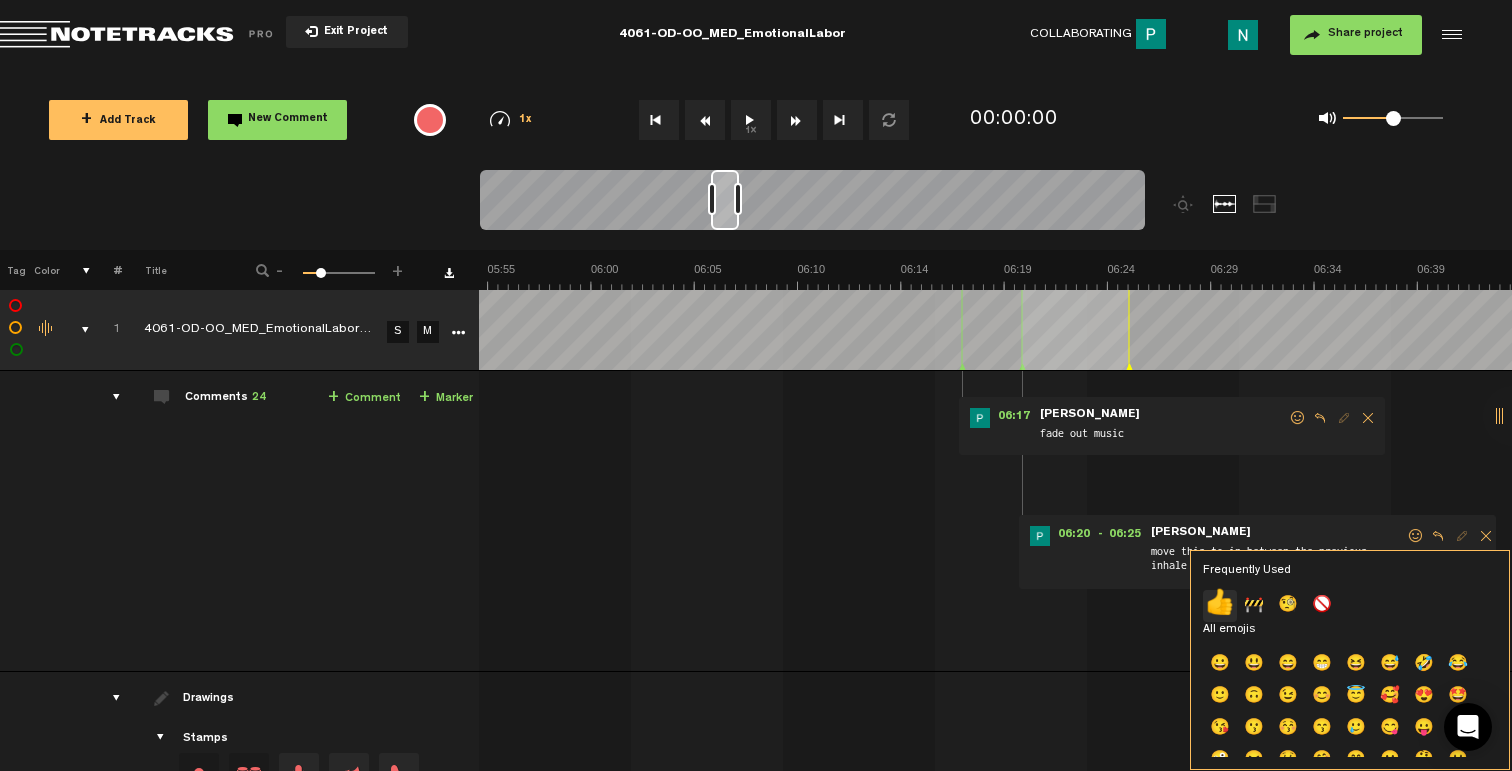 click on "👍" 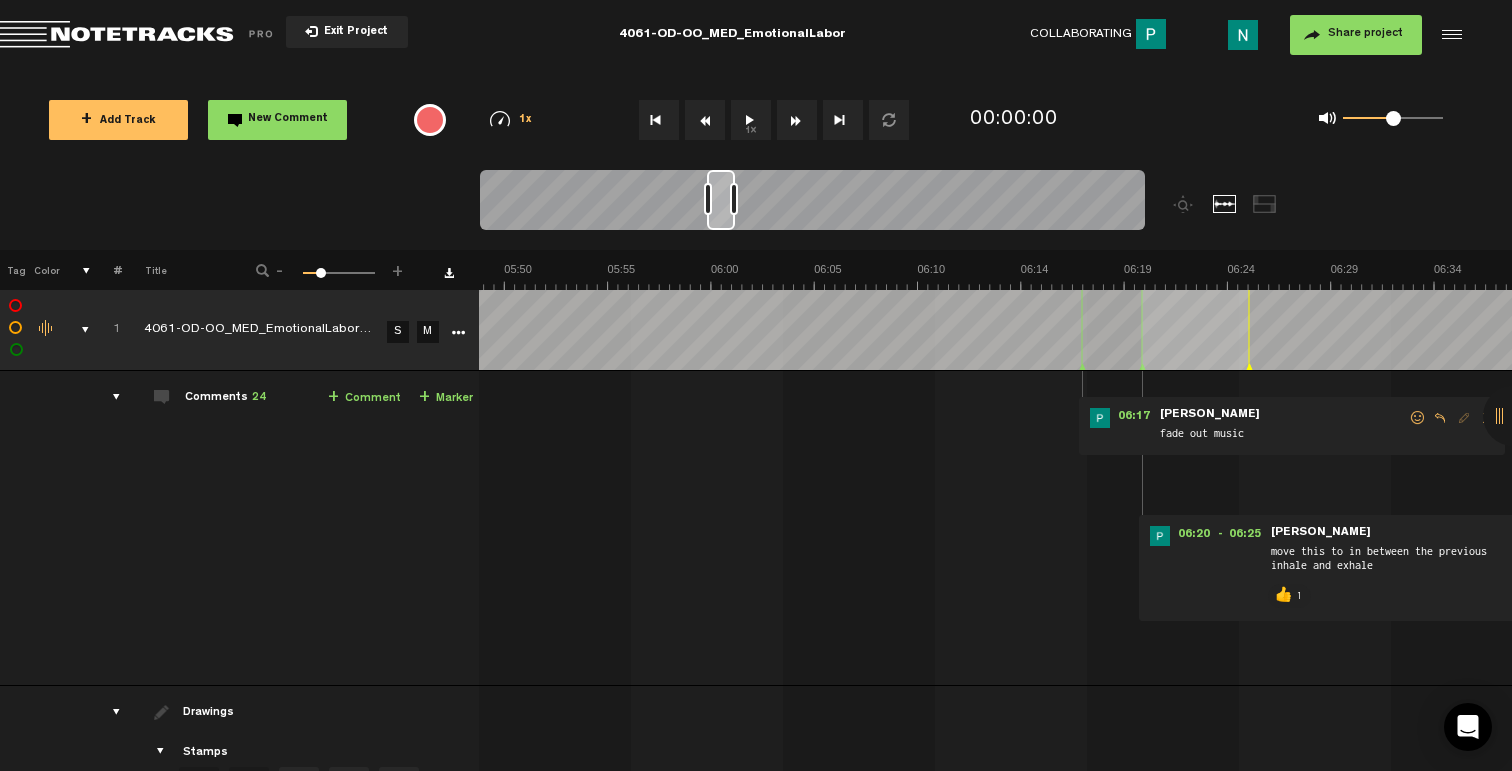 scroll, scrollTop: 0, scrollLeft: 7189, axis: horizontal 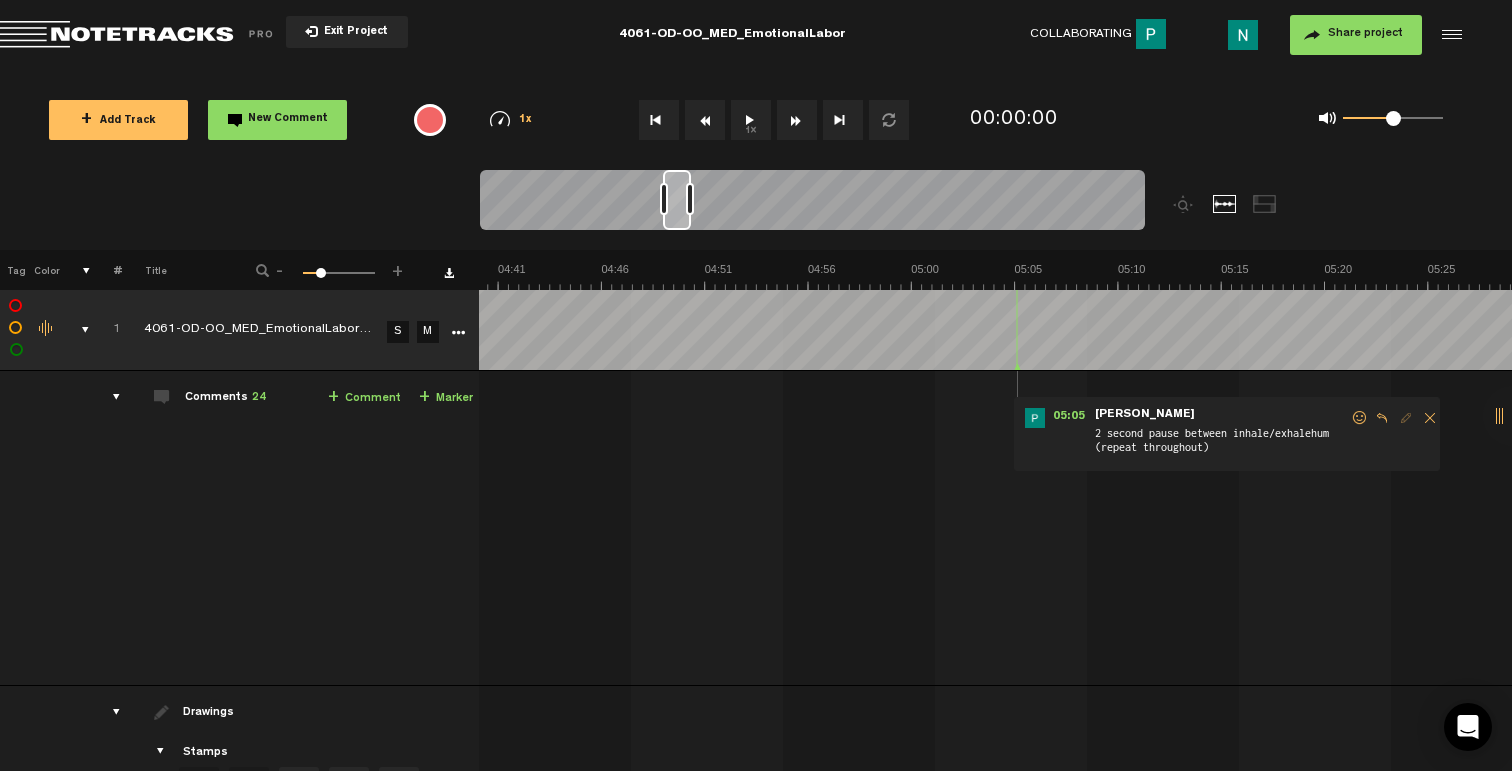 click at bounding box center [1360, 418] 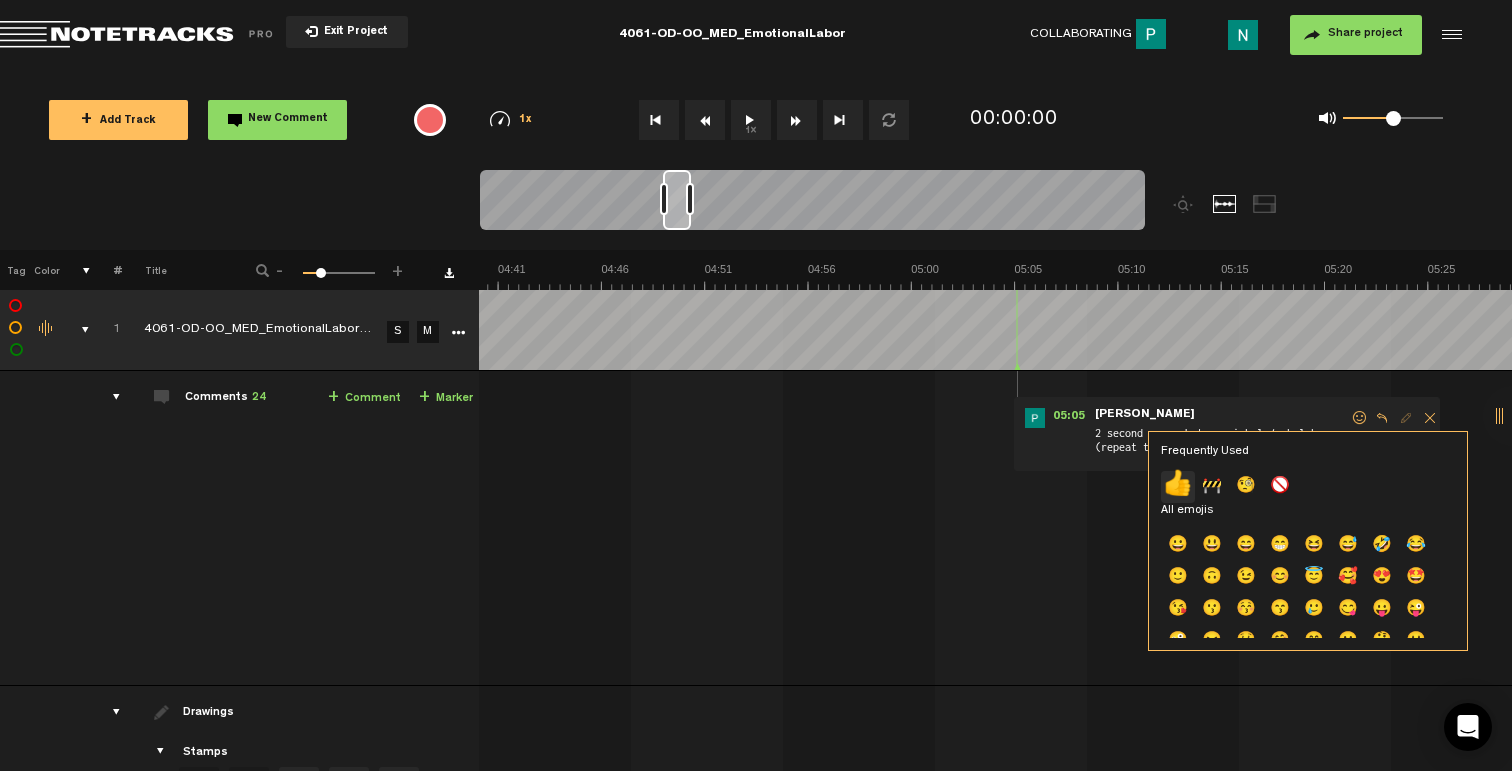 click on "👍" 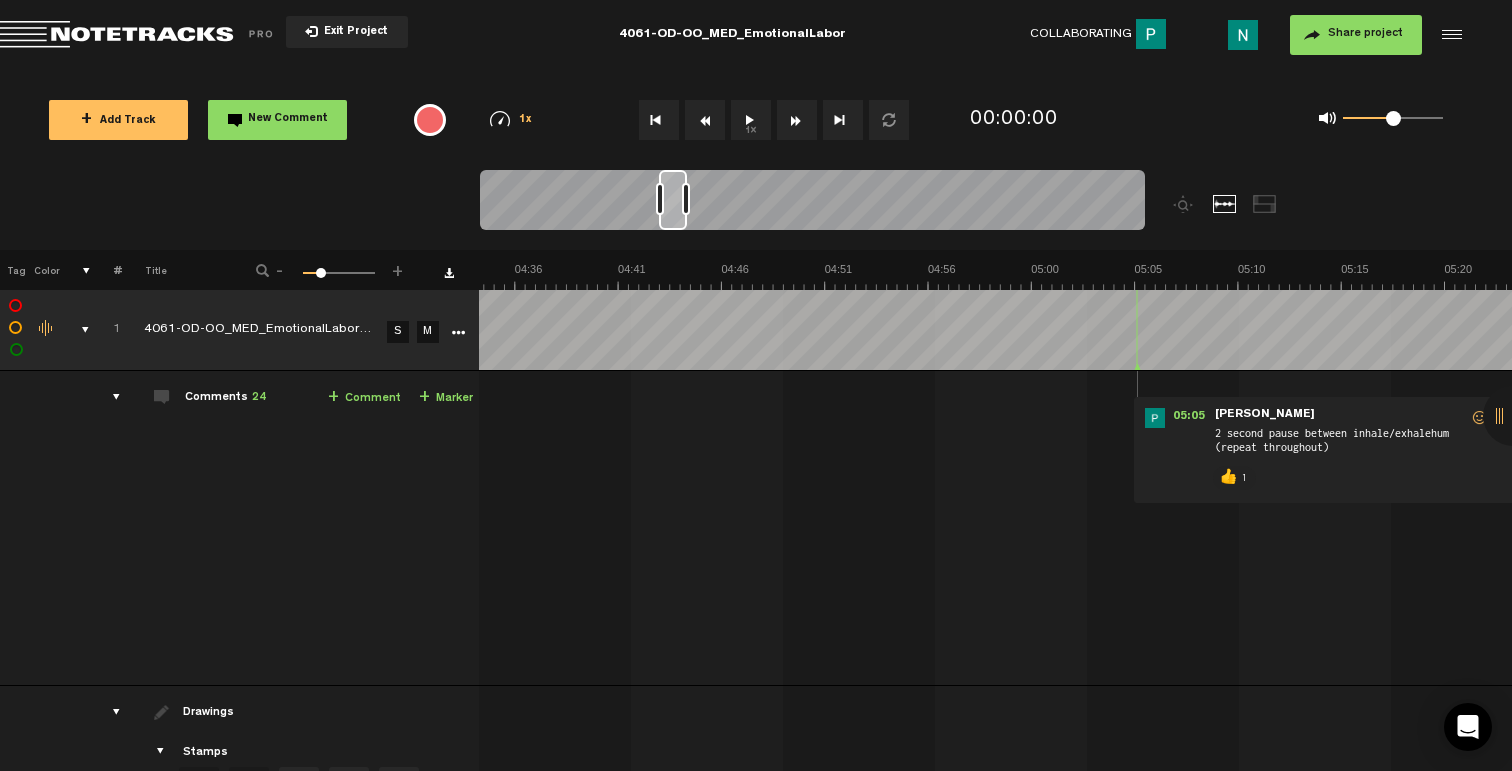 scroll, scrollTop: 0, scrollLeft: 5509, axis: horizontal 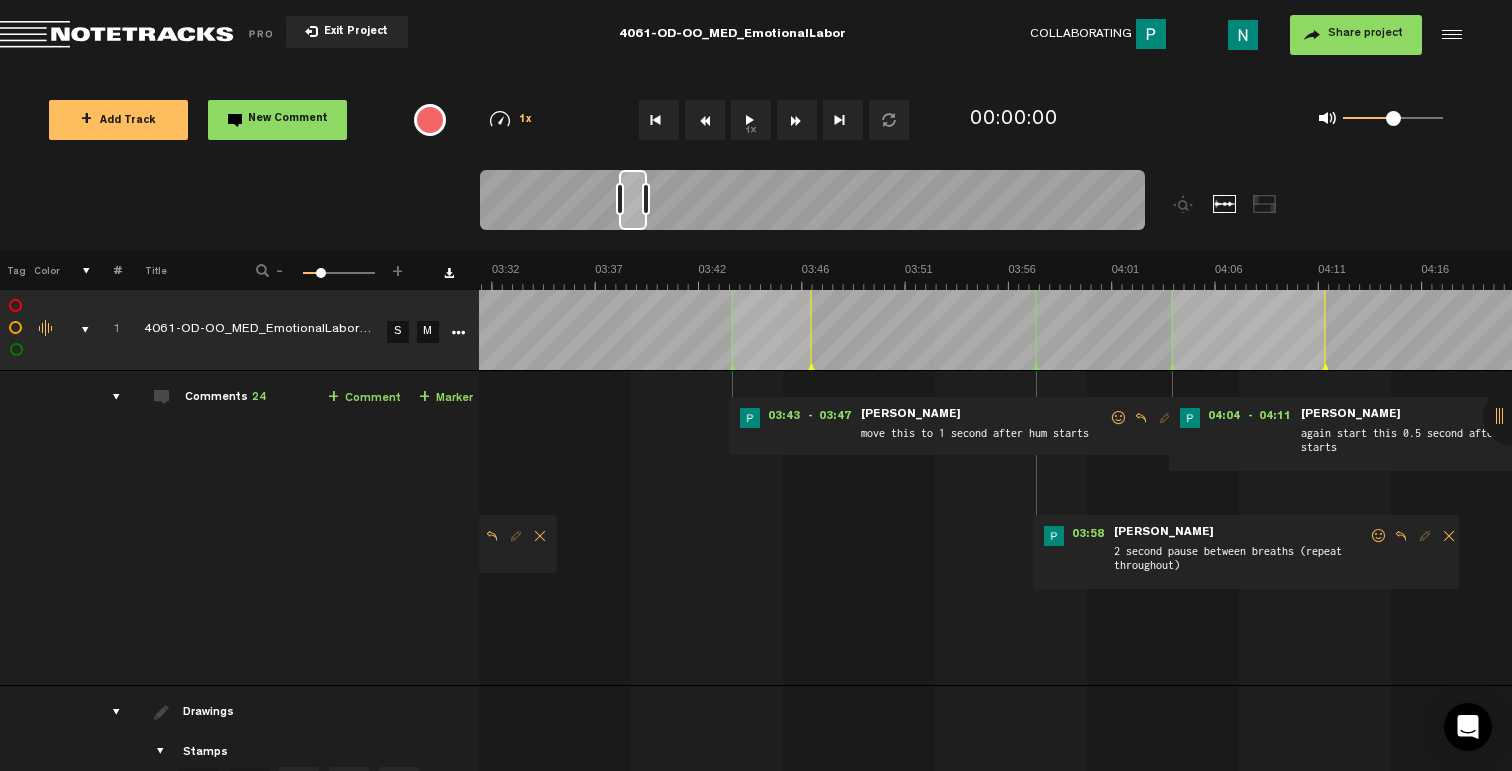click at bounding box center (1119, 418) 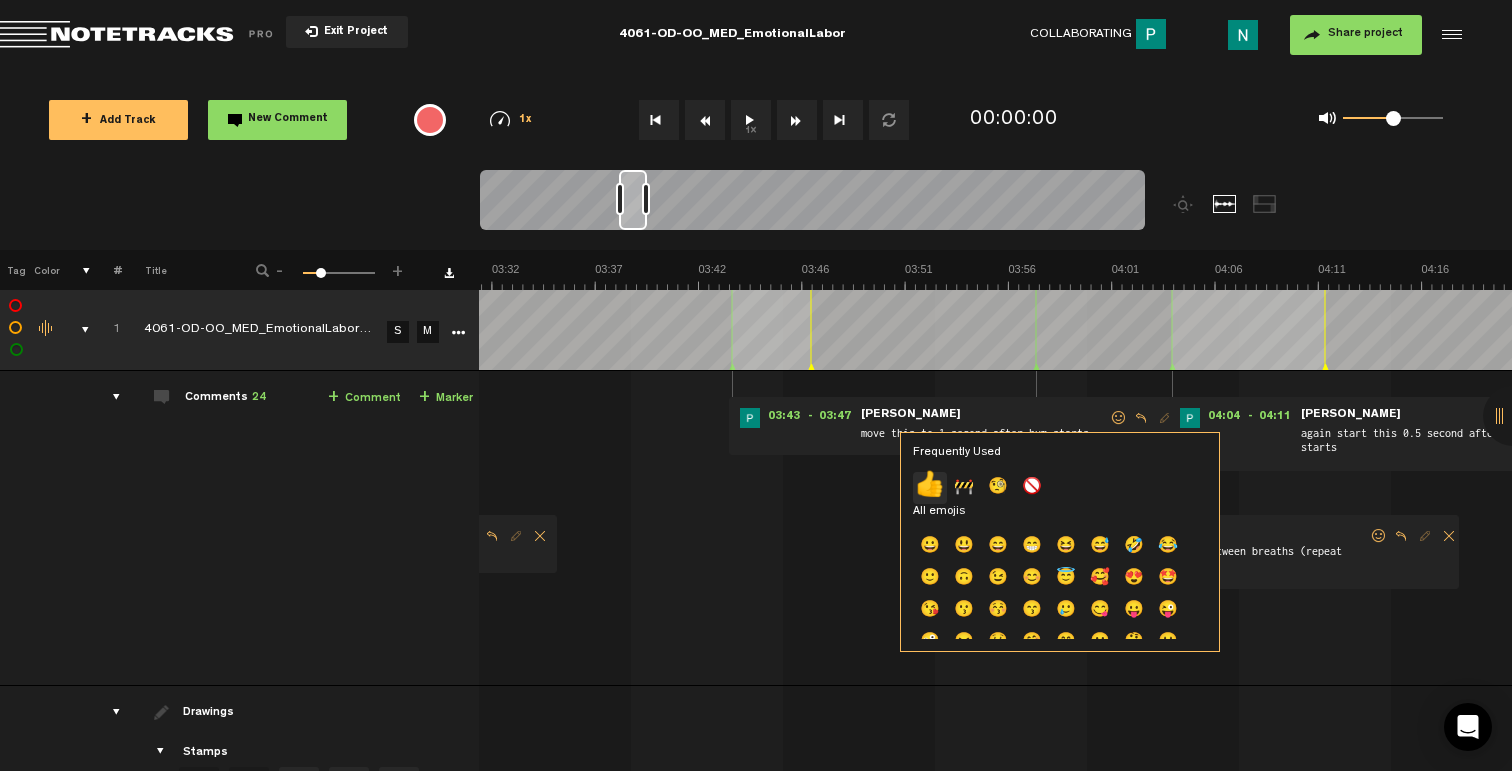 click on "👍" 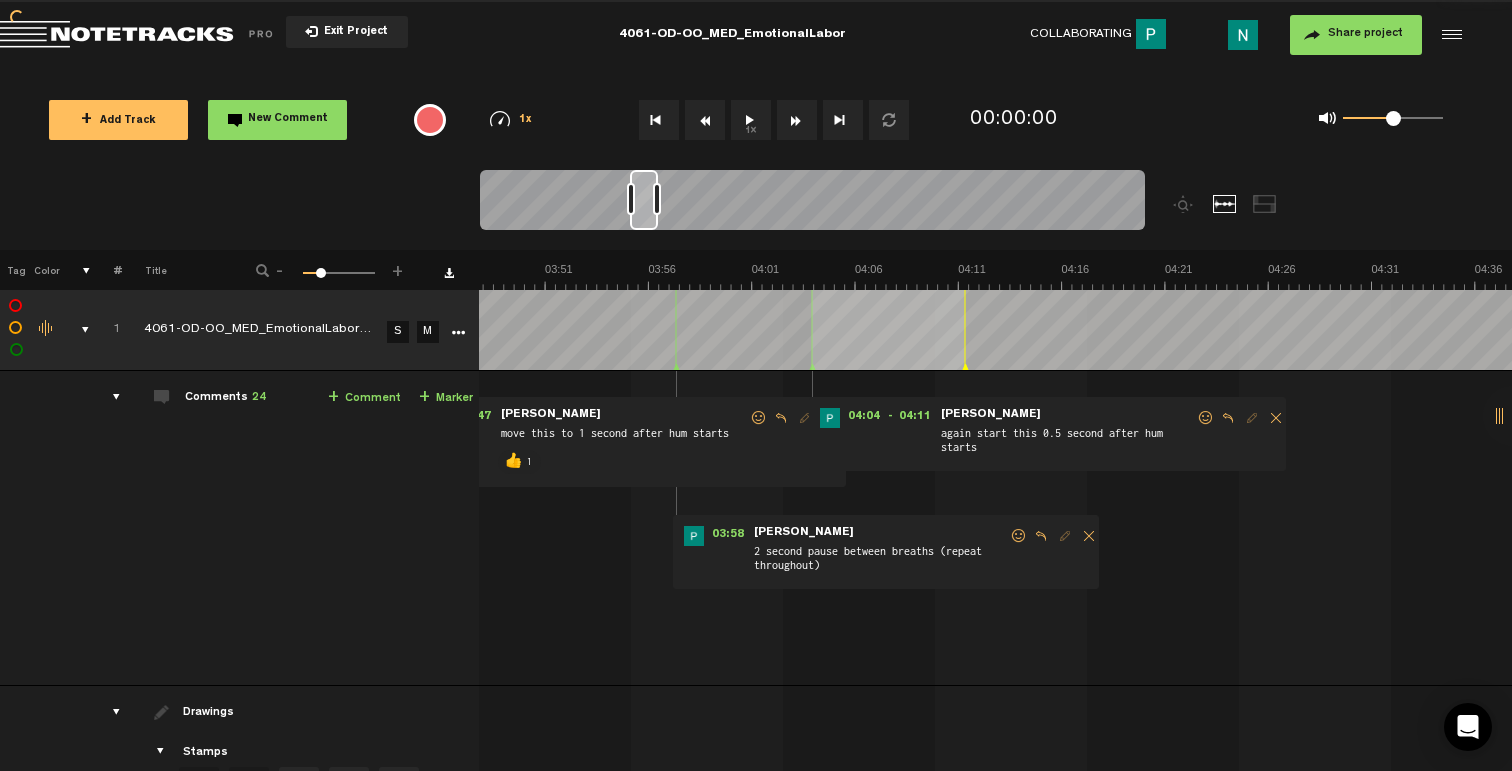 scroll, scrollTop: 0, scrollLeft: 4789, axis: horizontal 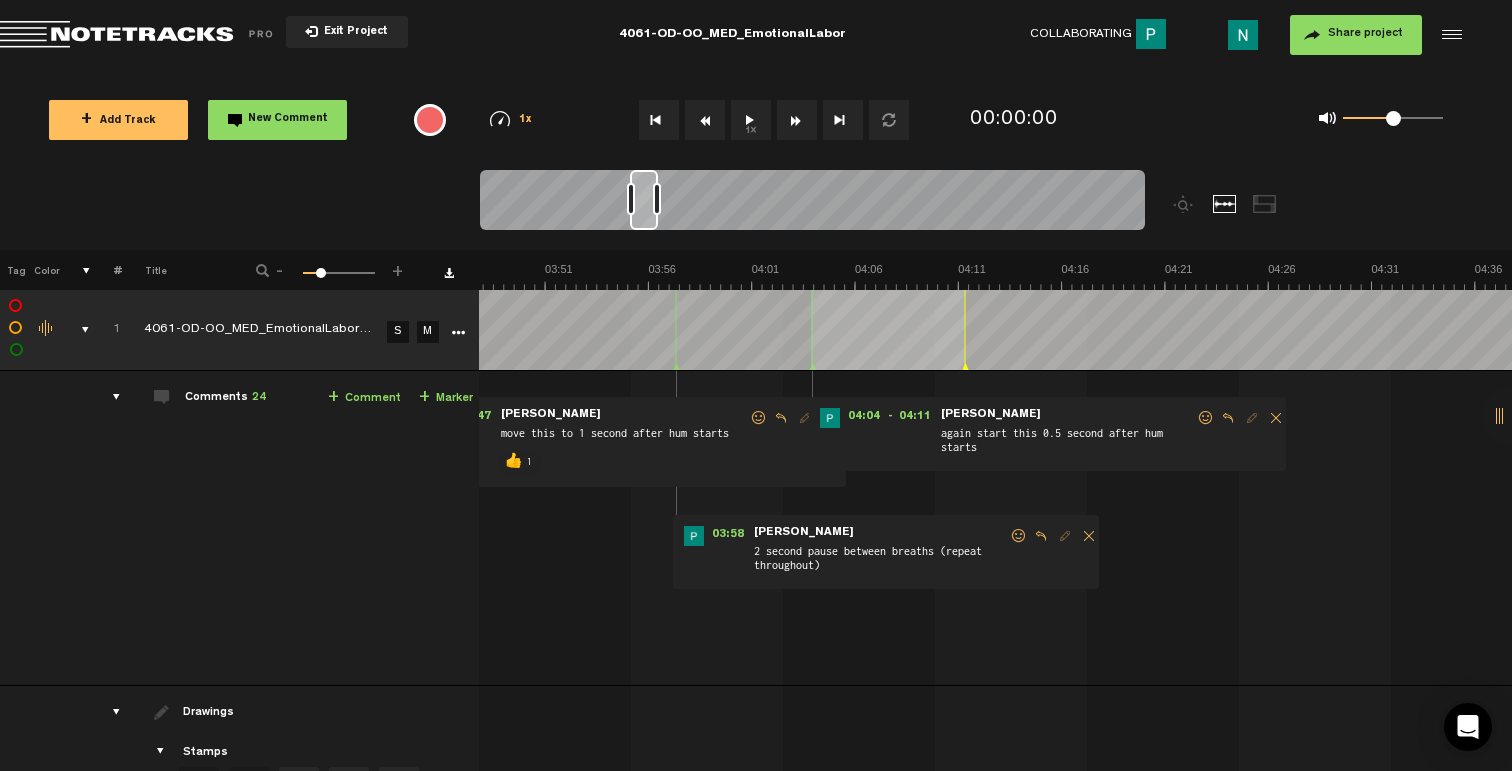 drag, startPoint x: 1183, startPoint y: 418, endPoint x: 1170, endPoint y: 435, distance: 21.400934 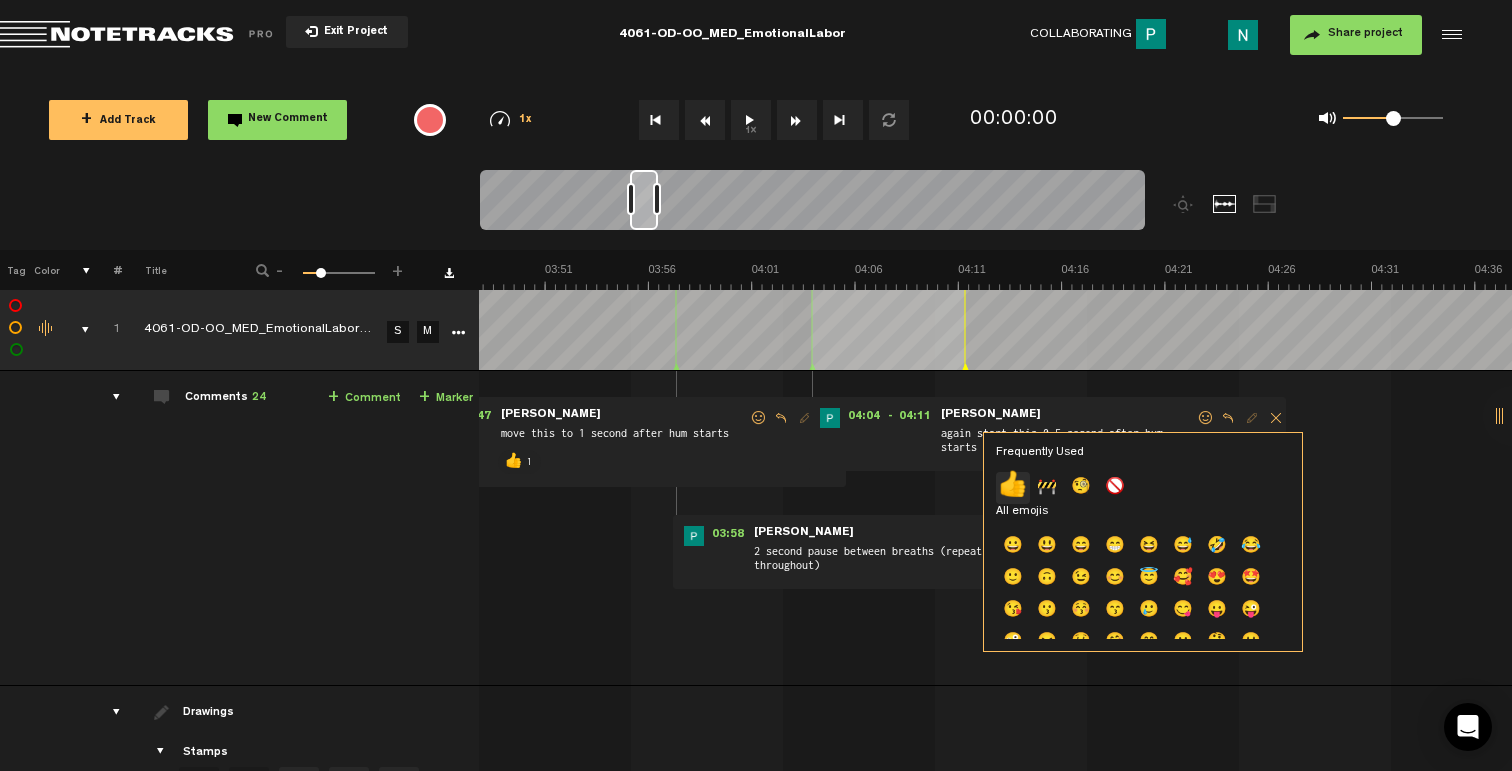 click on "👍" 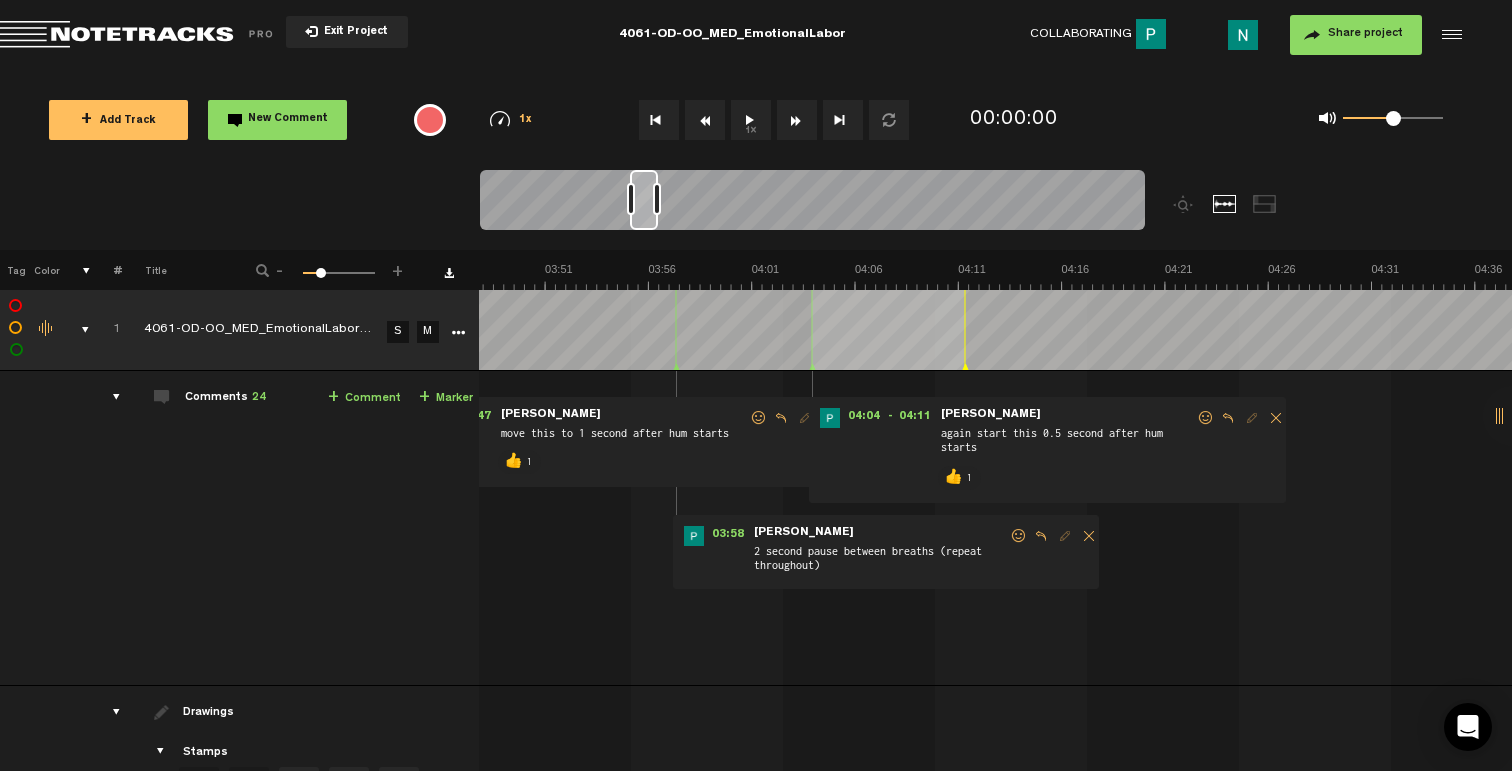 click at bounding box center [1019, 536] 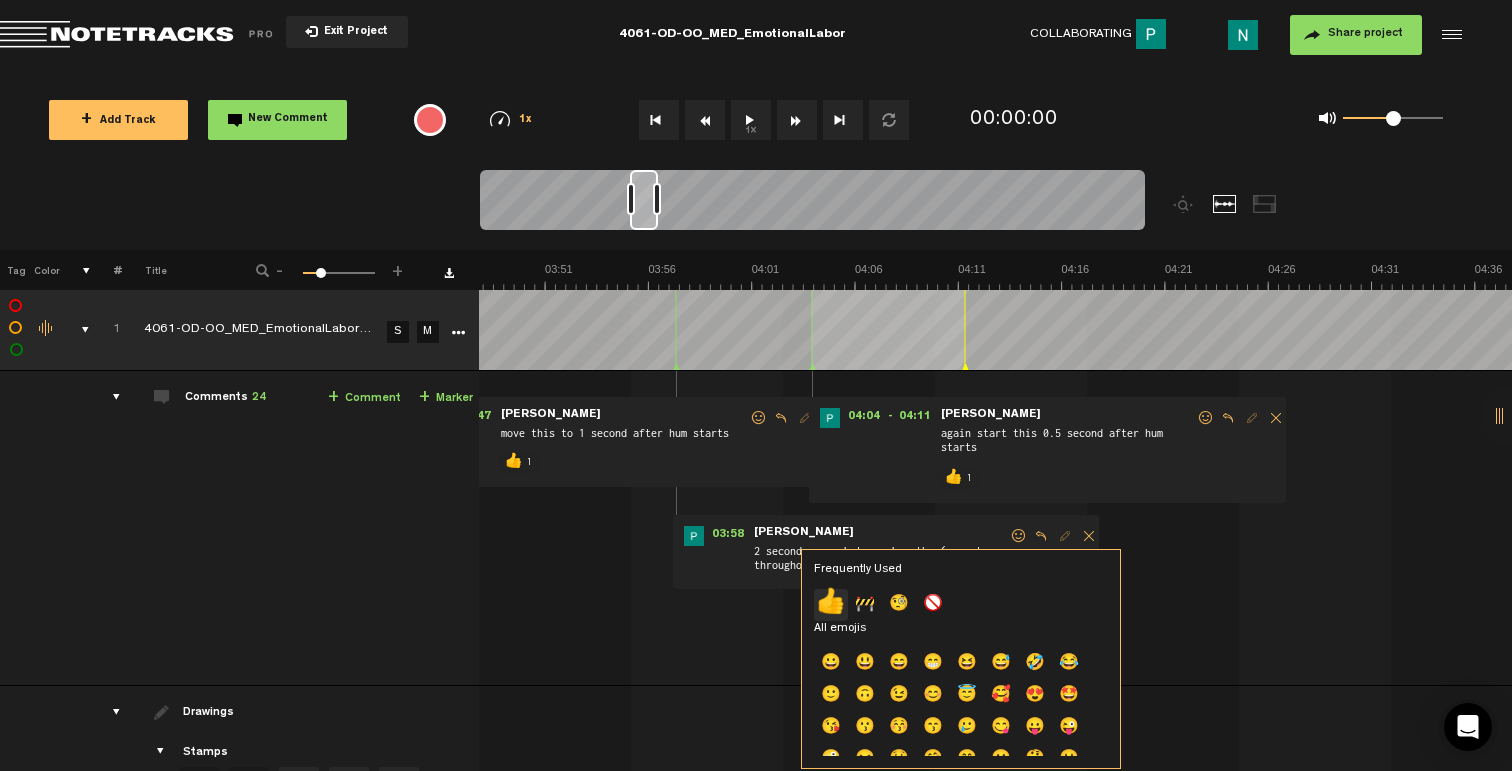 click on "👍" 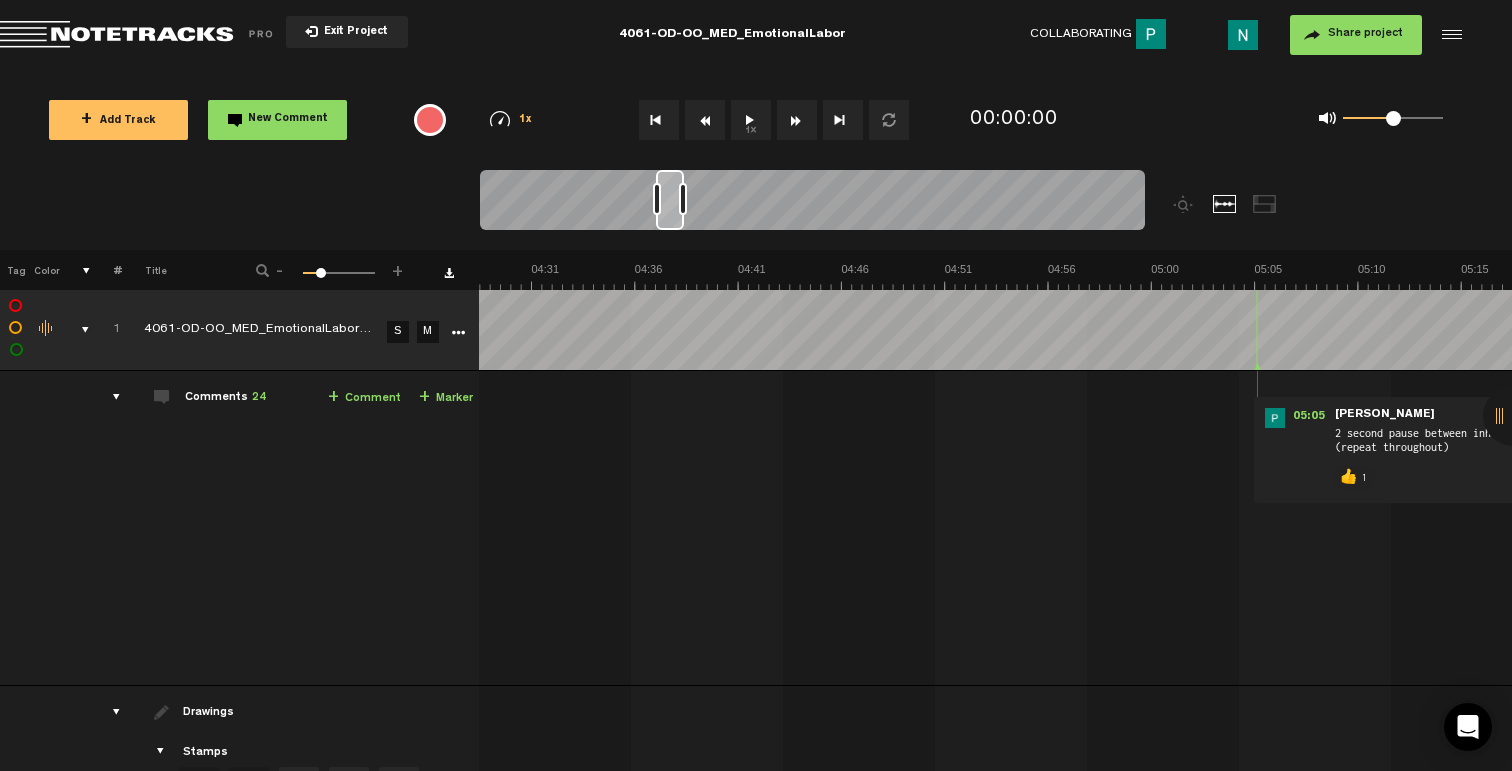 scroll, scrollTop: 0, scrollLeft: 5869, axis: horizontal 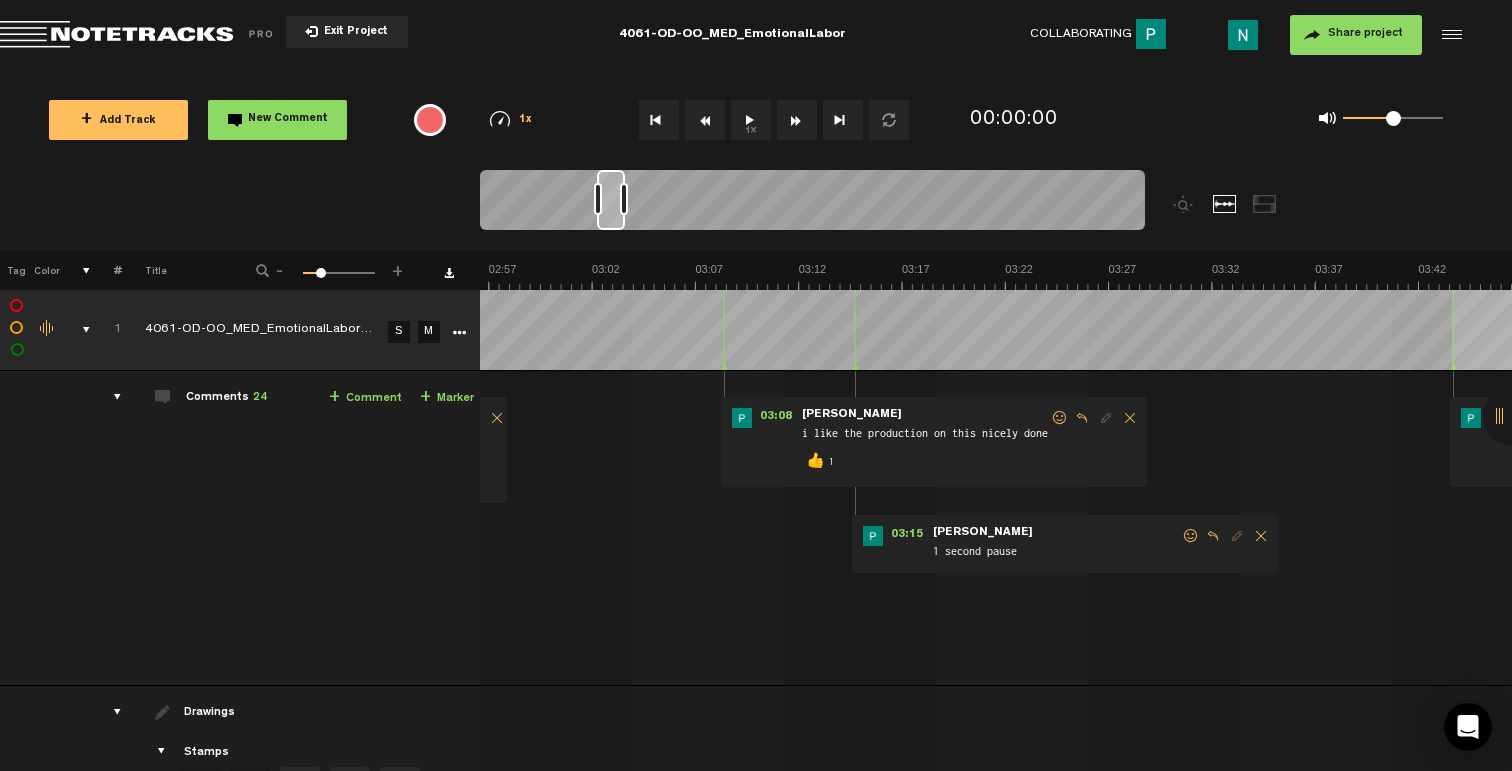 click at bounding box center [1191, 536] 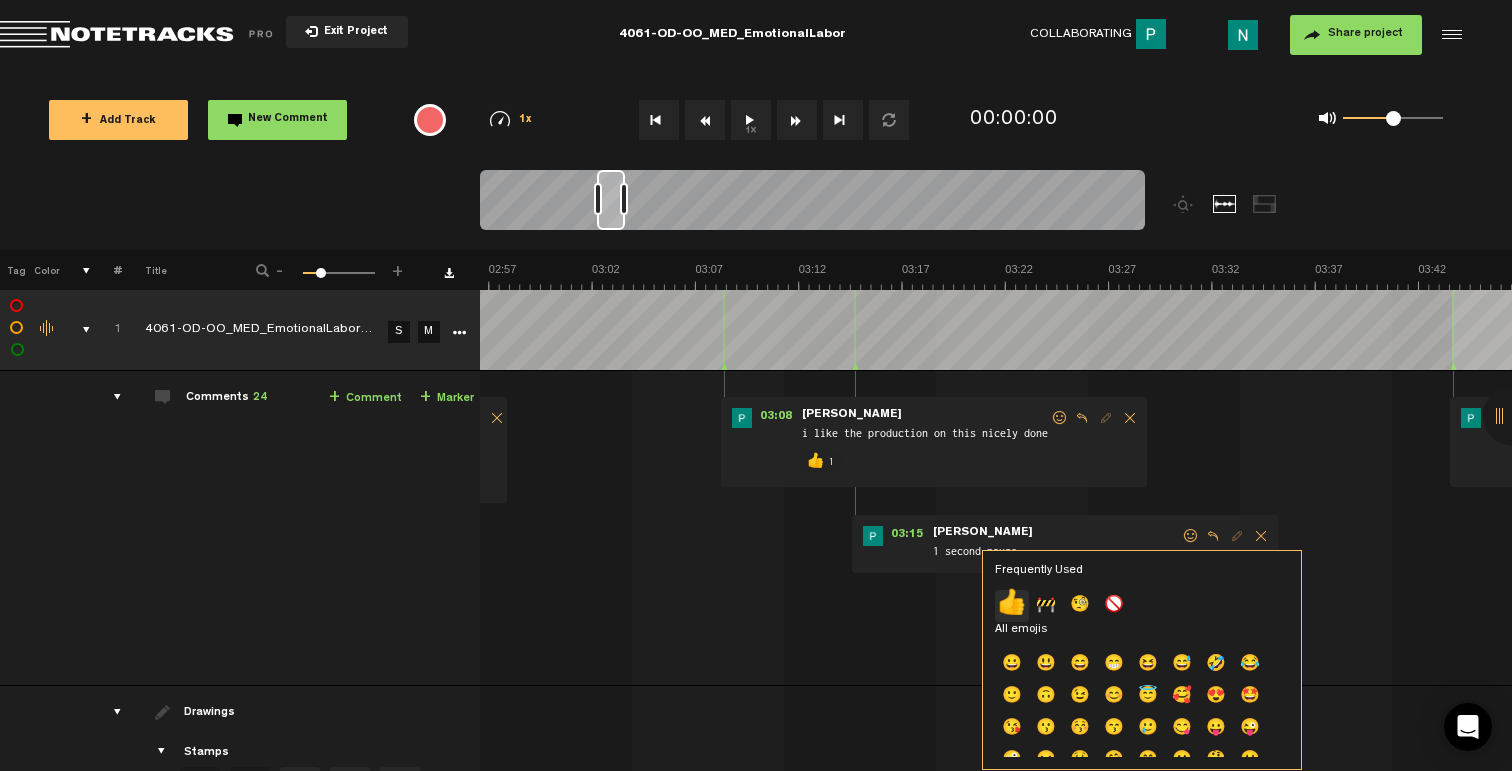click on "👍" 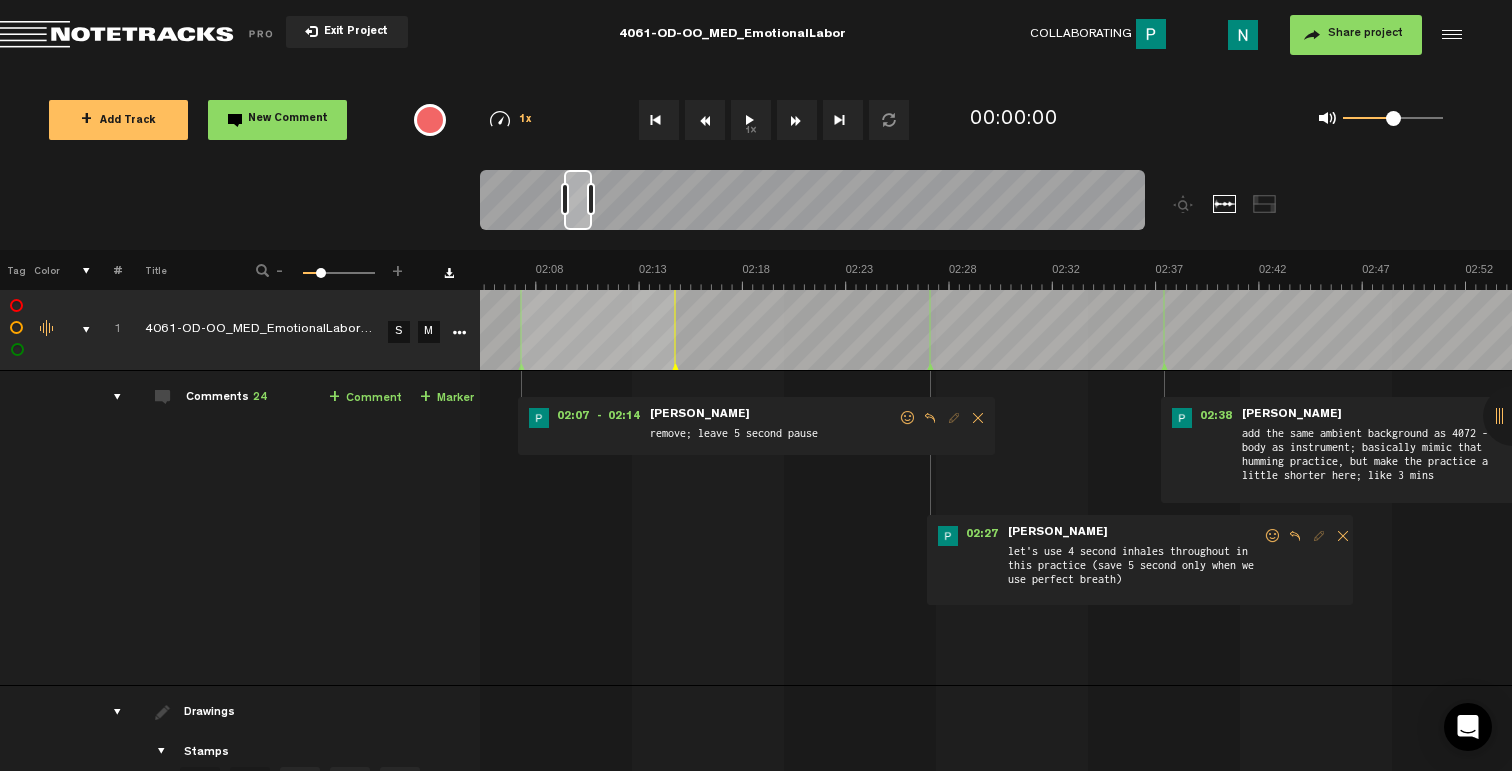 scroll, scrollTop: 0, scrollLeft: 2749, axis: horizontal 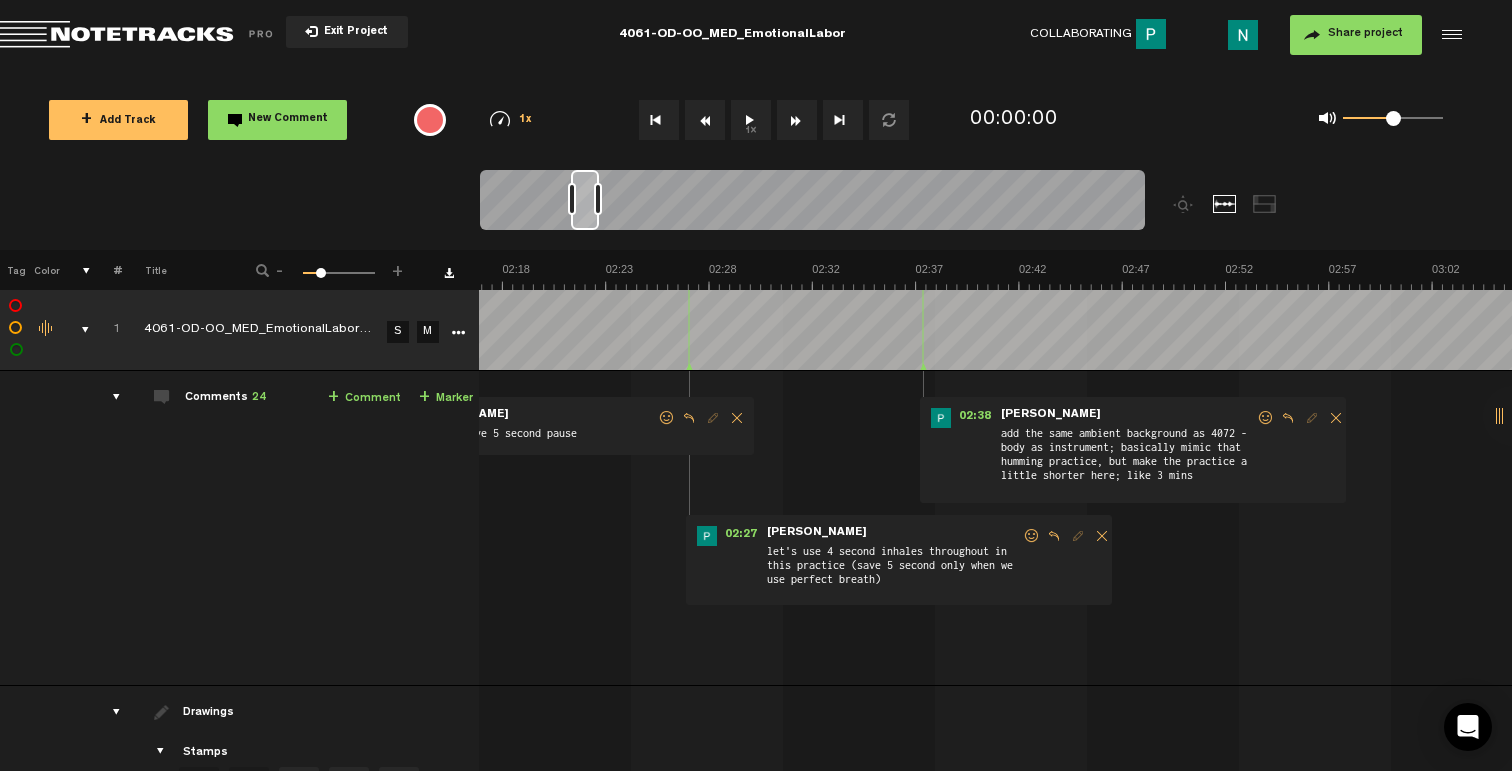 click at bounding box center (1032, 536) 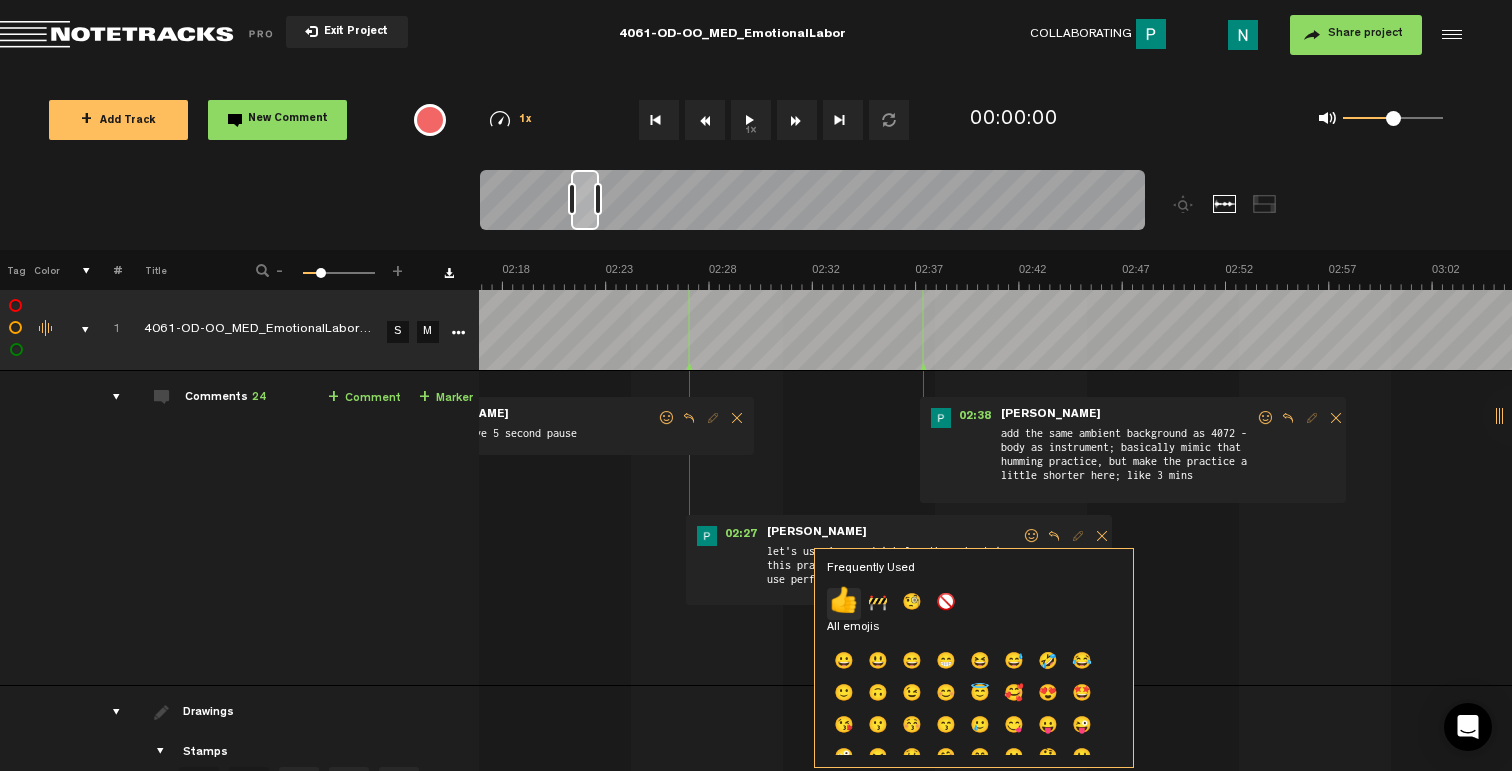 click on "👍" 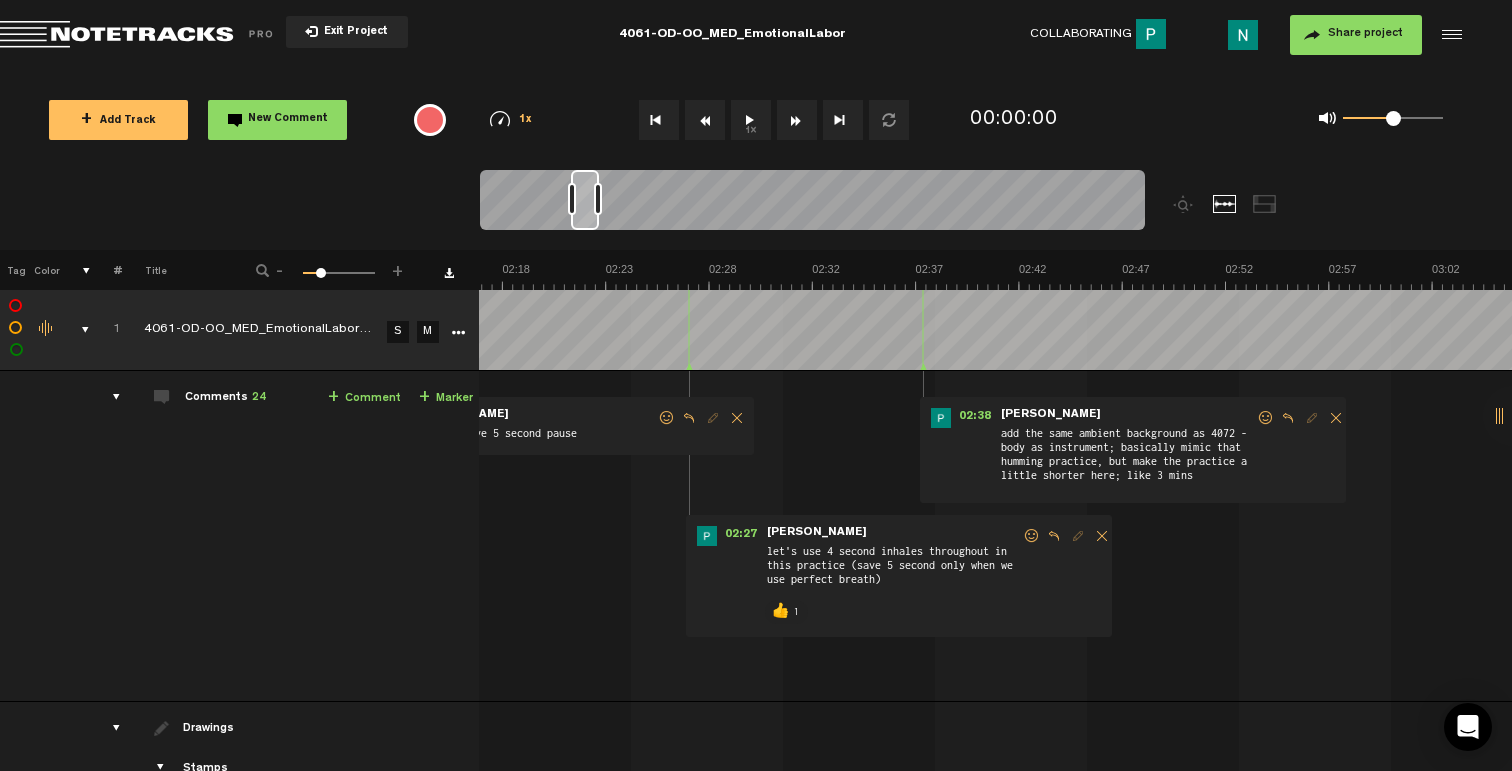 click at bounding box center (1266, 418) 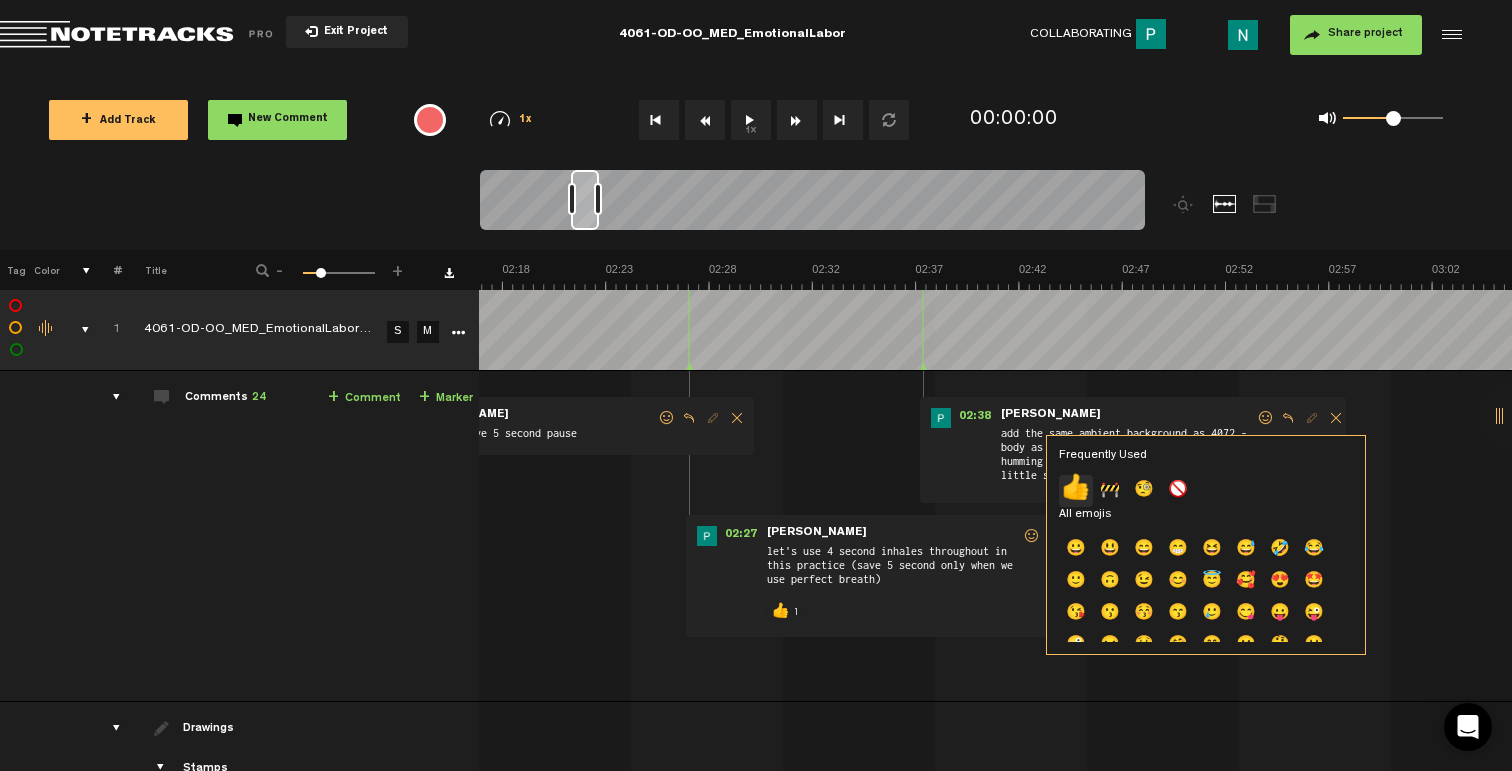 click on "👍" 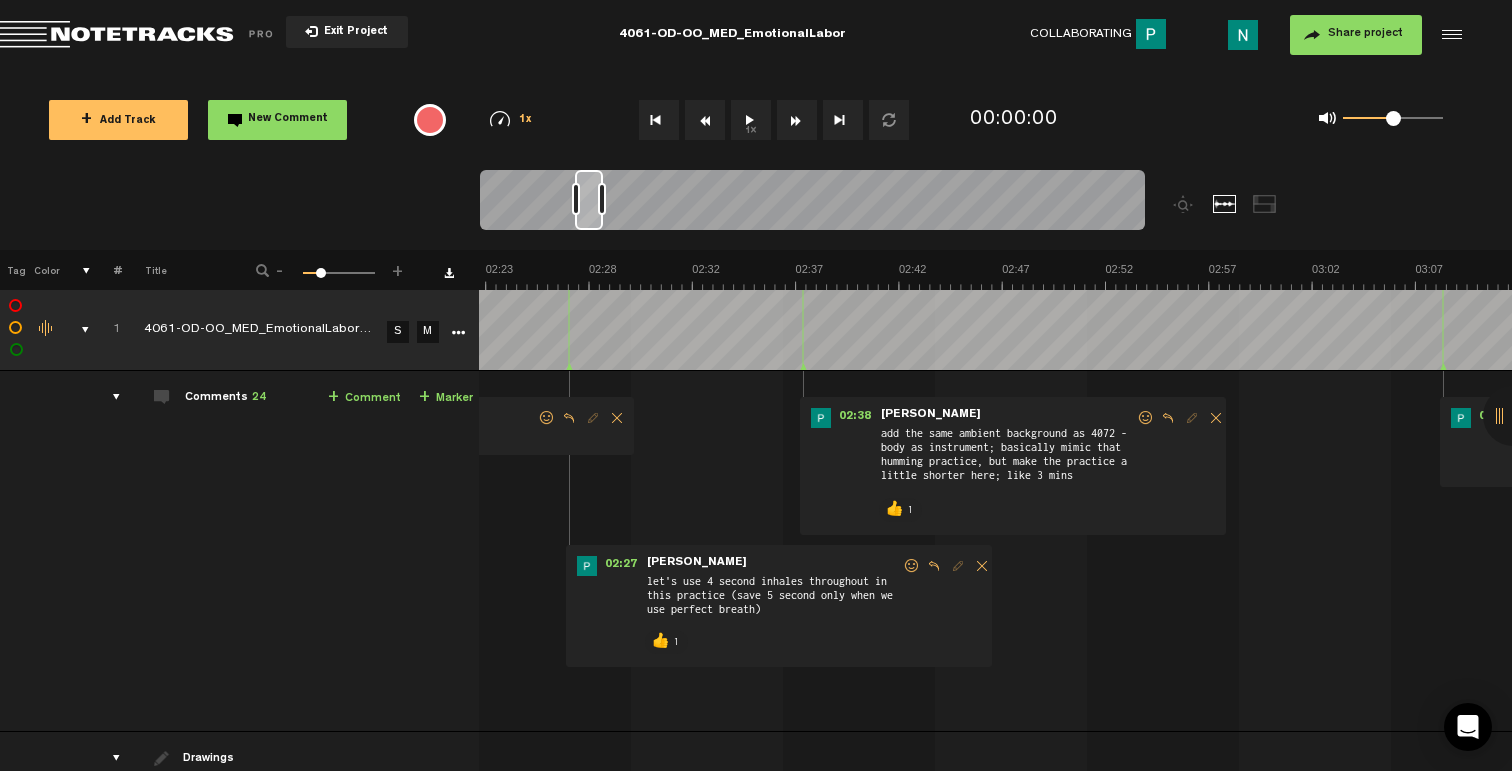 scroll, scrollTop: 0, scrollLeft: 2629, axis: horizontal 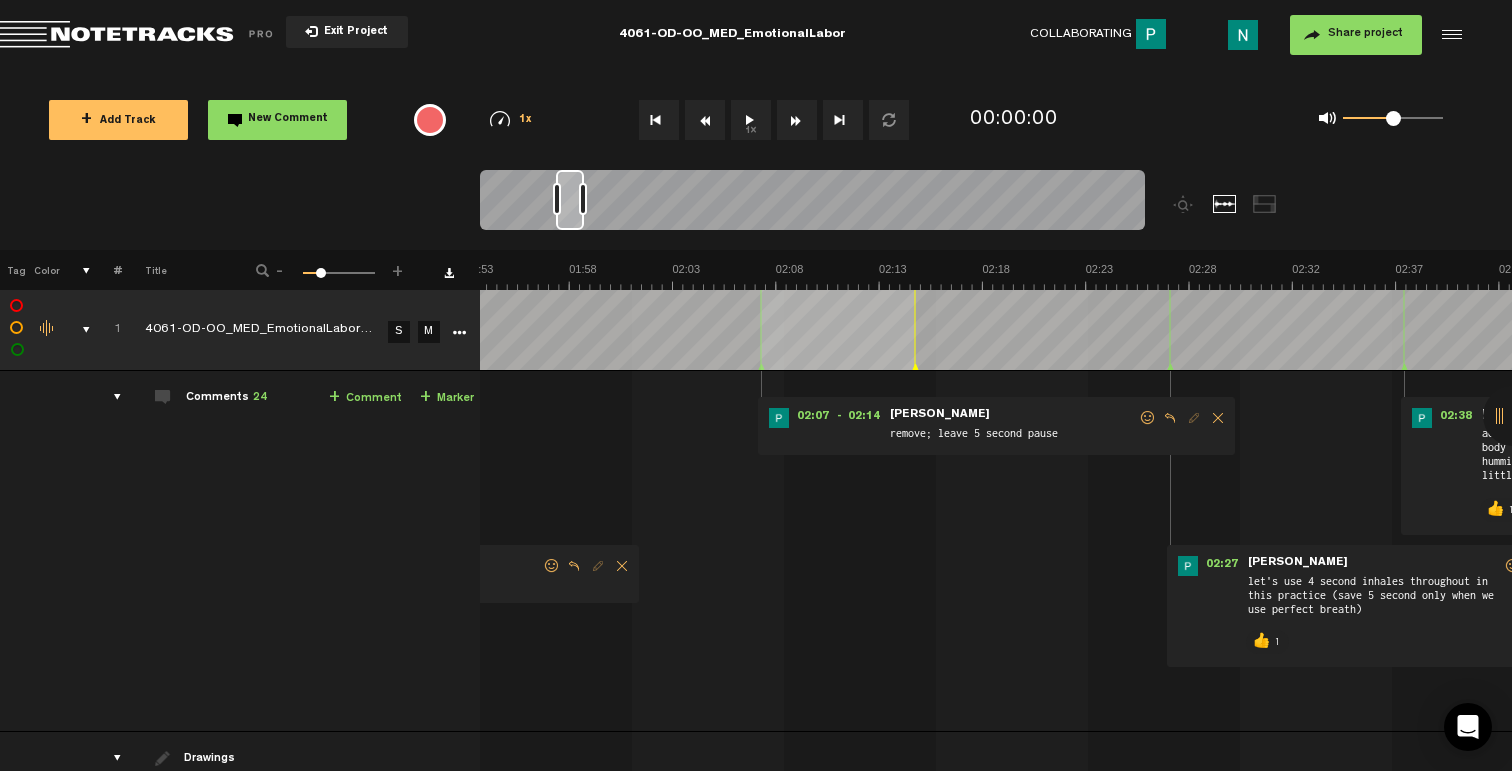 click at bounding box center [1148, 418] 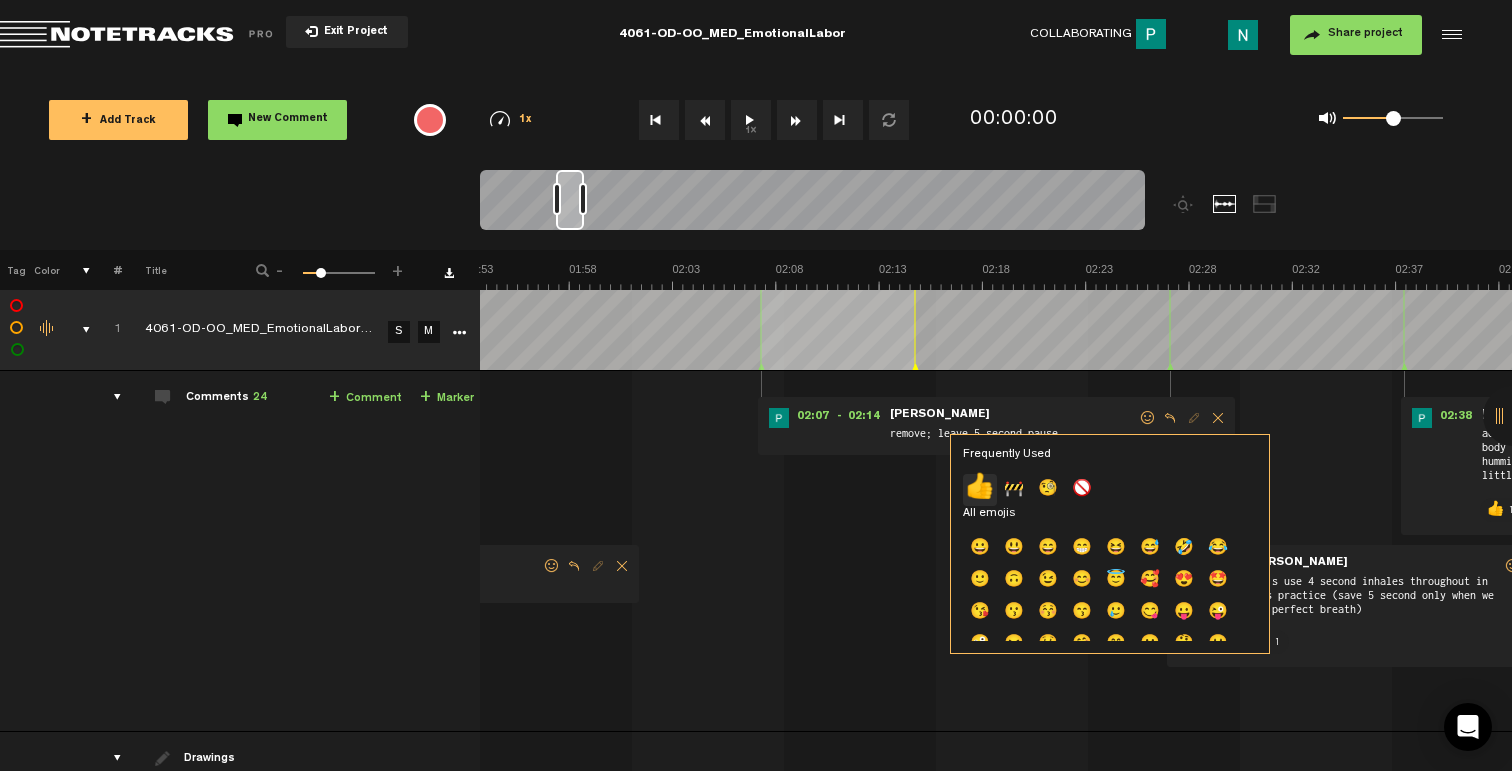 click on "👍" 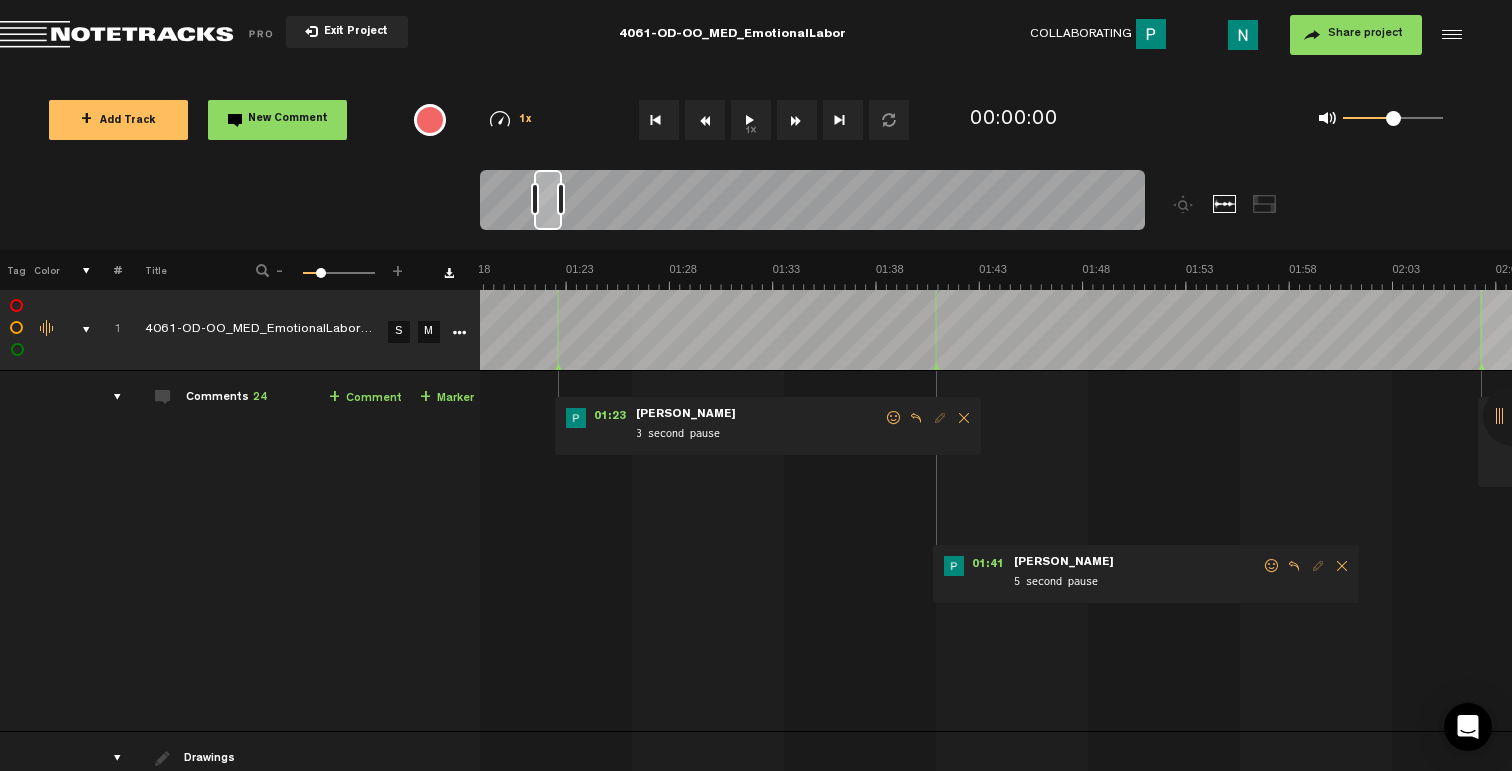 scroll, scrollTop: 0, scrollLeft: 1669, axis: horizontal 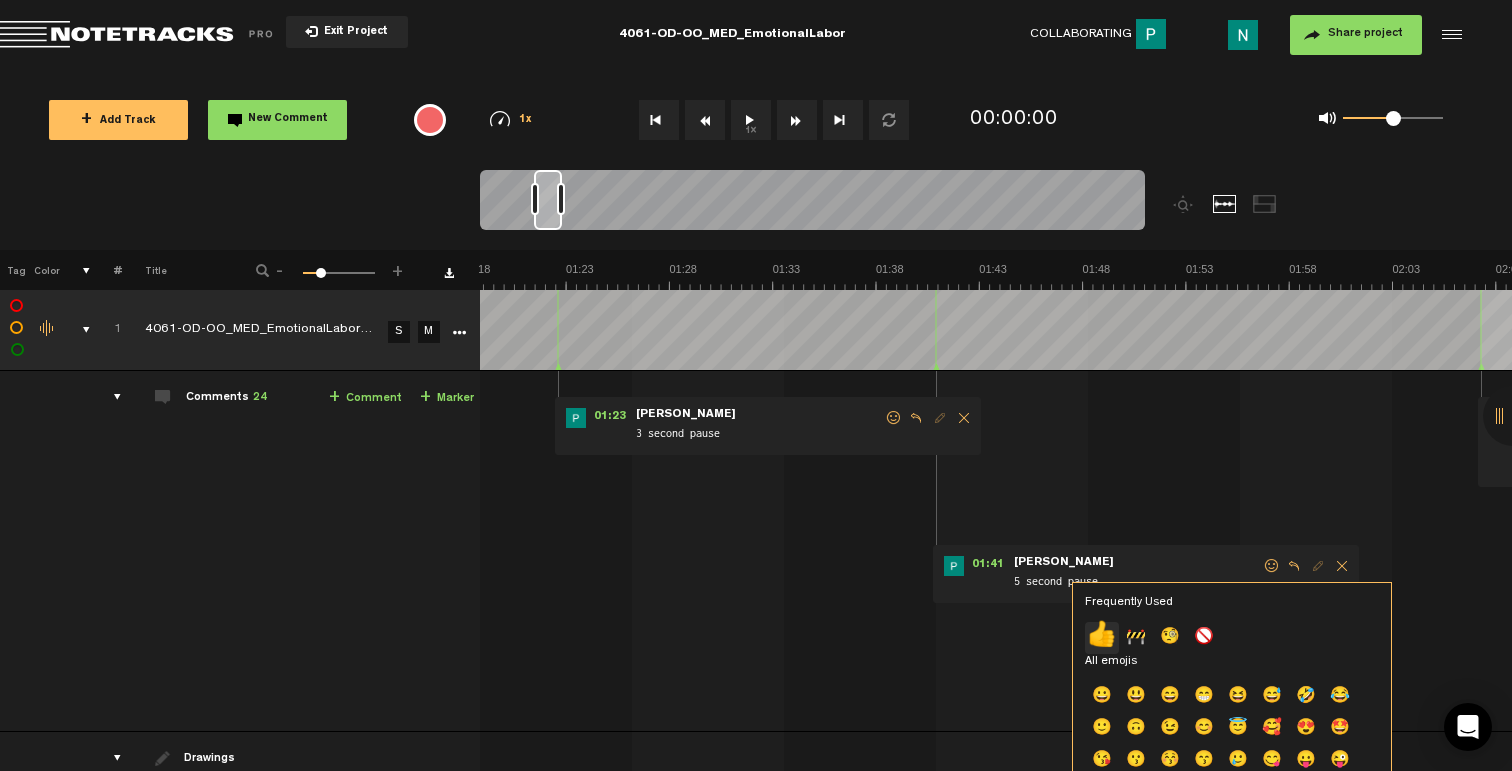 click on "👍" 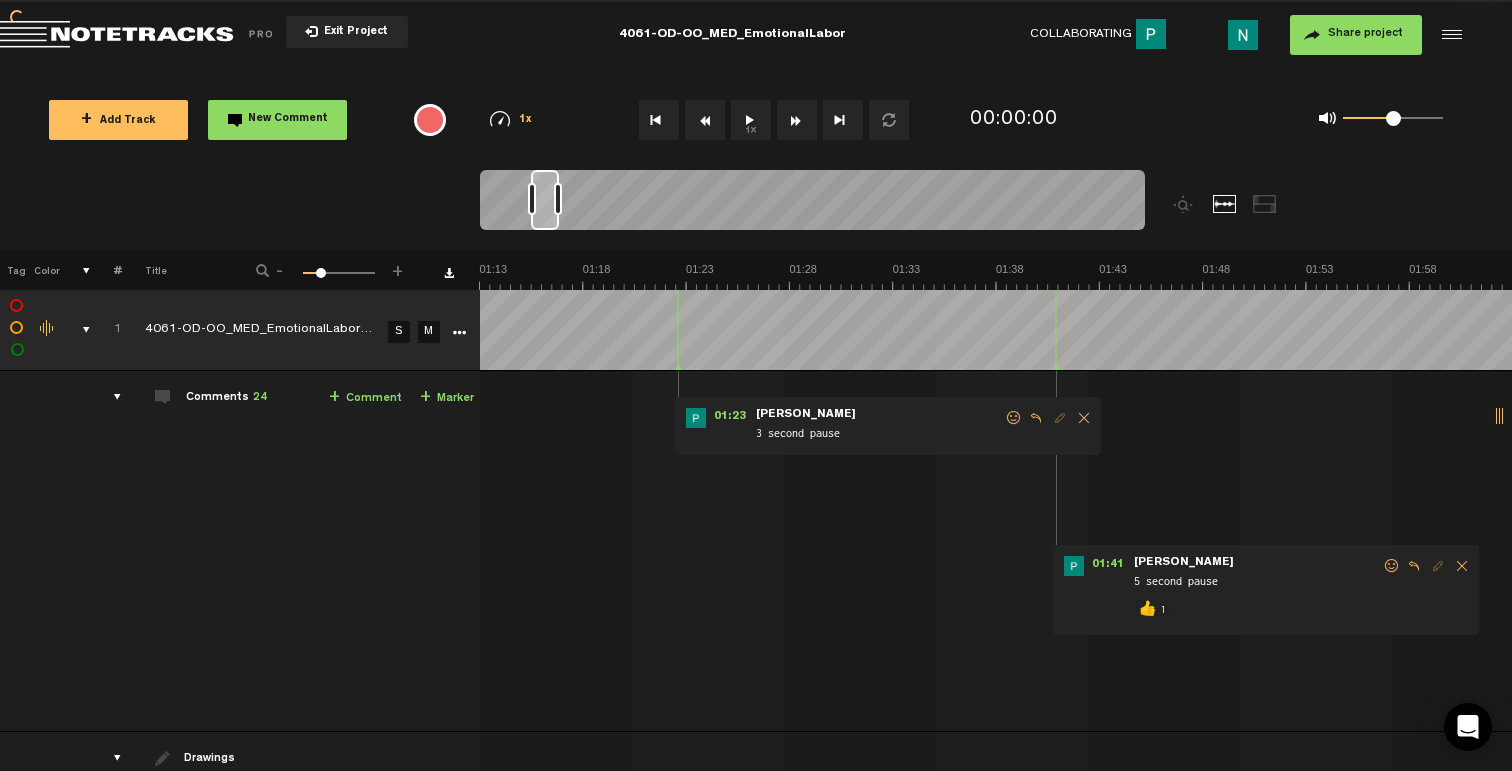 scroll, scrollTop: 0, scrollLeft: 1549, axis: horizontal 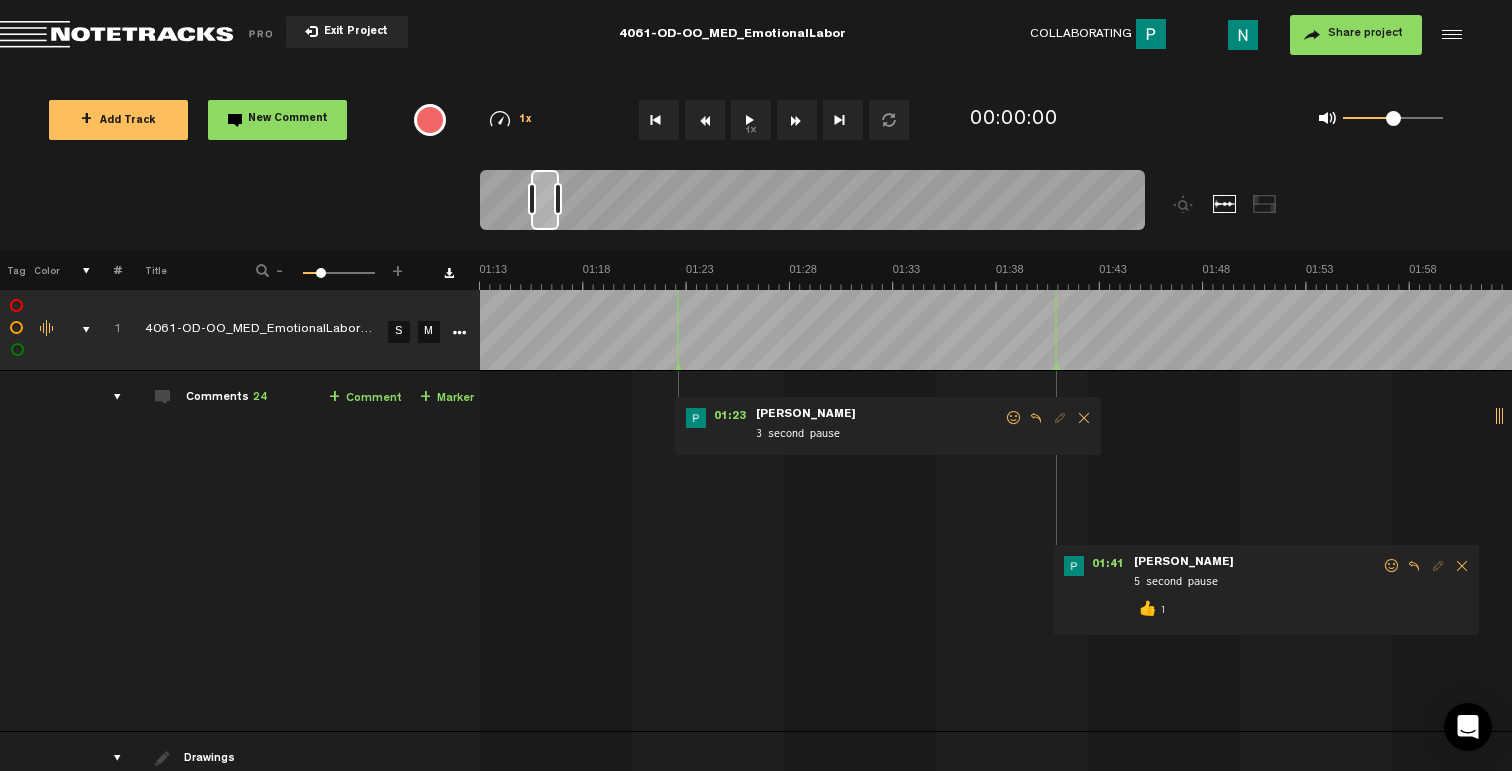 drag, startPoint x: 1010, startPoint y: 416, endPoint x: 1000, endPoint y: 489, distance: 73.68175 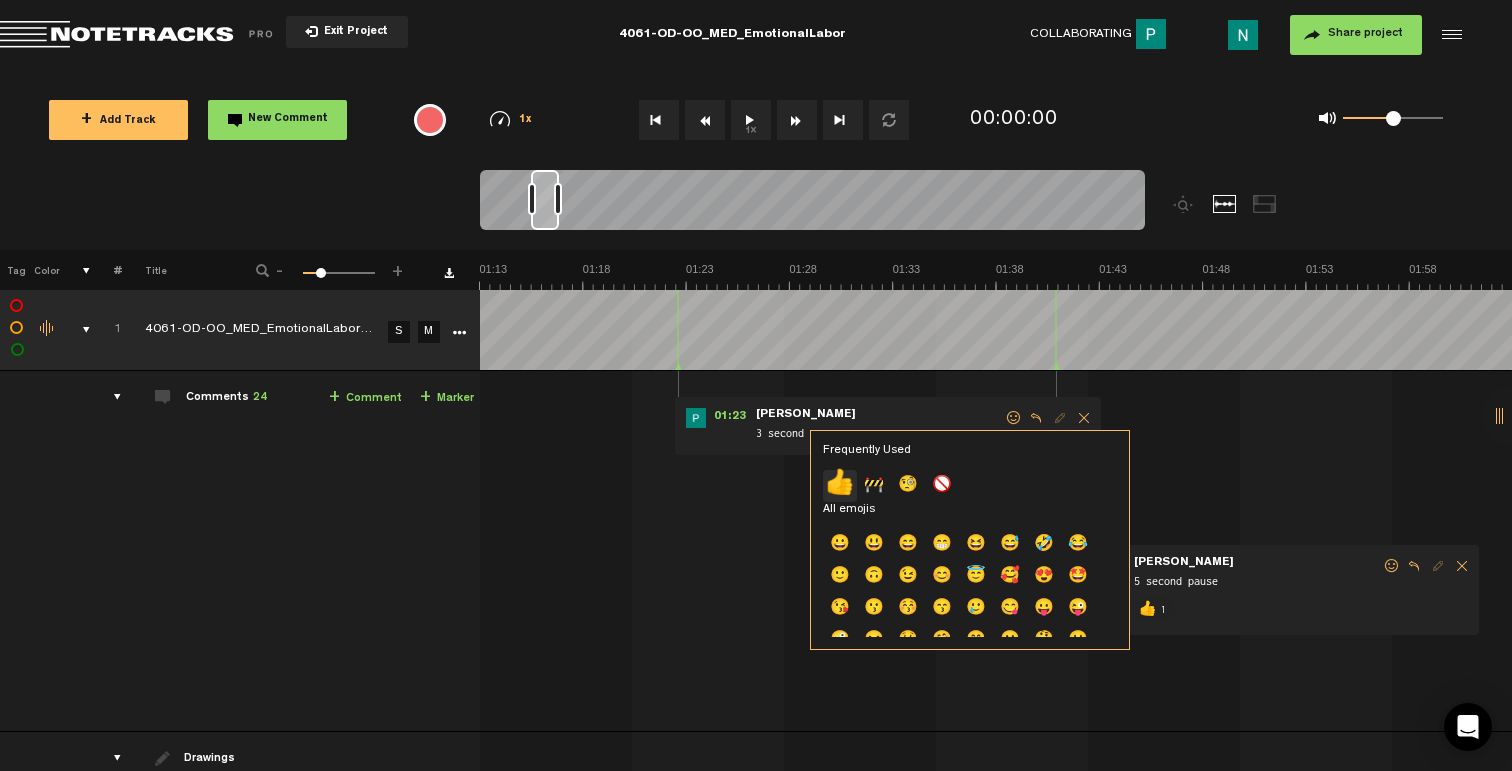 click on "👍" 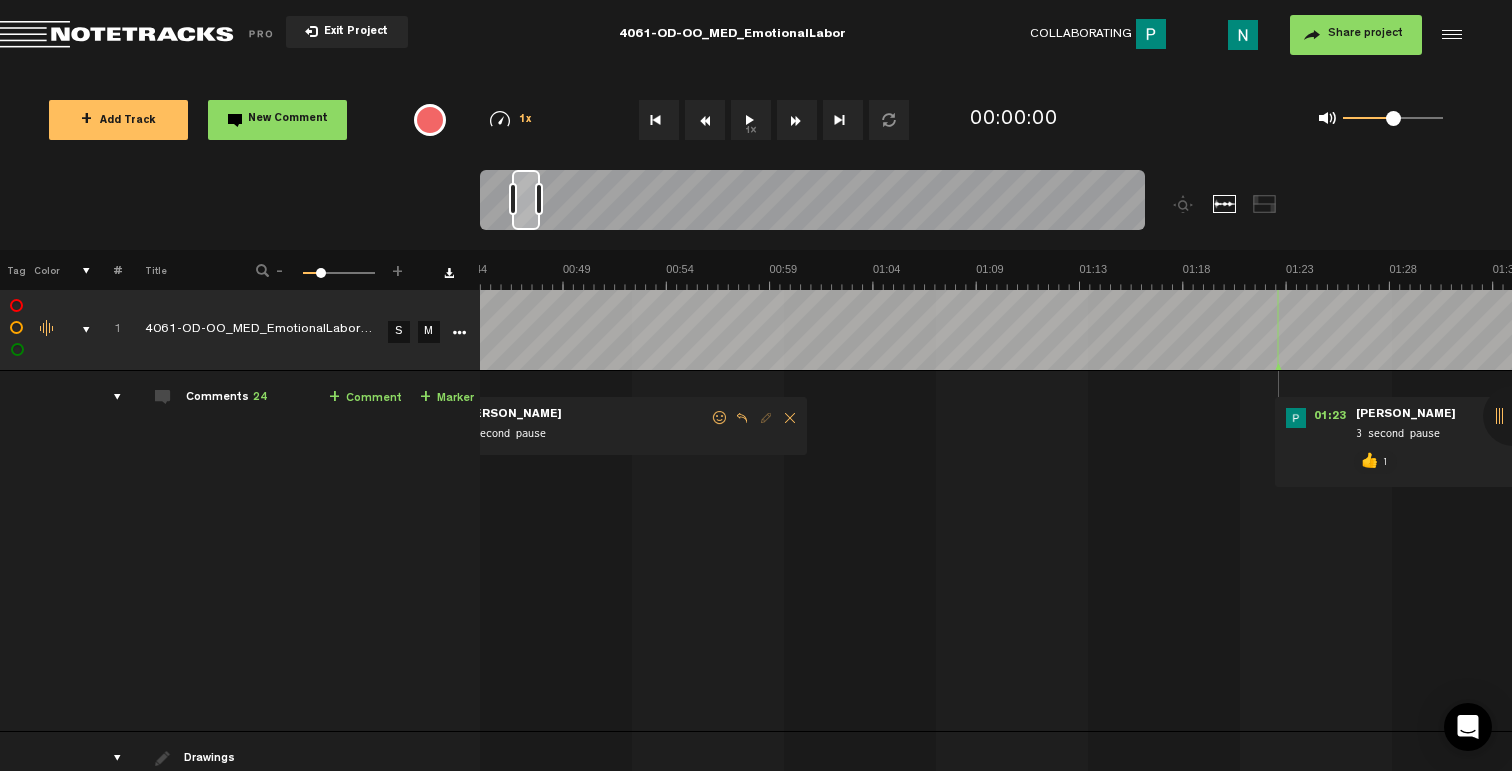 scroll, scrollTop: 0, scrollLeft: 589, axis: horizontal 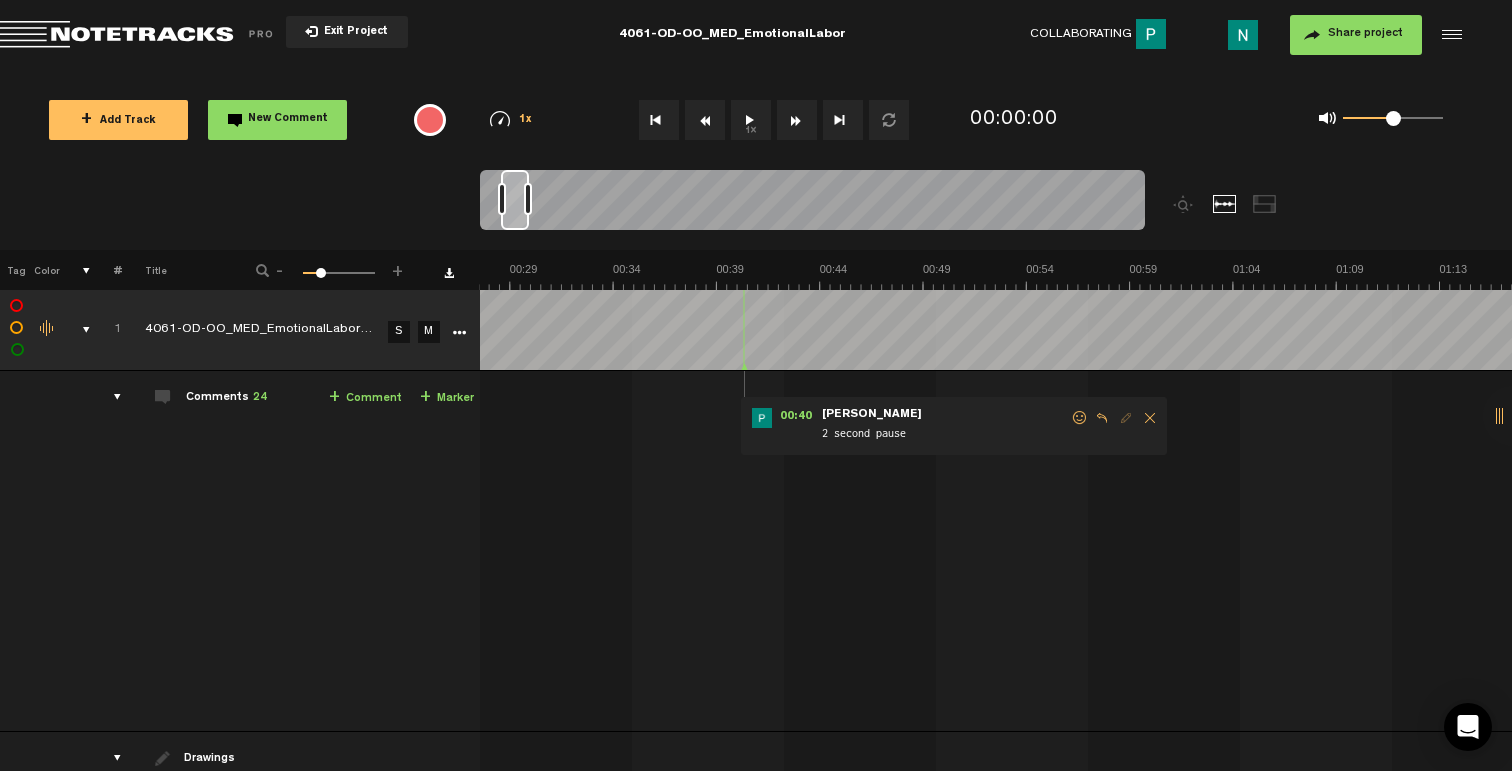 click at bounding box center [1080, 418] 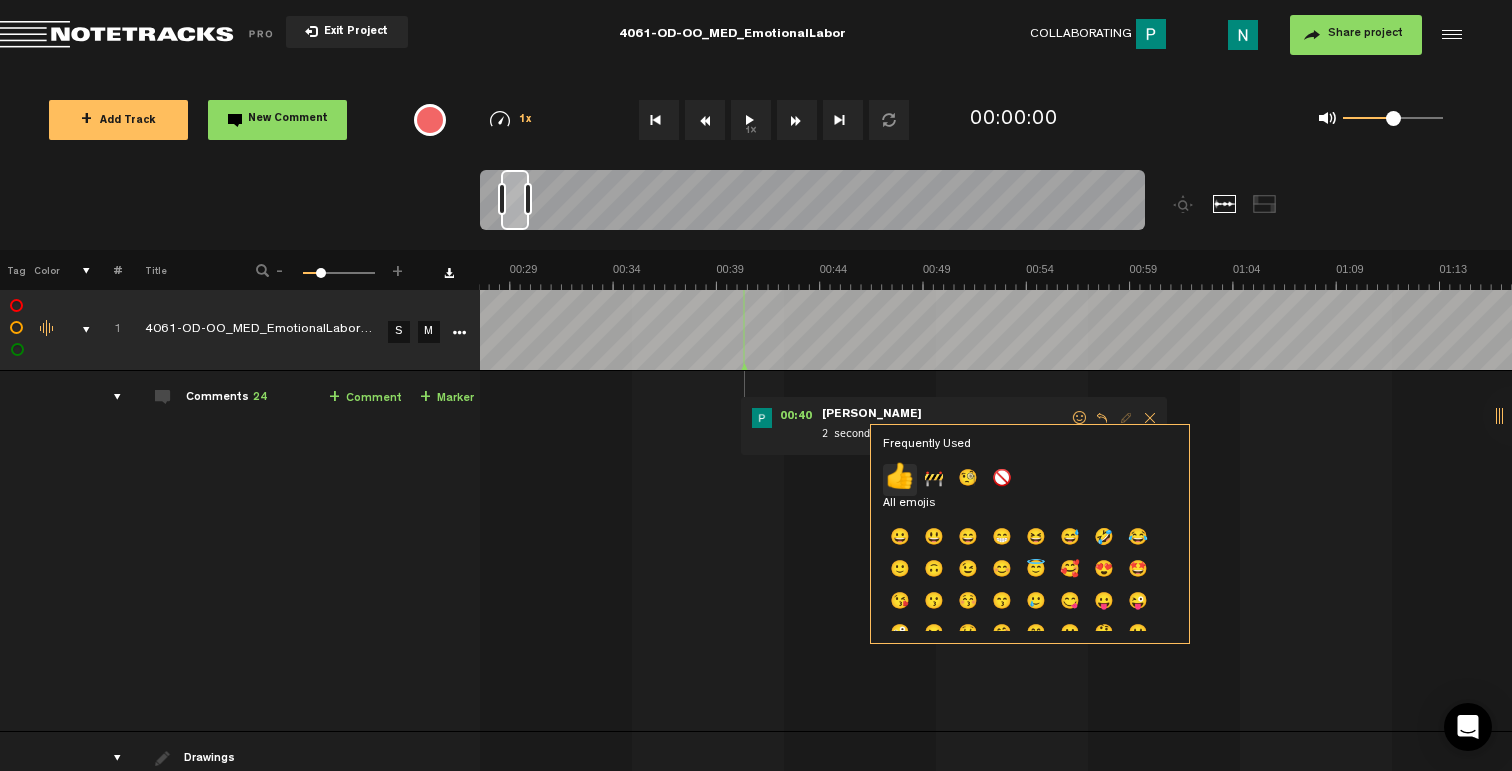 click on "👍" 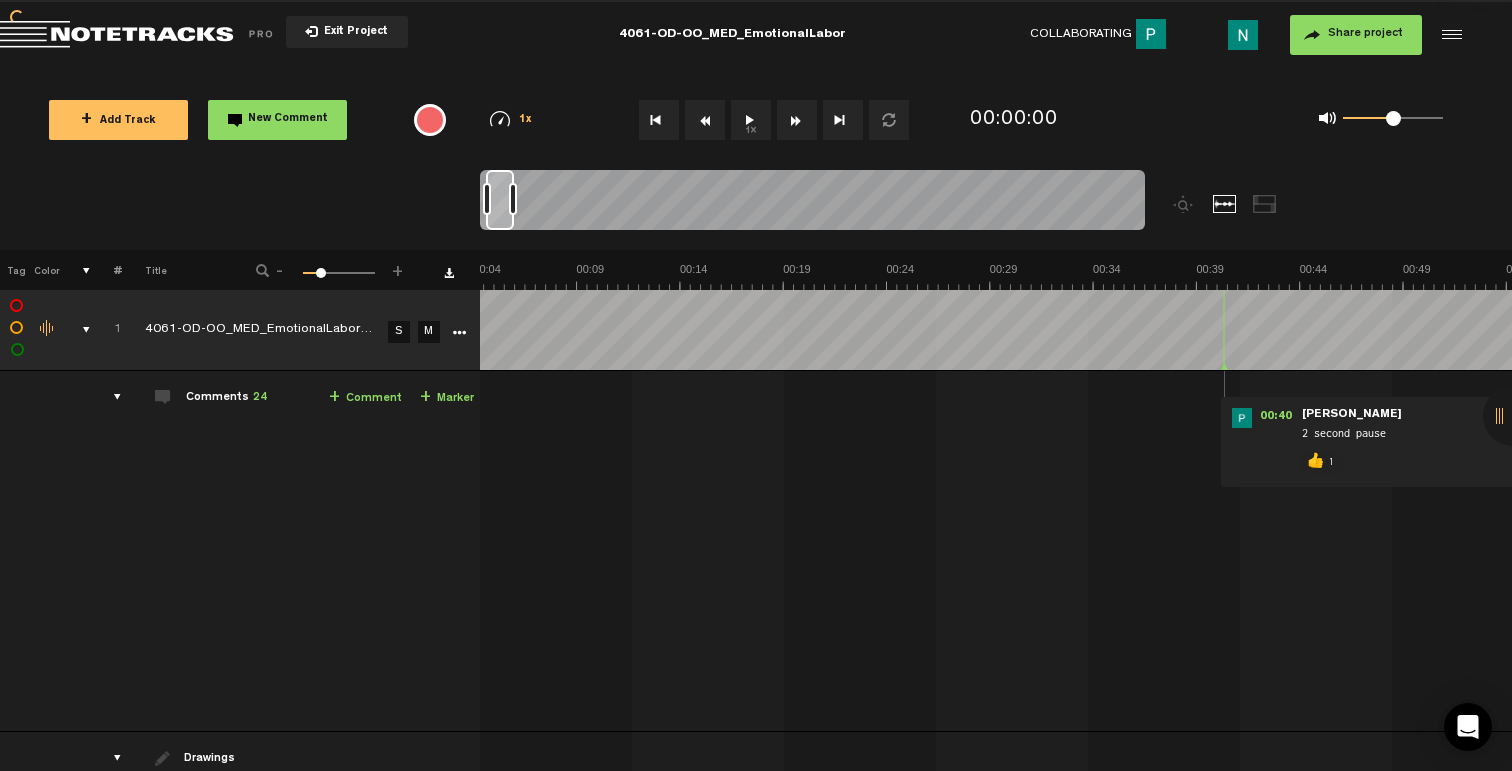scroll, scrollTop: 0, scrollLeft: 0, axis: both 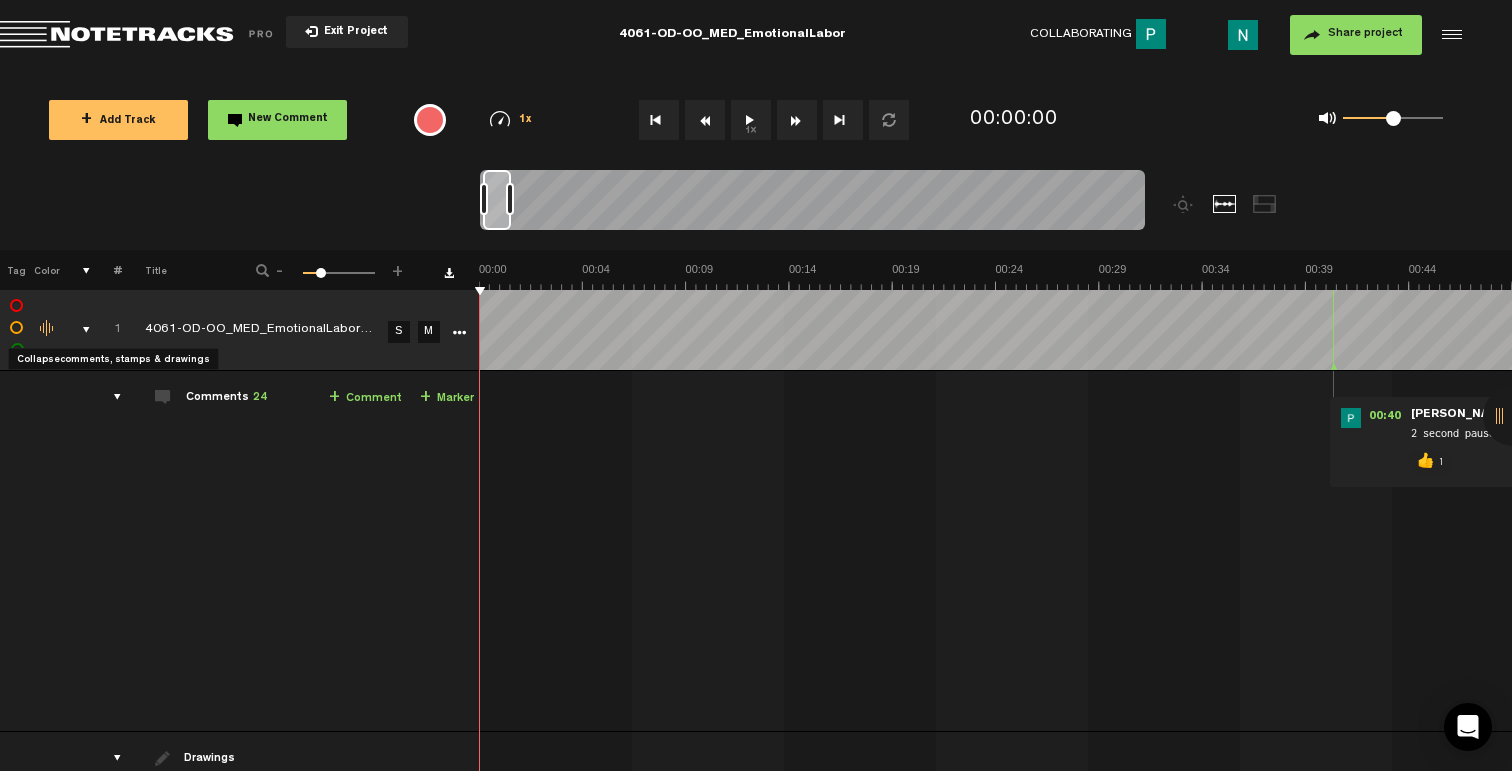 click at bounding box center (78, 330) 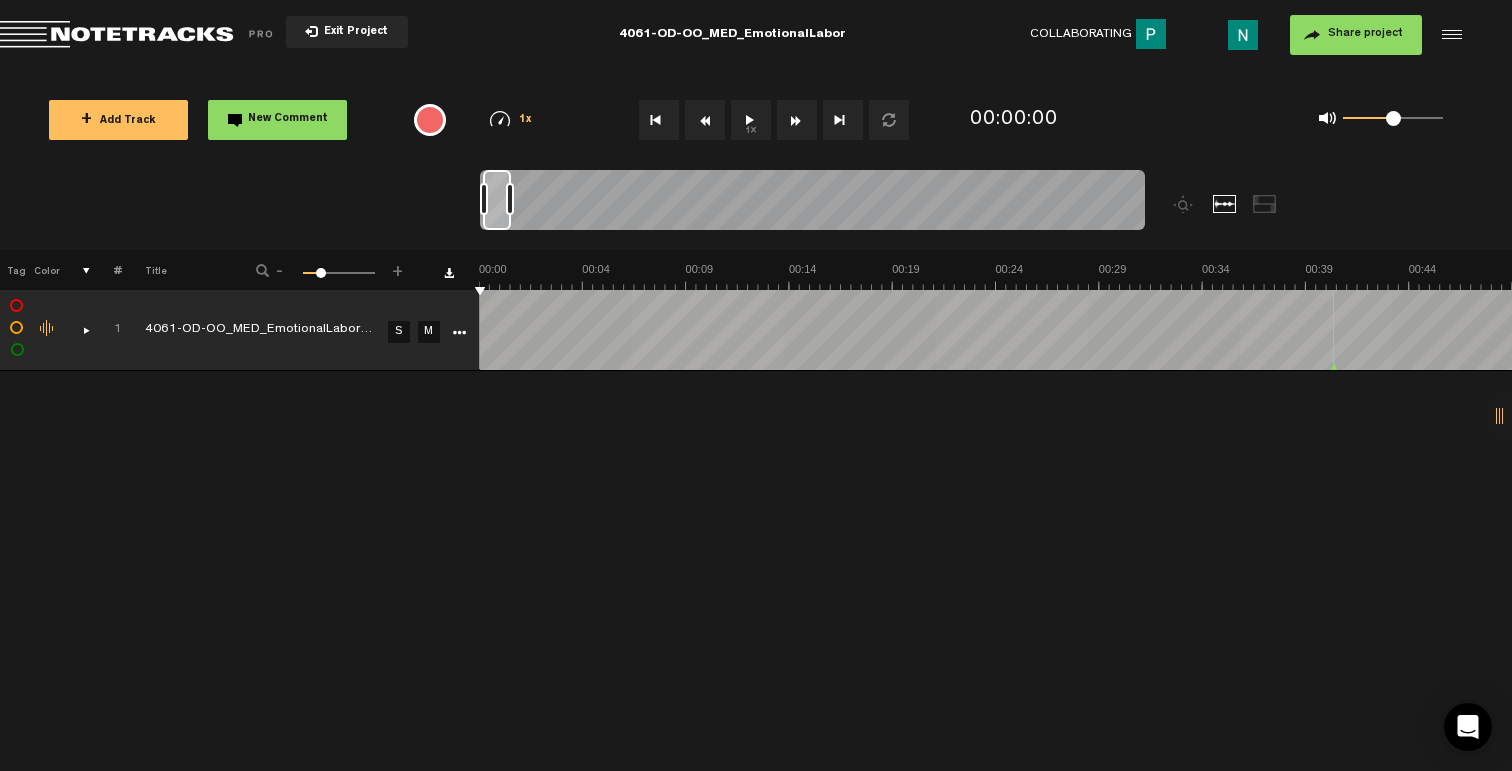 click on "+ Add Track" at bounding box center (118, 120) 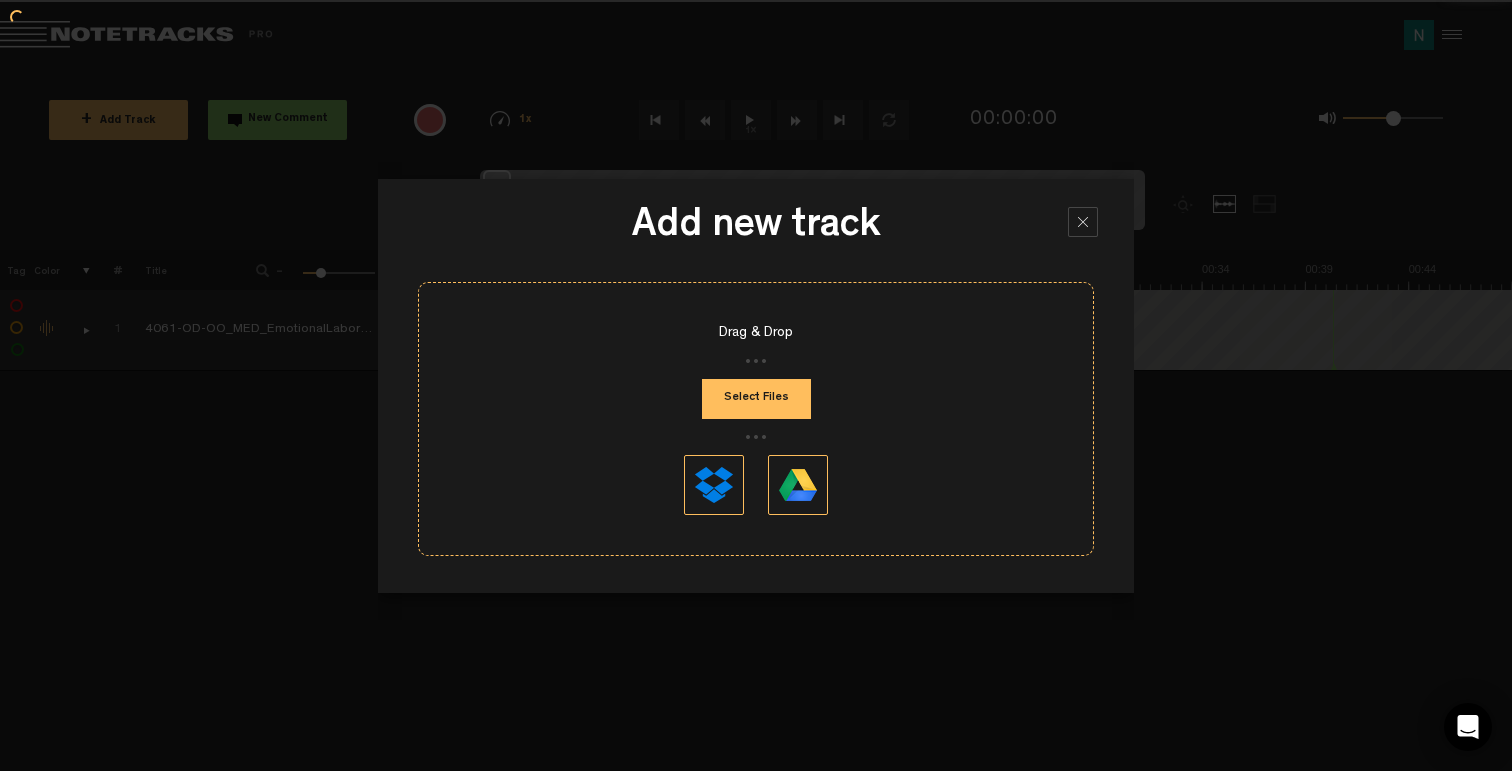 click on "Select Files" at bounding box center (756, 399) 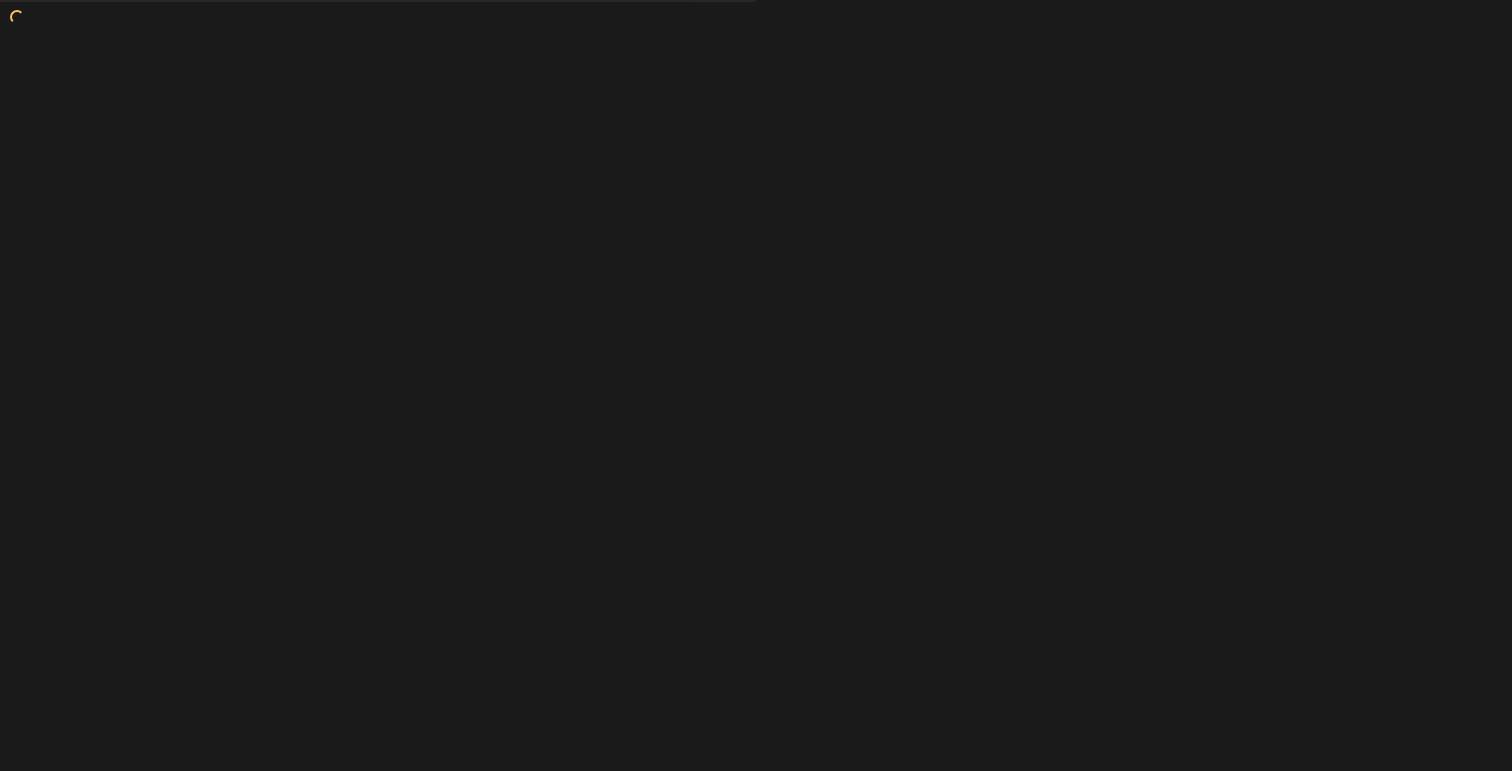 scroll, scrollTop: 0, scrollLeft: 0, axis: both 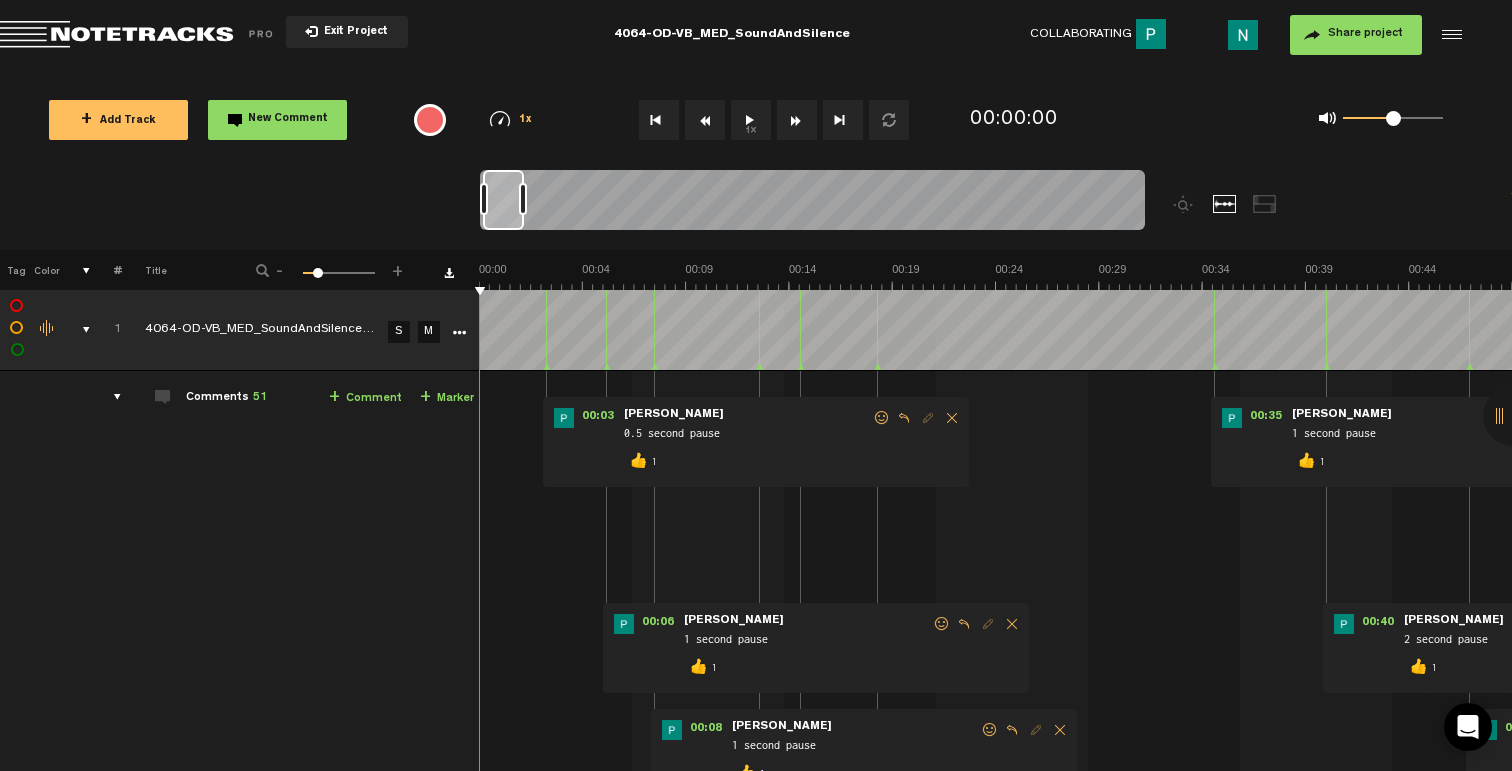 click on "1                                       4064-OD-VB_MED_SoundAndSilence_Mix_v1               S                M                                 Export to Headliner                 Update                 Download                 Download original                 Export Audacity labels                 Export Audition Markers                 Delete" at bounding box center [756, 330] 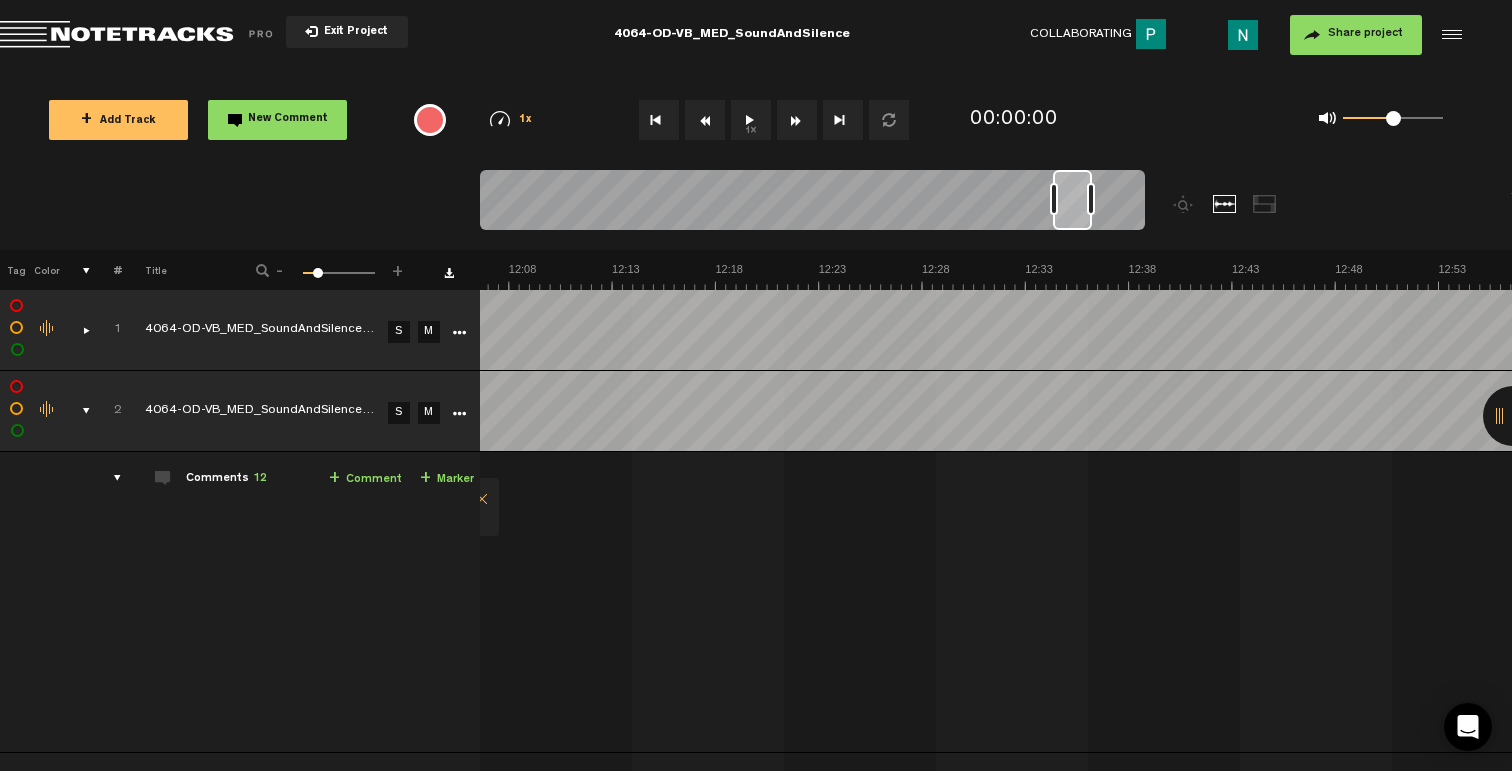 scroll, scrollTop: 0, scrollLeft: 15026, axis: horizontal 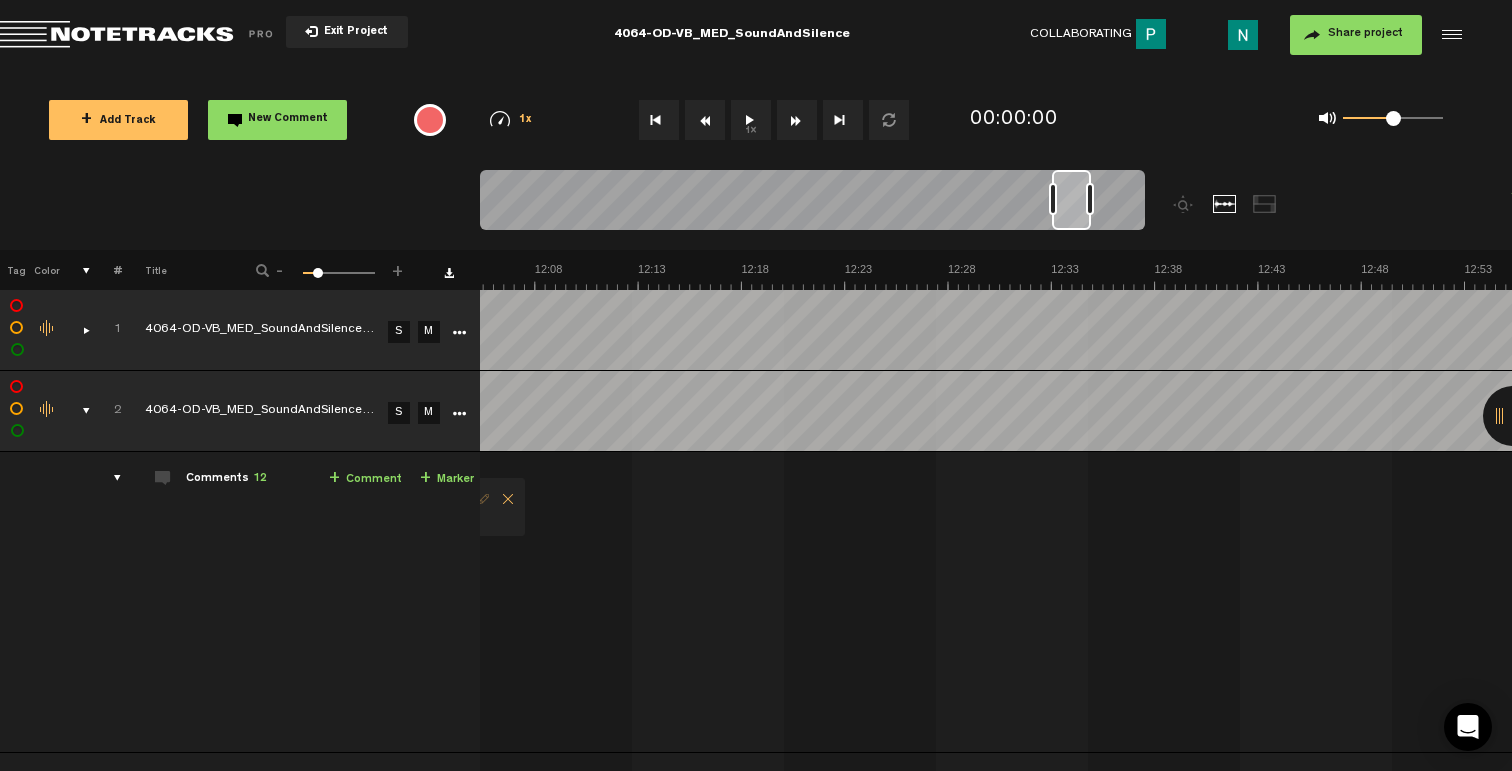 drag, startPoint x: 493, startPoint y: 226, endPoint x: 1062, endPoint y: 230, distance: 569.01404 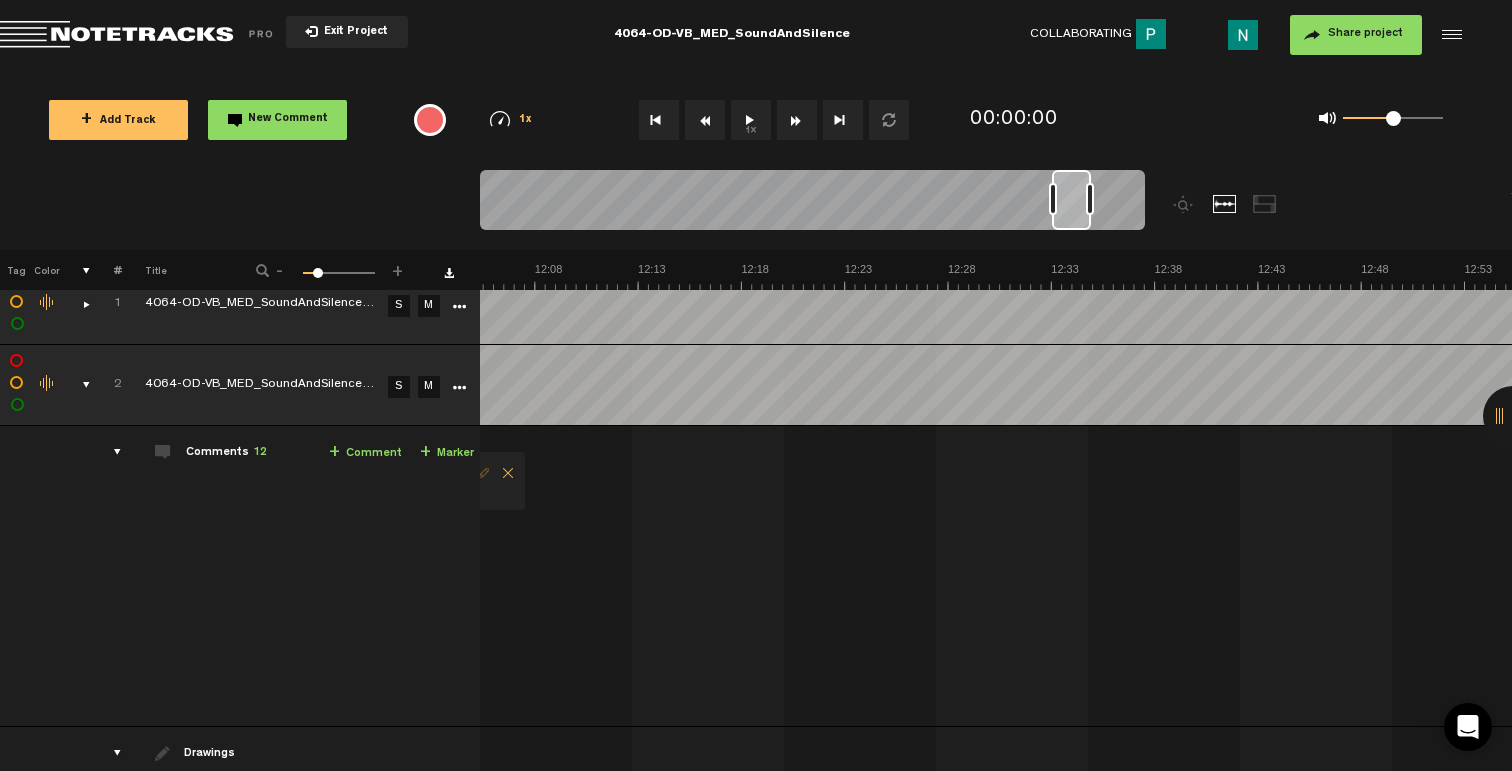 scroll, scrollTop: 67, scrollLeft: 0, axis: vertical 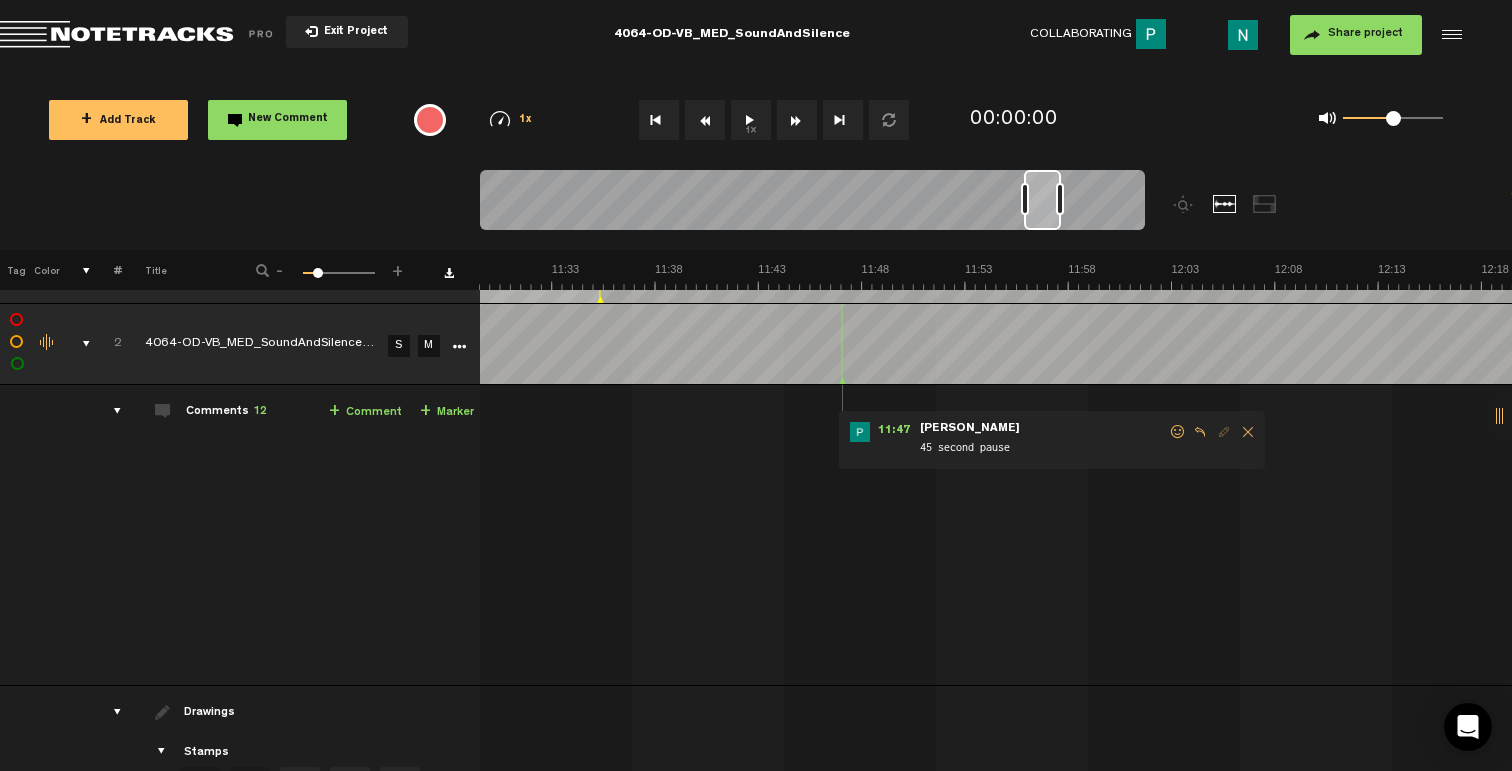 drag, startPoint x: 1076, startPoint y: 212, endPoint x: 1049, endPoint y: 217, distance: 27.45906 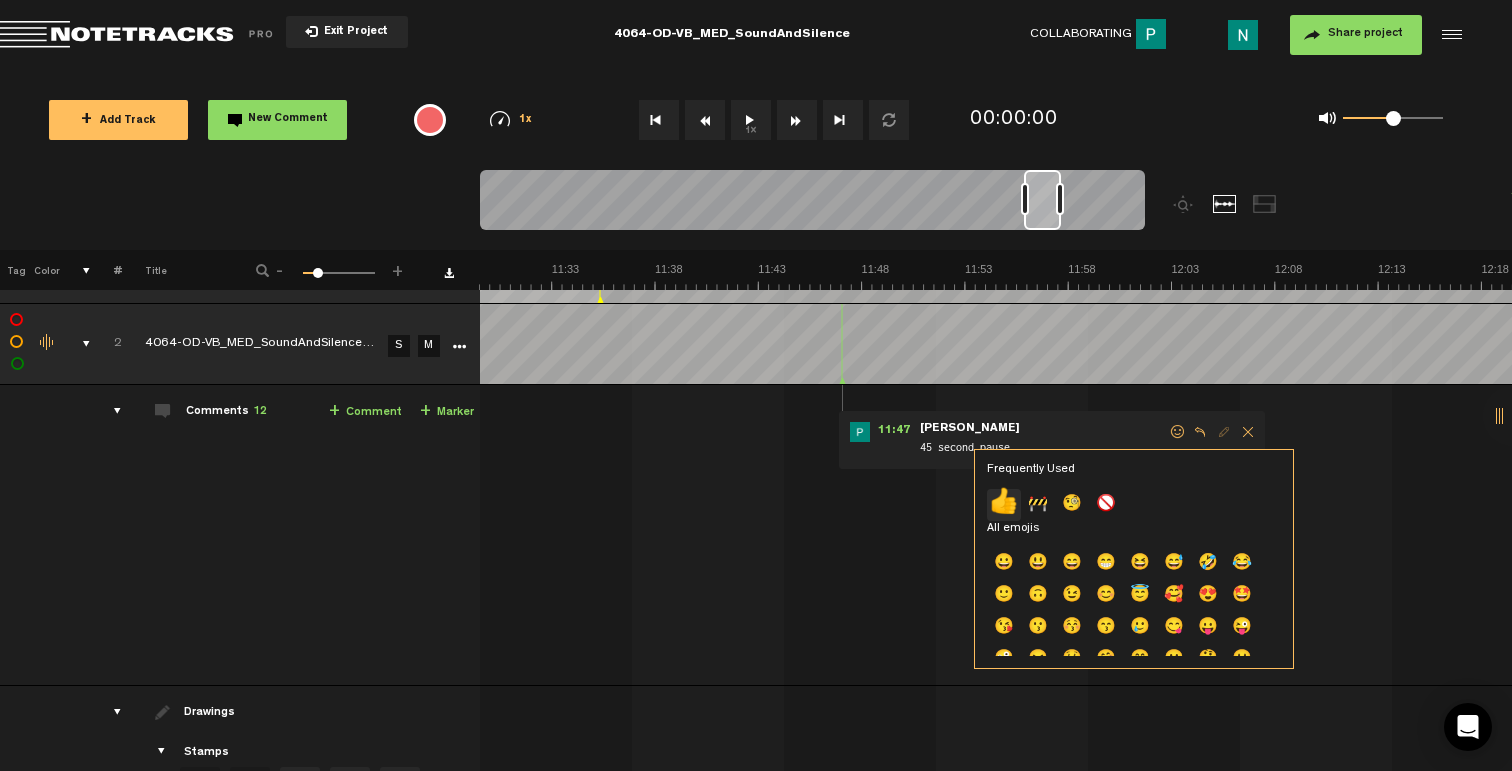 click on "👍" 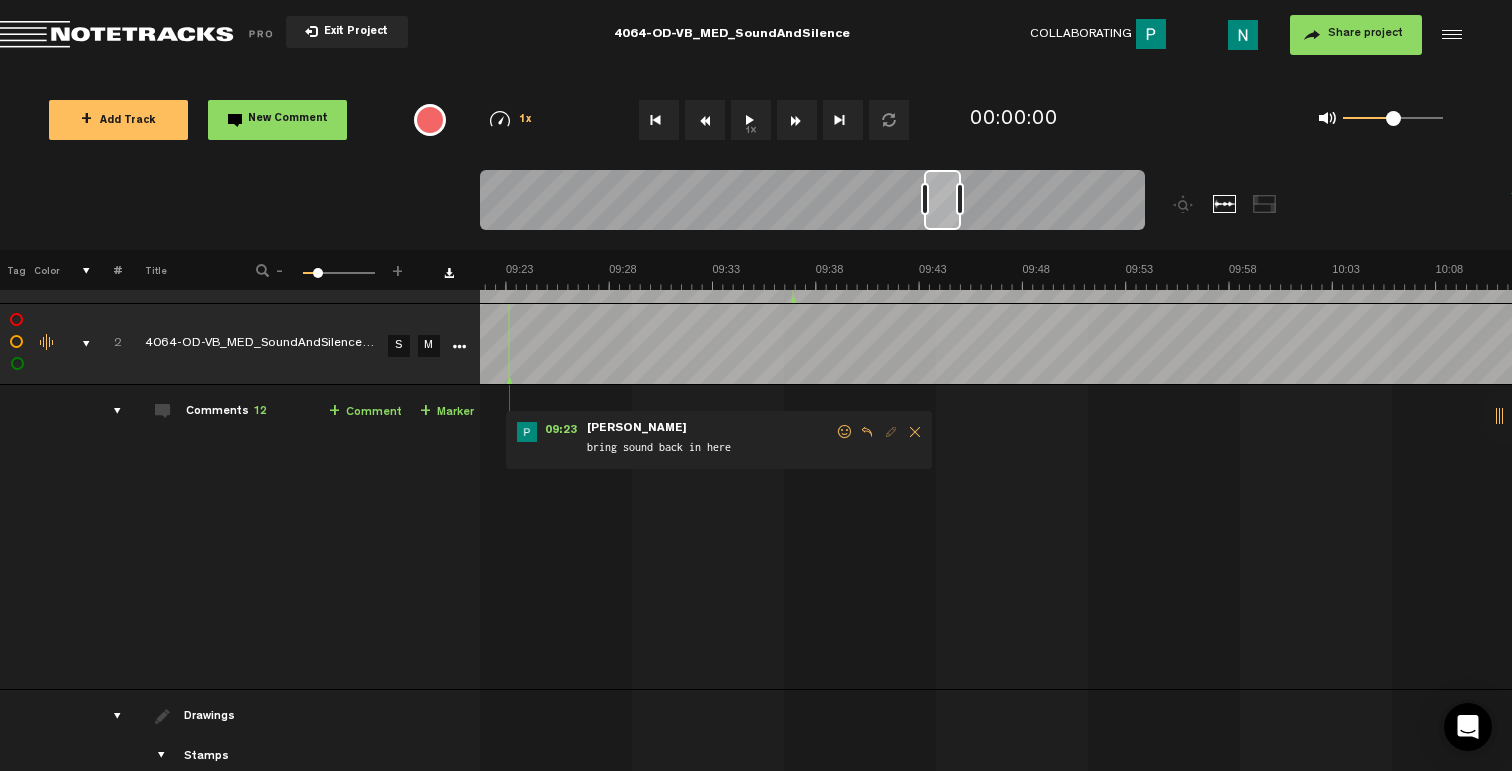 scroll, scrollTop: 0, scrollLeft: 11286, axis: horizontal 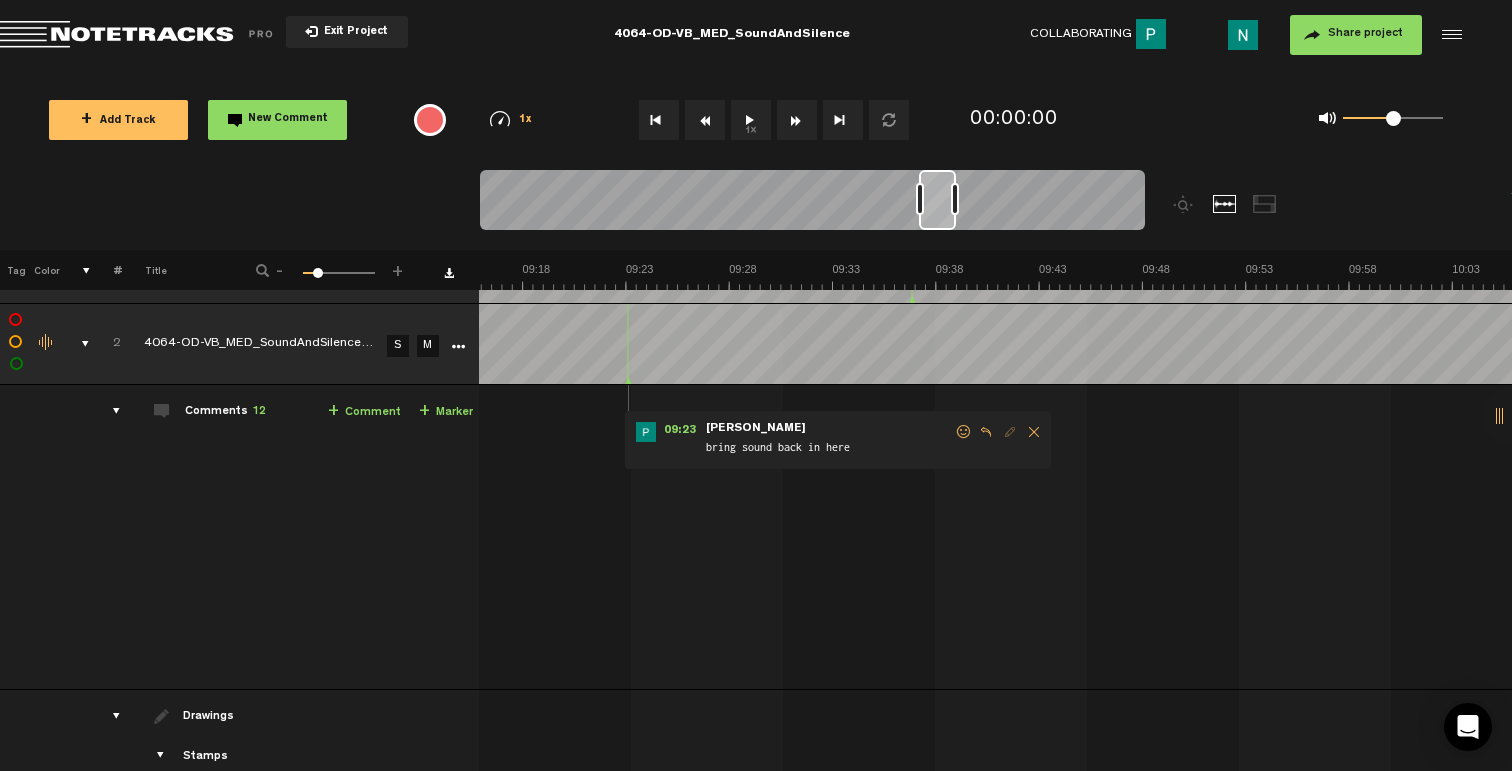 click at bounding box center [964, 432] 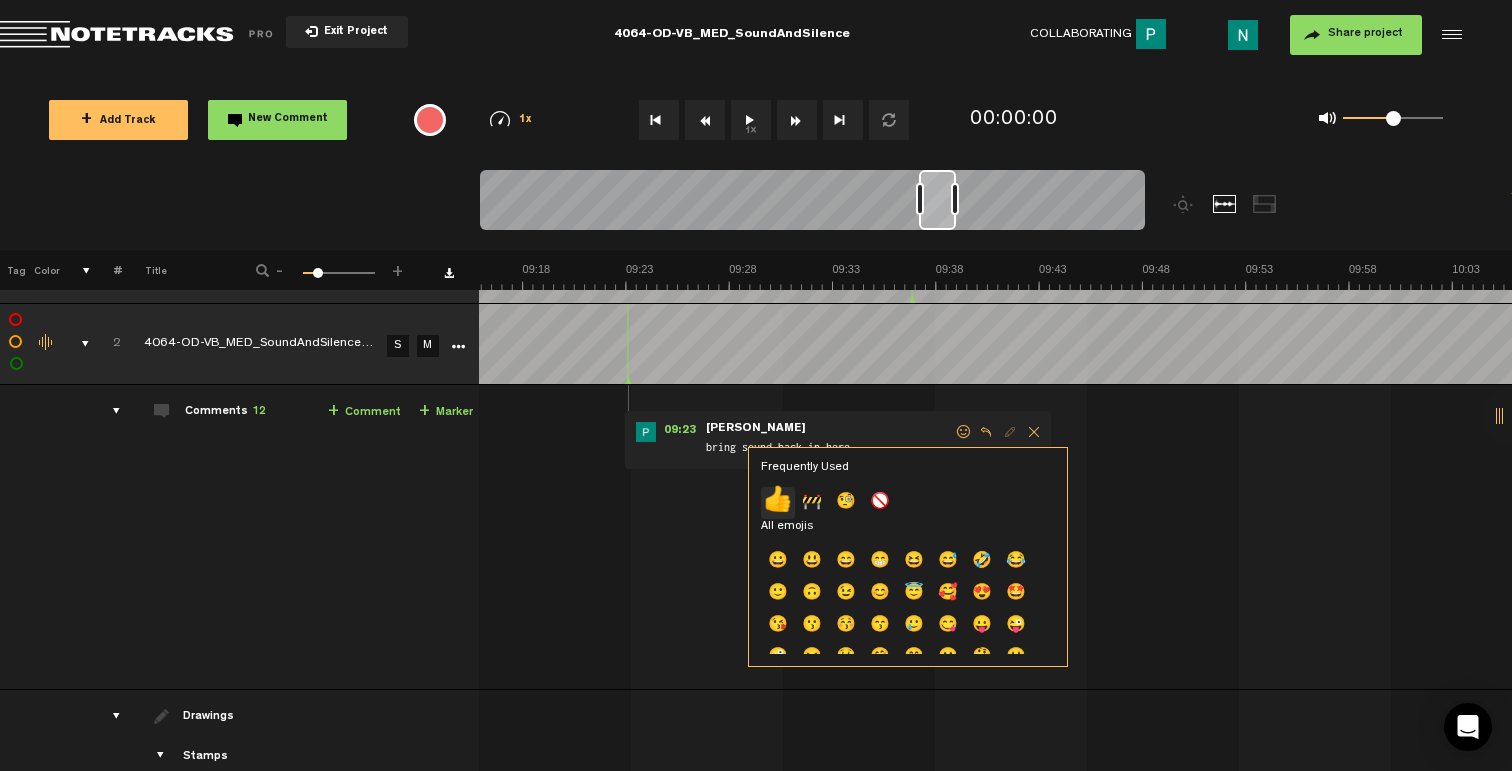 click on "👍" 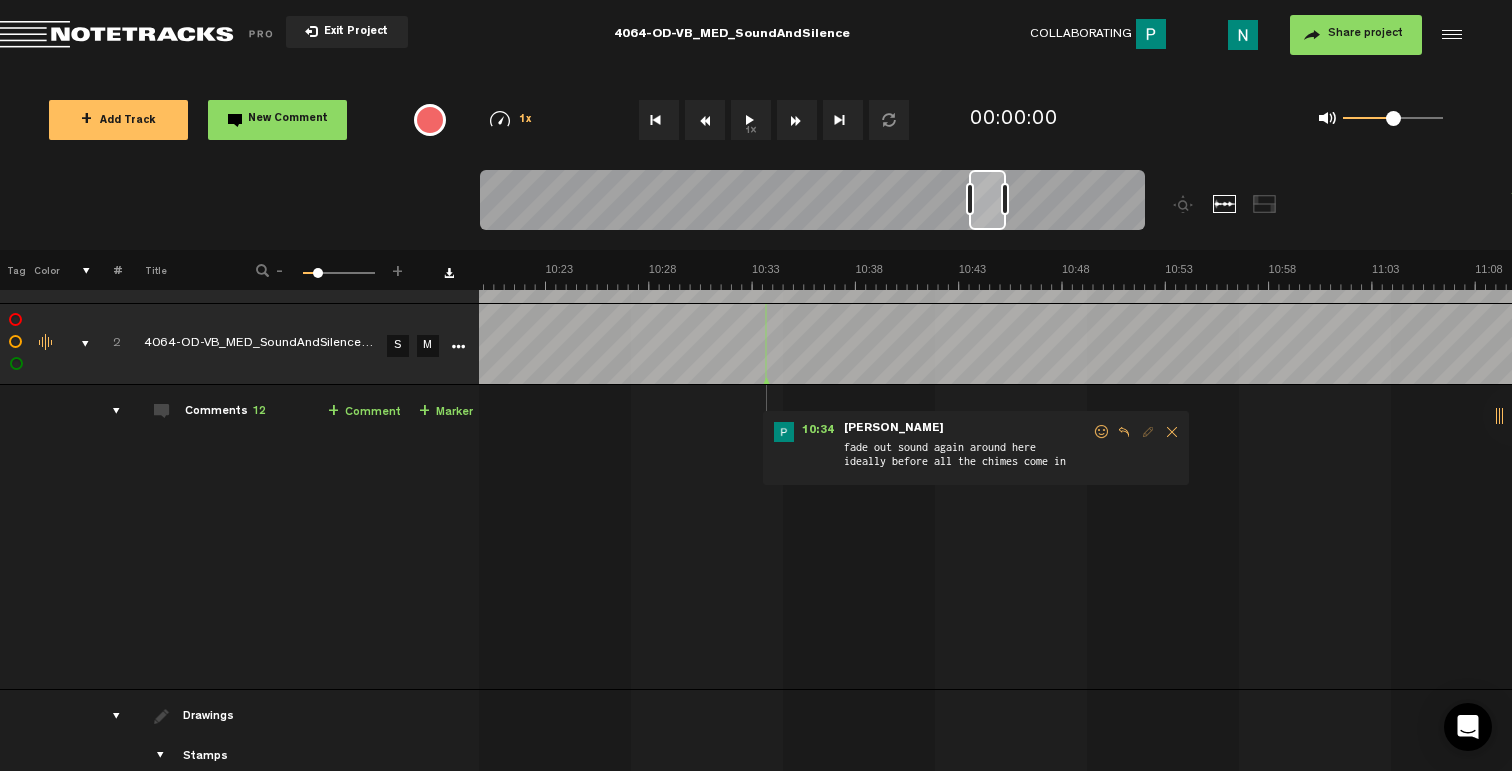 scroll, scrollTop: 0, scrollLeft: 12486, axis: horizontal 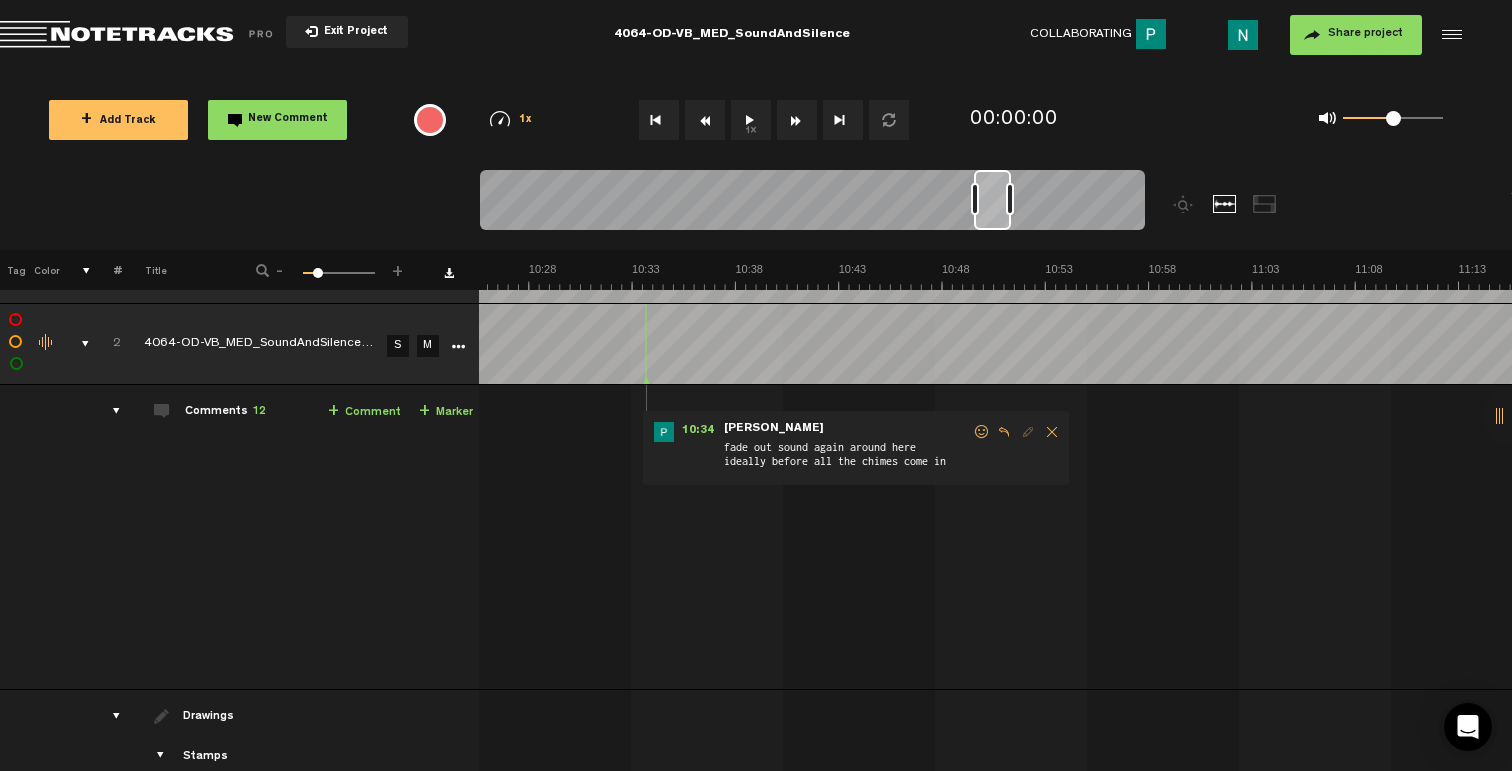 click at bounding box center [982, 432] 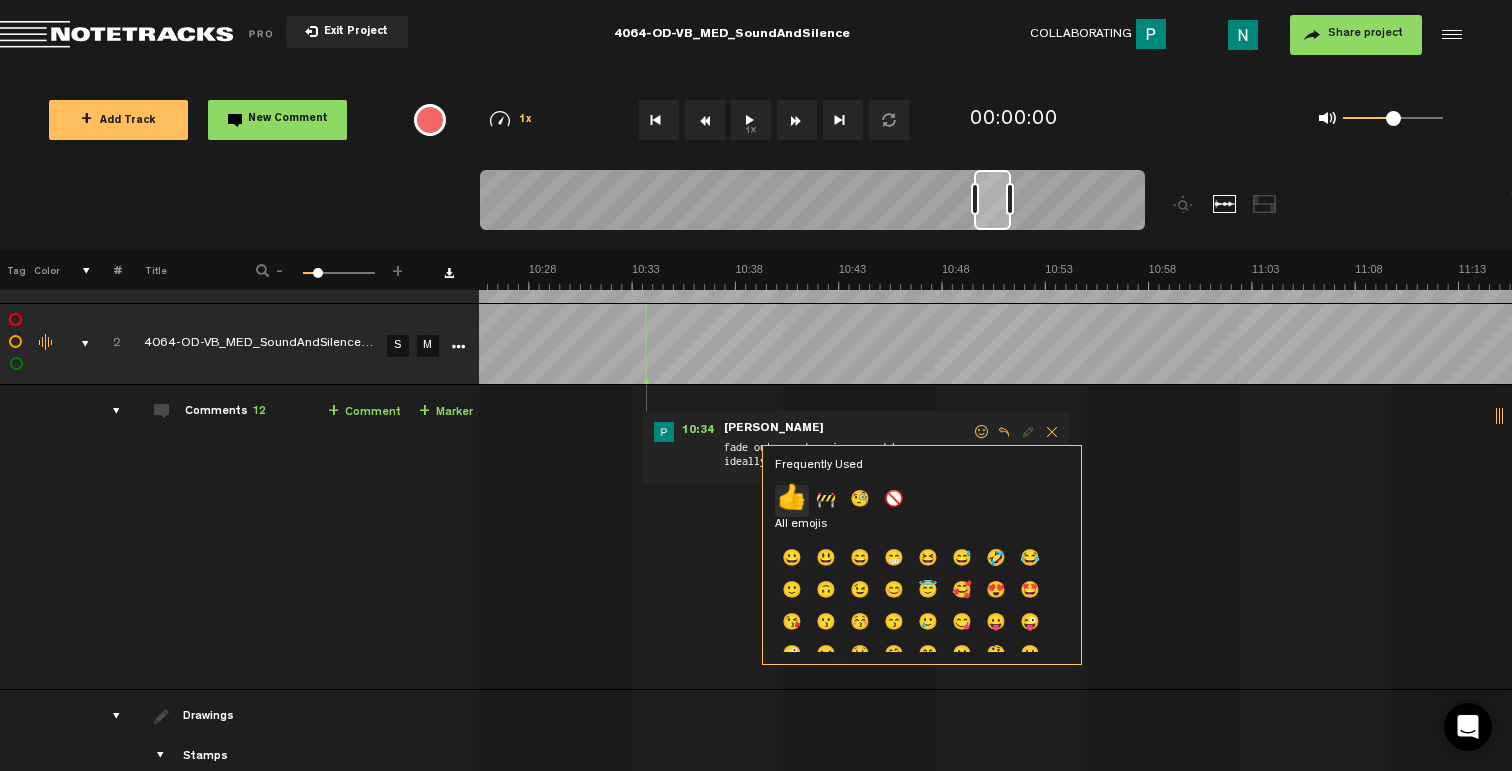 click on "👍" 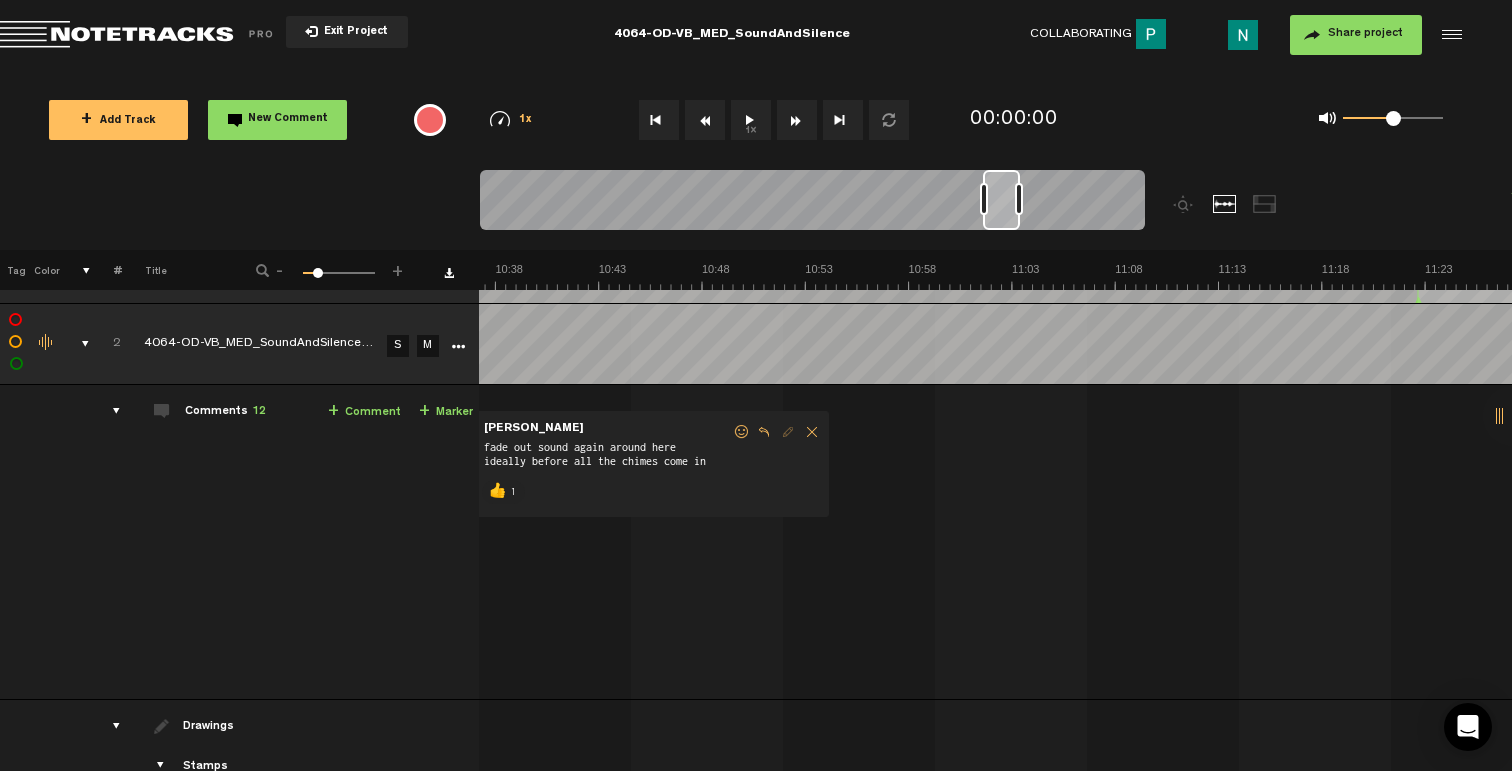 scroll, scrollTop: 0, scrollLeft: 12726, axis: horizontal 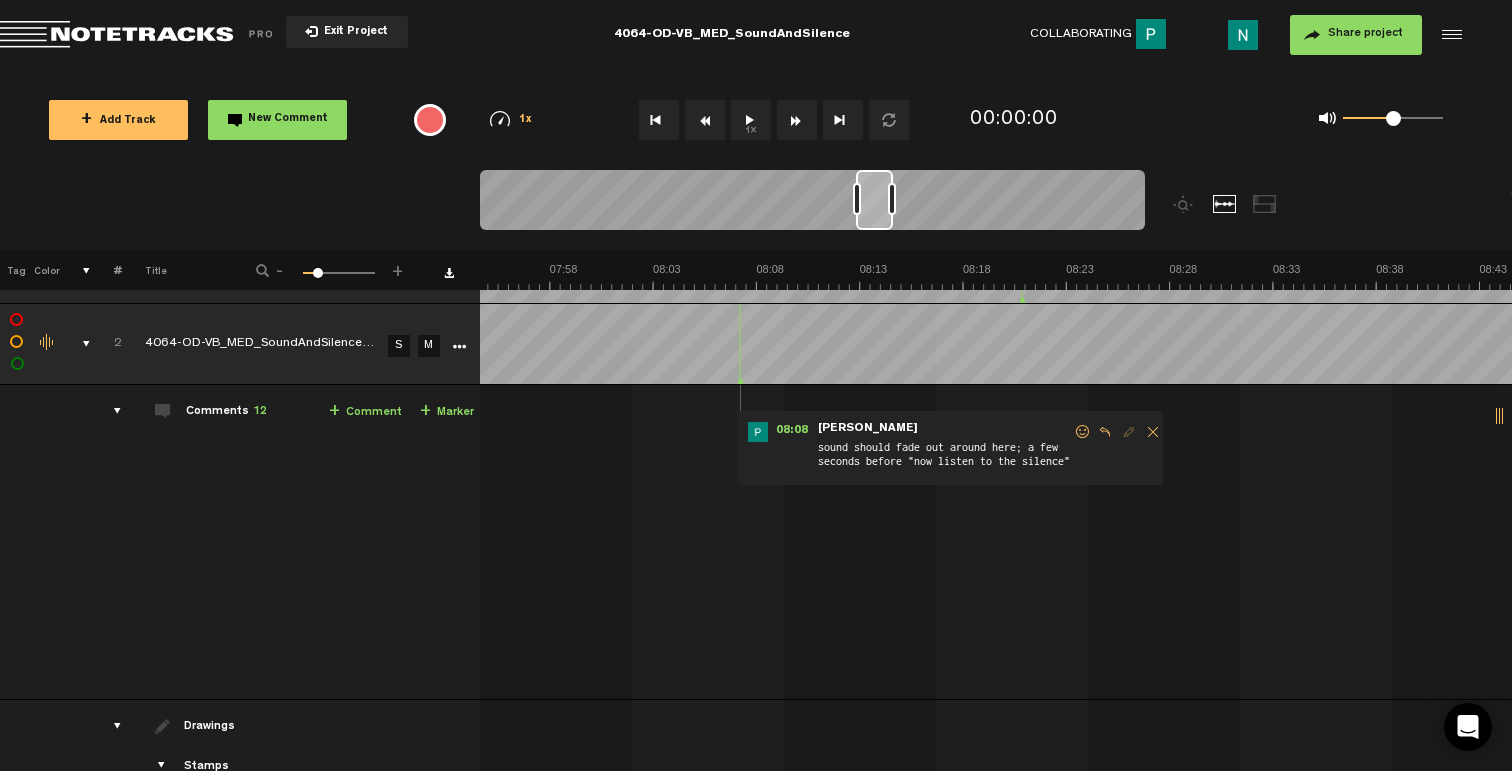 click at bounding box center (1083, 432) 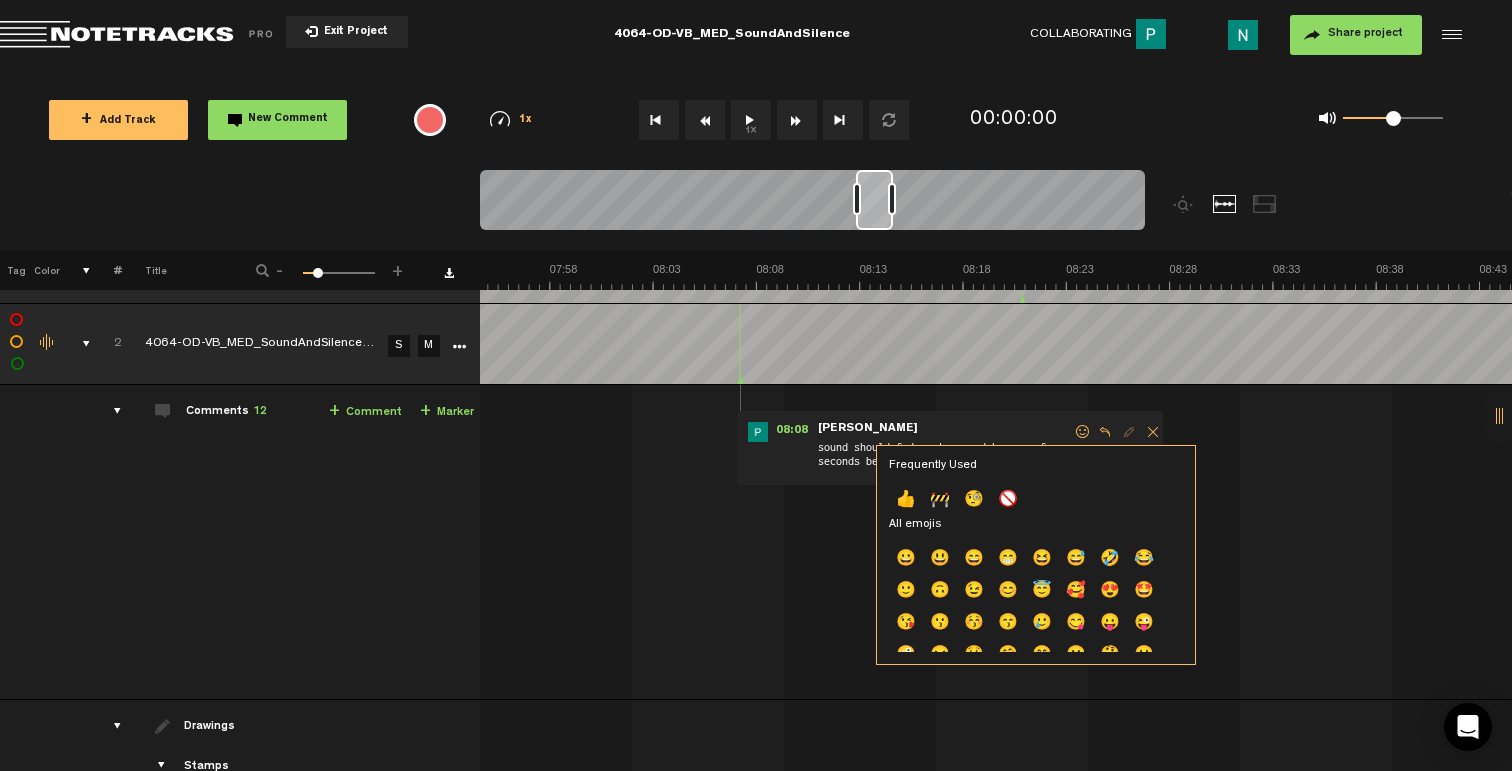 click on "👍" 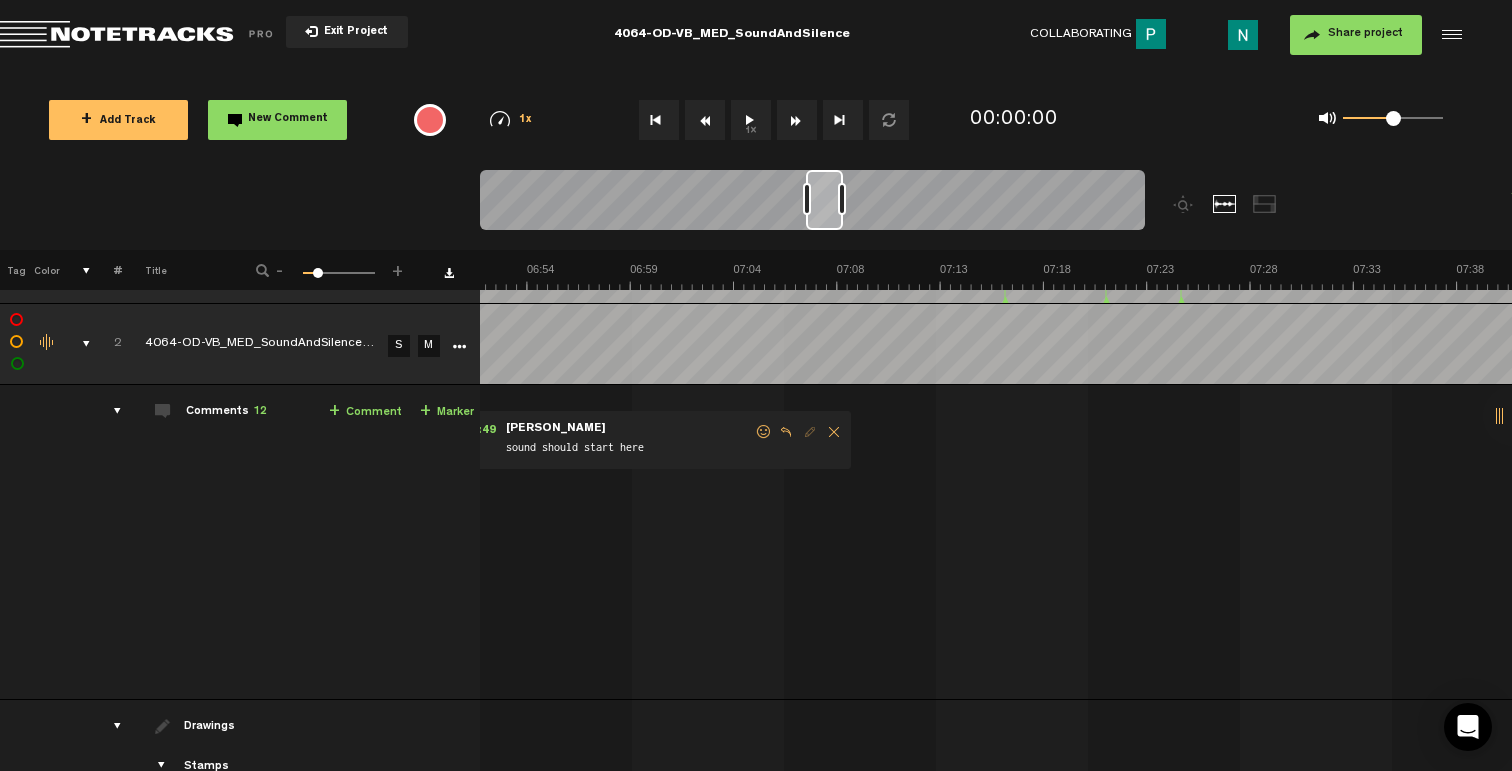 scroll, scrollTop: 0, scrollLeft: 8166, axis: horizontal 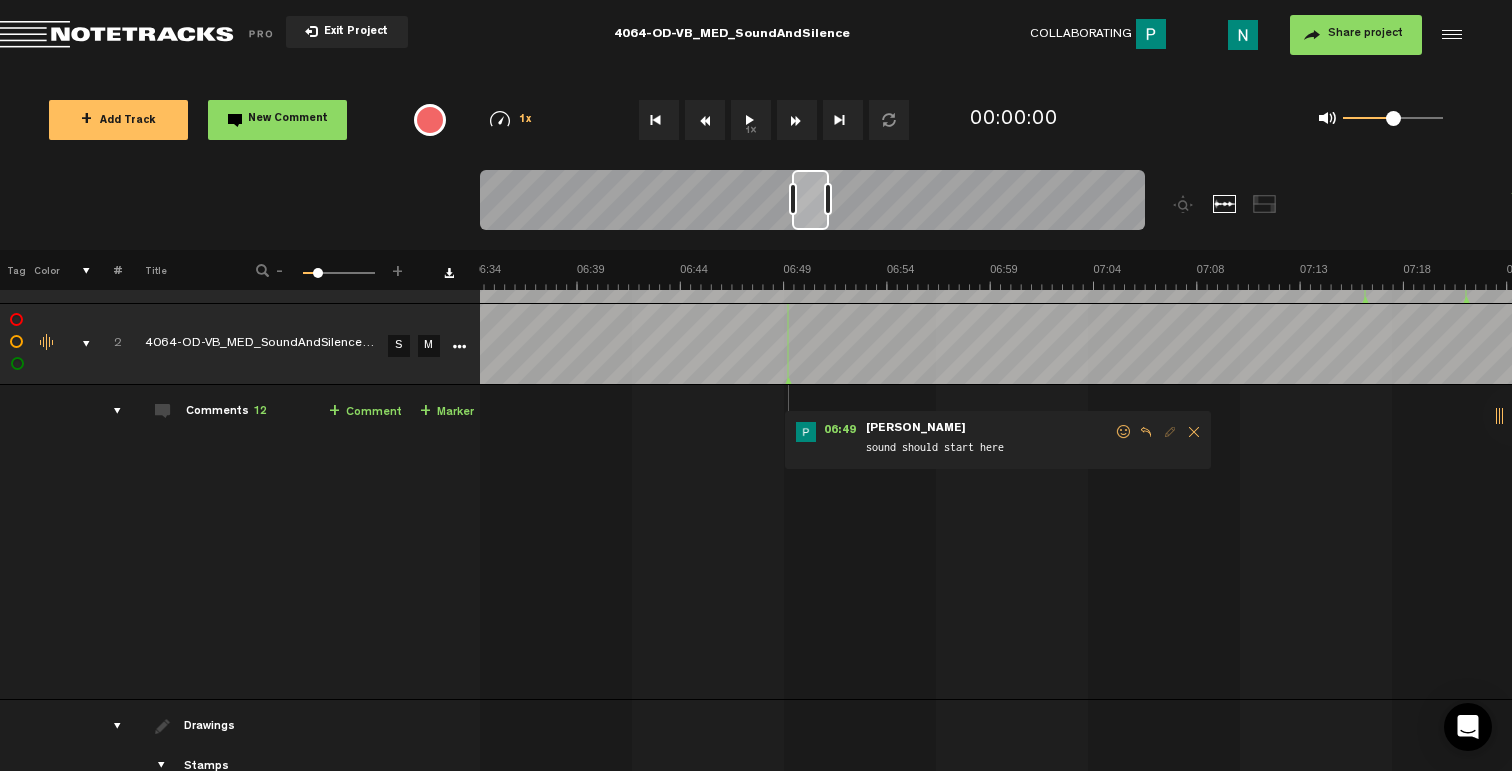 click at bounding box center [1124, 432] 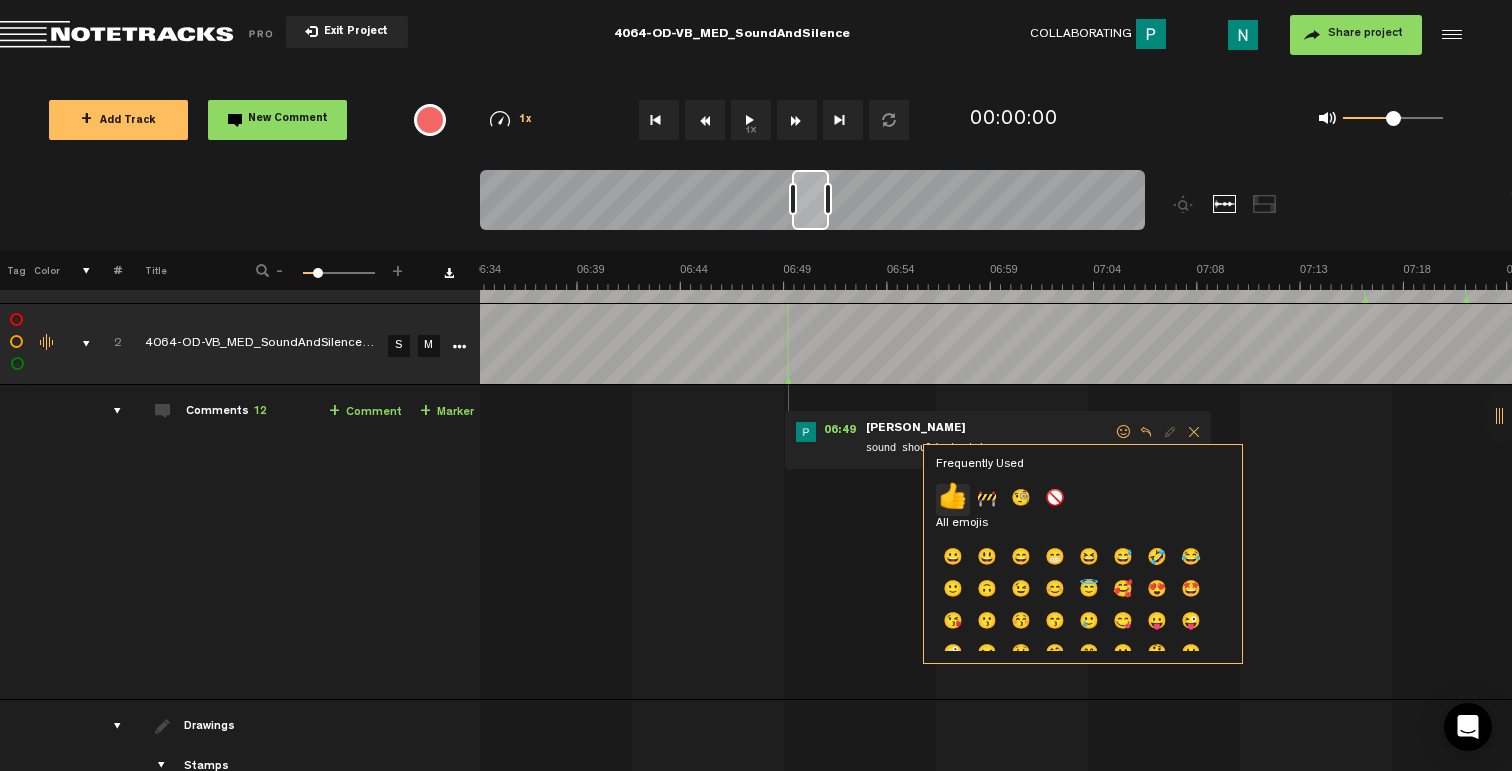 click on "👍" 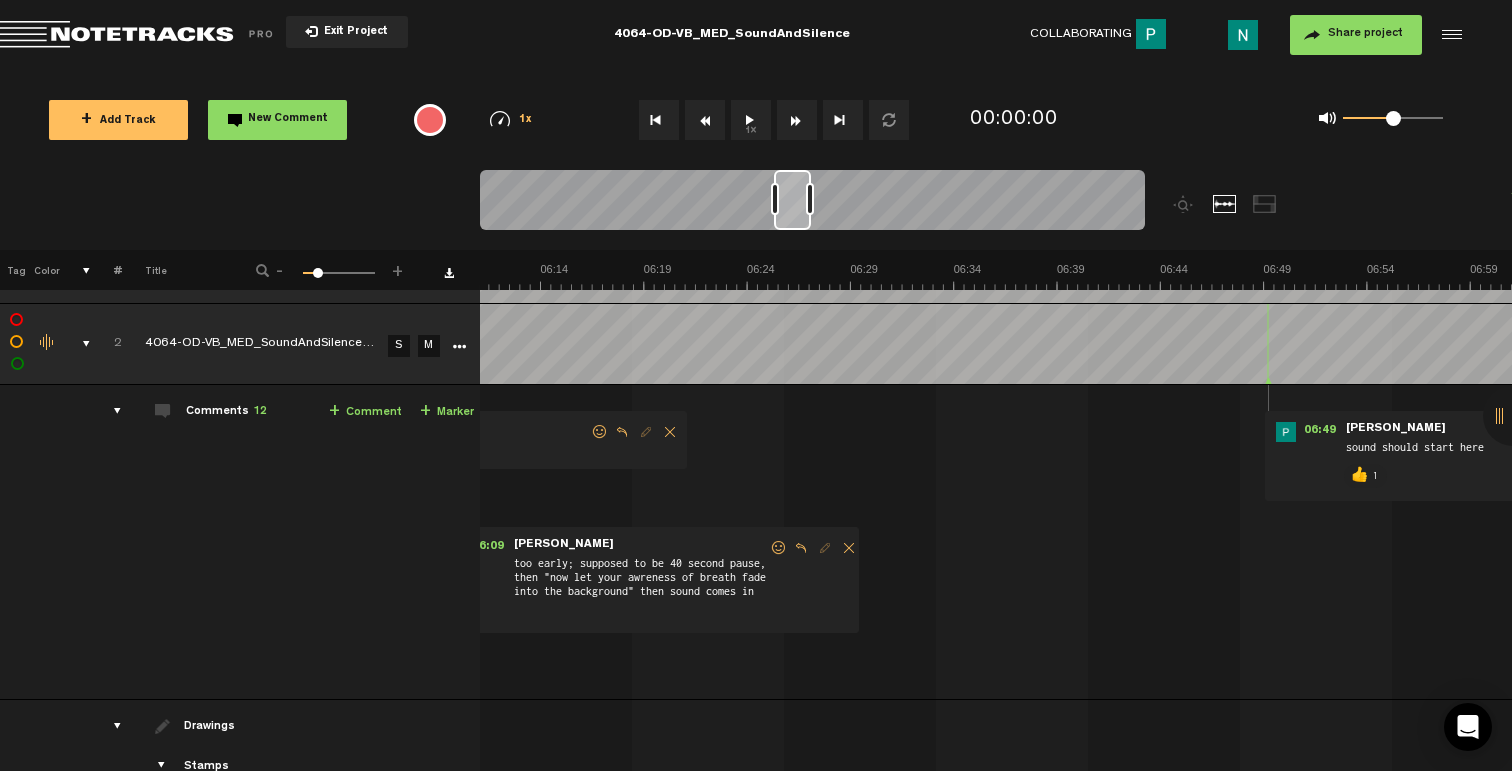 scroll, scrollTop: 0, scrollLeft: 7566, axis: horizontal 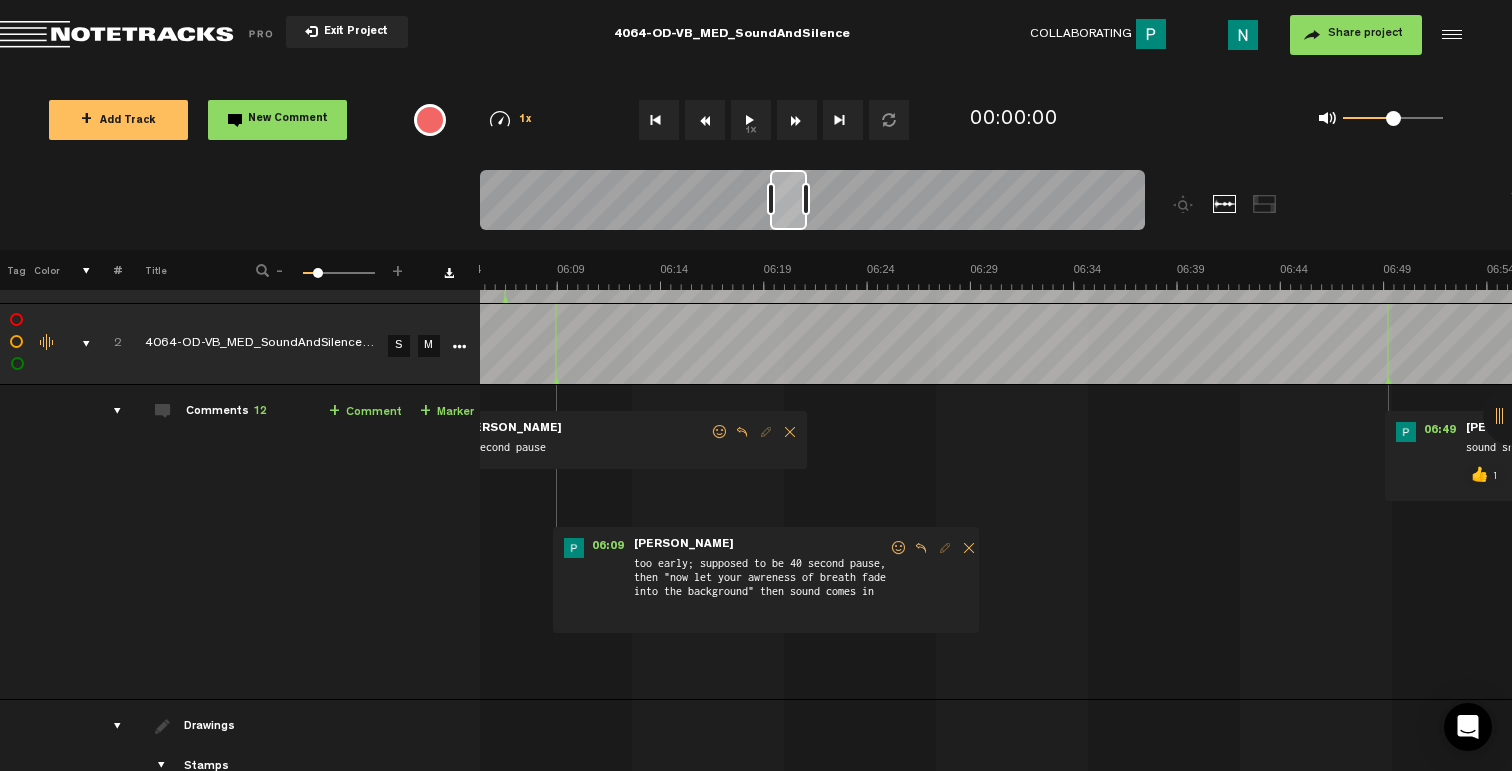 click at bounding box center [899, 548] 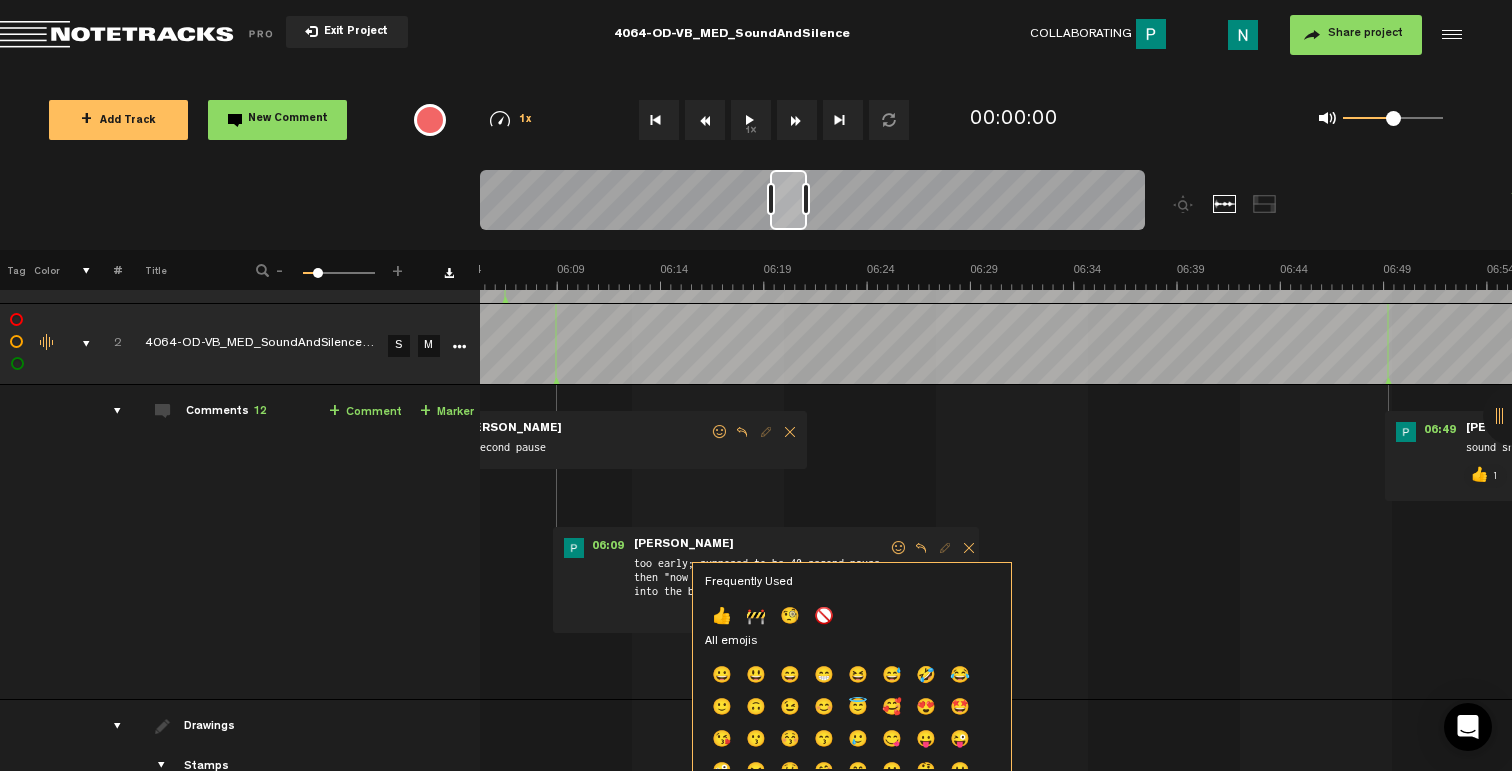 drag, startPoint x: 729, startPoint y: 616, endPoint x: 803, endPoint y: 612, distance: 74.10803 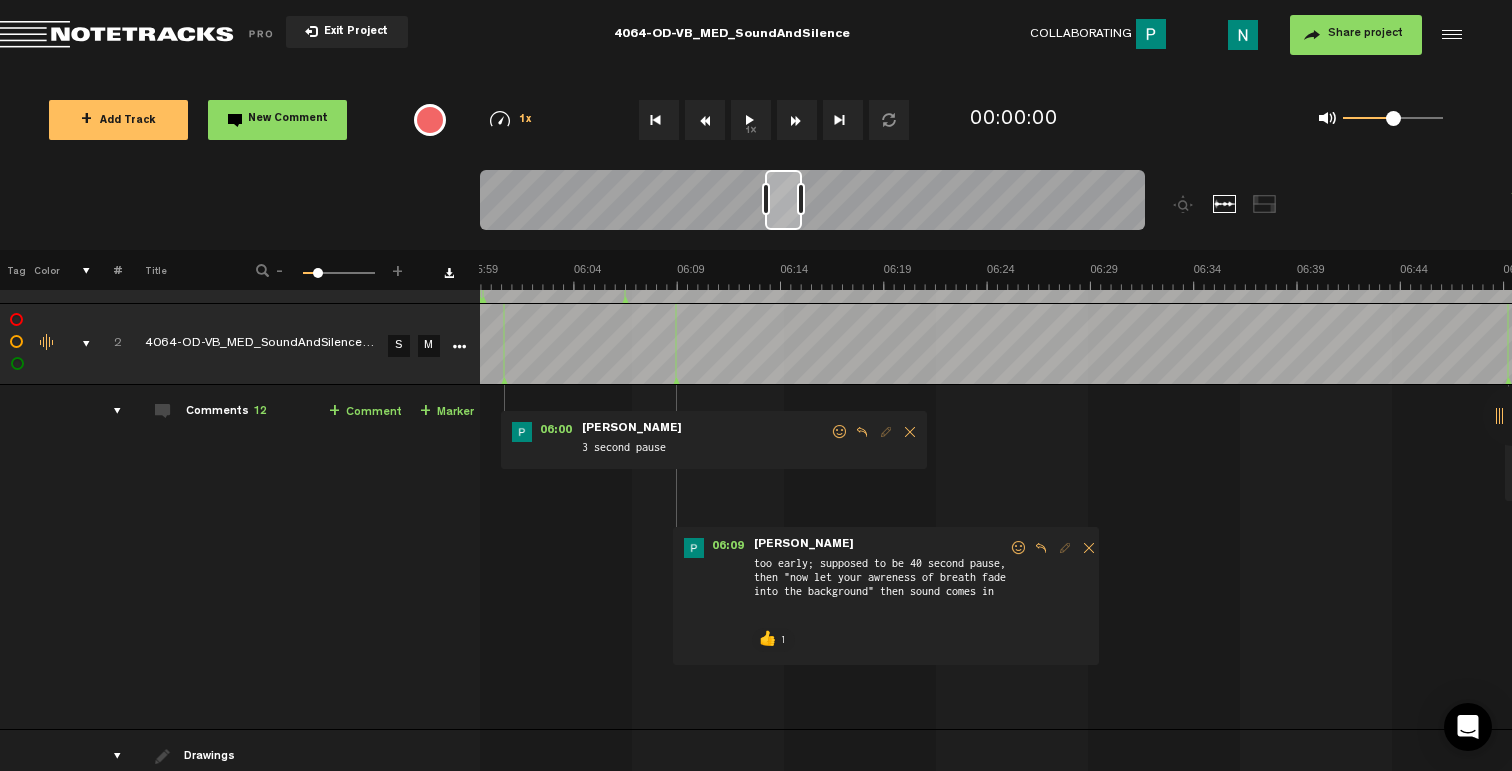 scroll, scrollTop: 0, scrollLeft: 7326, axis: horizontal 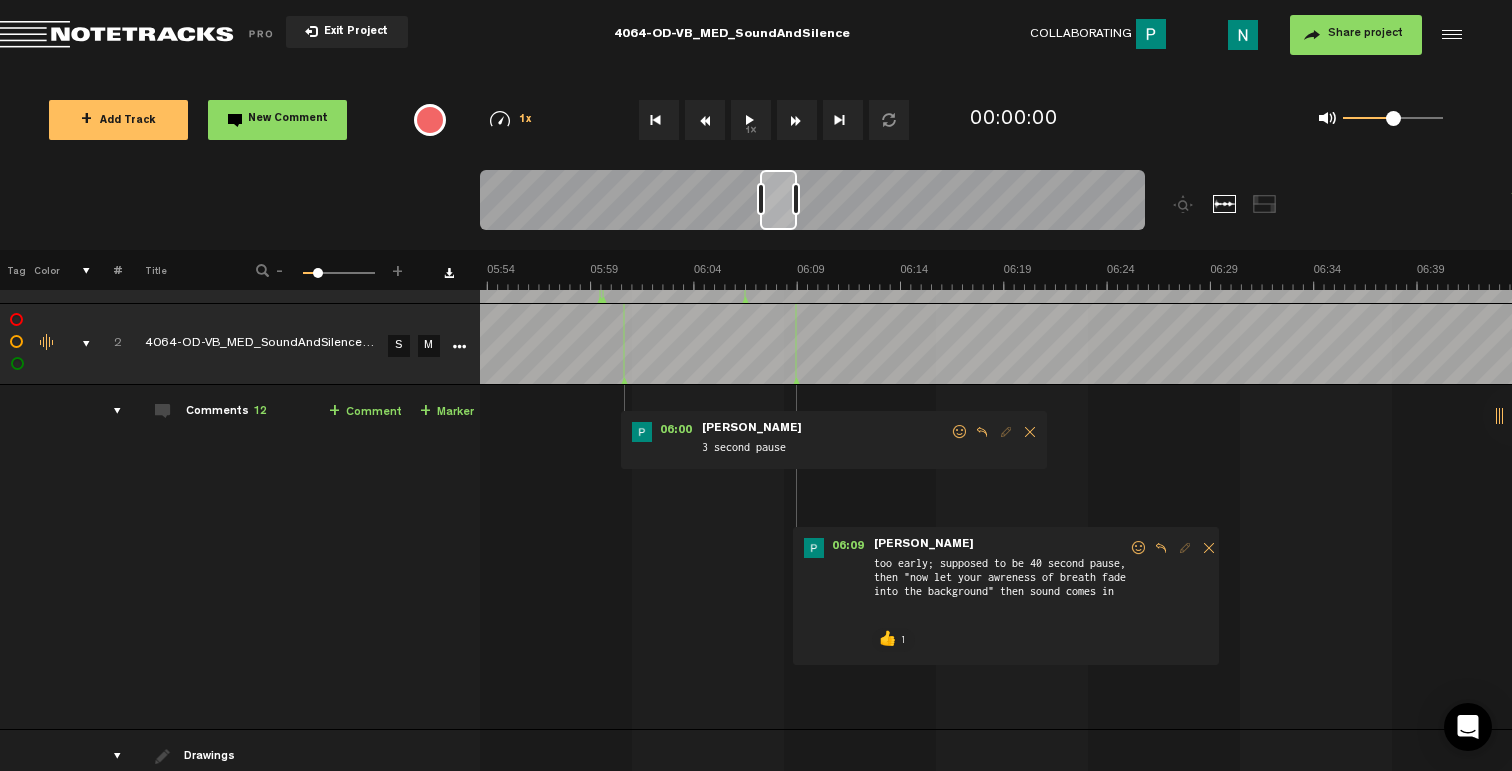 click at bounding box center (1161, 548) 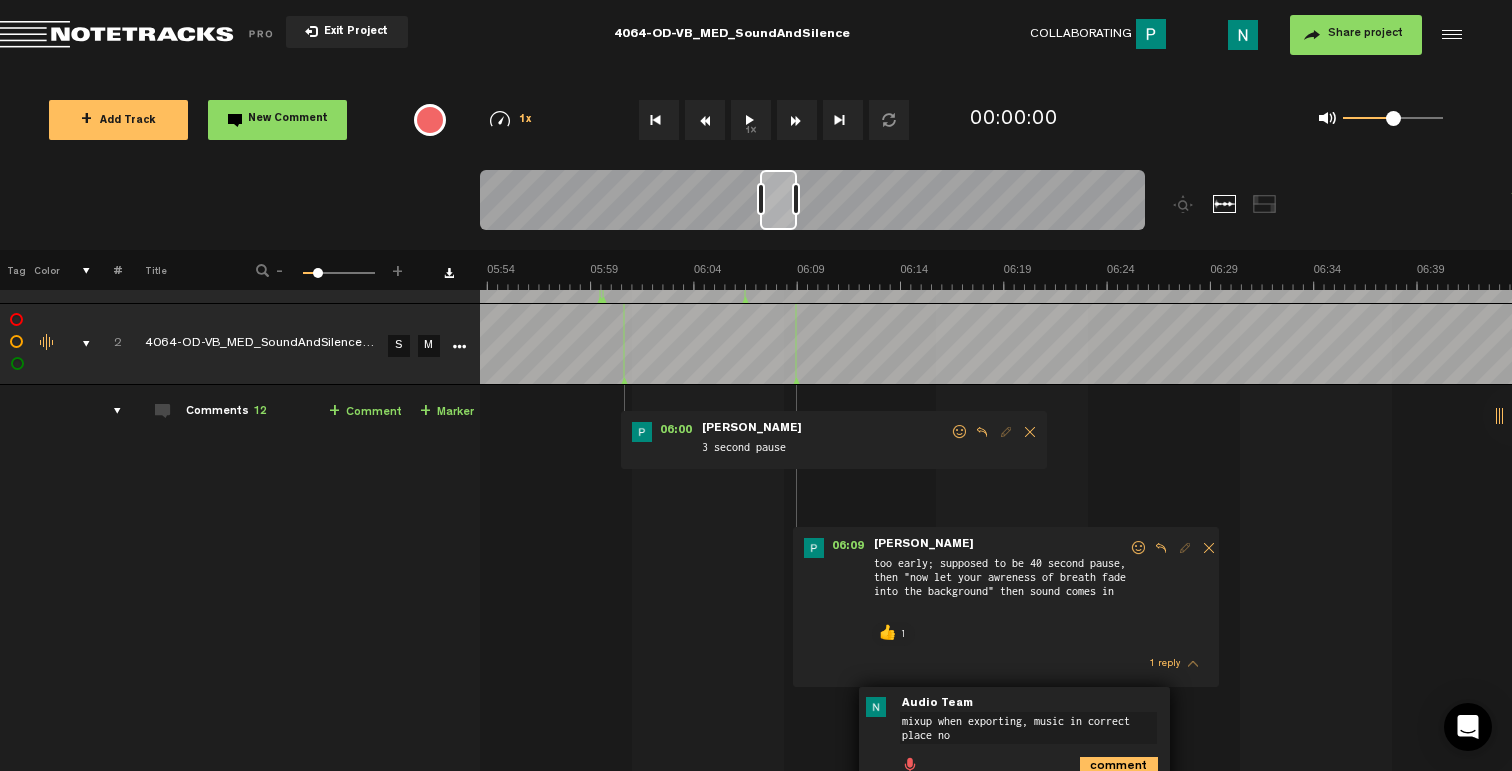 type on "mixup when exporting, music in correct place now" 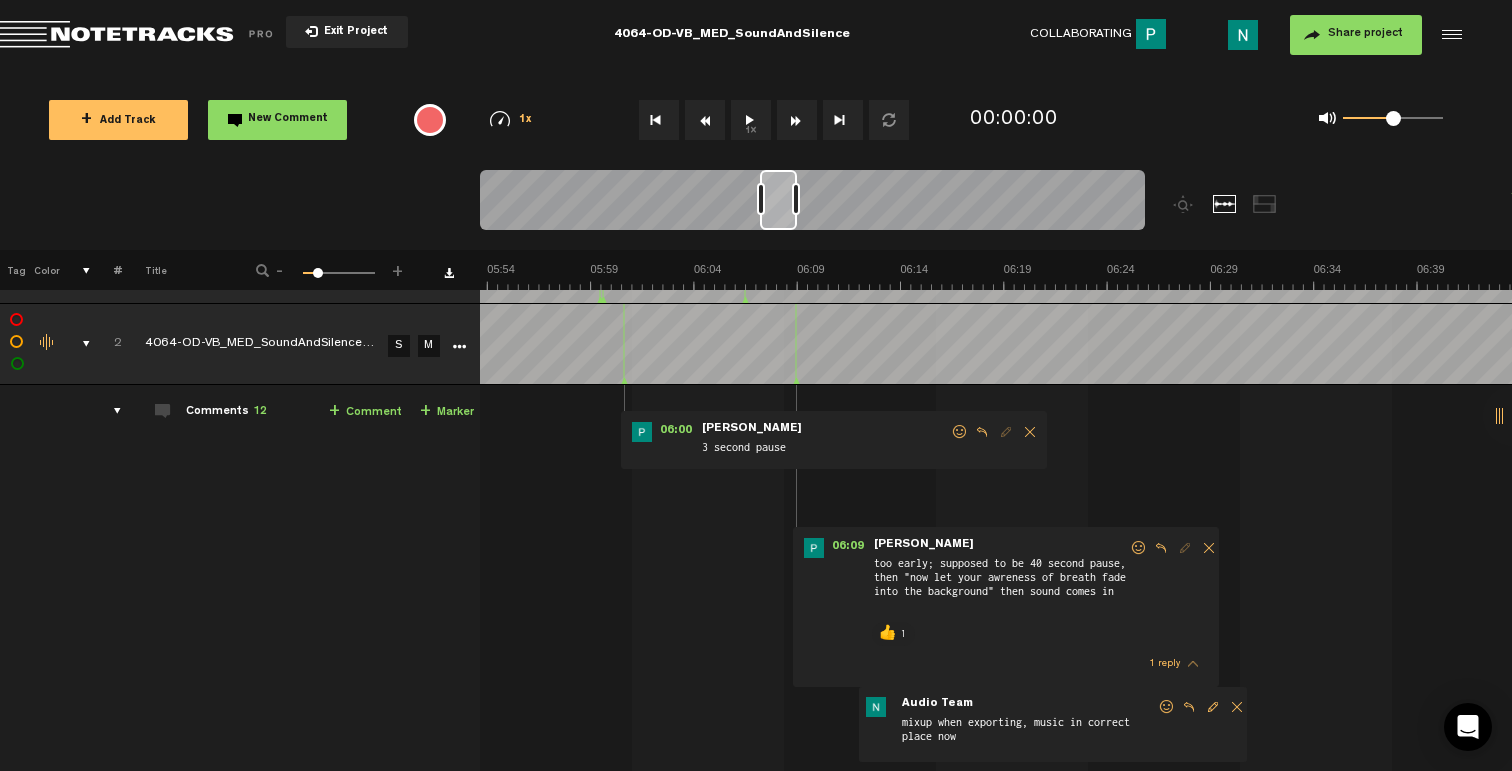 click on "06:00 -     • Patrick  Foley:  "3 second pause" Patrick  Foley 3 second pause" at bounding box center (834, 440) 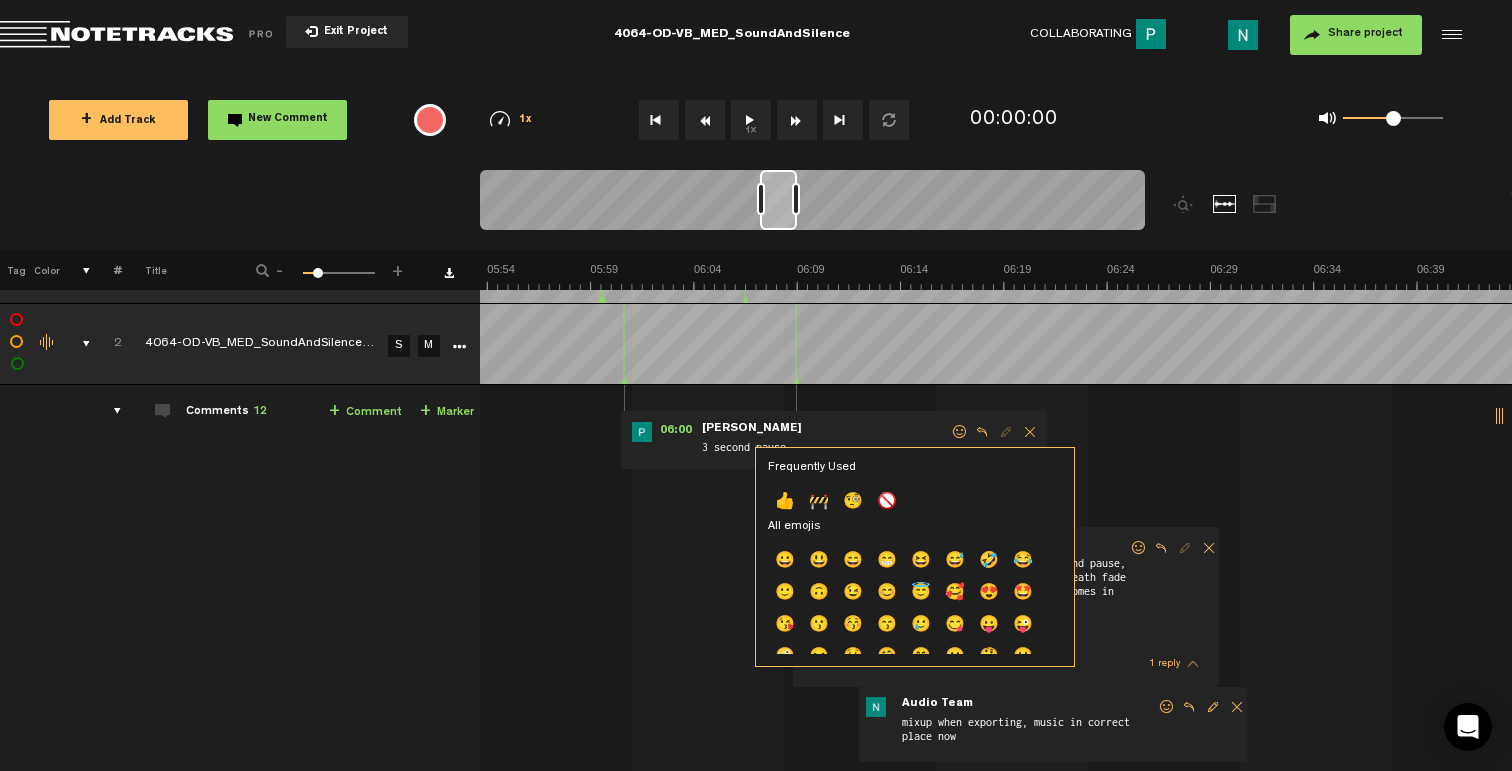 click on "👍" 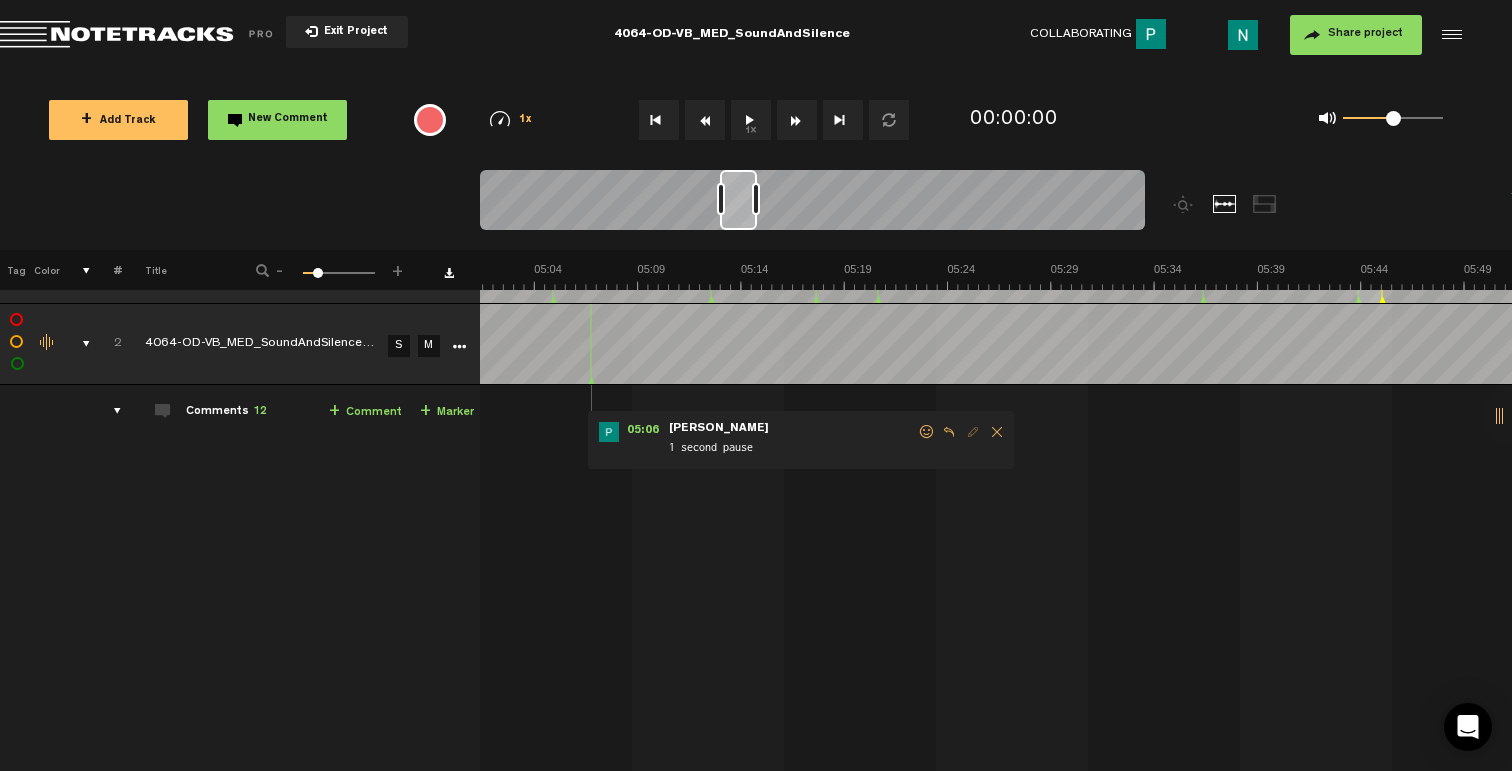 scroll, scrollTop: 0, scrollLeft: 6126, axis: horizontal 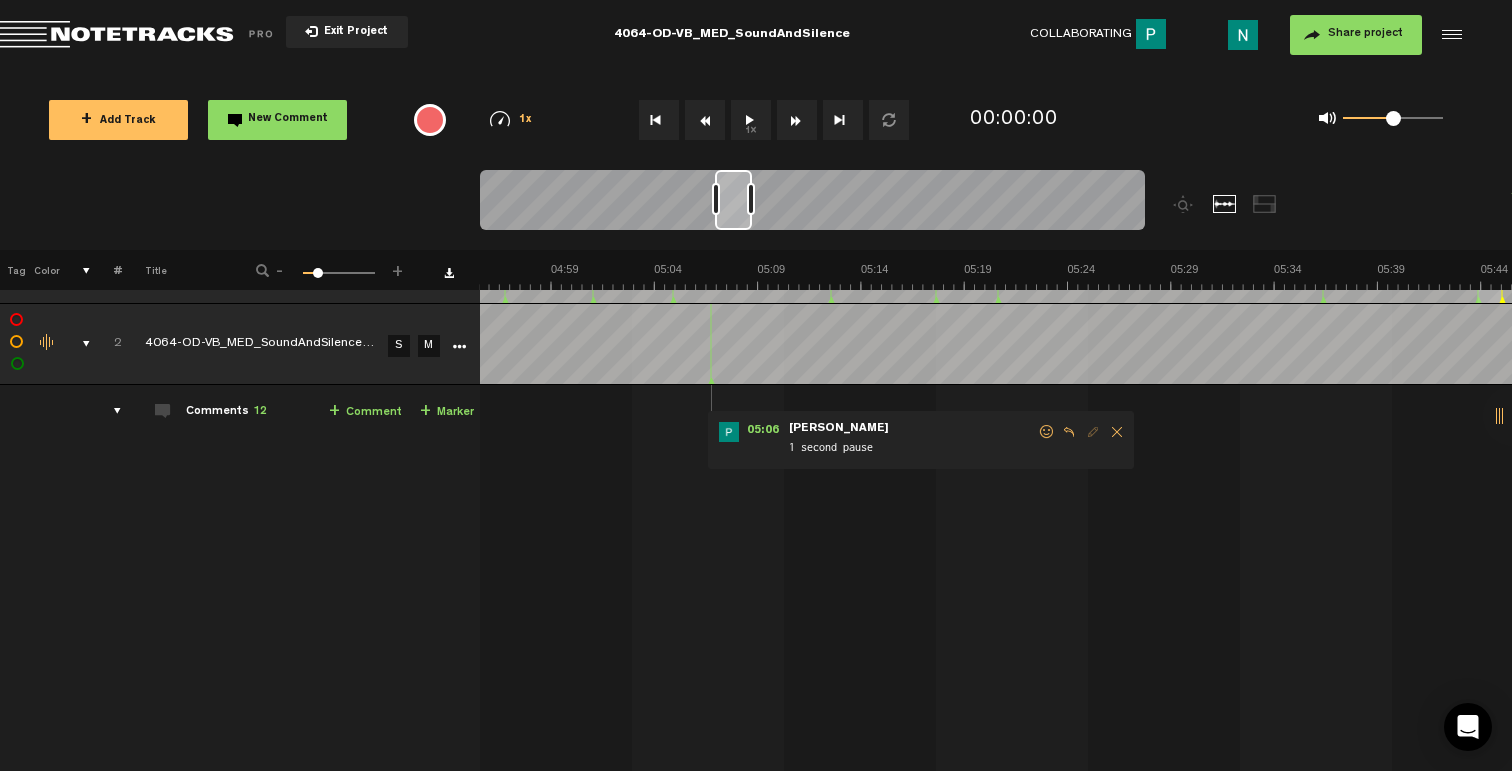 click at bounding box center [1047, 432] 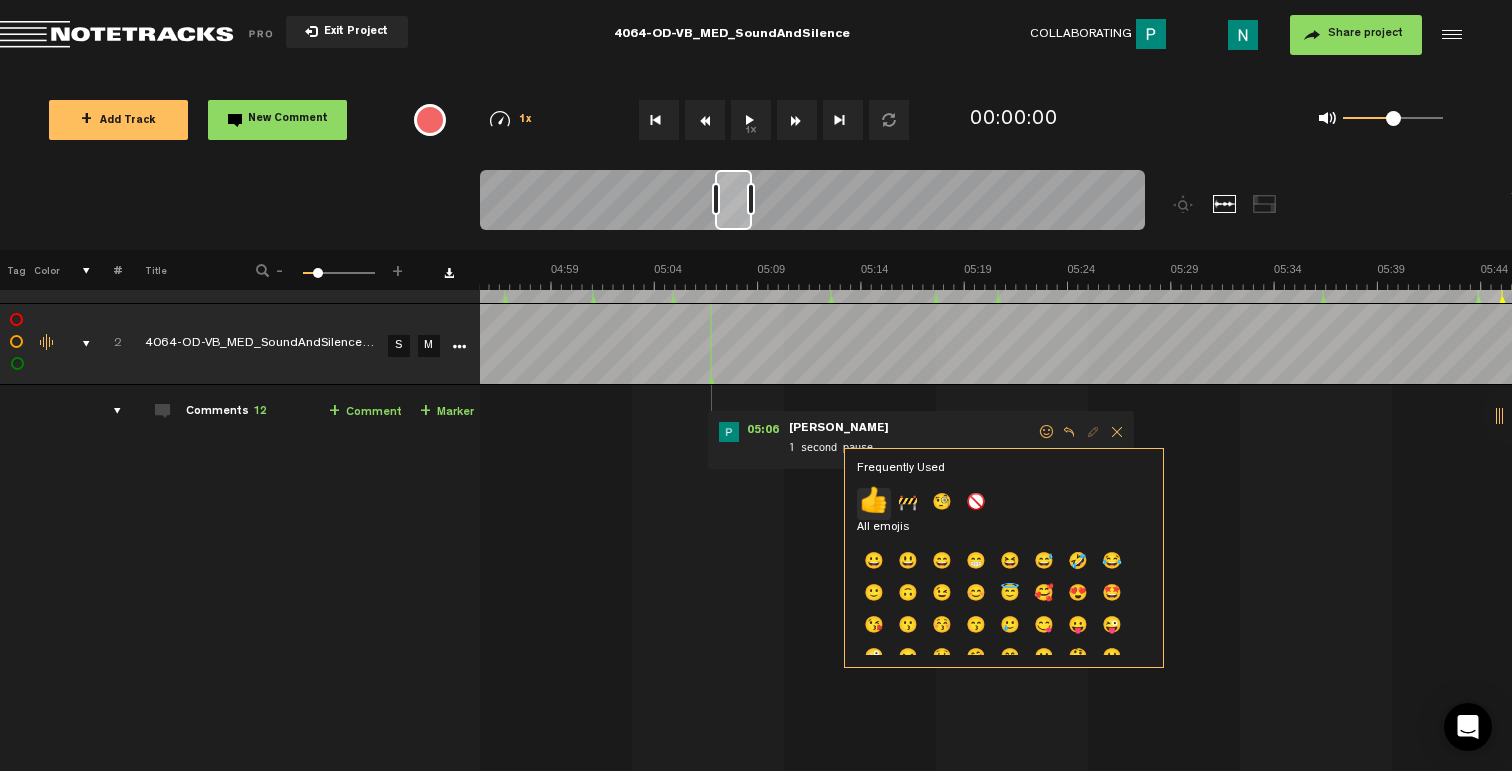 click on "👍" 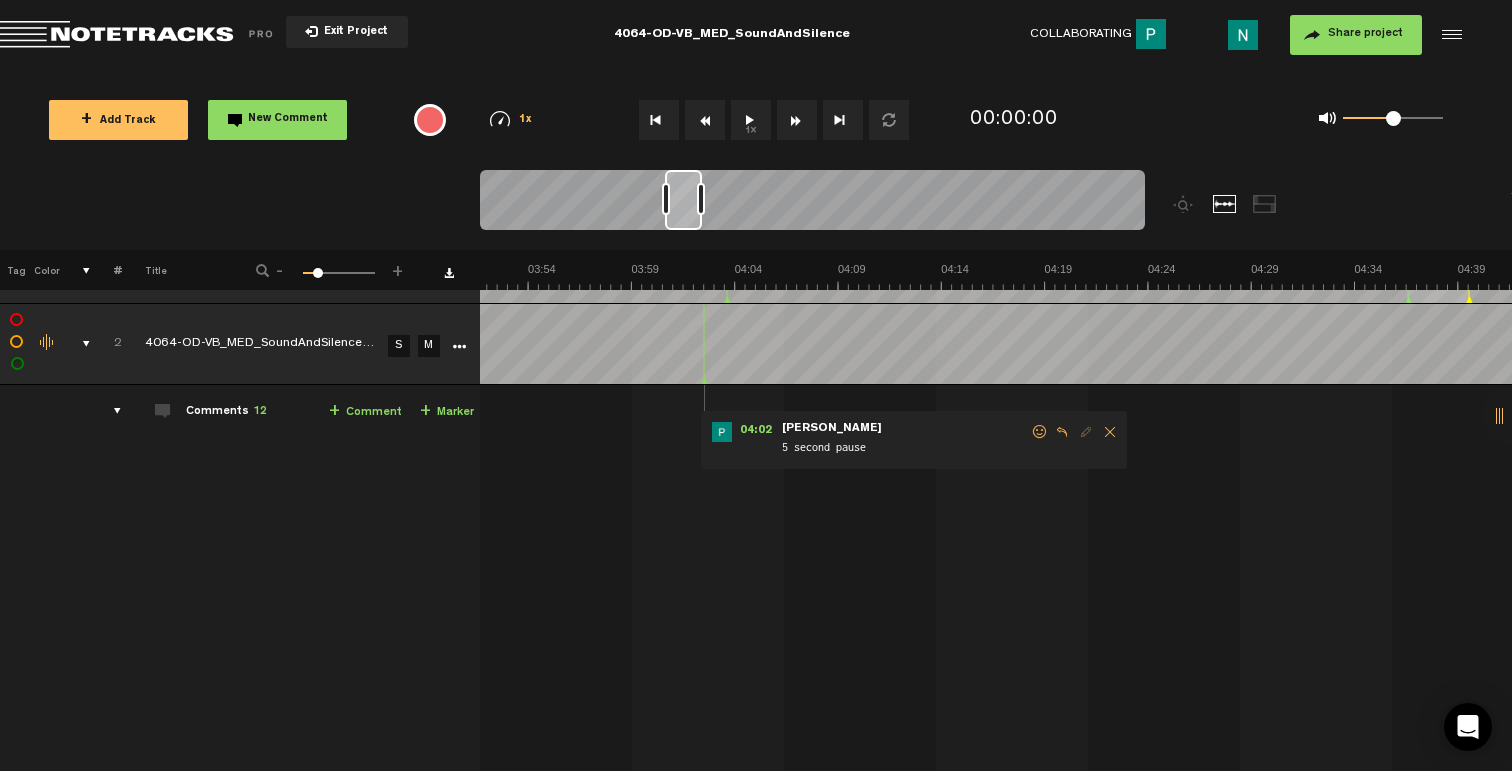 scroll, scrollTop: 0, scrollLeft: 4686, axis: horizontal 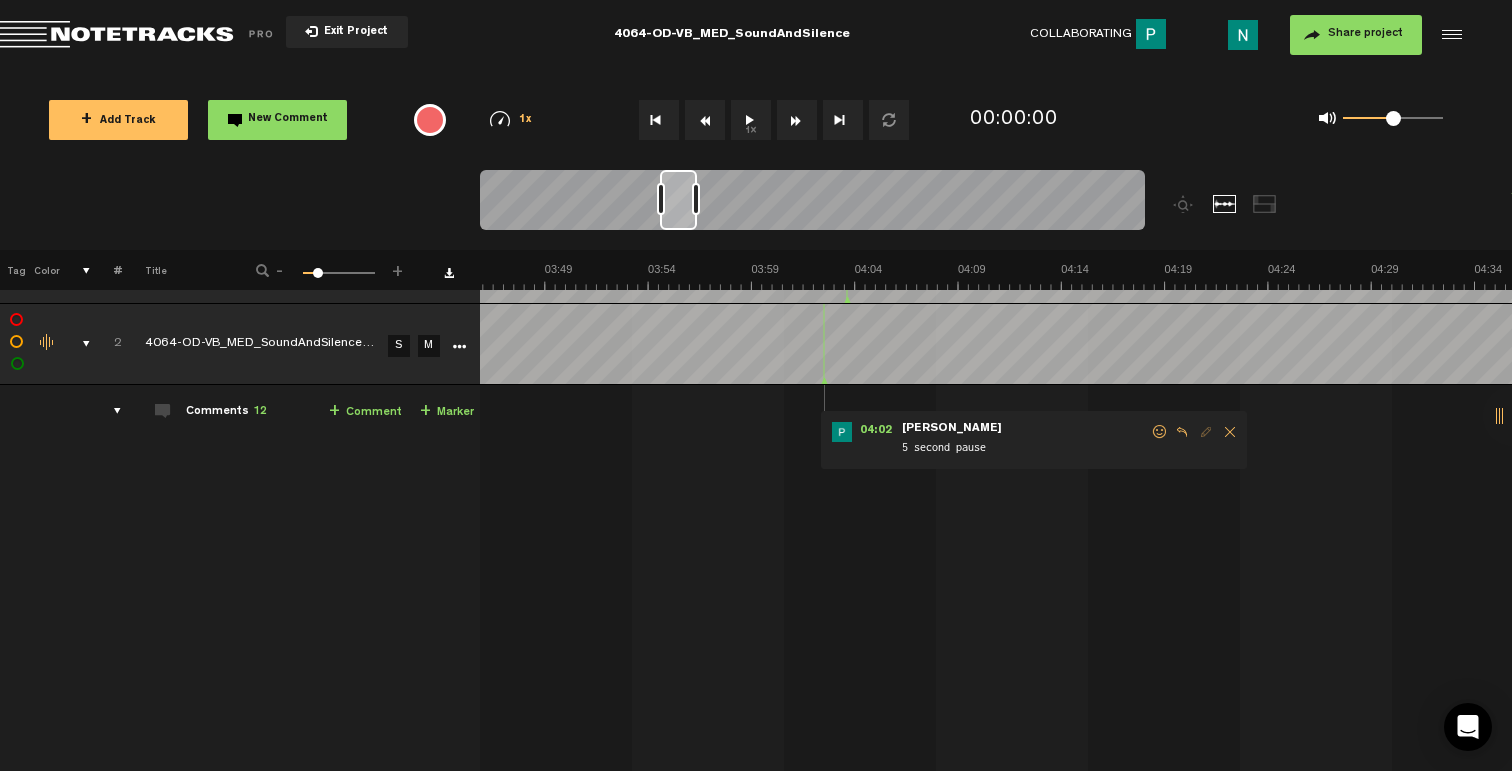 drag, startPoint x: 1161, startPoint y: 427, endPoint x: 1148, endPoint y: 441, distance: 19.104973 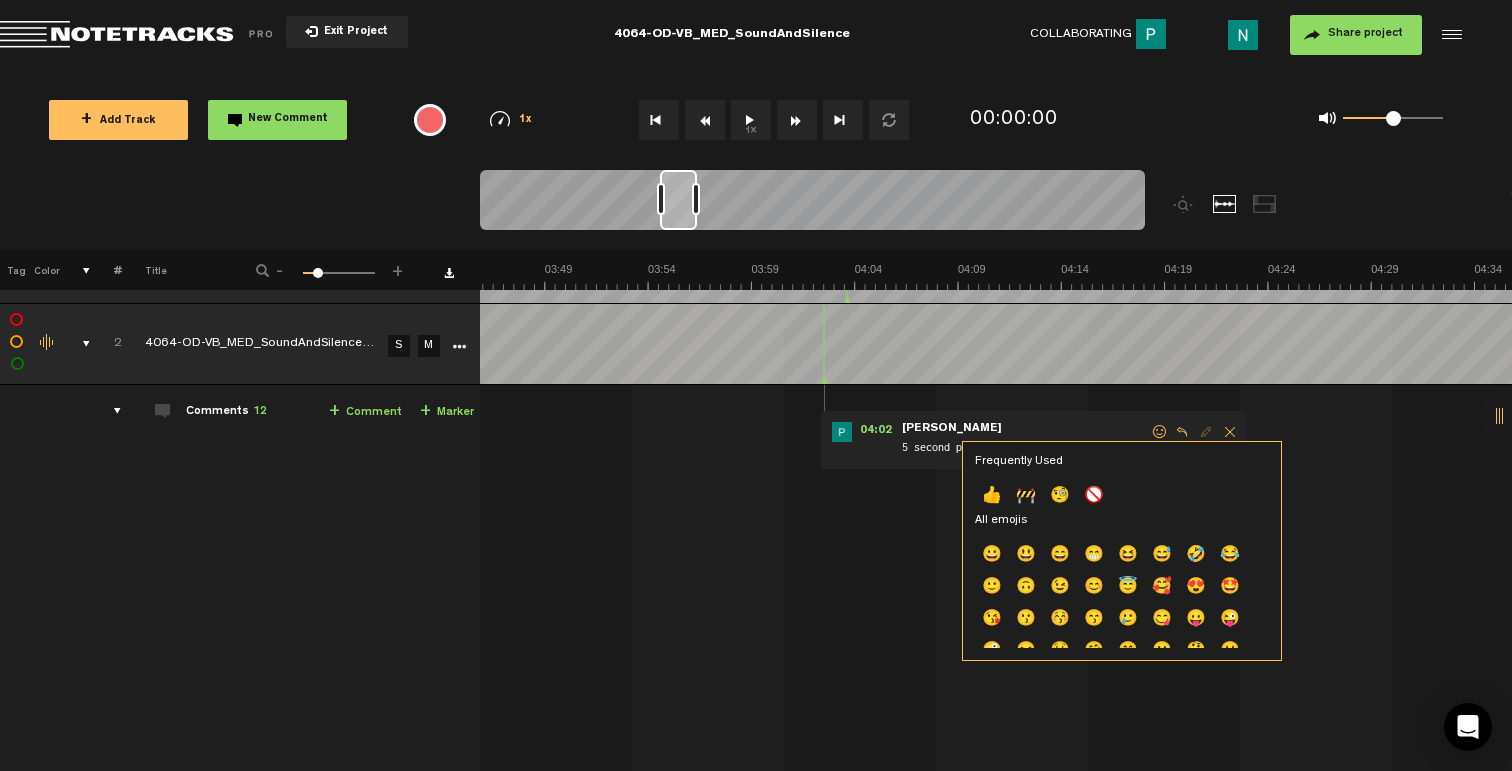 click on "👍" 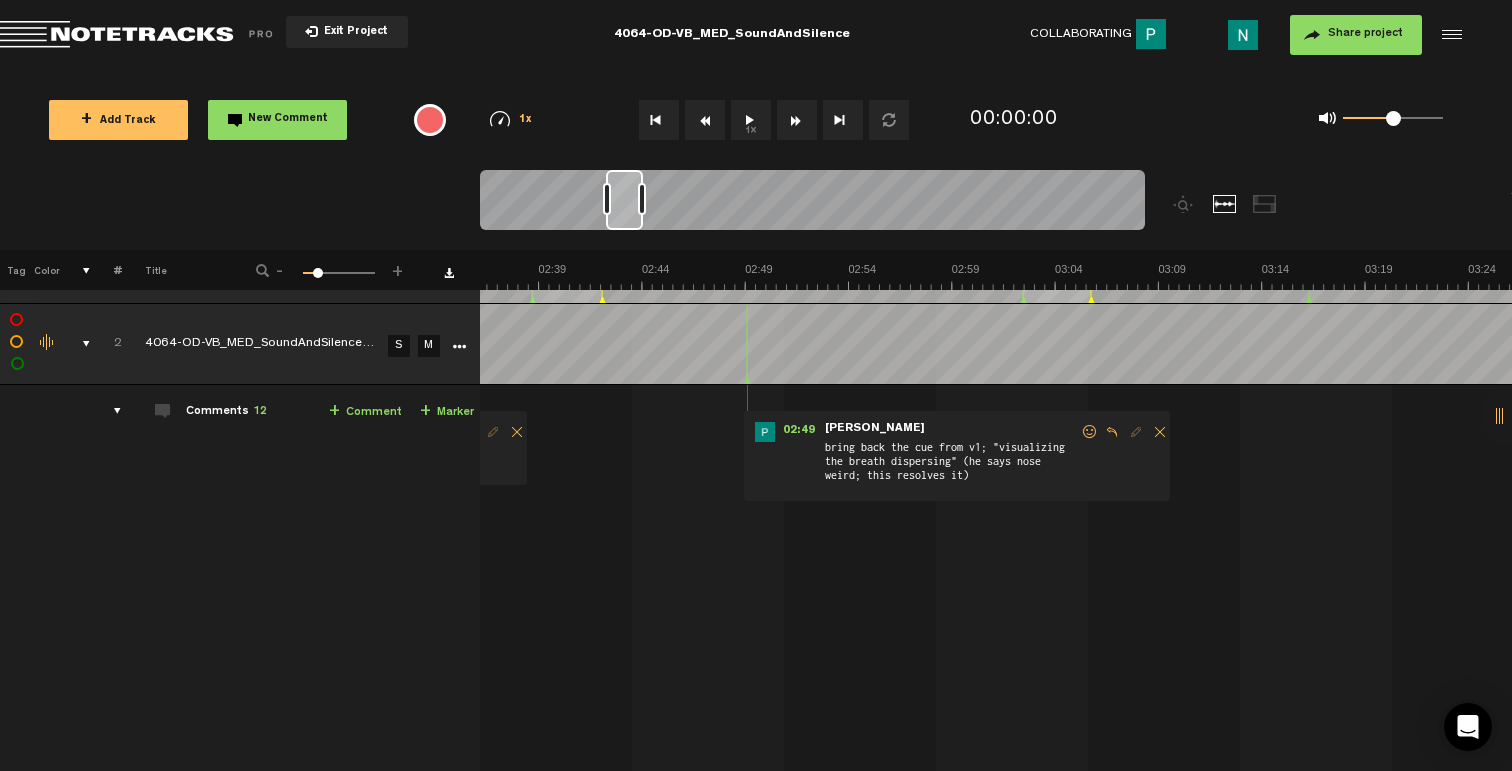 scroll, scrollTop: 0, scrollLeft: 3246, axis: horizontal 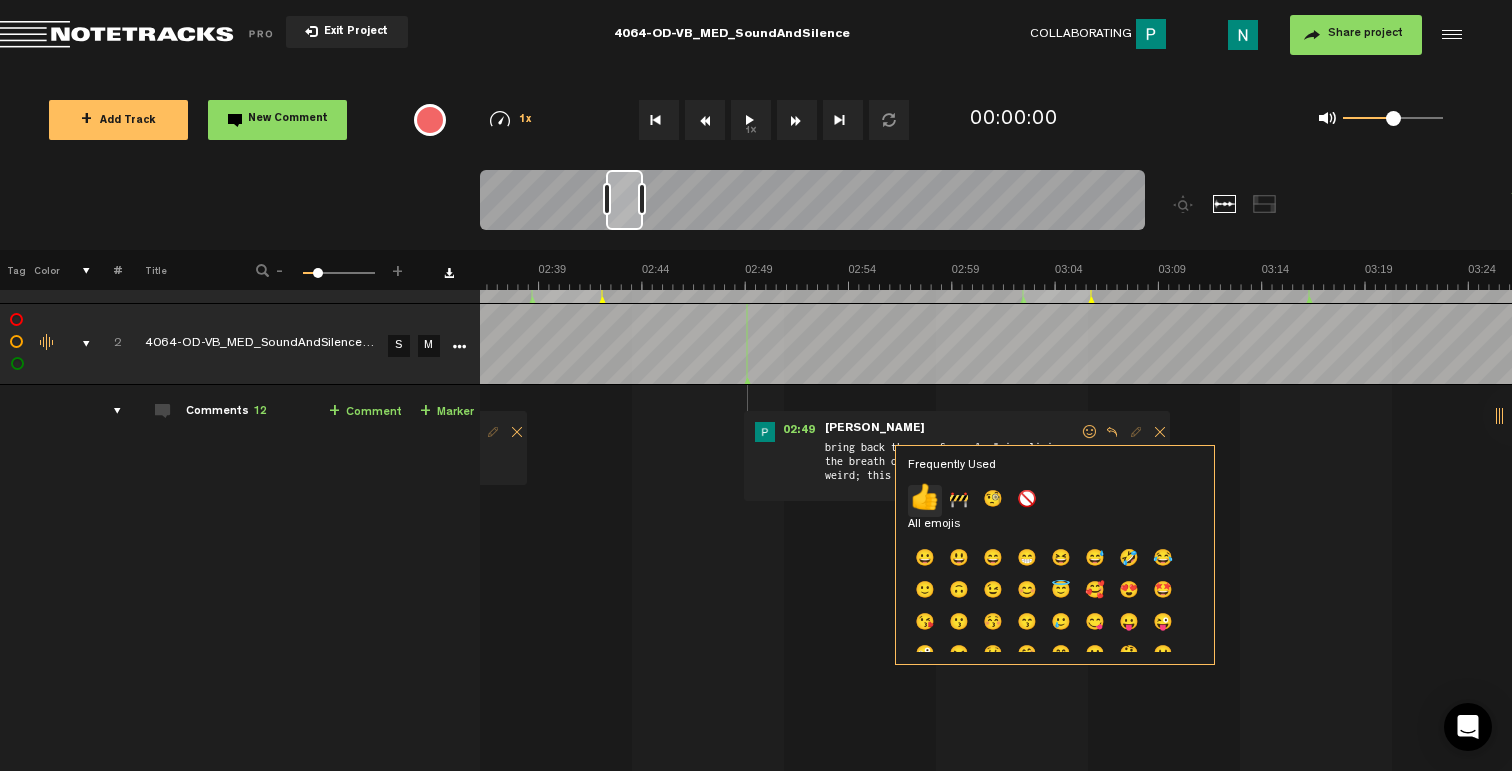 click on "👍" 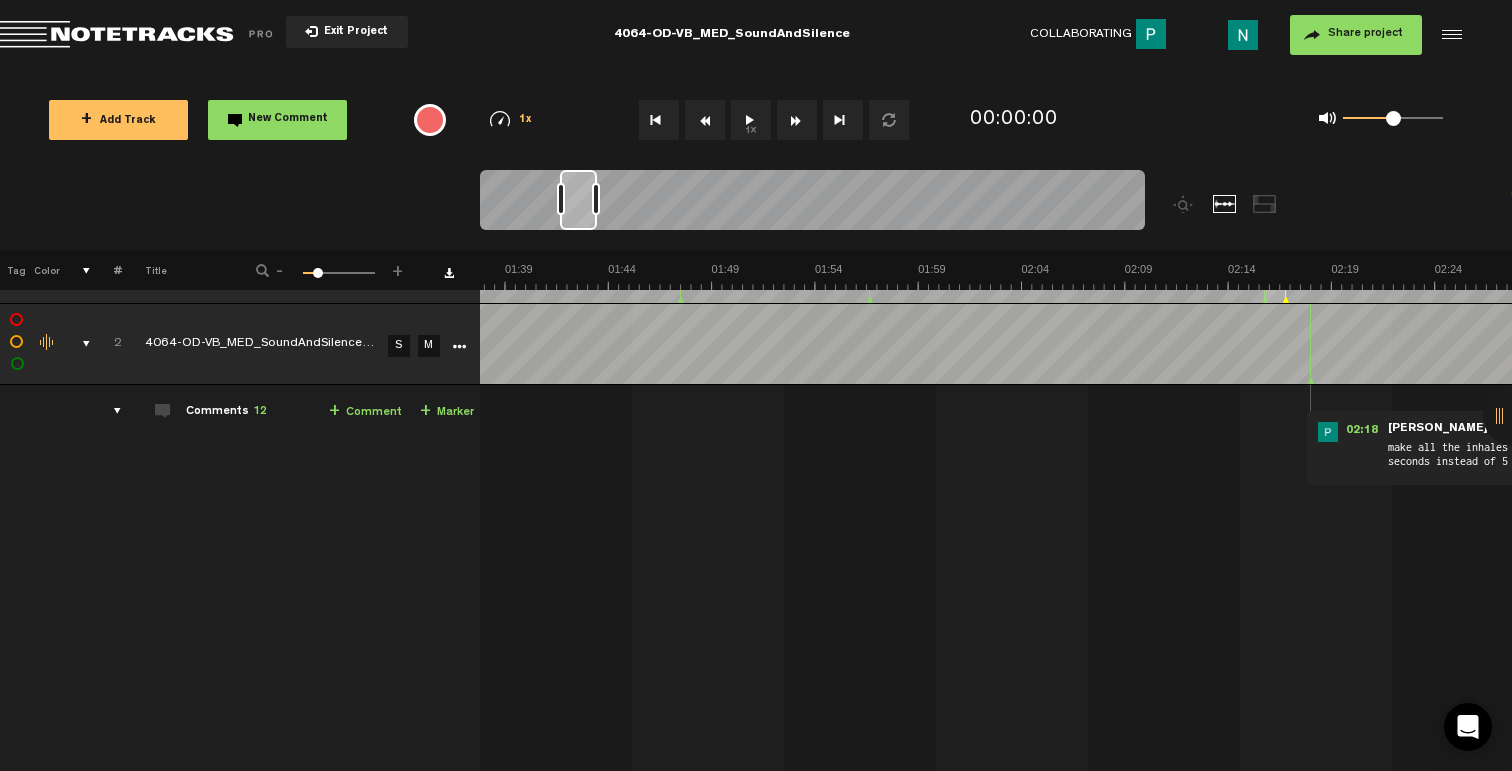 scroll, scrollTop: 0, scrollLeft: 2520, axis: horizontal 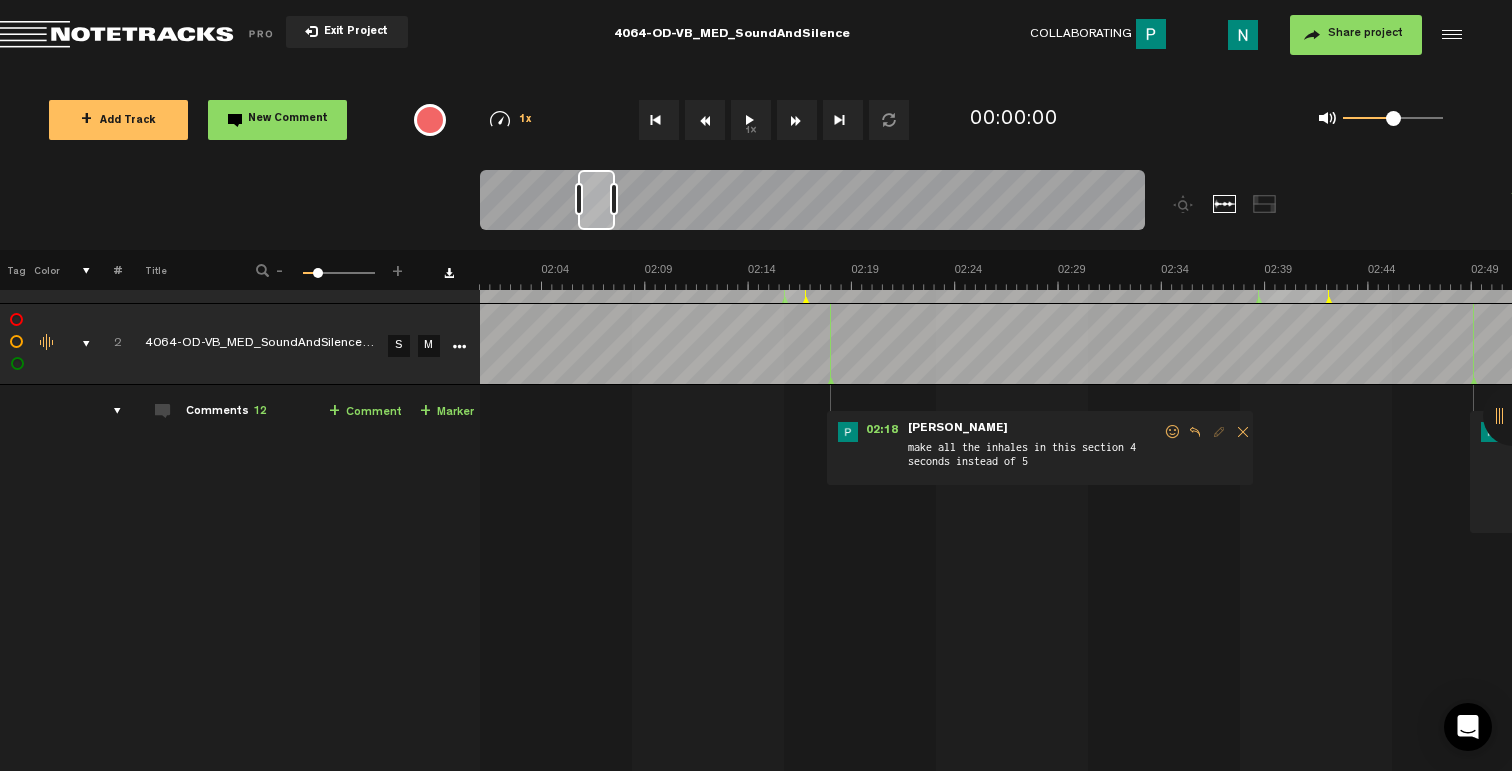 click at bounding box center [1173, 432] 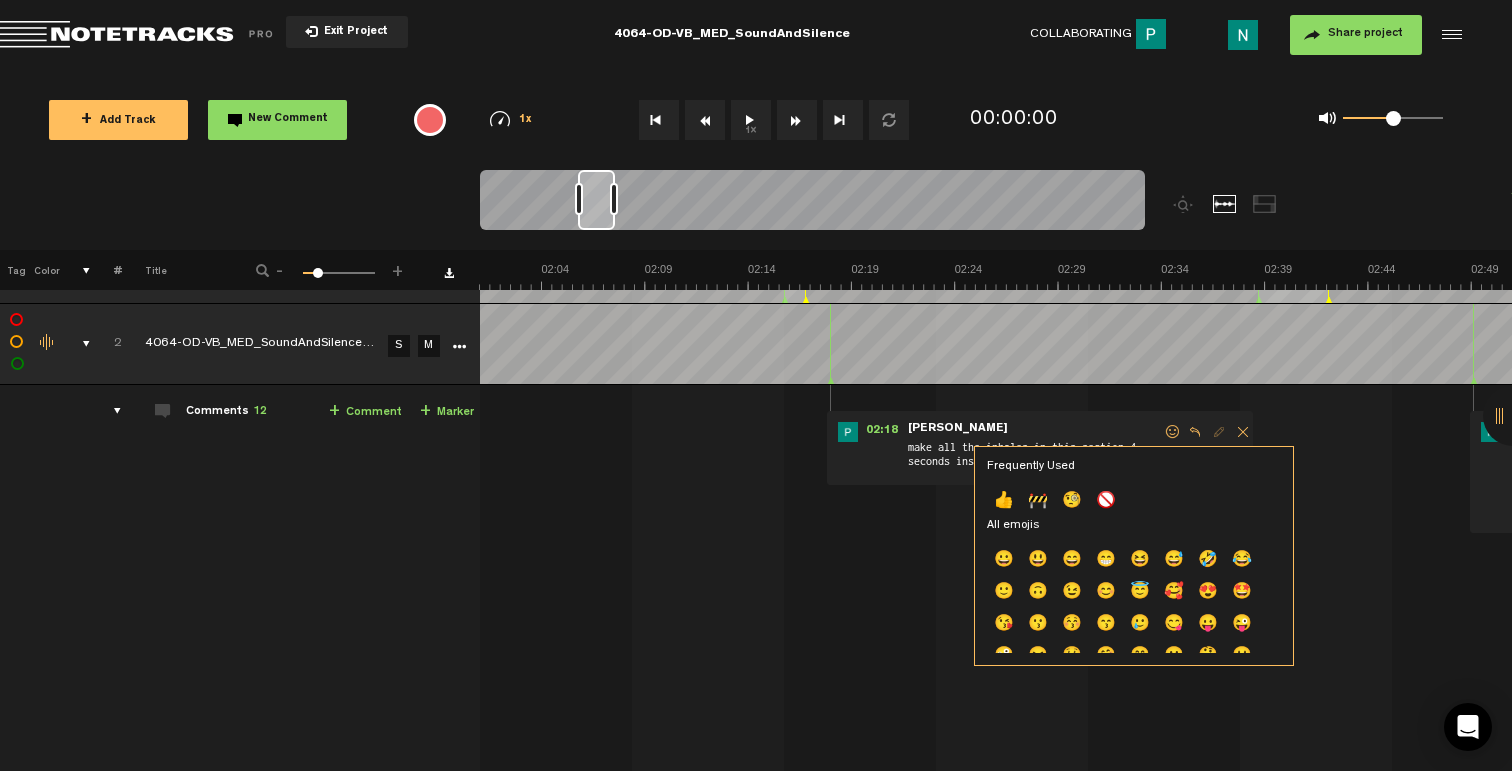 click on "👍" 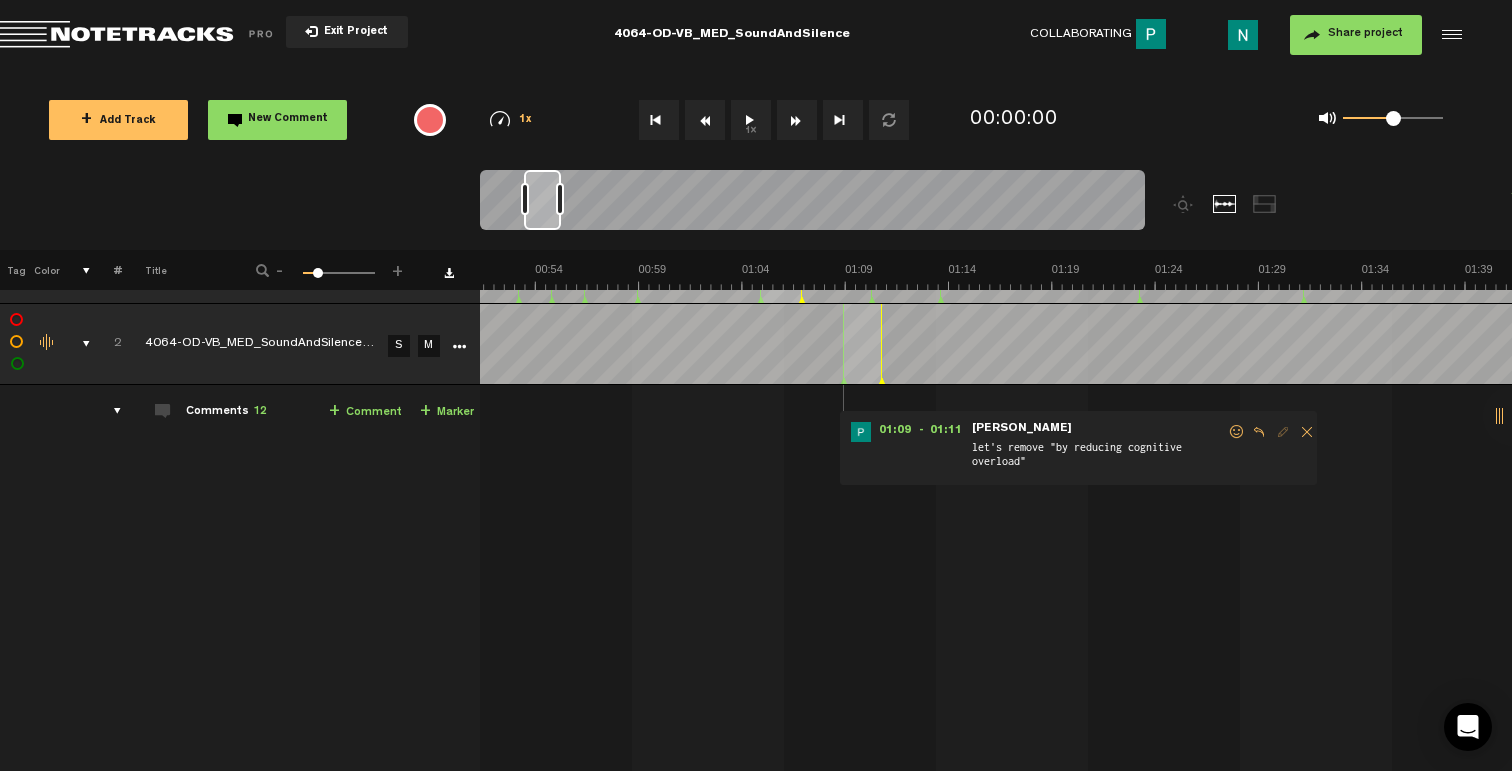 scroll, scrollTop: 0, scrollLeft: 960, axis: horizontal 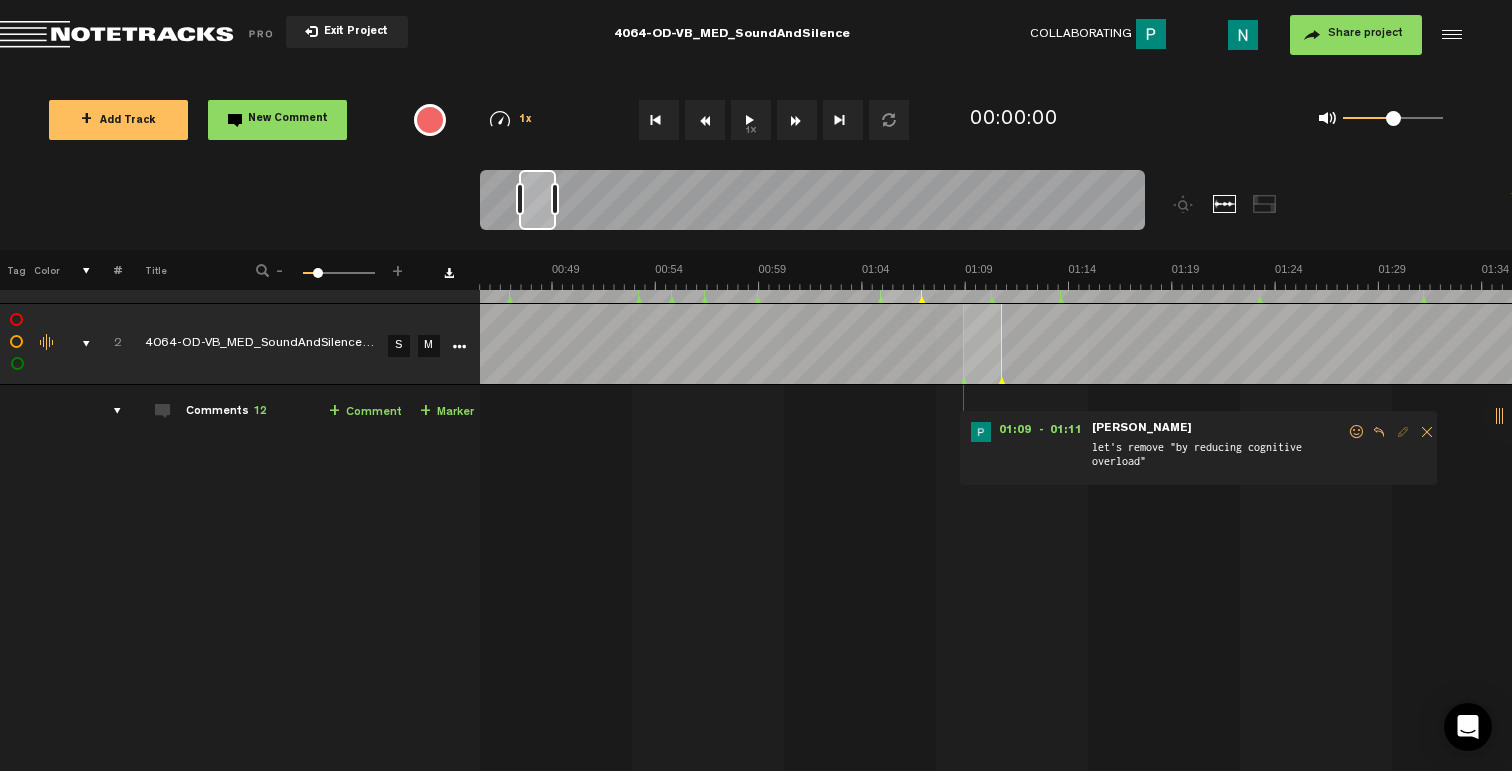 click at bounding box center (1357, 432) 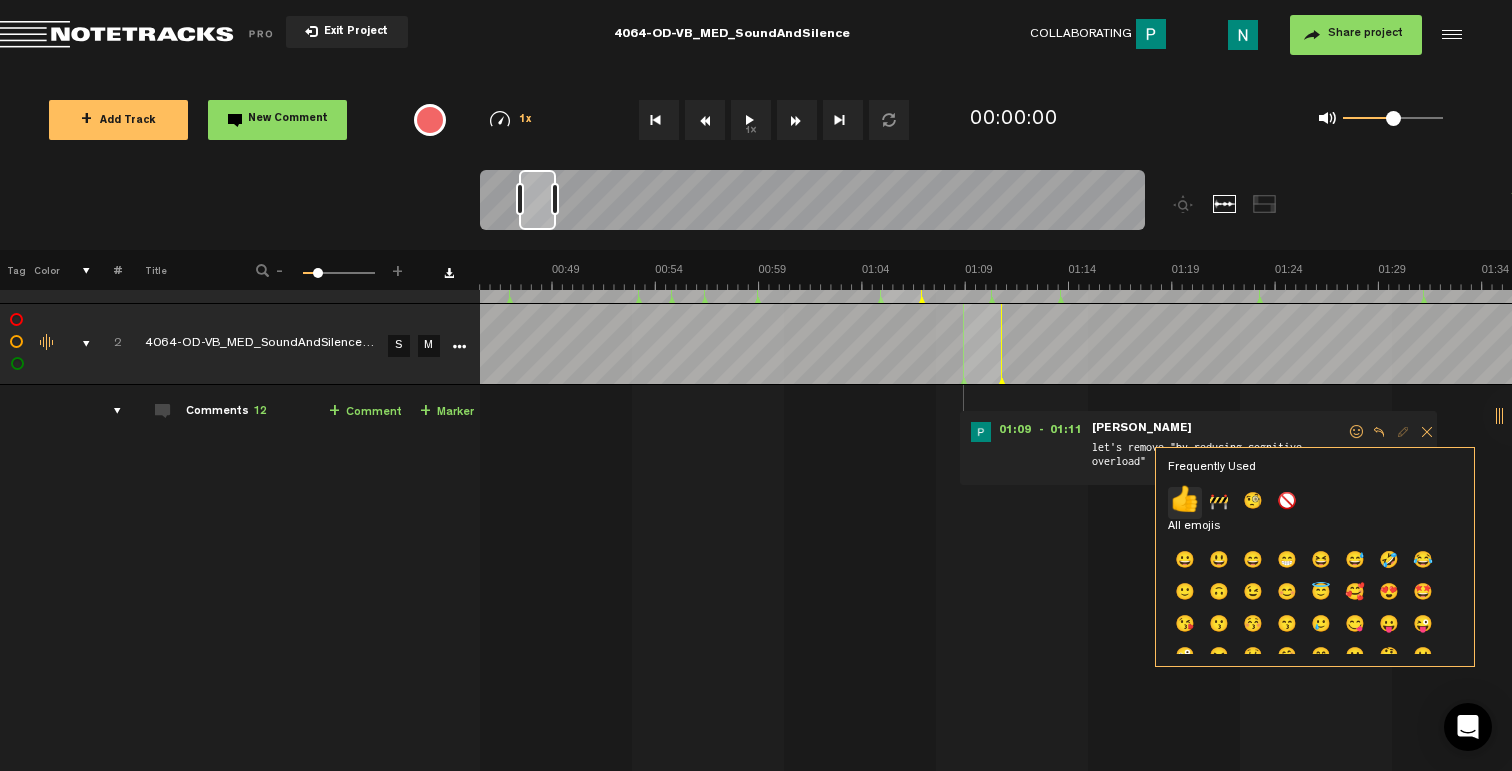 click on "👍" 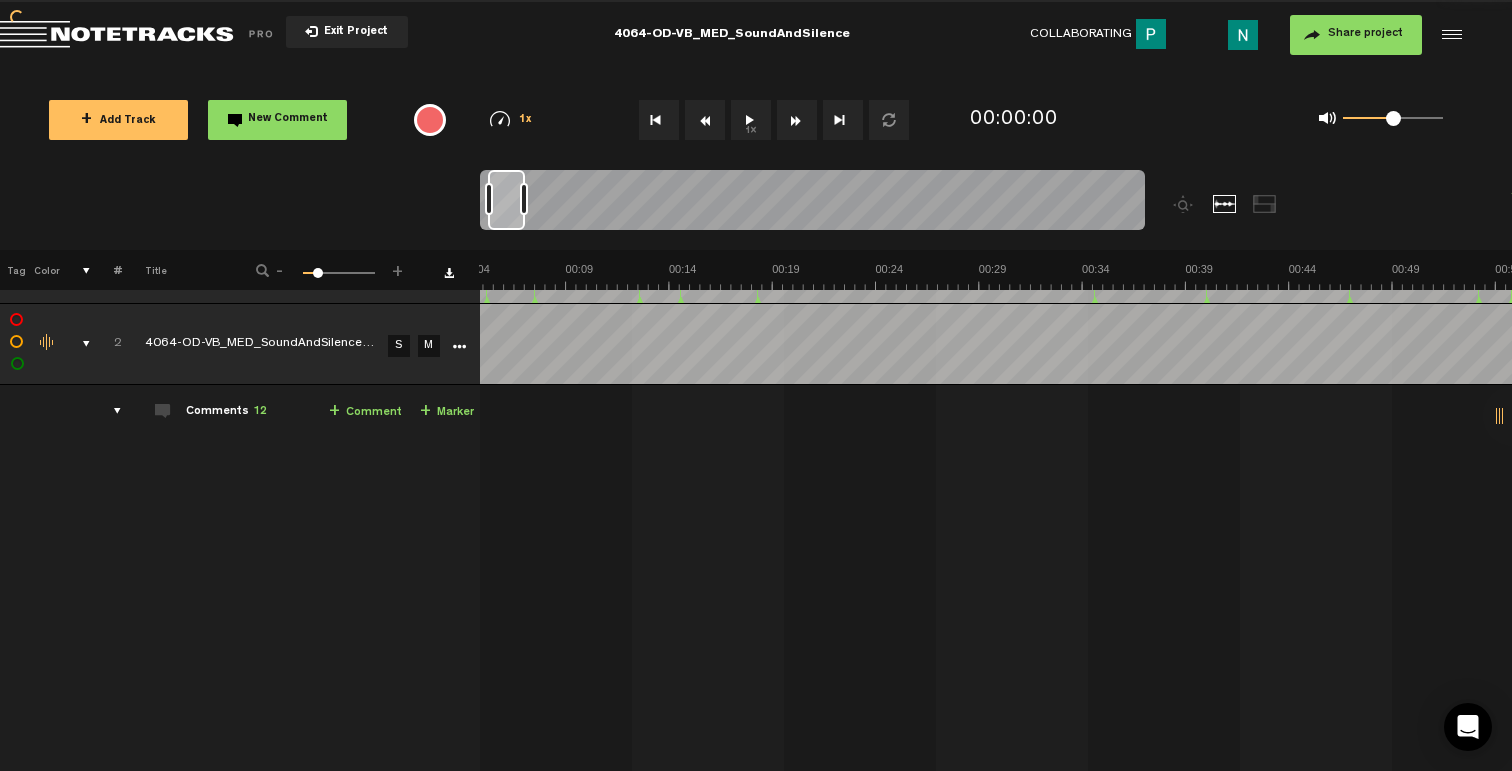 scroll, scrollTop: 0, scrollLeft: 0, axis: both 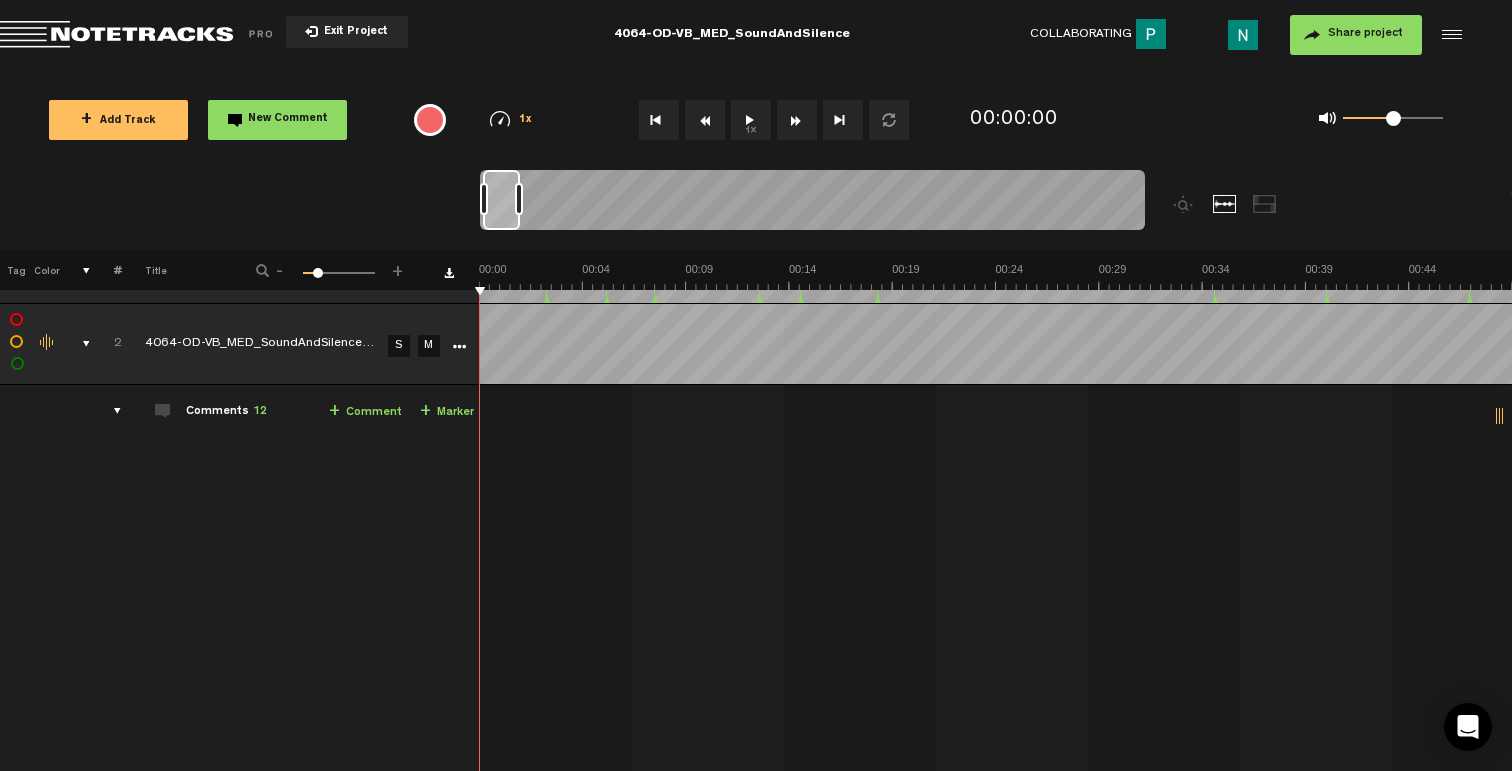 click at bounding box center [78, 344] 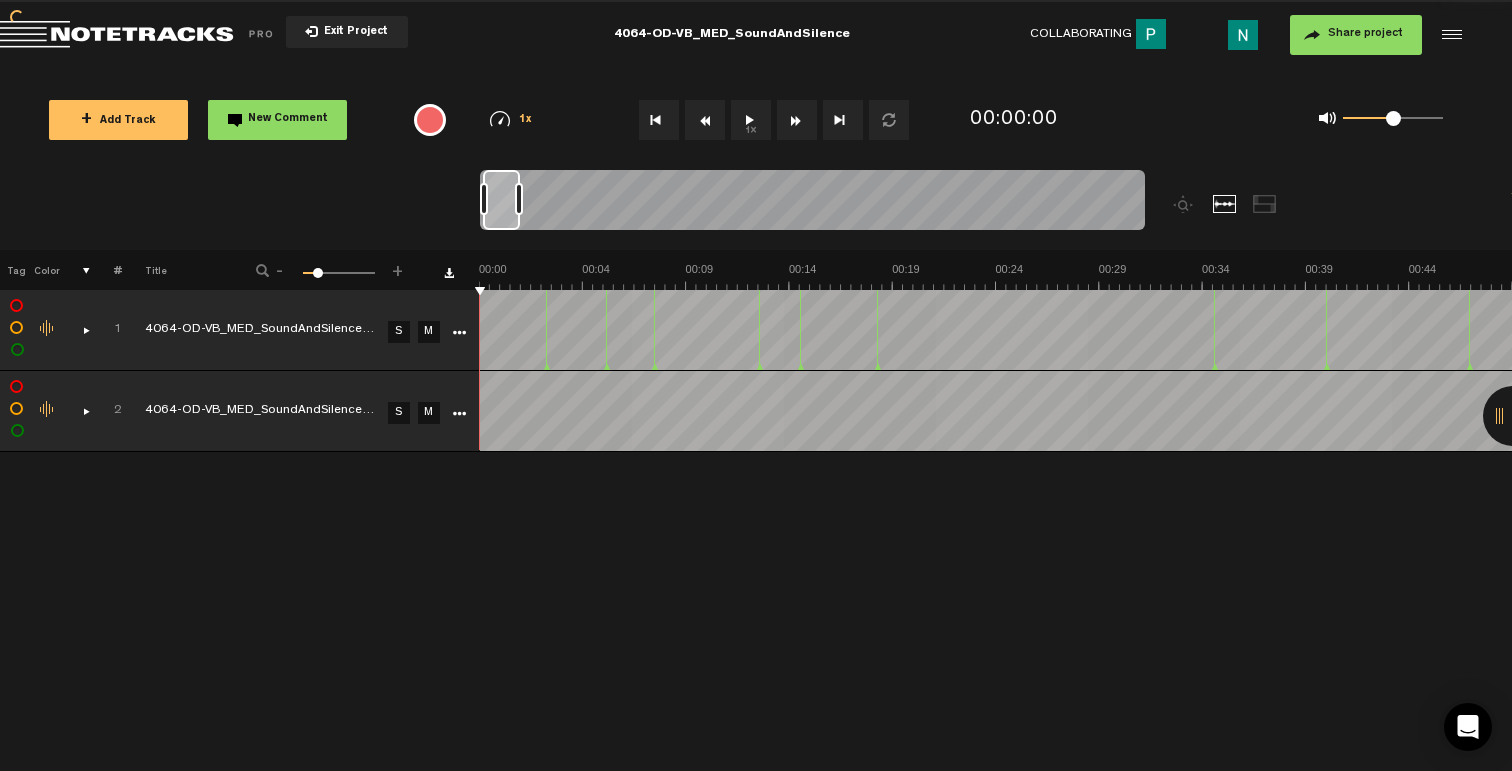 click on "+ Add Track" at bounding box center (118, 120) 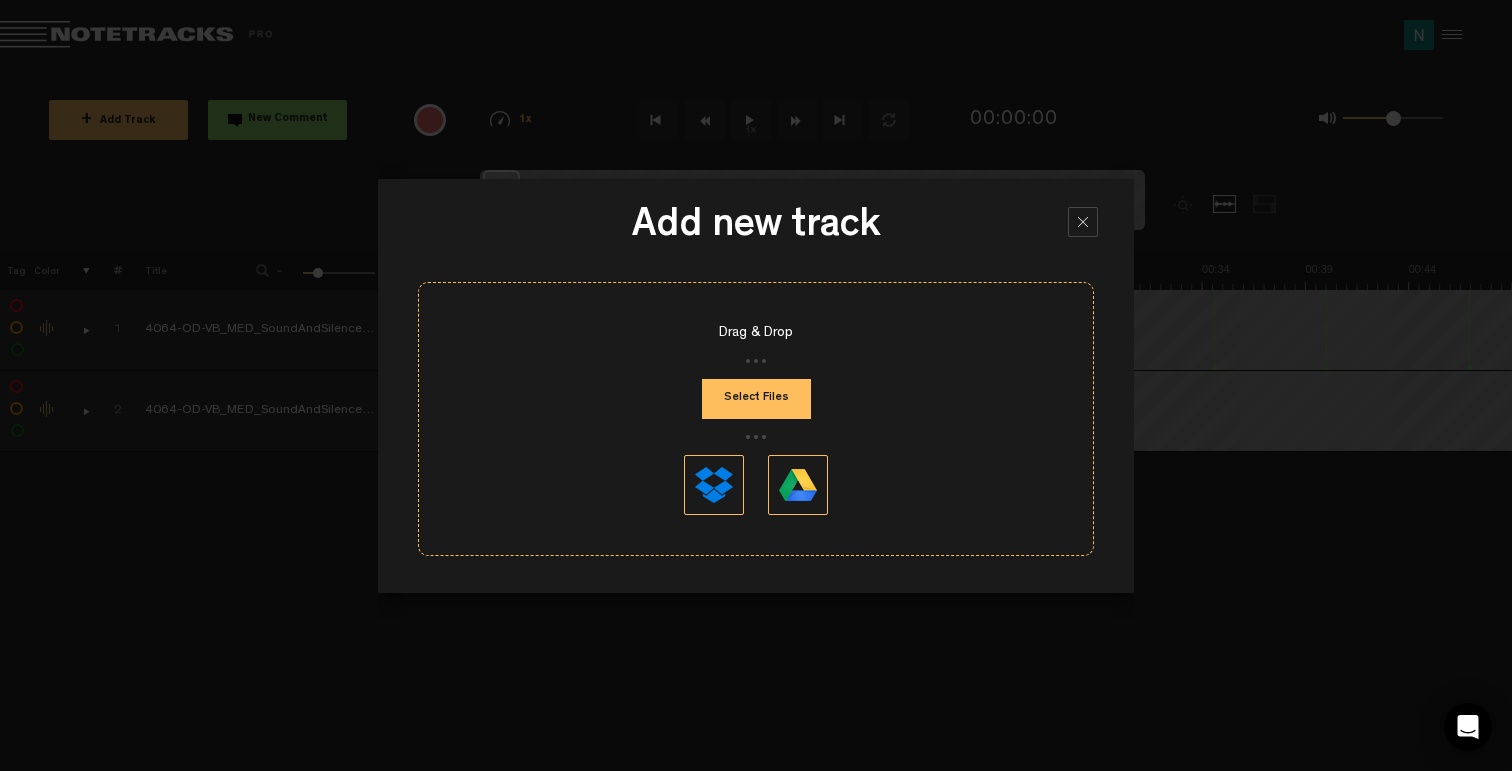 click on "Select Files" at bounding box center (756, 399) 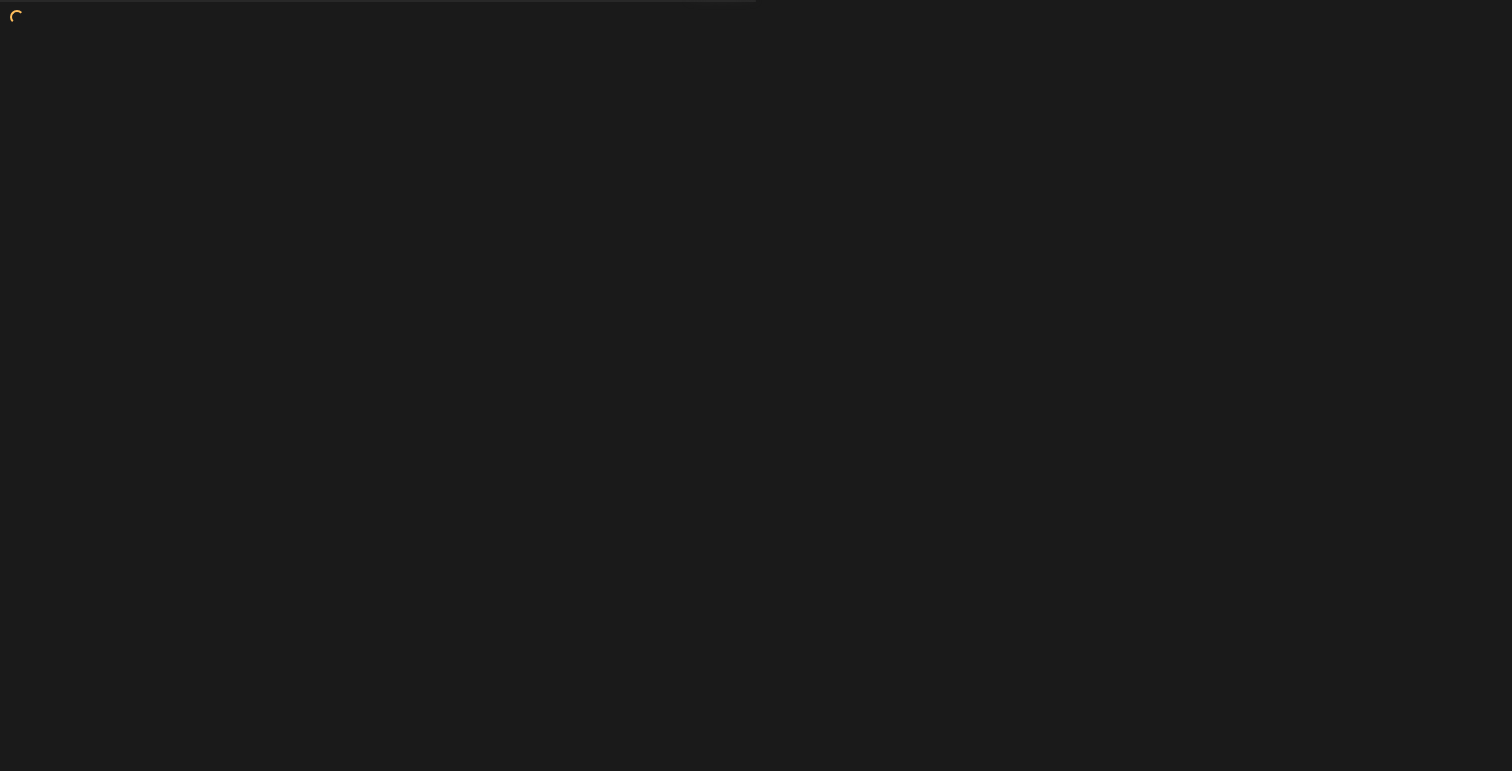 scroll, scrollTop: 0, scrollLeft: 0, axis: both 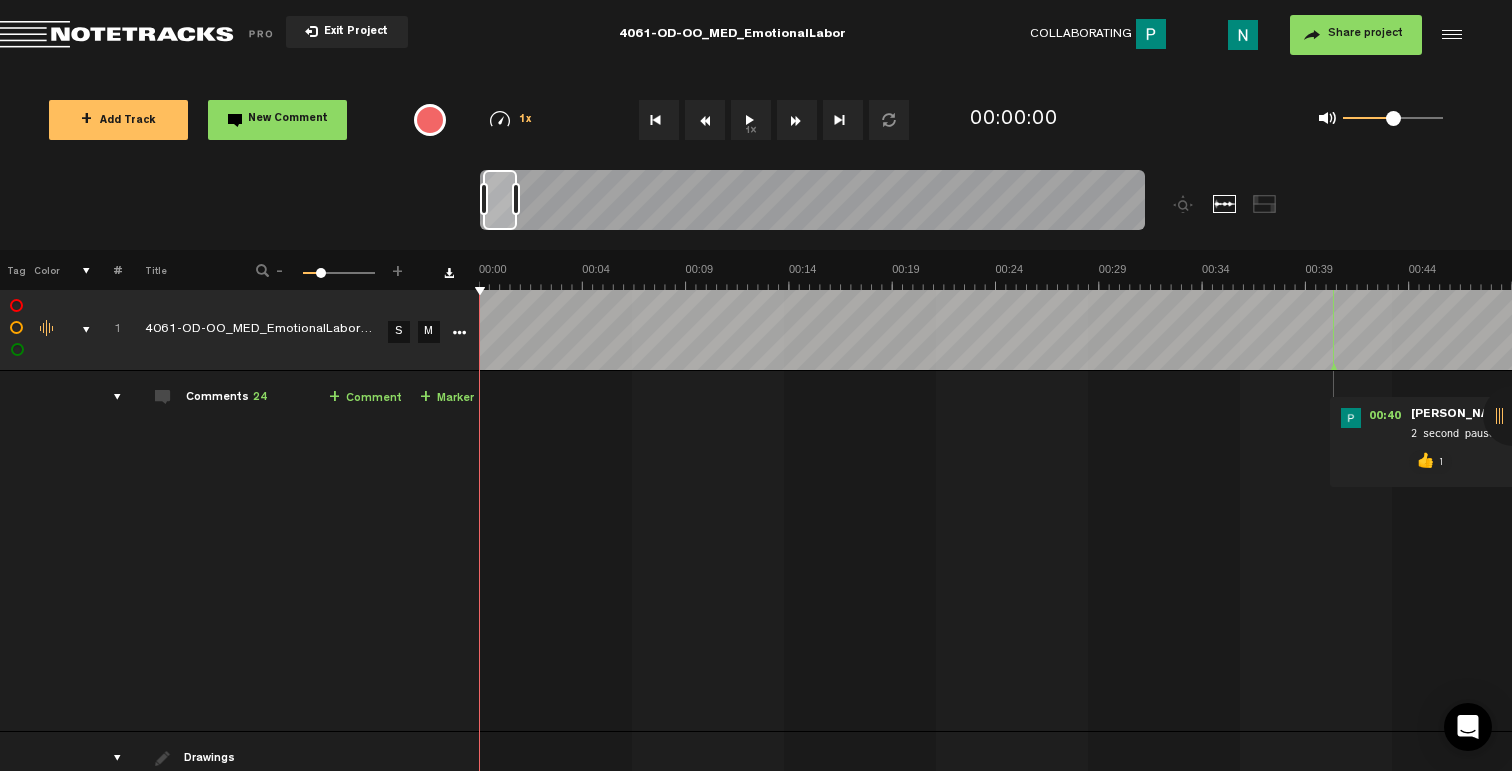 click at bounding box center [78, 330] 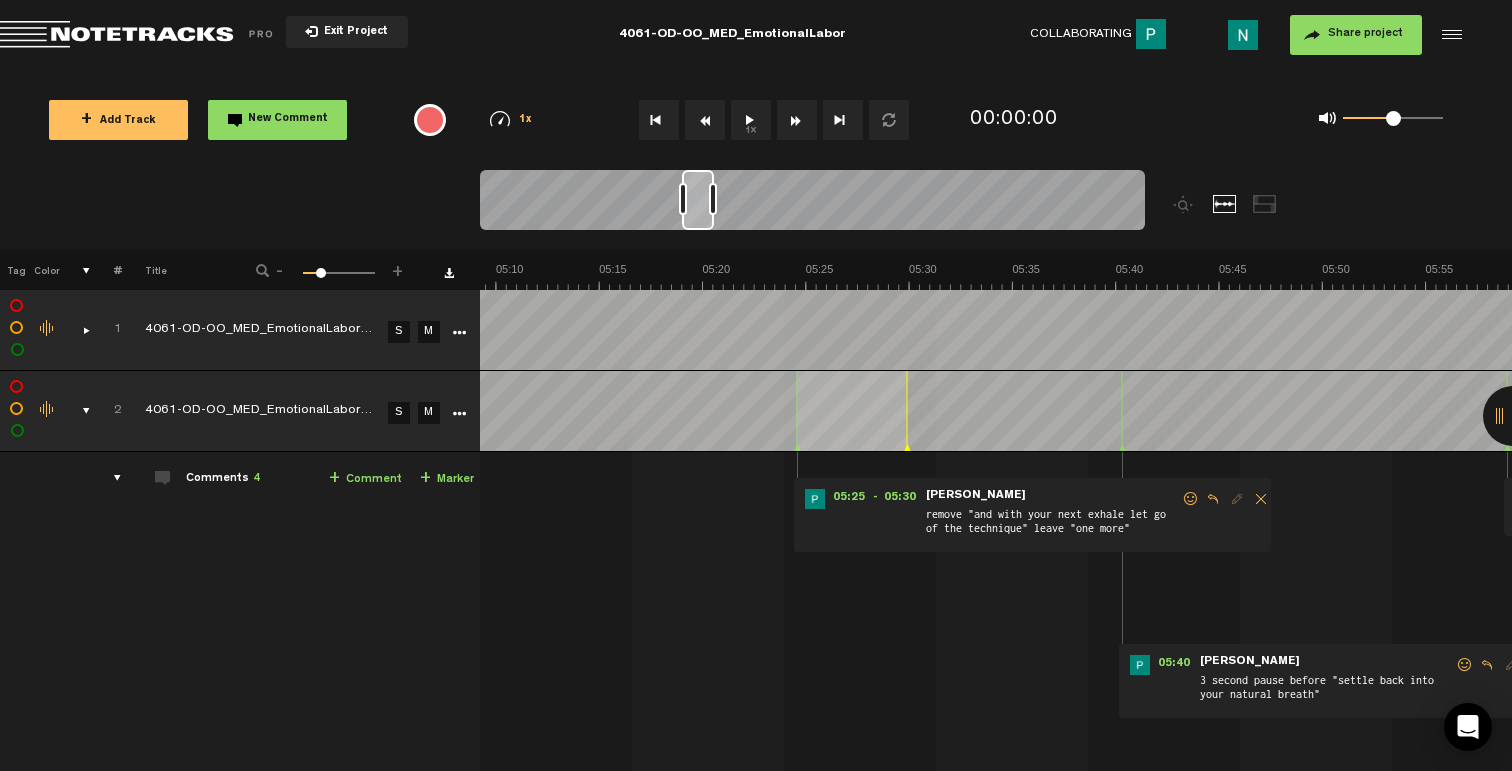 scroll, scrollTop: 0, scrollLeft: 6524, axis: horizontal 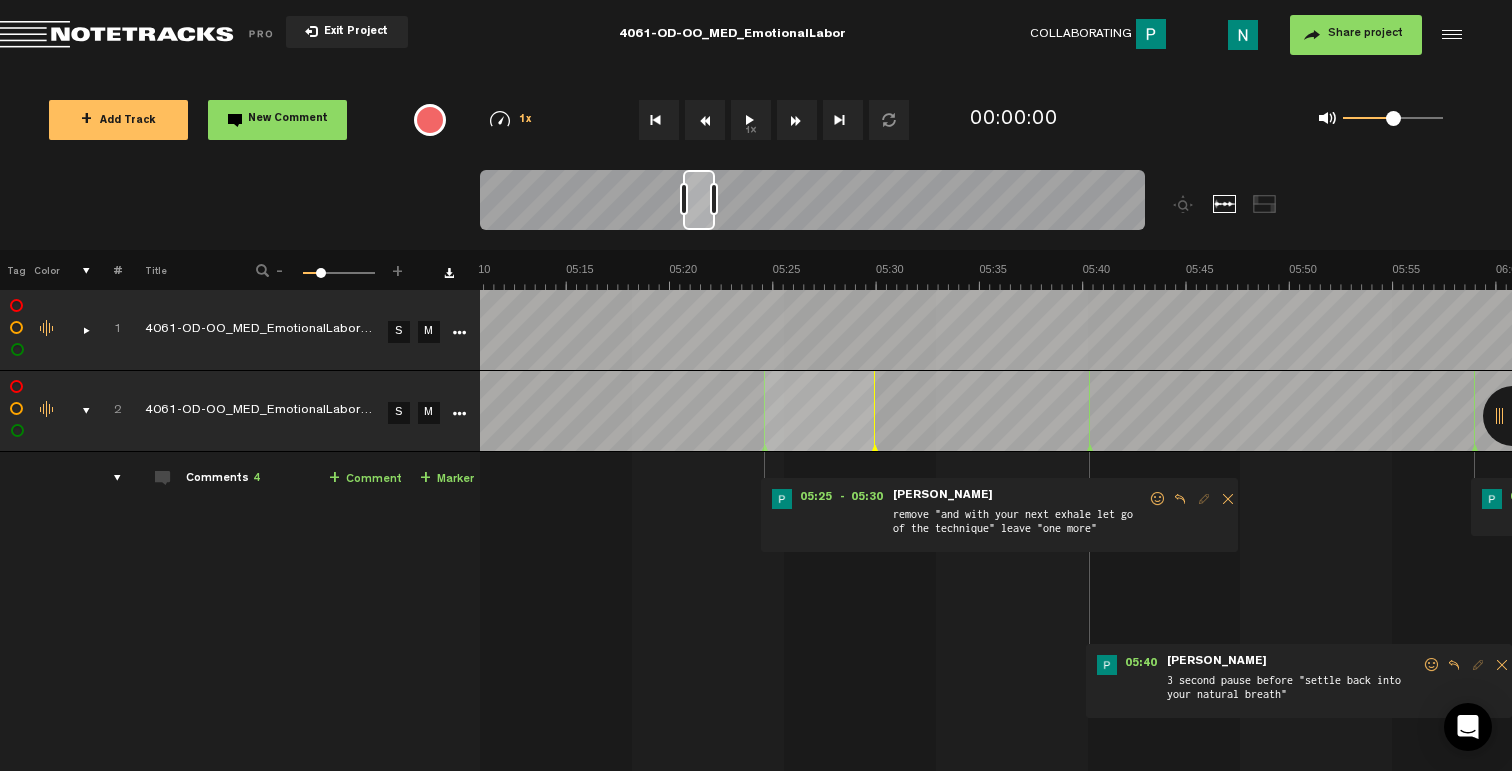 drag, startPoint x: 493, startPoint y: 210, endPoint x: 693, endPoint y: 223, distance: 200.42206 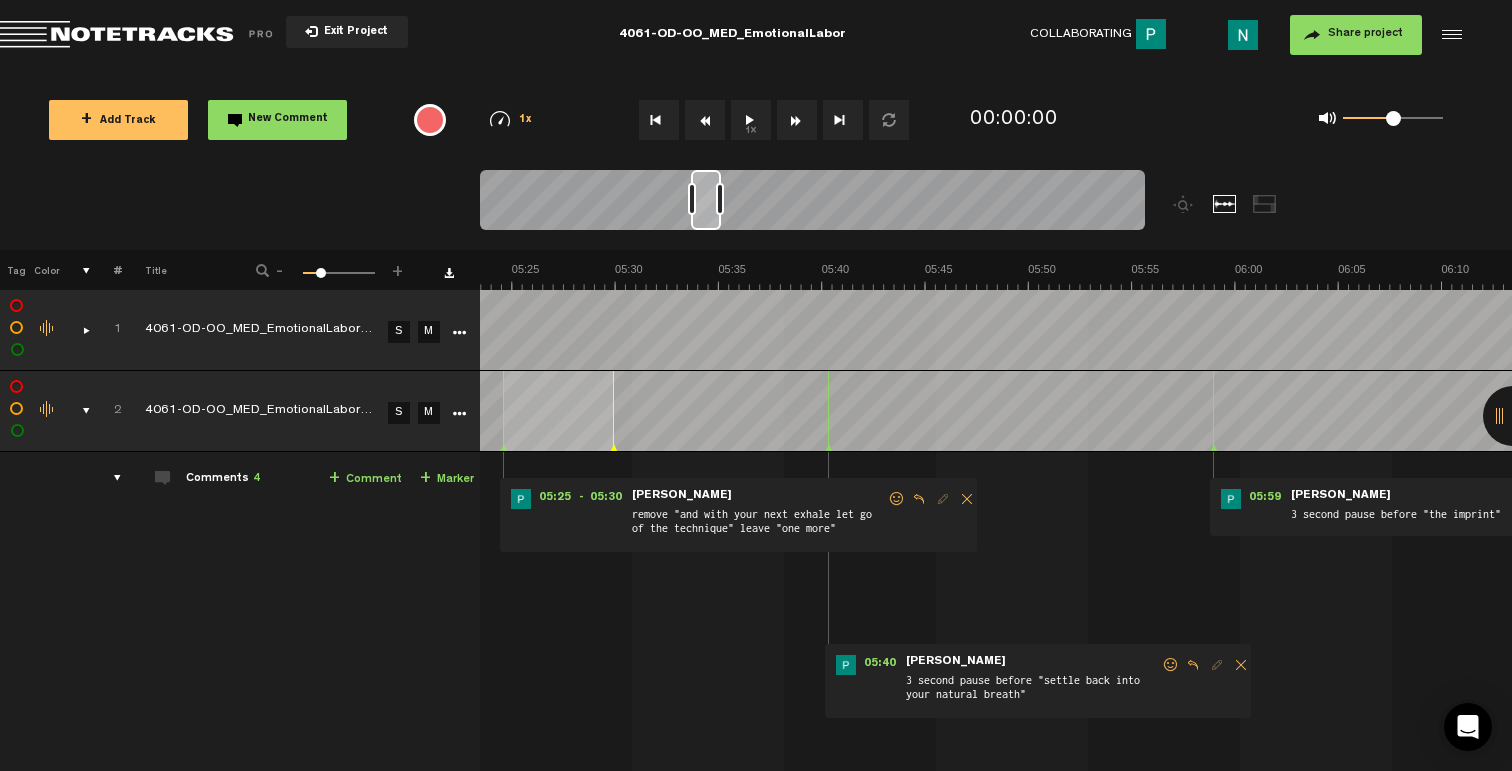 scroll, scrollTop: 0, scrollLeft: 7046, axis: horizontal 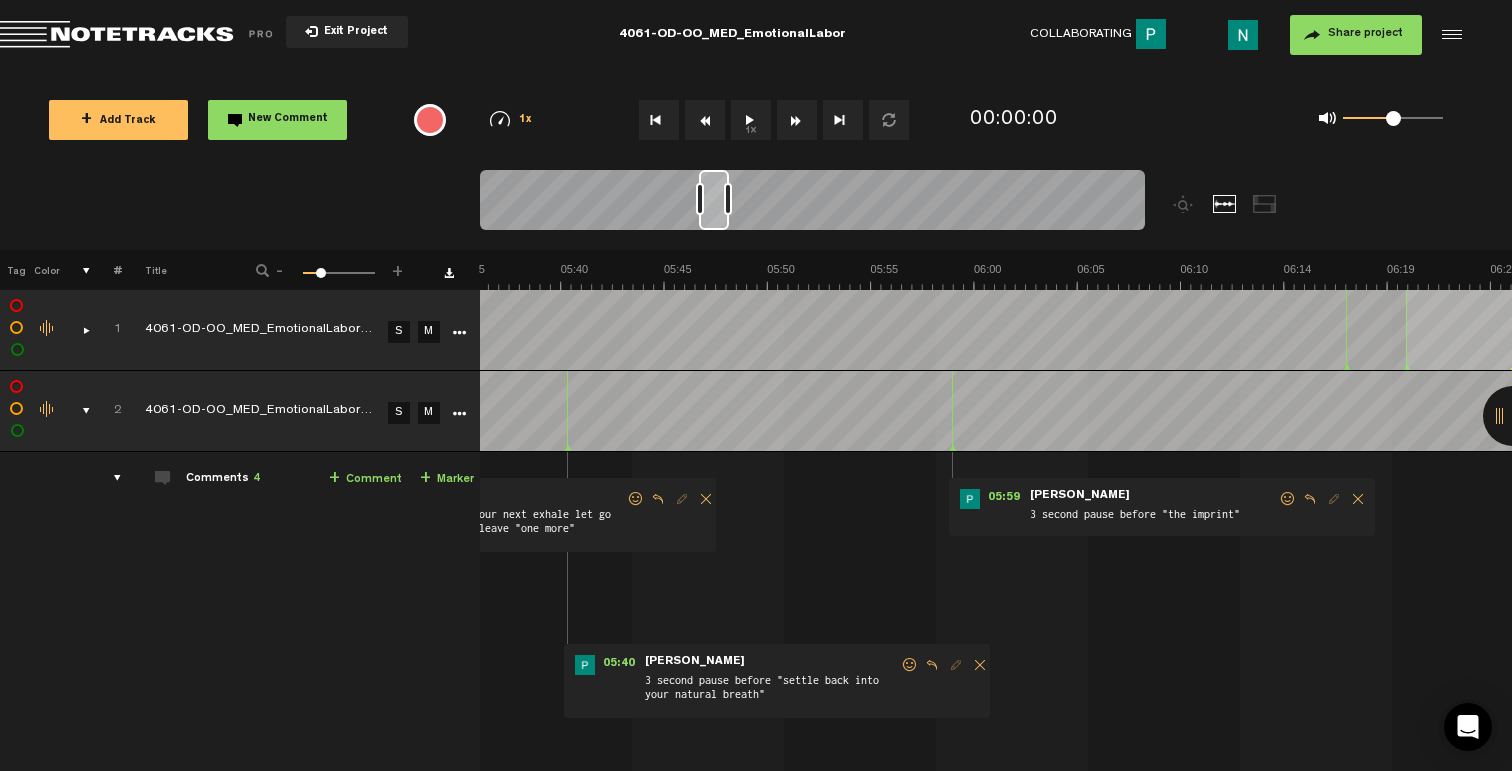drag, startPoint x: 693, startPoint y: 223, endPoint x: 709, endPoint y: 231, distance: 17.888544 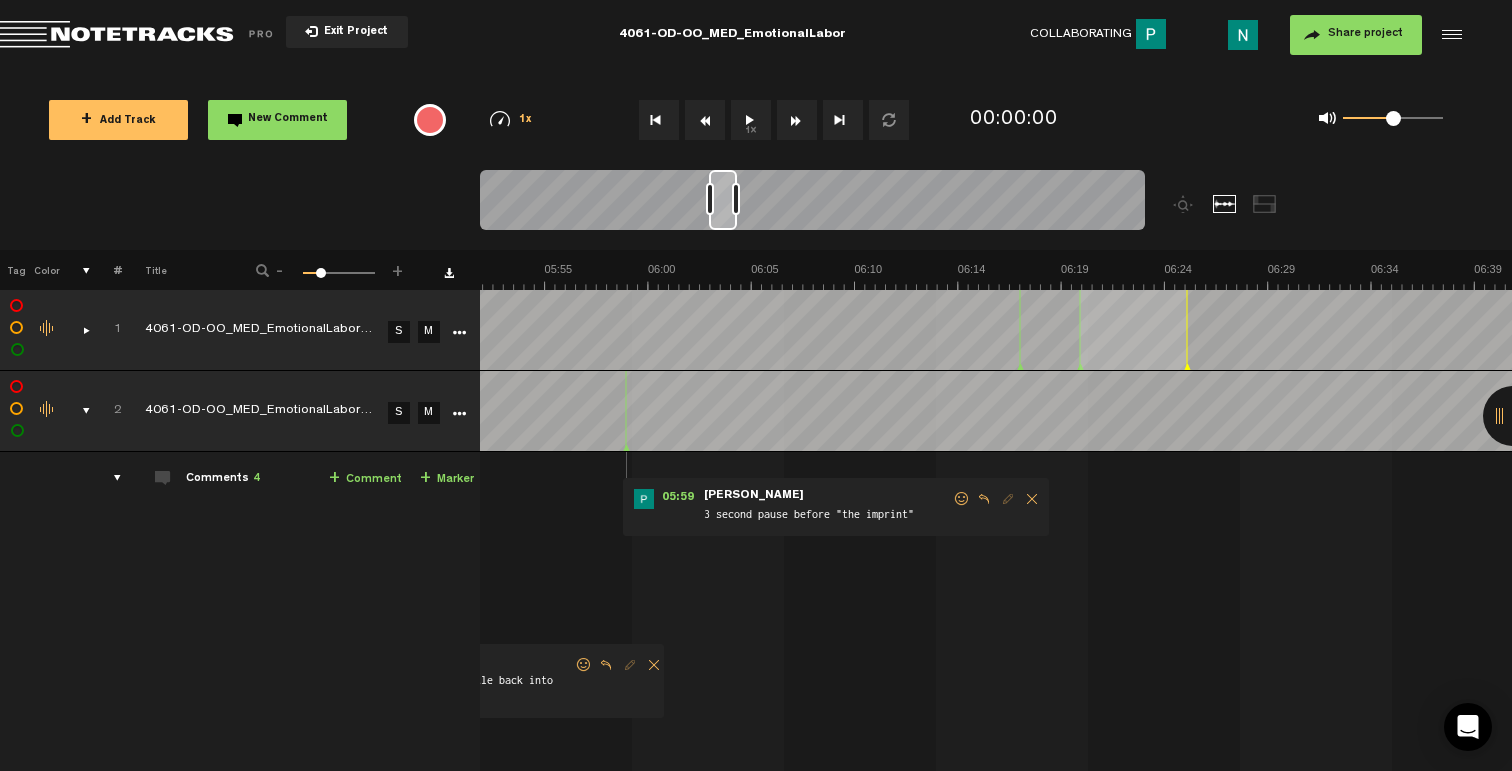 scroll, scrollTop: 0, scrollLeft: 7307, axis: horizontal 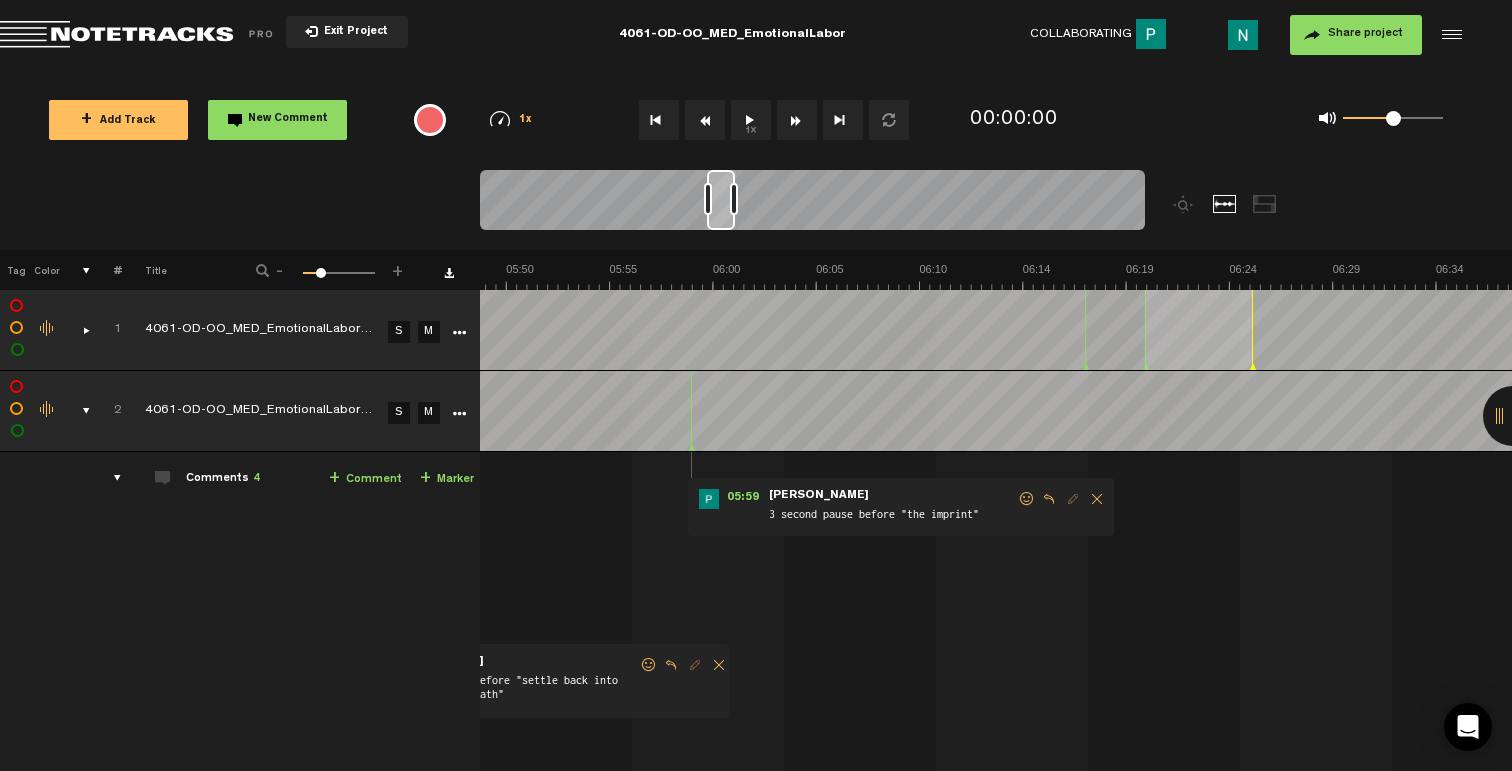 drag, startPoint x: 738, startPoint y: 218, endPoint x: 728, endPoint y: 203, distance: 18.027756 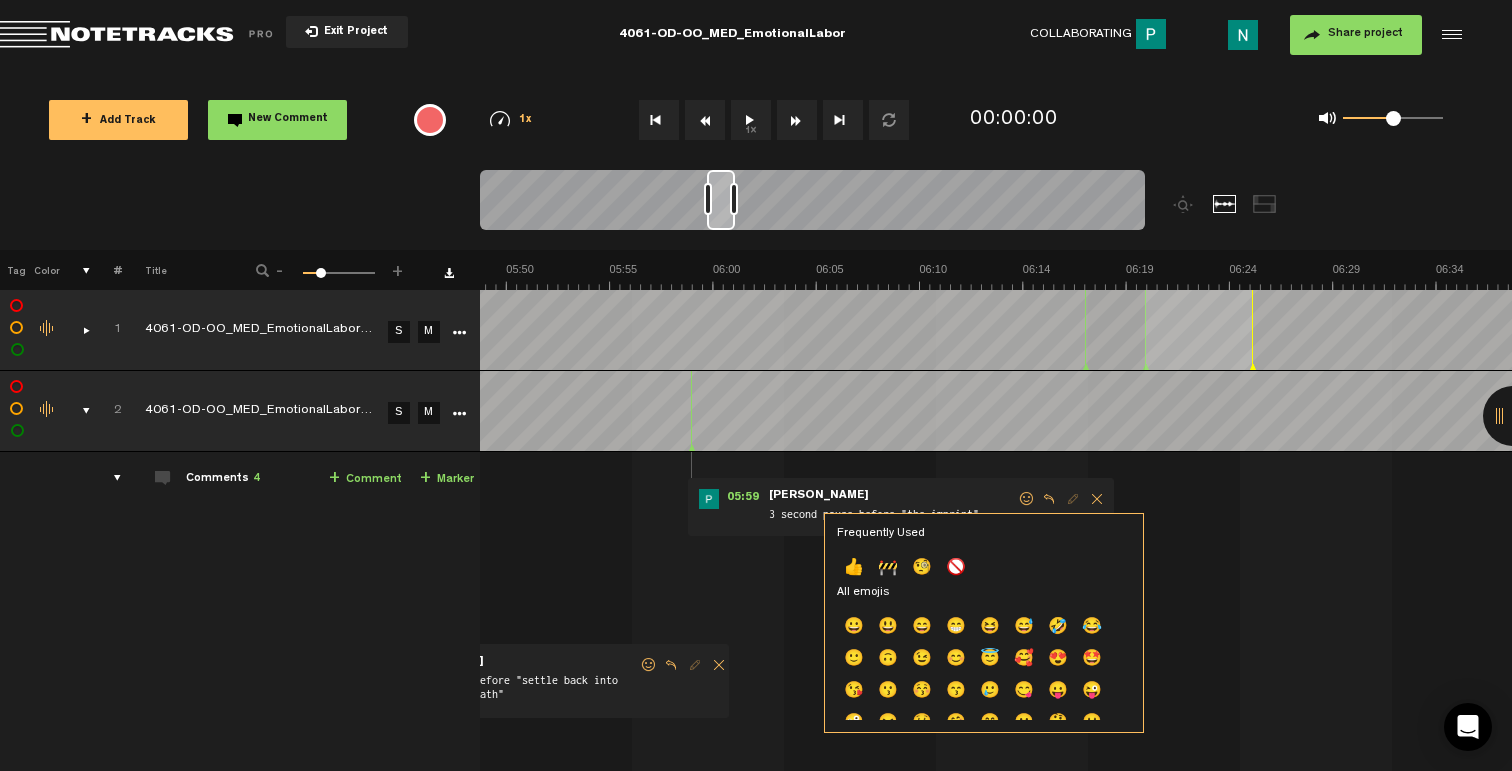 click on "👍" 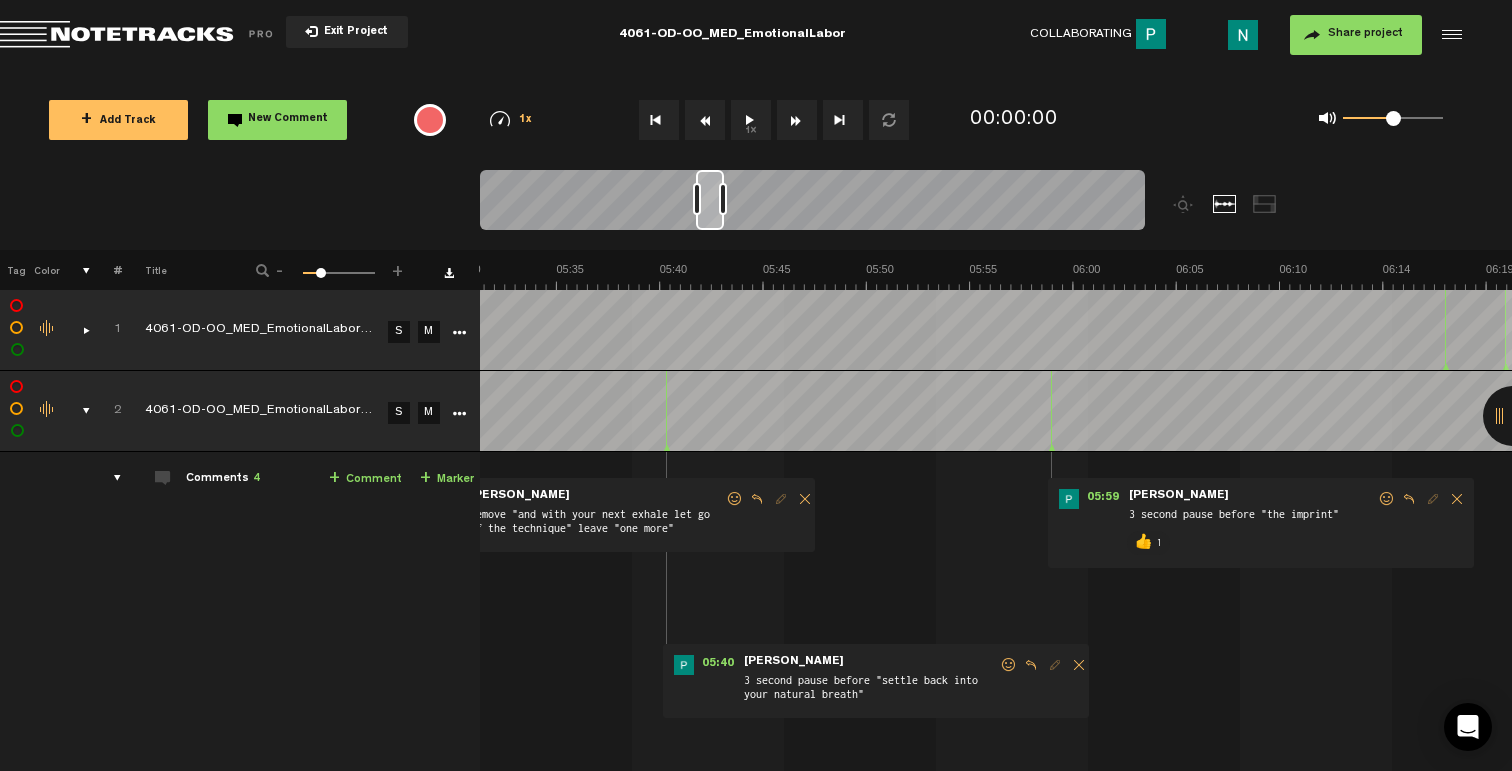 scroll, scrollTop: 0, scrollLeft: 6827, axis: horizontal 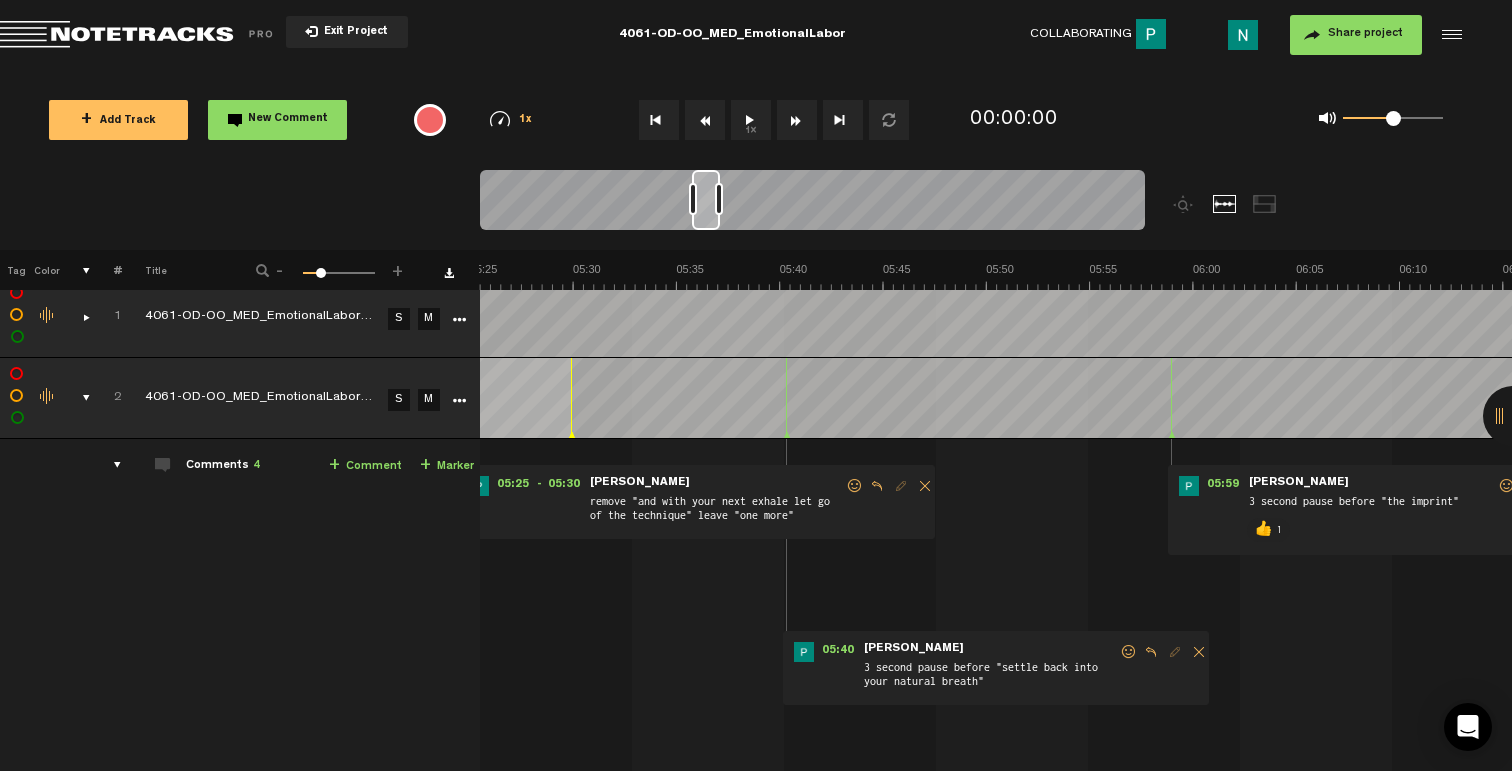click at bounding box center [1129, 652] 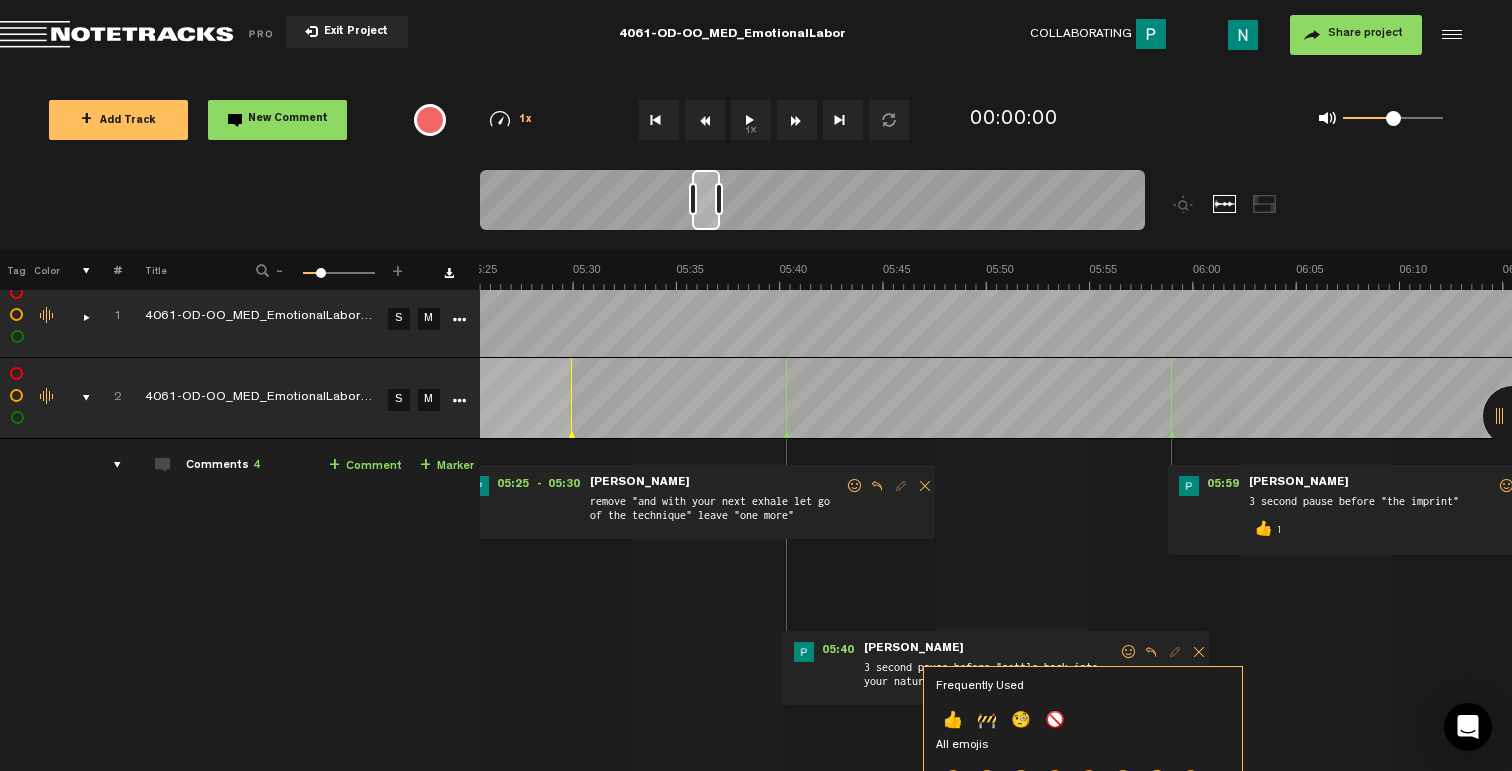 click on "👍" 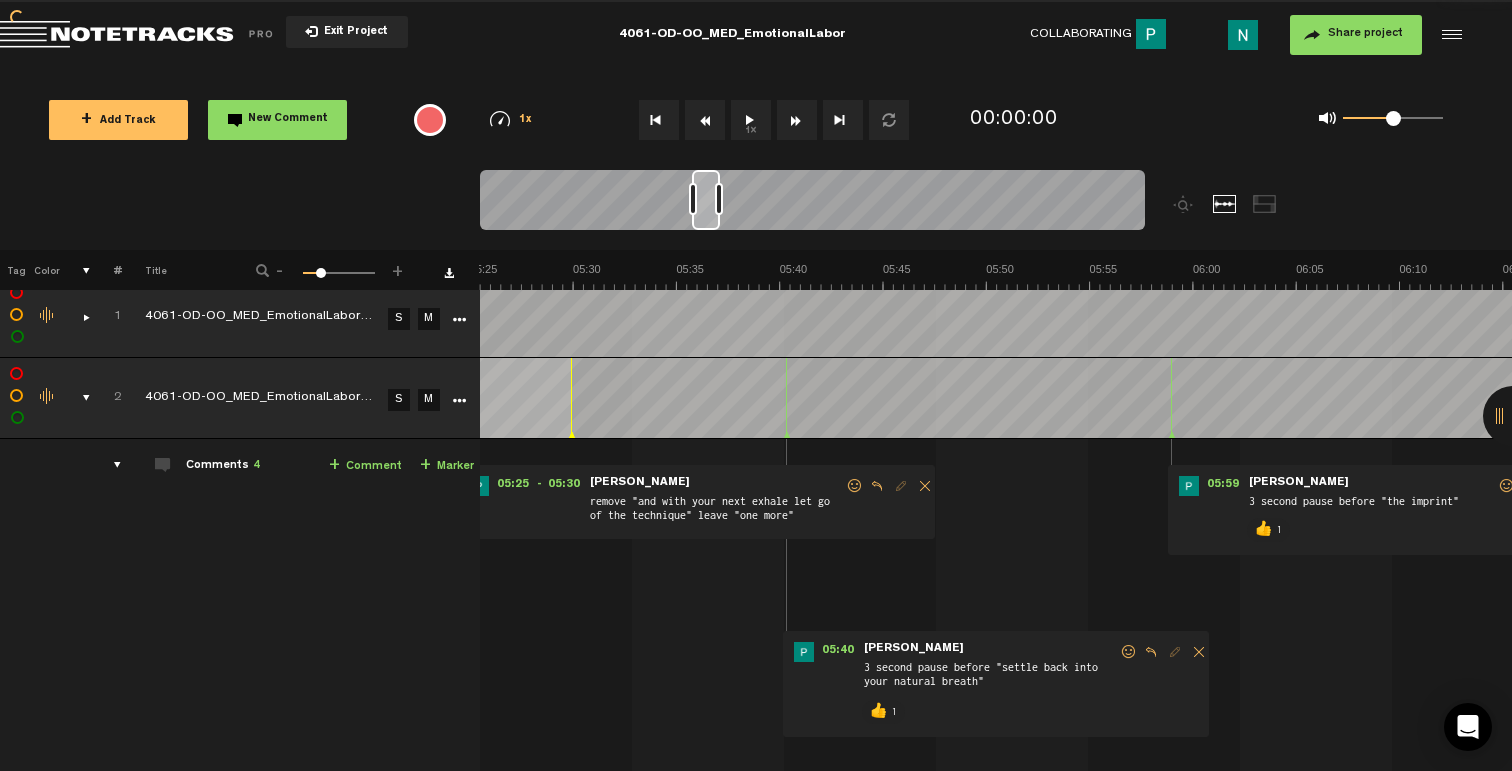 scroll, scrollTop: 0, scrollLeft: 6587, axis: horizontal 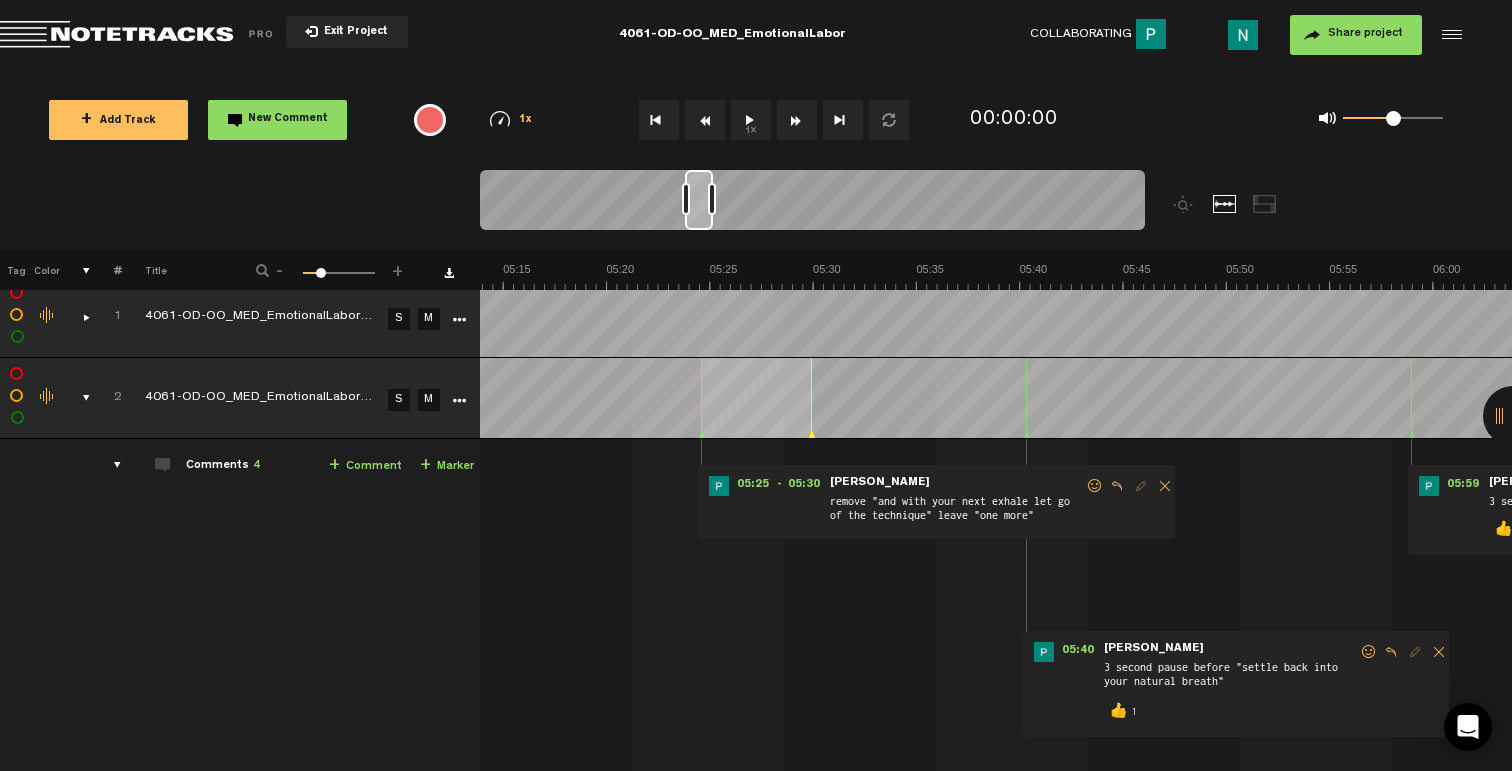 click at bounding box center (1095, 486) 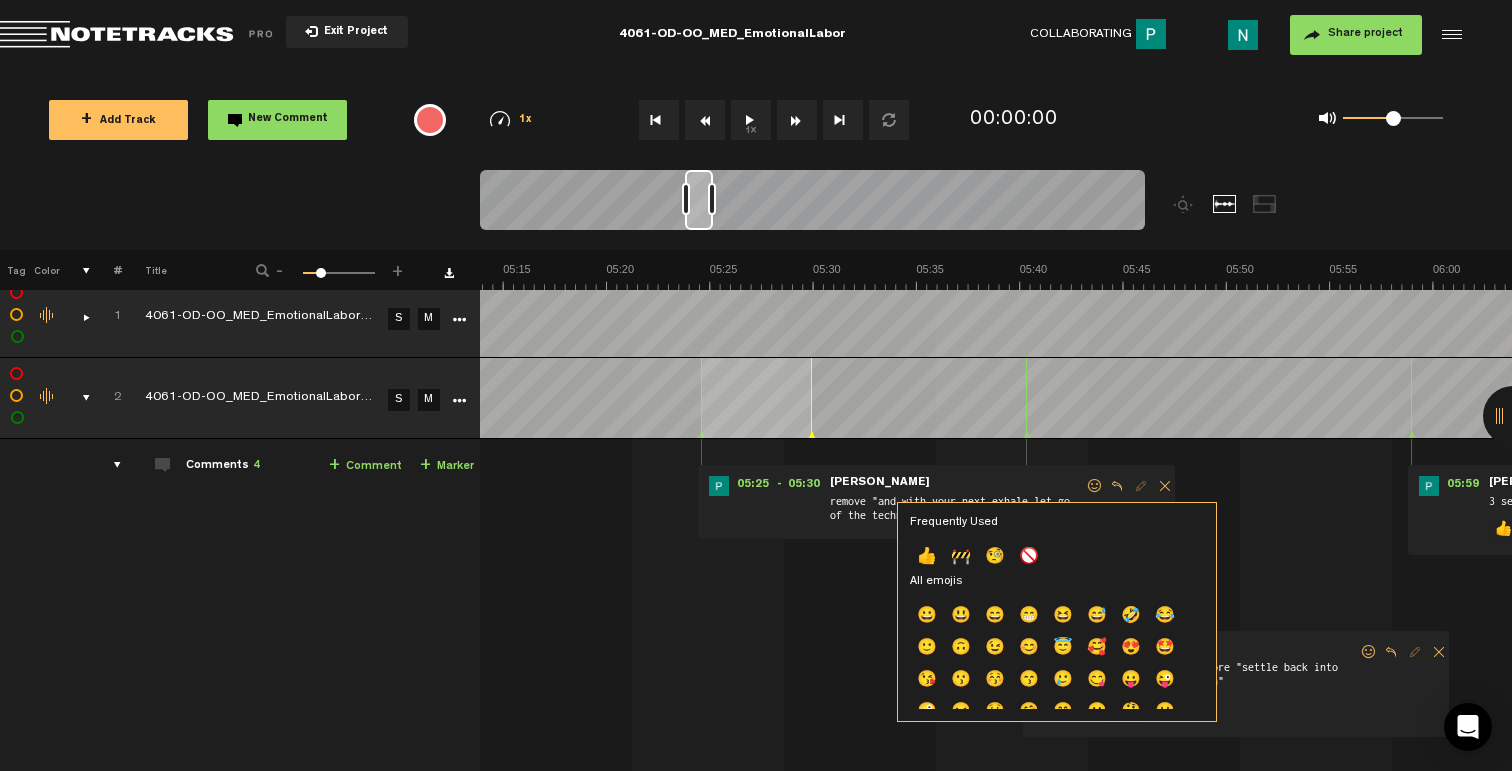 click on "👍" 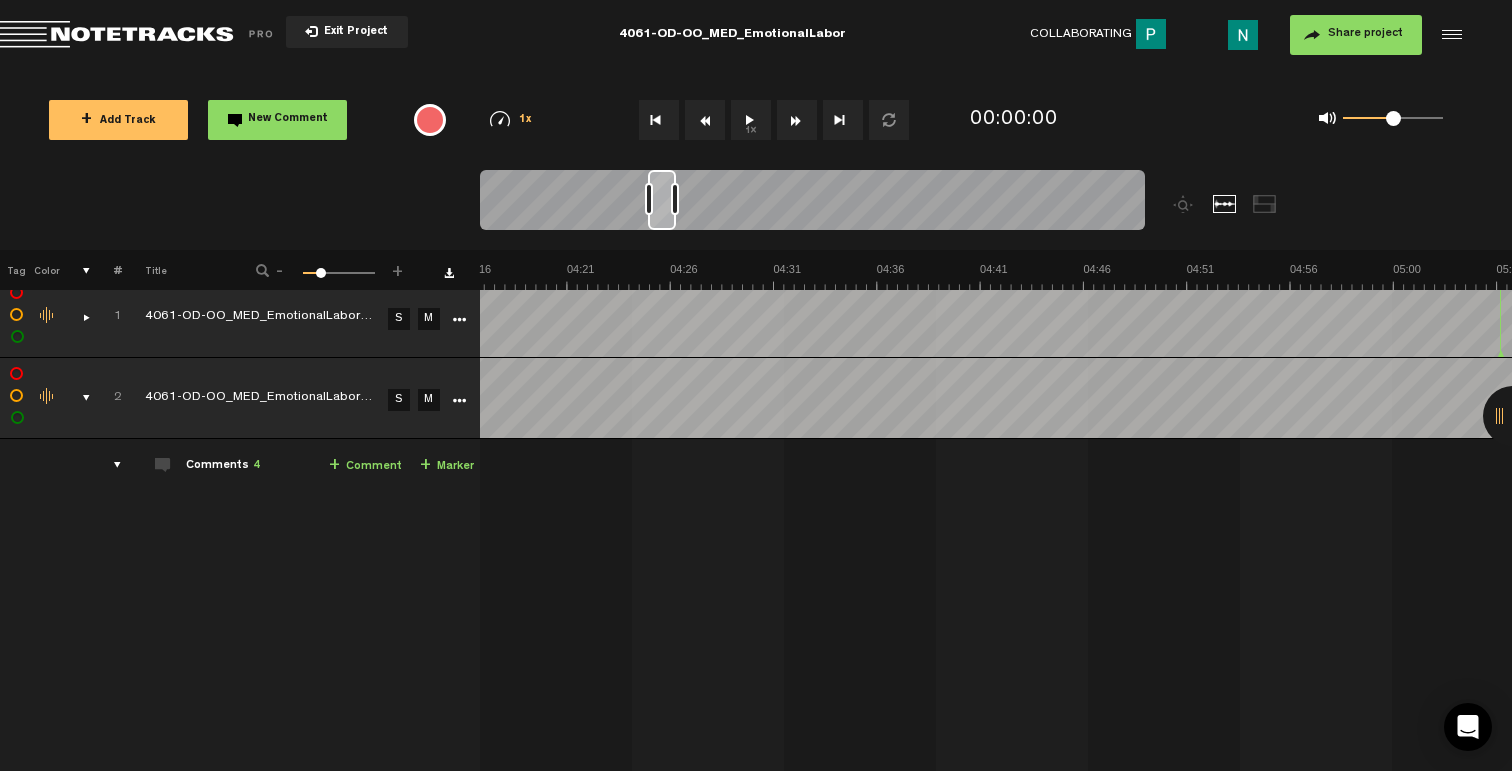 scroll, scrollTop: 0, scrollLeft: 5387, axis: horizontal 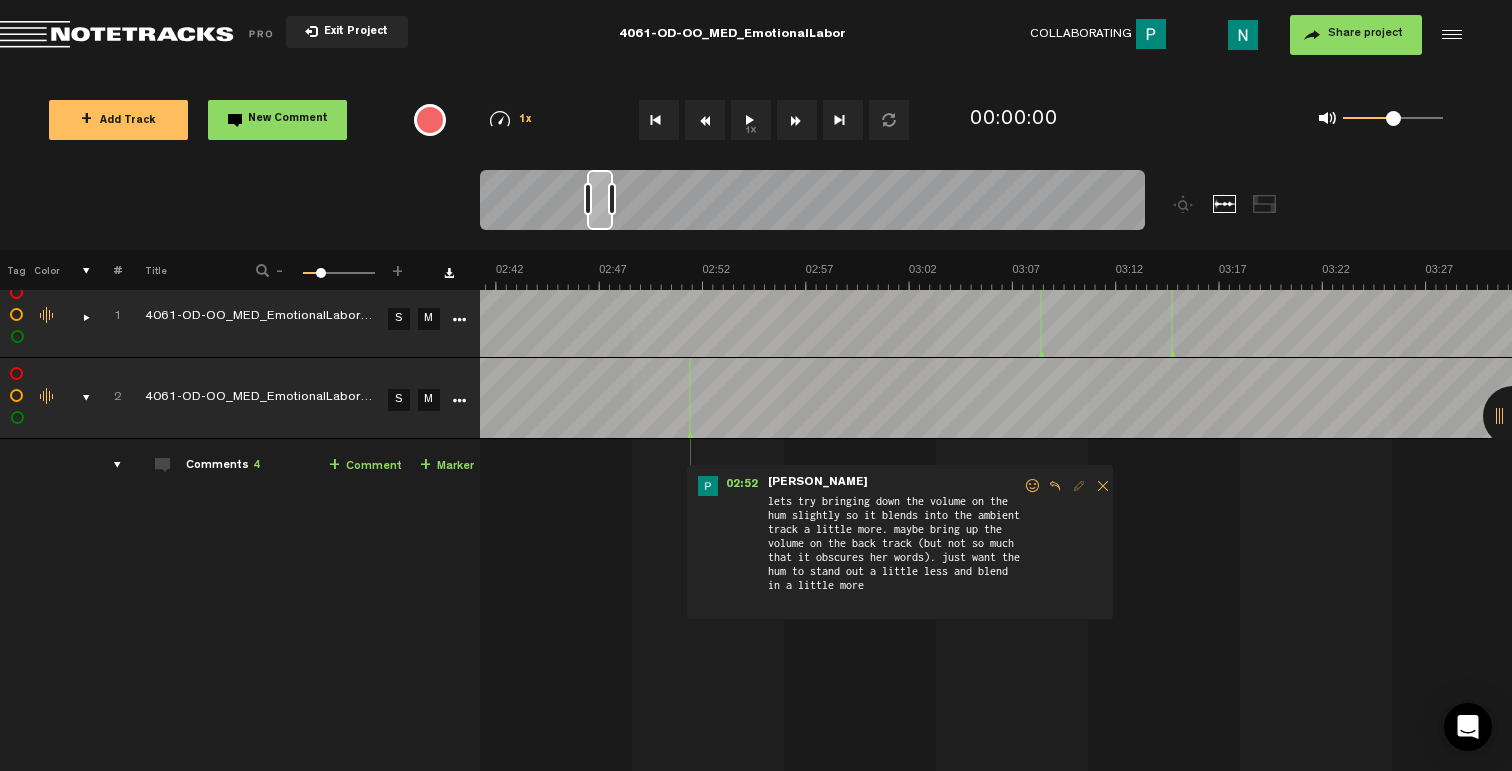 drag, startPoint x: 654, startPoint y: 211, endPoint x: 593, endPoint y: 219, distance: 61.522354 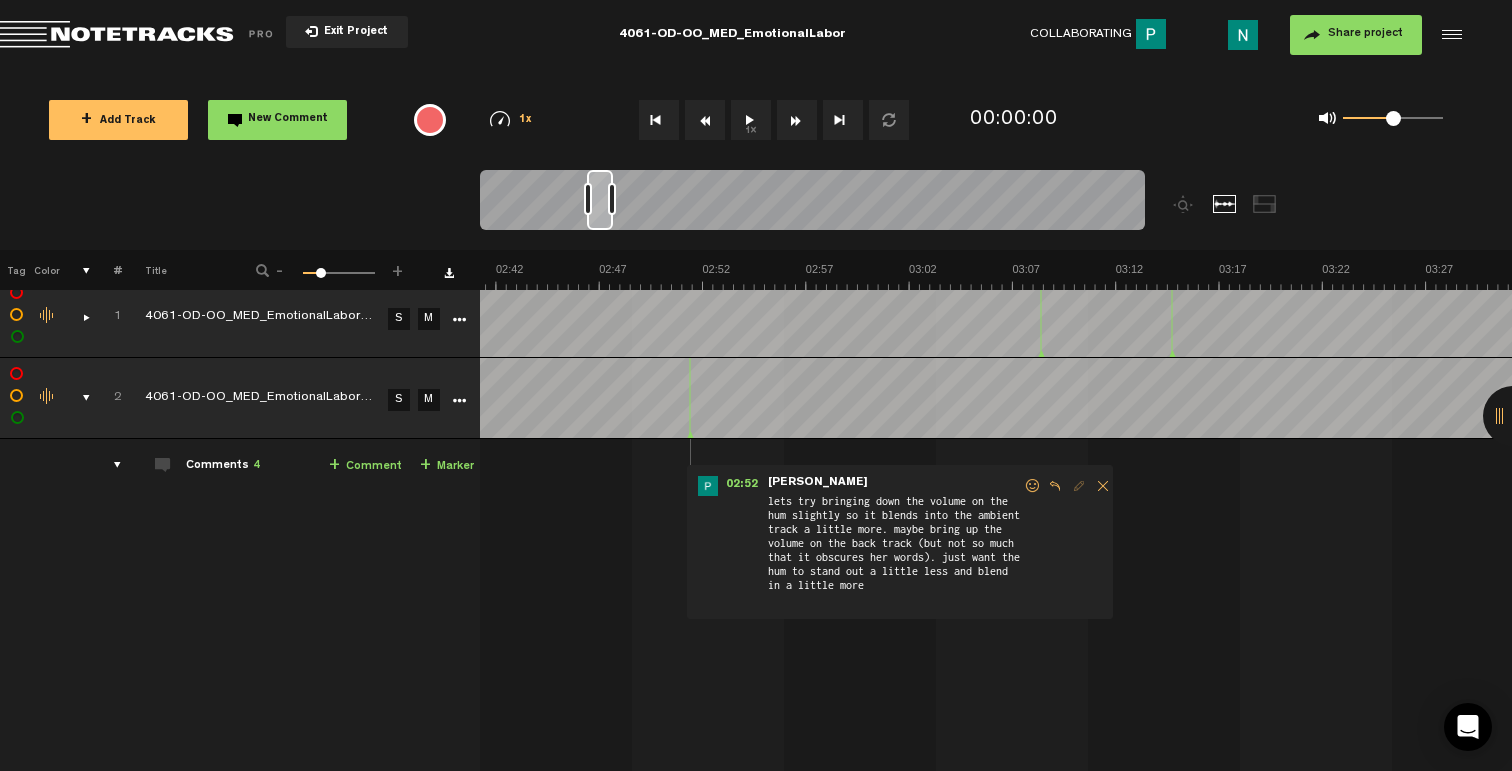 click at bounding box center (1033, 486) 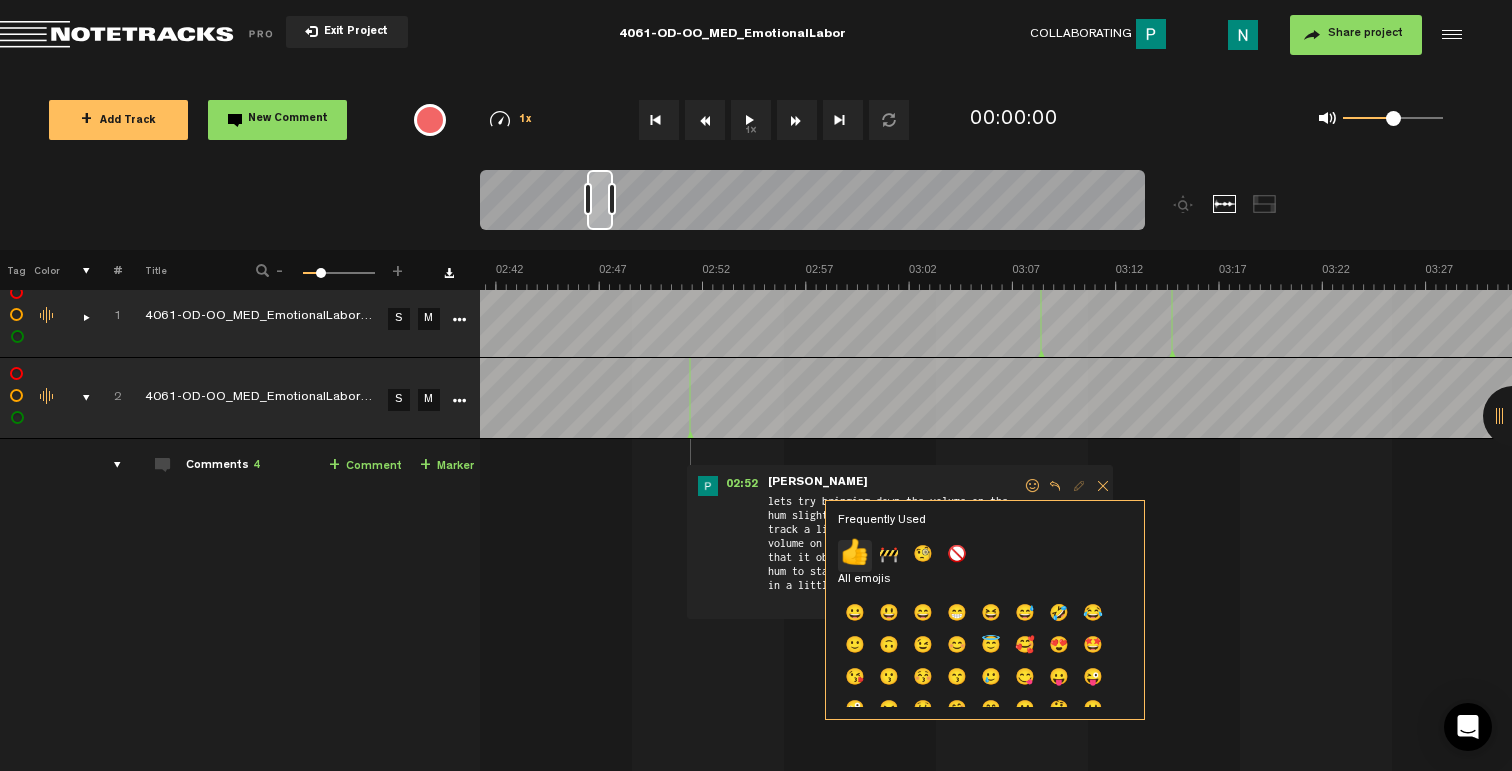 click on "👍" 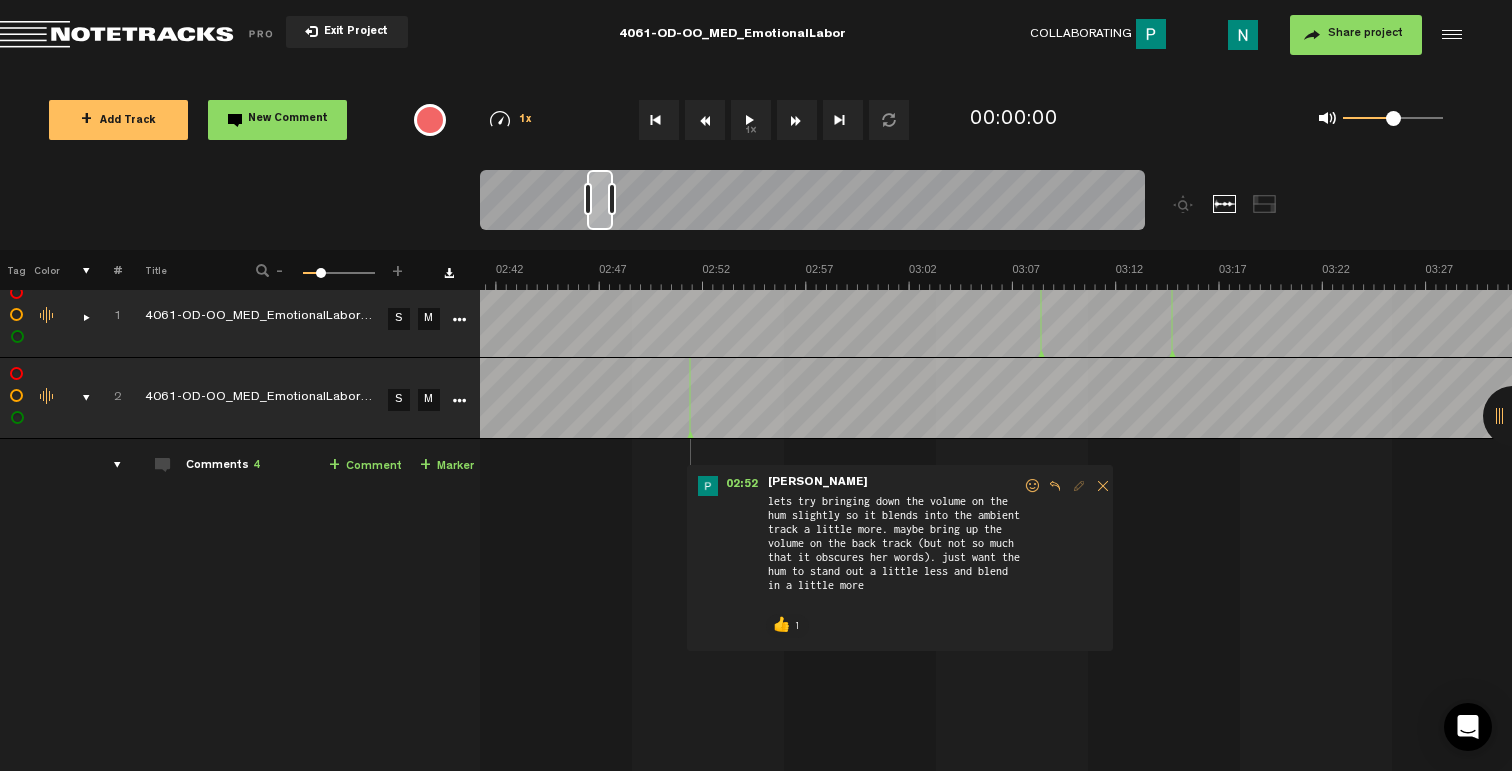 click at bounding box center (78, 398) 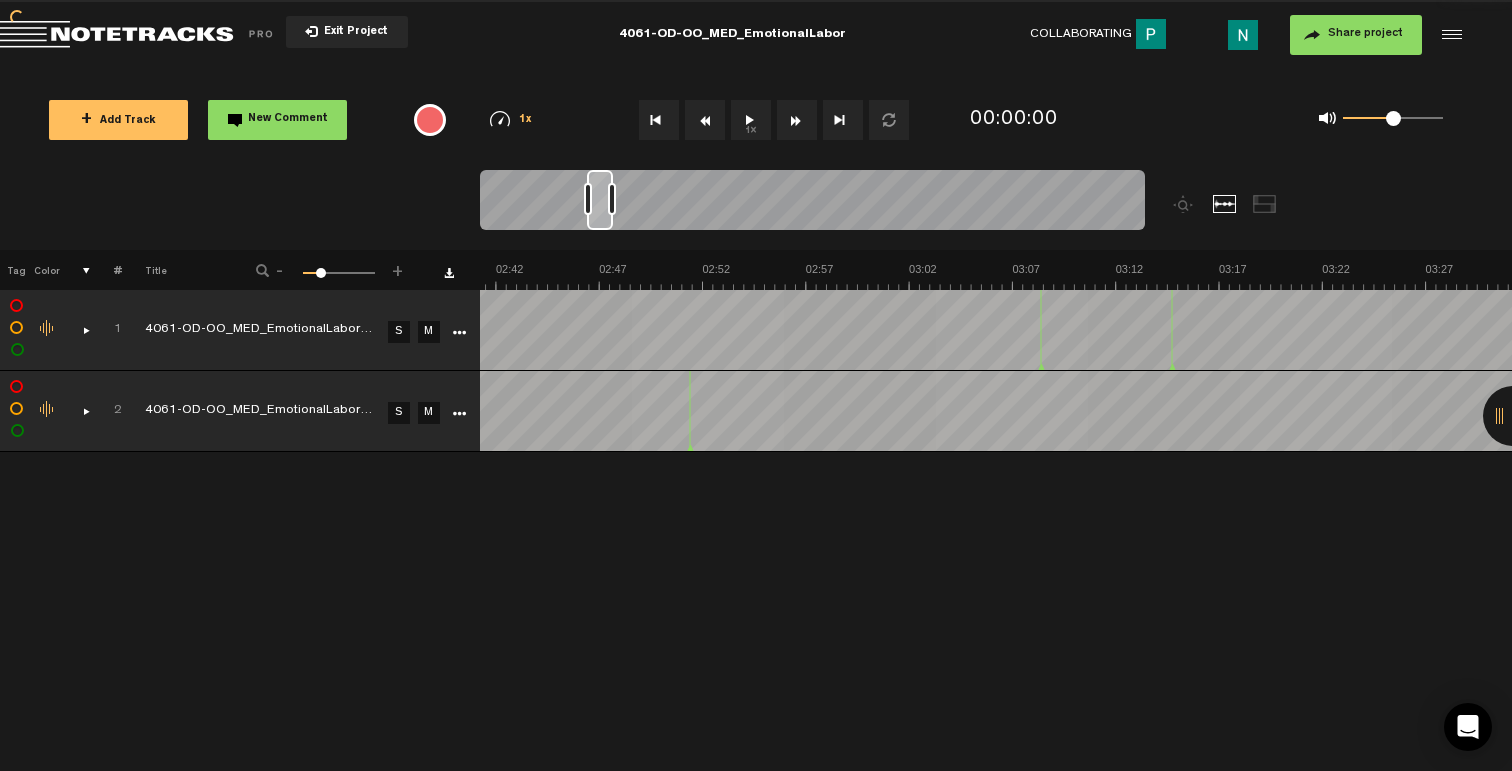 click on "+ Add Track" at bounding box center [118, 120] 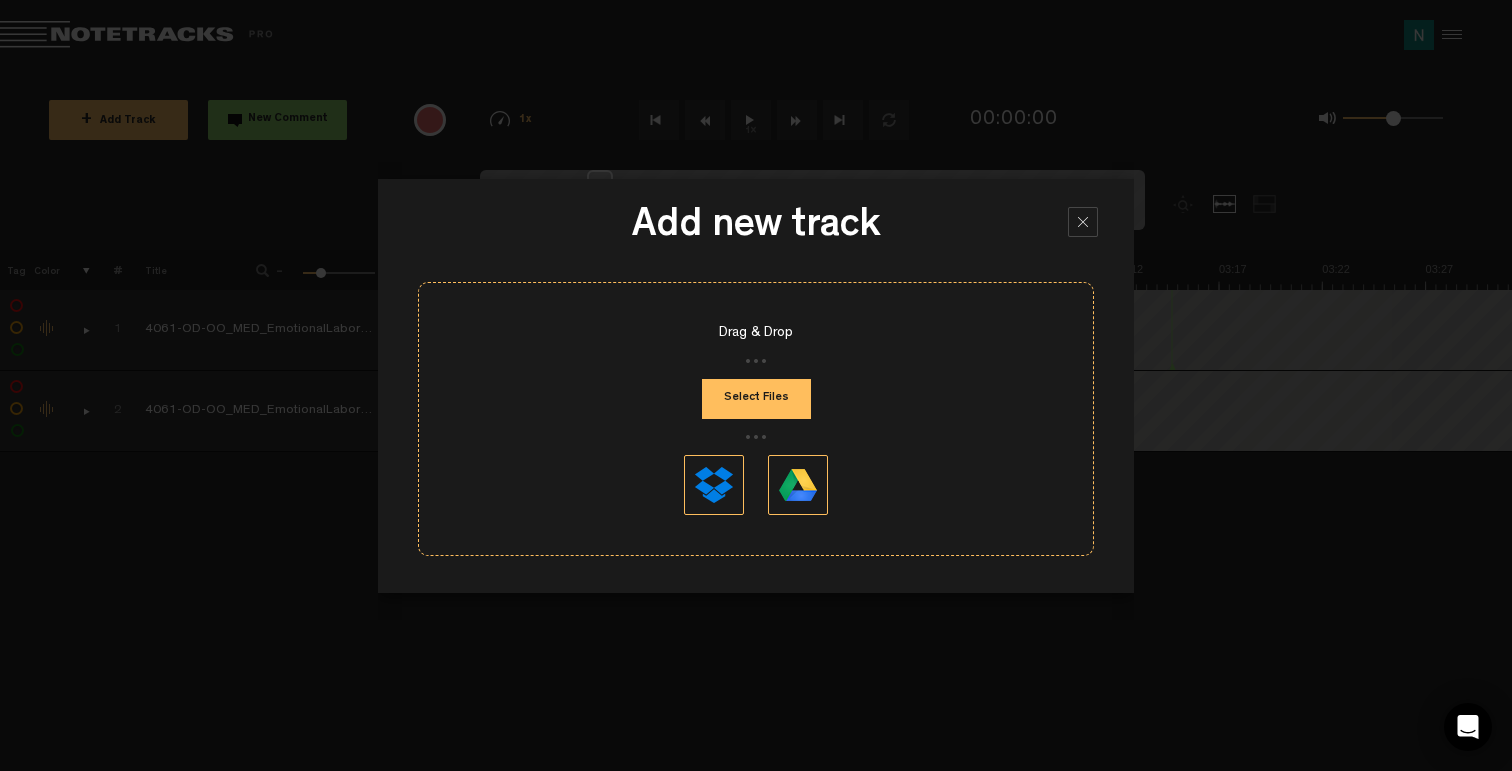click on "Select Files" at bounding box center (756, 399) 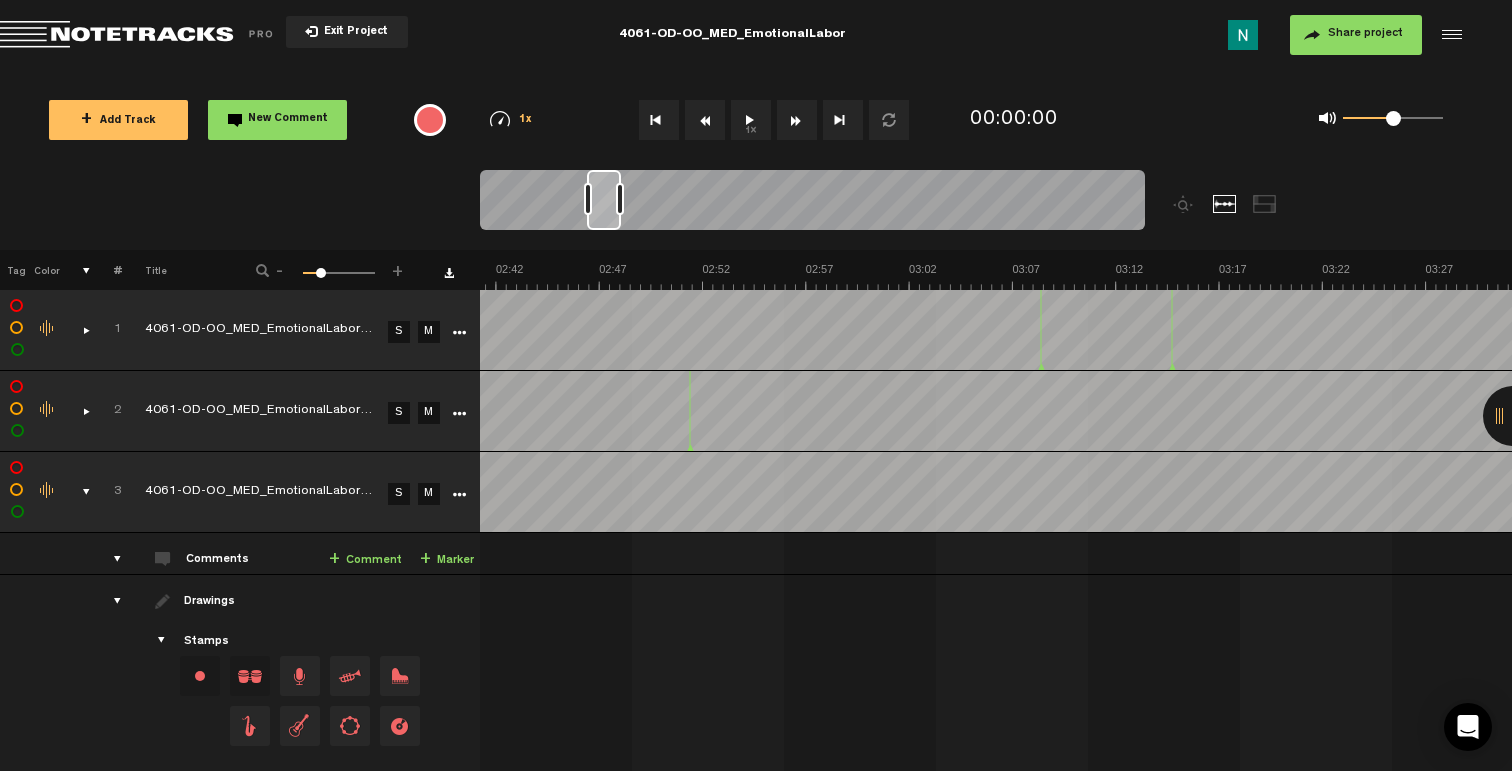 scroll, scrollTop: 38, scrollLeft: 0, axis: vertical 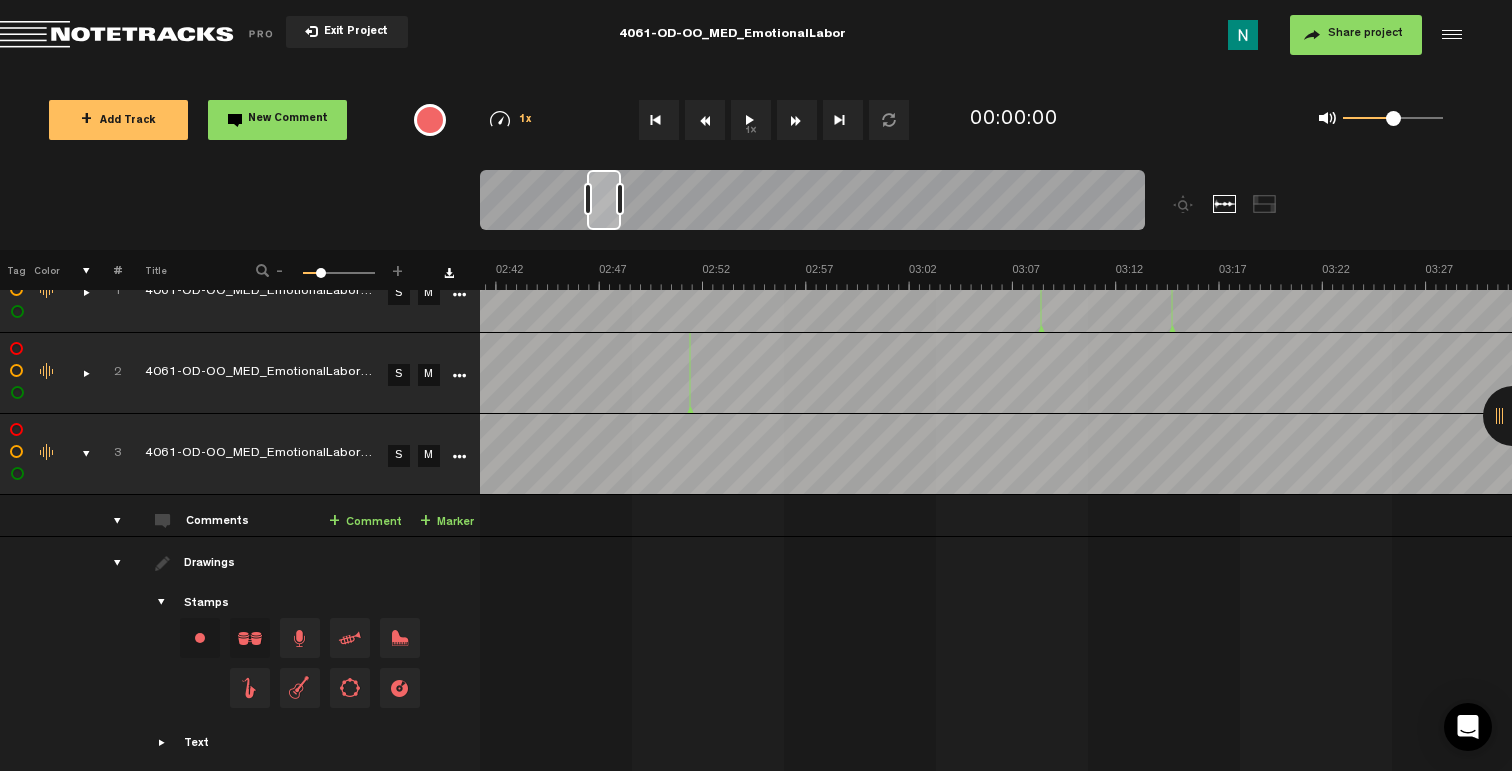 click at bounding box center (756, 210) 